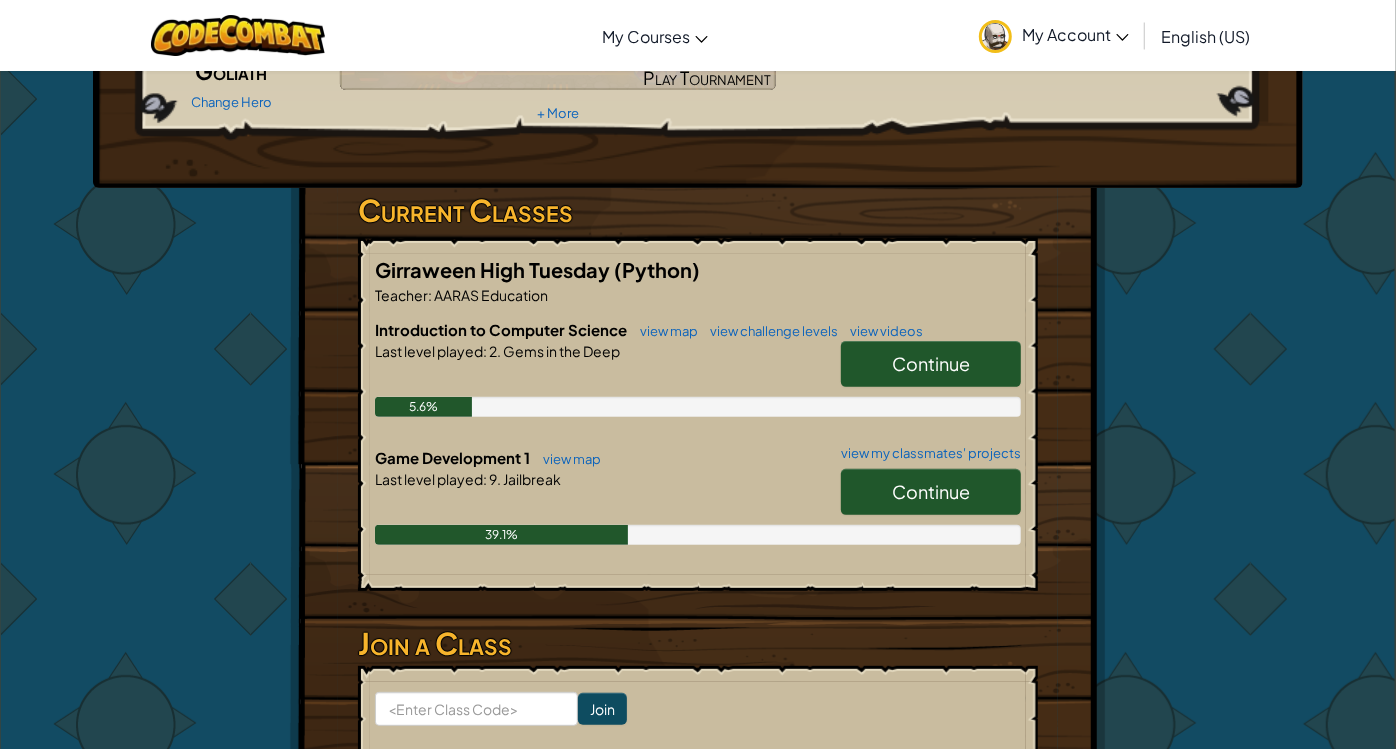 scroll, scrollTop: 223, scrollLeft: 0, axis: vertical 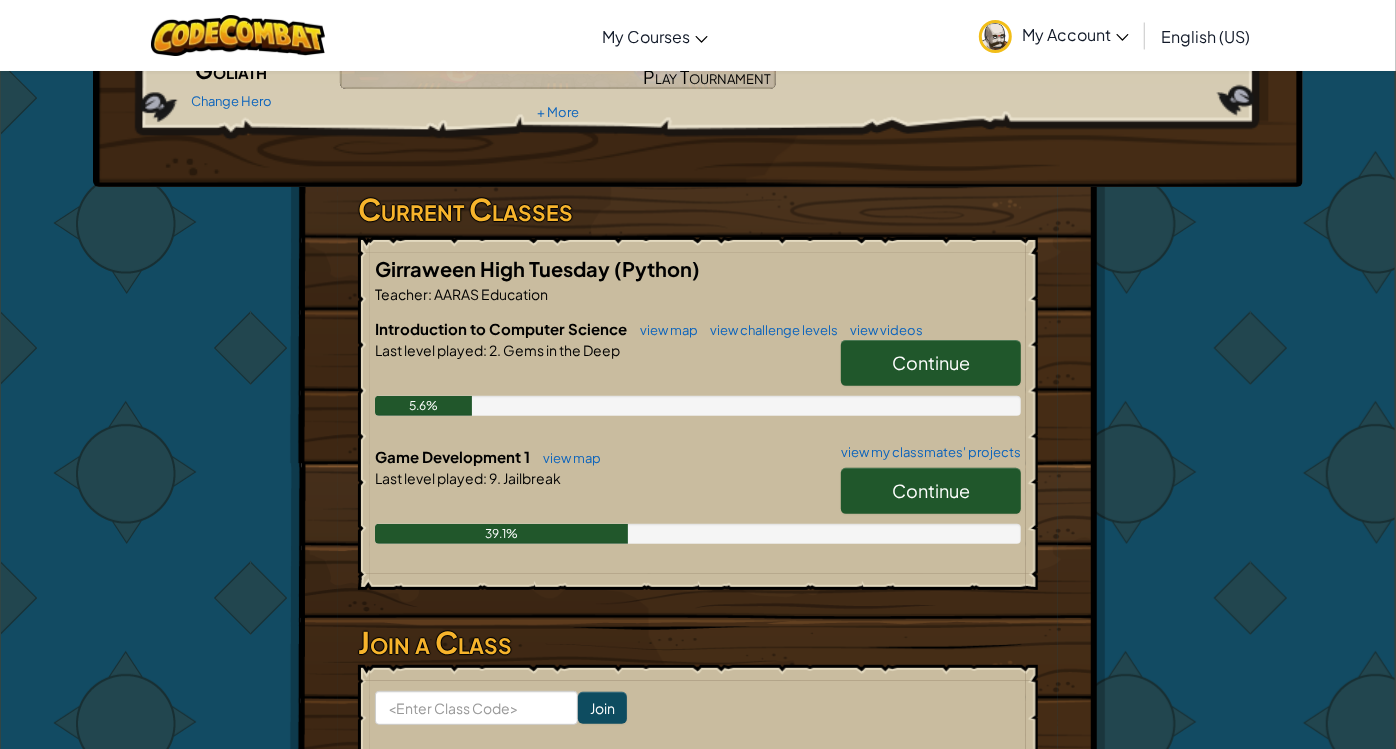 click on "Continue" at bounding box center [931, 490] 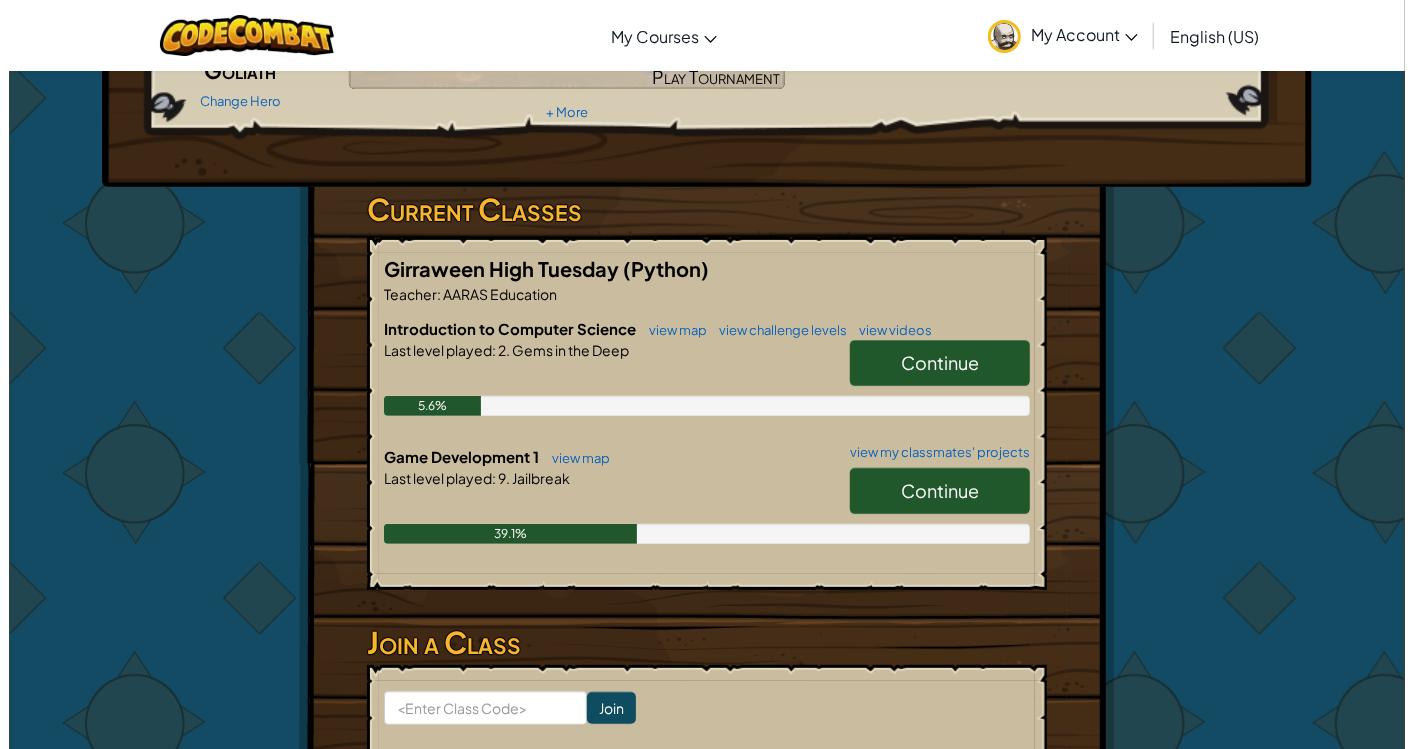 scroll, scrollTop: 0, scrollLeft: 0, axis: both 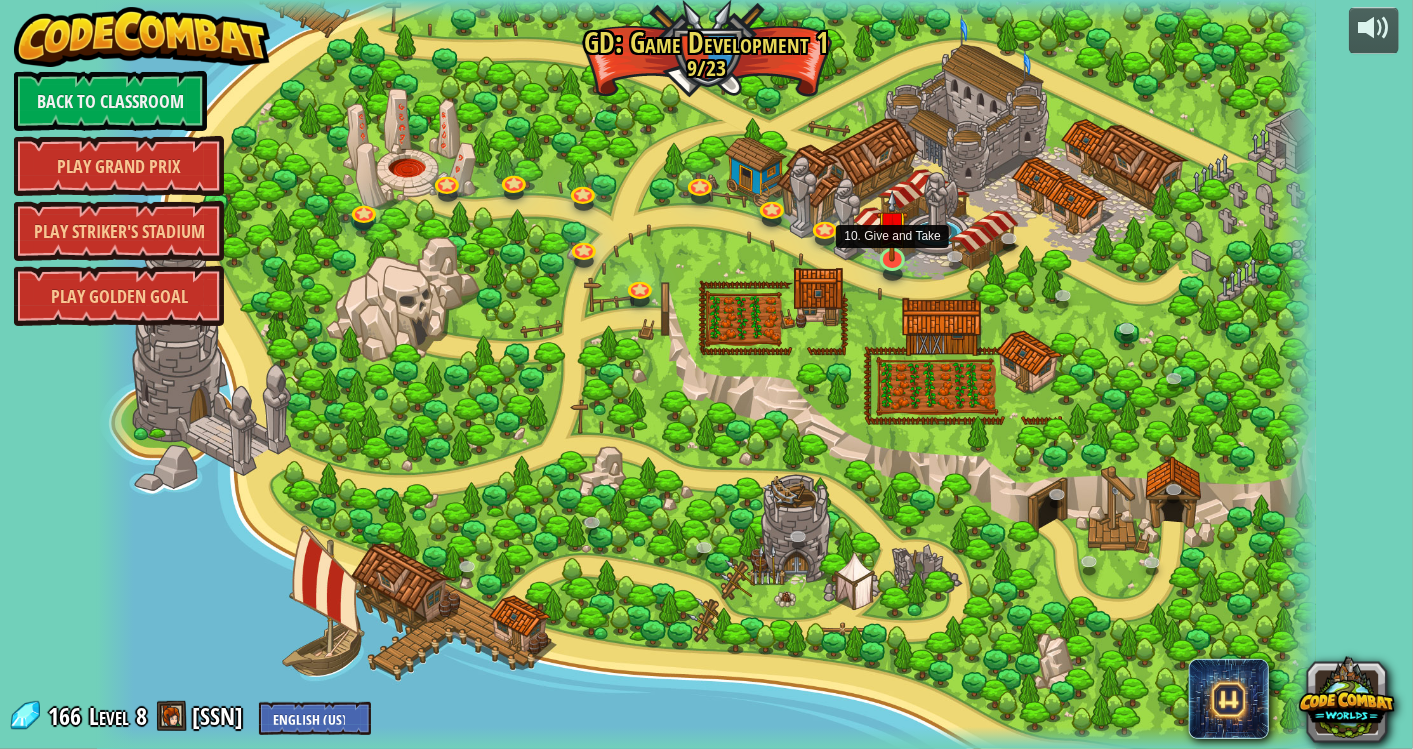 click at bounding box center [892, 226] 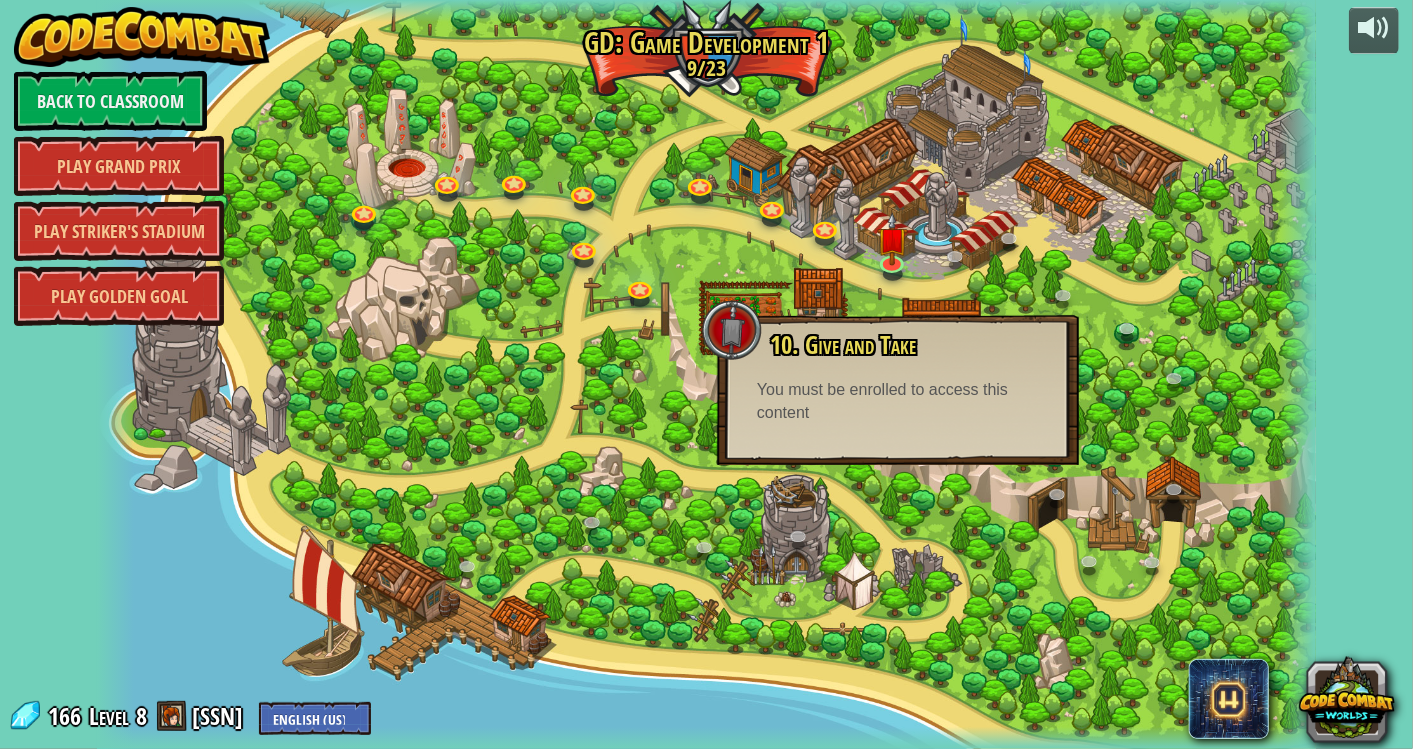 click on "10. Give and Take Fire traps and health potions make for explosive games!
You must be enrolled to access this content Play" at bounding box center (898, 390) 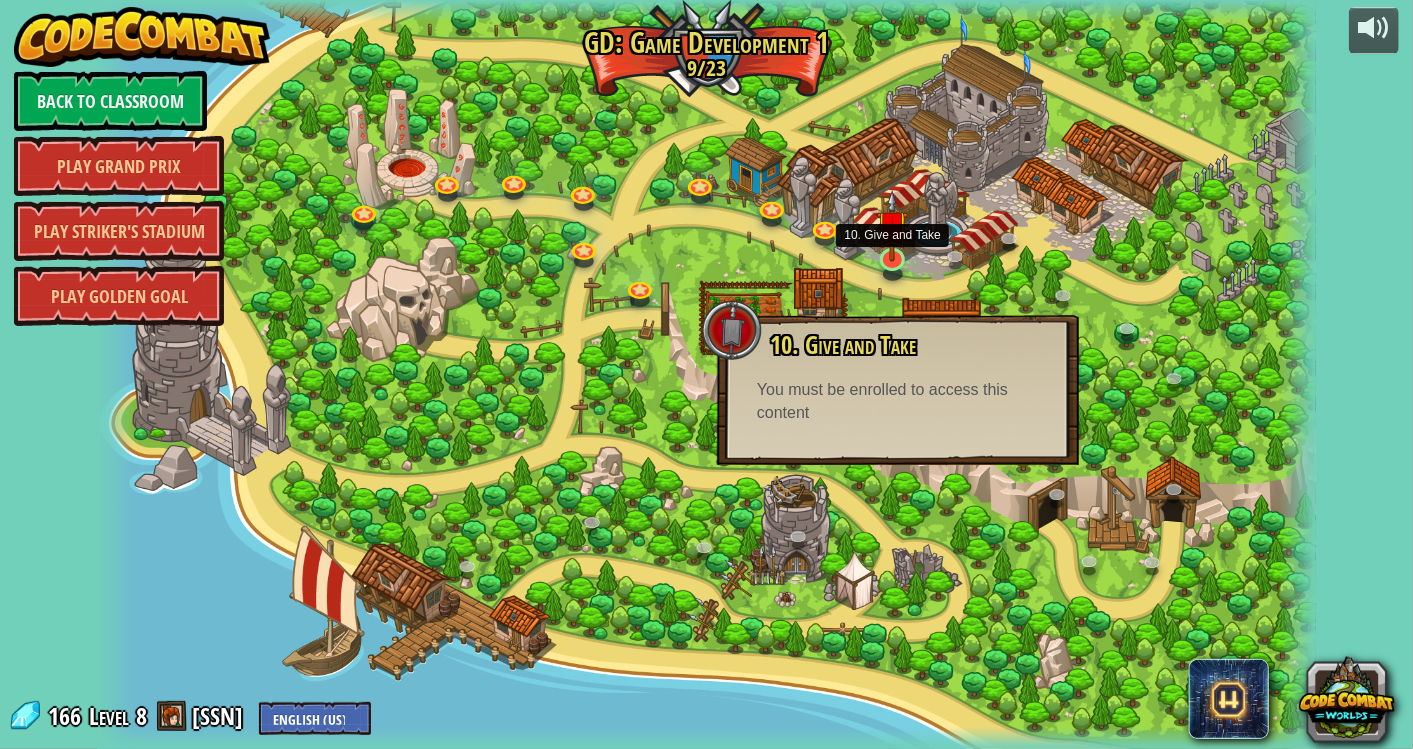 click at bounding box center [892, 226] 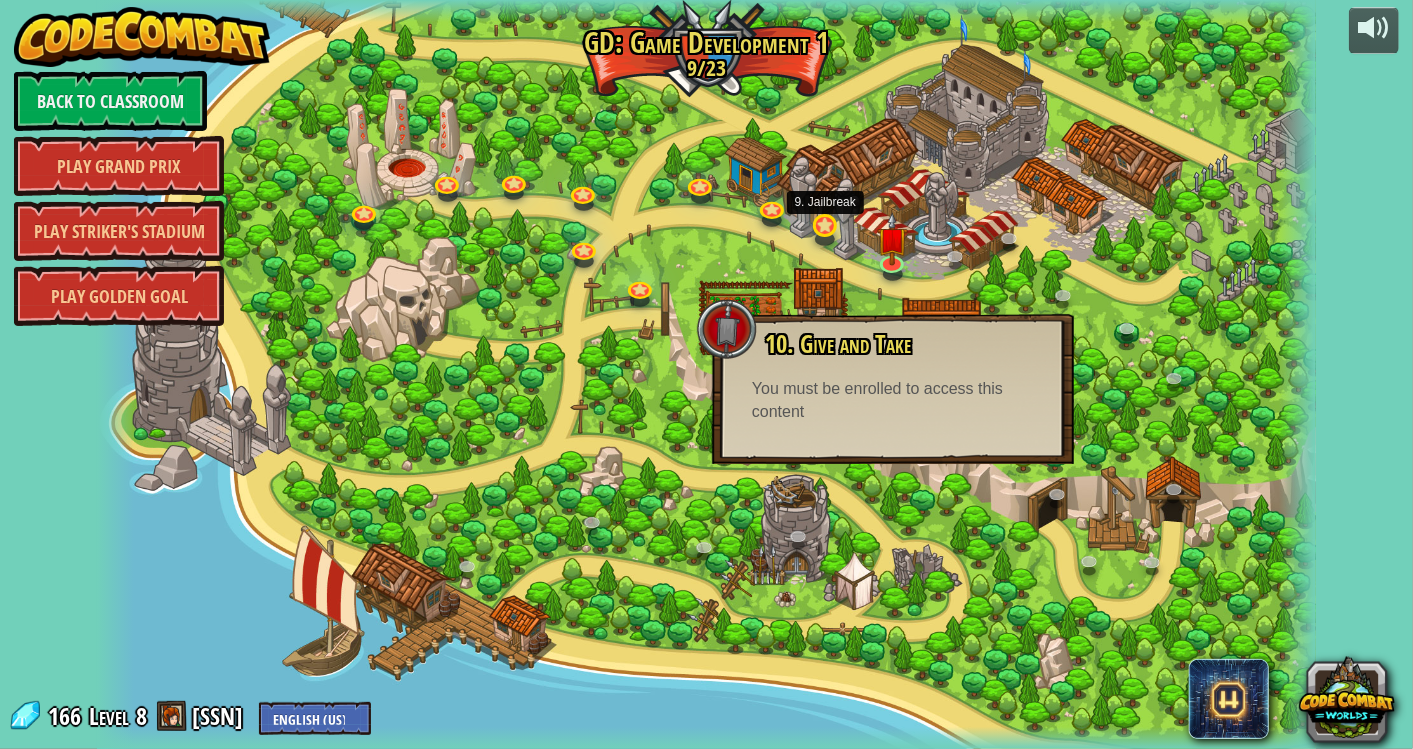 click on "3. Hero's Journey Spawn a player, and set a destination.
Play 2. Click Gait Play the game: move to all the X marks!
Play 7. Vorpal Mouse Click combat.
Play 4. A-maze-ing Finish a maze for heroes to navigate through.
Play 8. Crushing It Master the art of click-combat.
Play 1. Over the Garden Wall Build a fence around your farm!
Play 9. Jailbreak 9. Jailbreak What if you only need to defeat some of the enemies?
Play 12. Ranger Danger (Locked) Archers are powerful ranged units!
5. Gemtacular Create a forest of gems for the player to navigate through!
Play 11. Army Training (Locked) Assemble the armies.
10. Give and Take Fire traps and health potions make for explosive games!
You must be enrolled to access this content Play 6. Risk and Reward Some treasure is not worth the risk.
Play 13. Hedge Magic (Locked) Our game-dev druids have come up with a way to spawn a forest maze with a single command!
14. Forest Incursion (Locked) Okar is slow and weak. Make him fast and strong!" at bounding box center [706, 374] 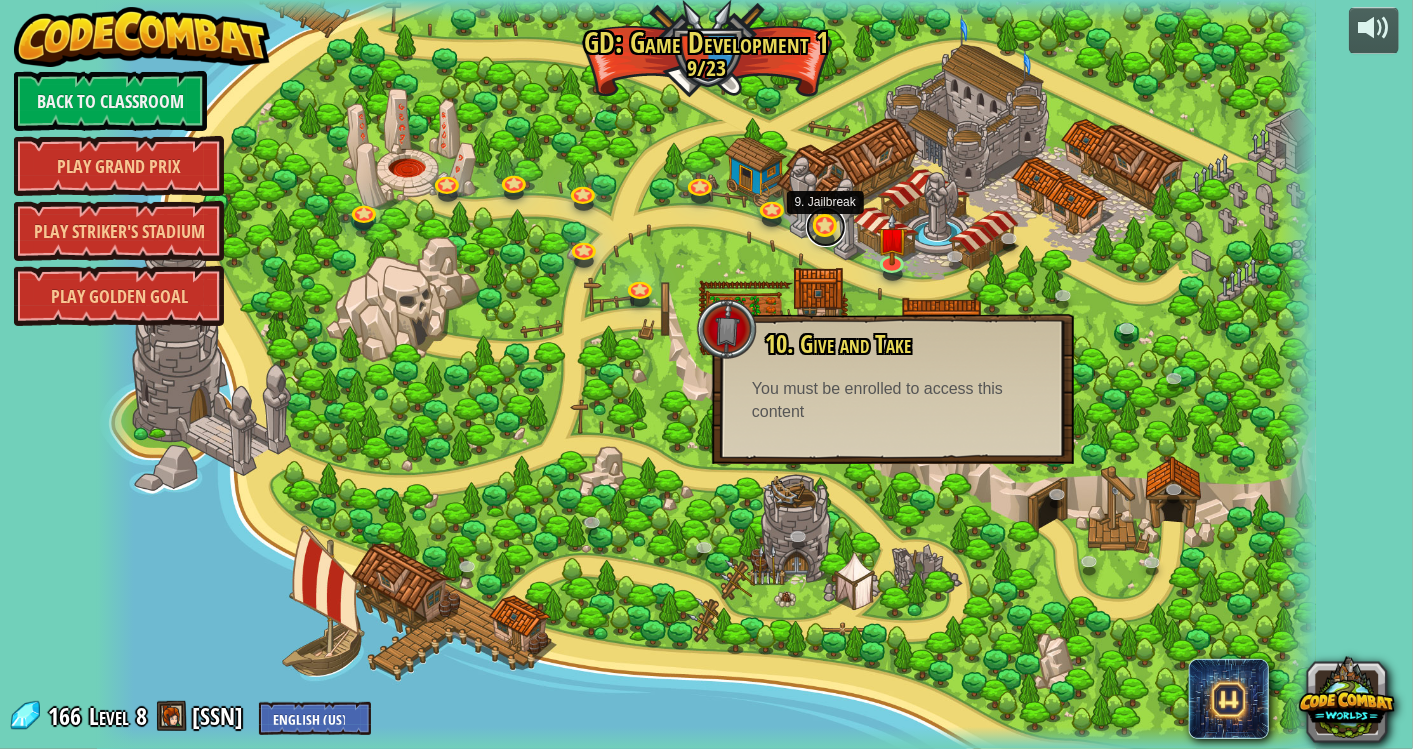 click at bounding box center [826, 227] 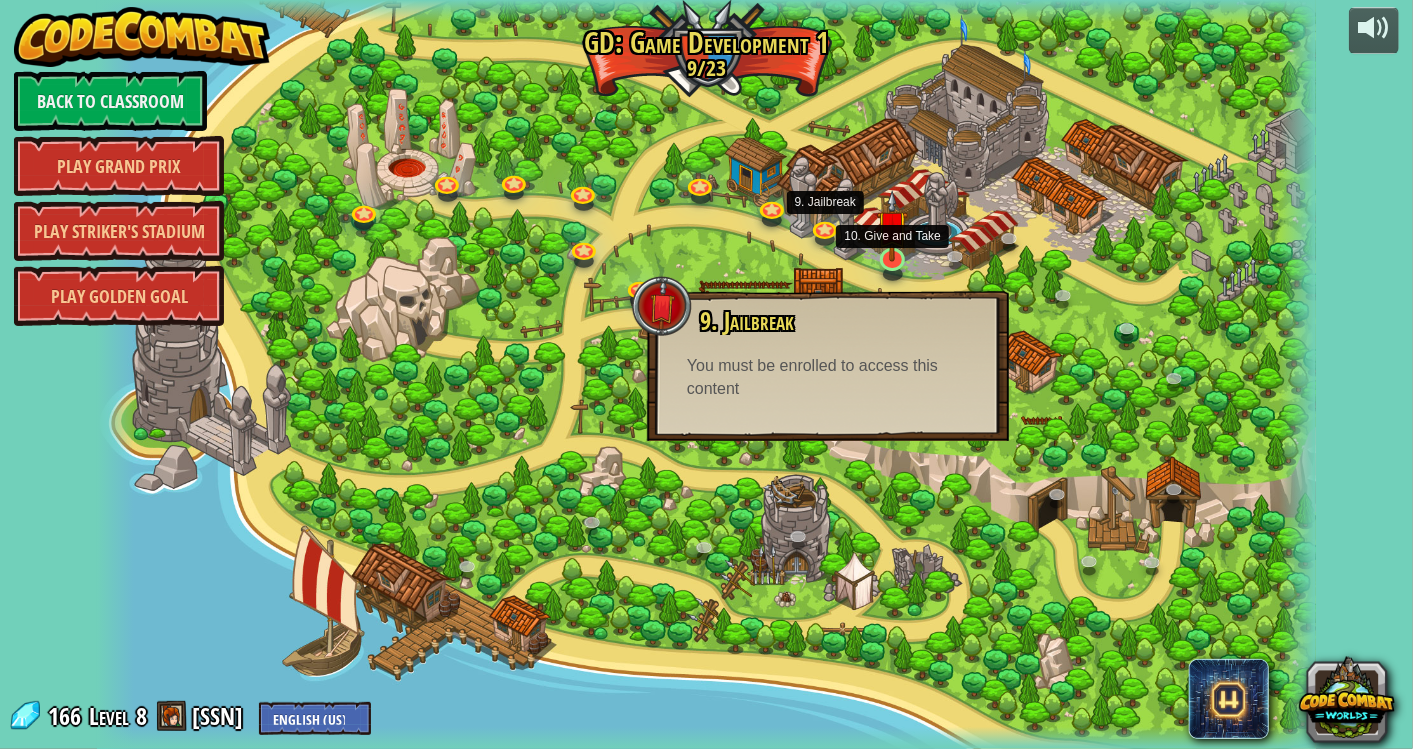 click at bounding box center (892, 226) 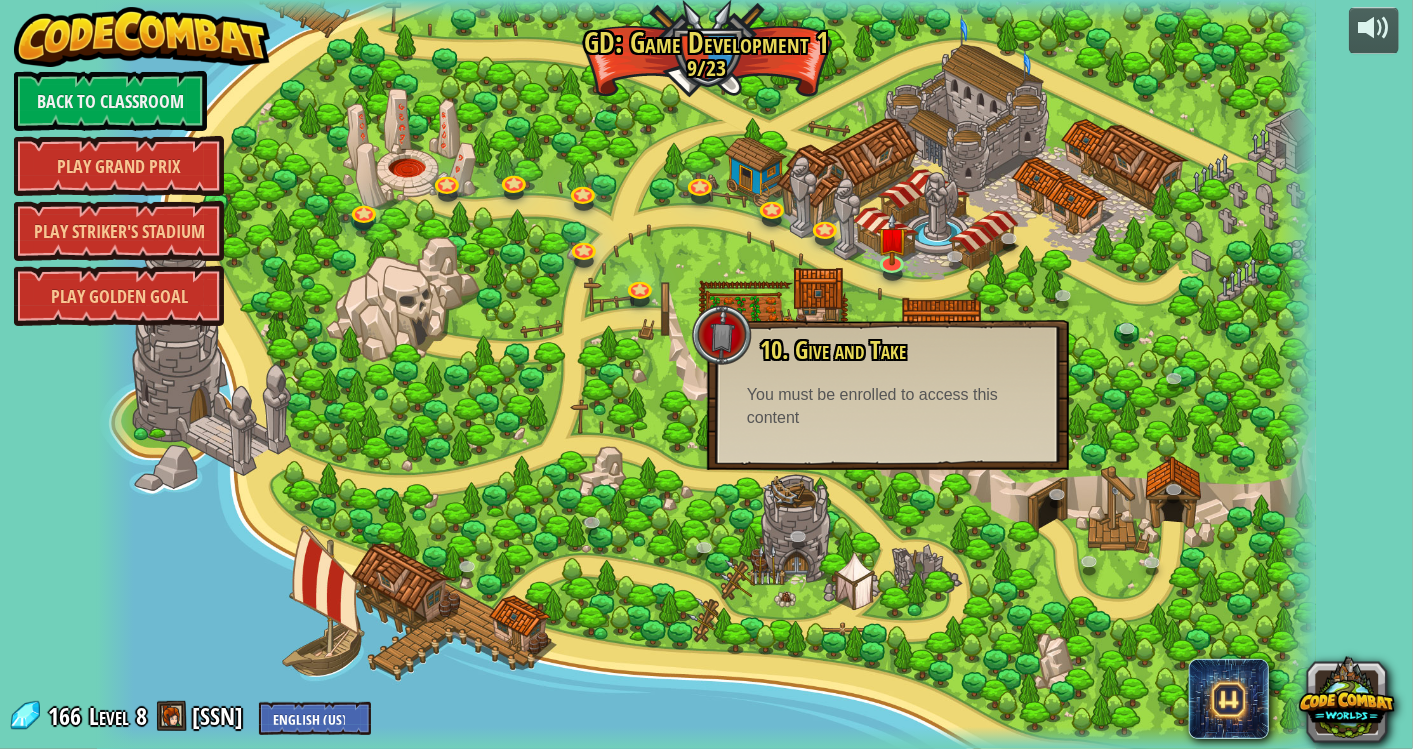 click on "You must be enrolled to access this content" at bounding box center [888, 407] 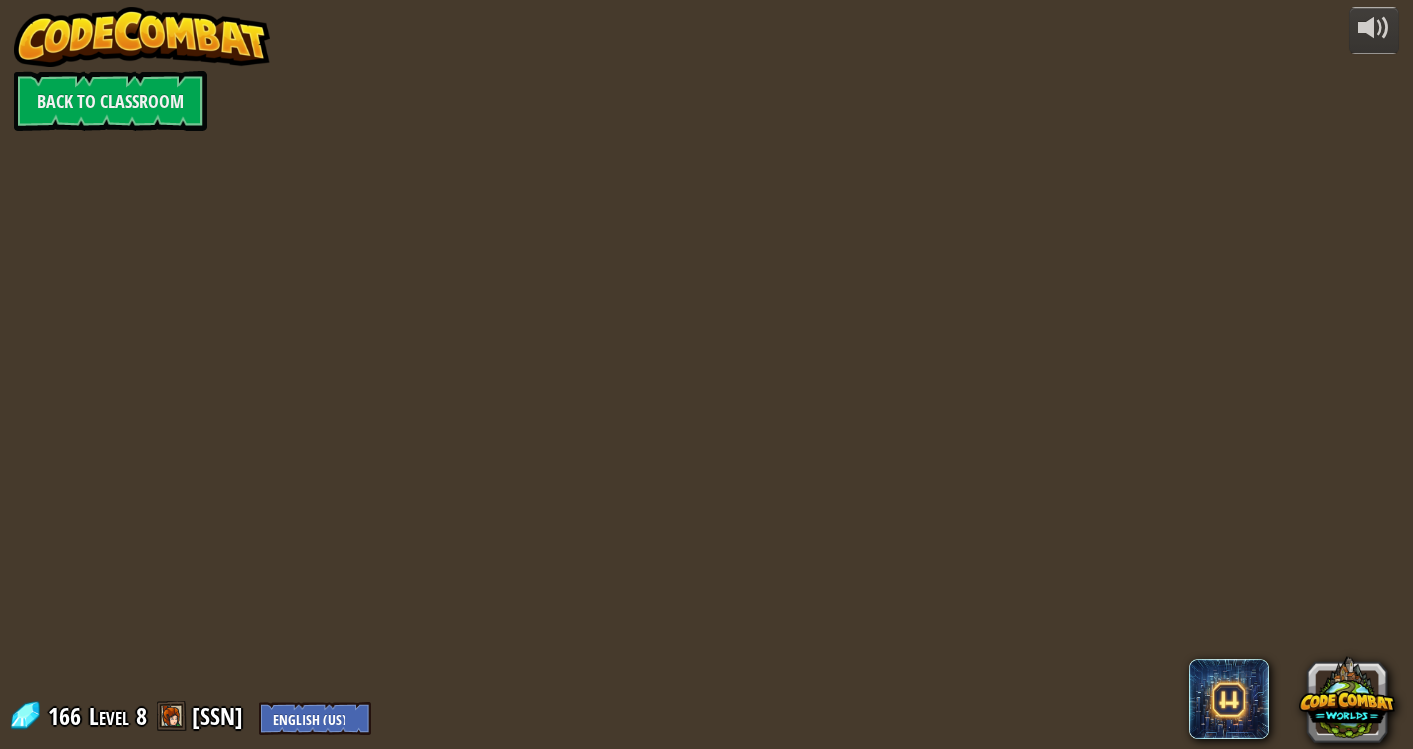 scroll, scrollTop: 0, scrollLeft: 0, axis: both 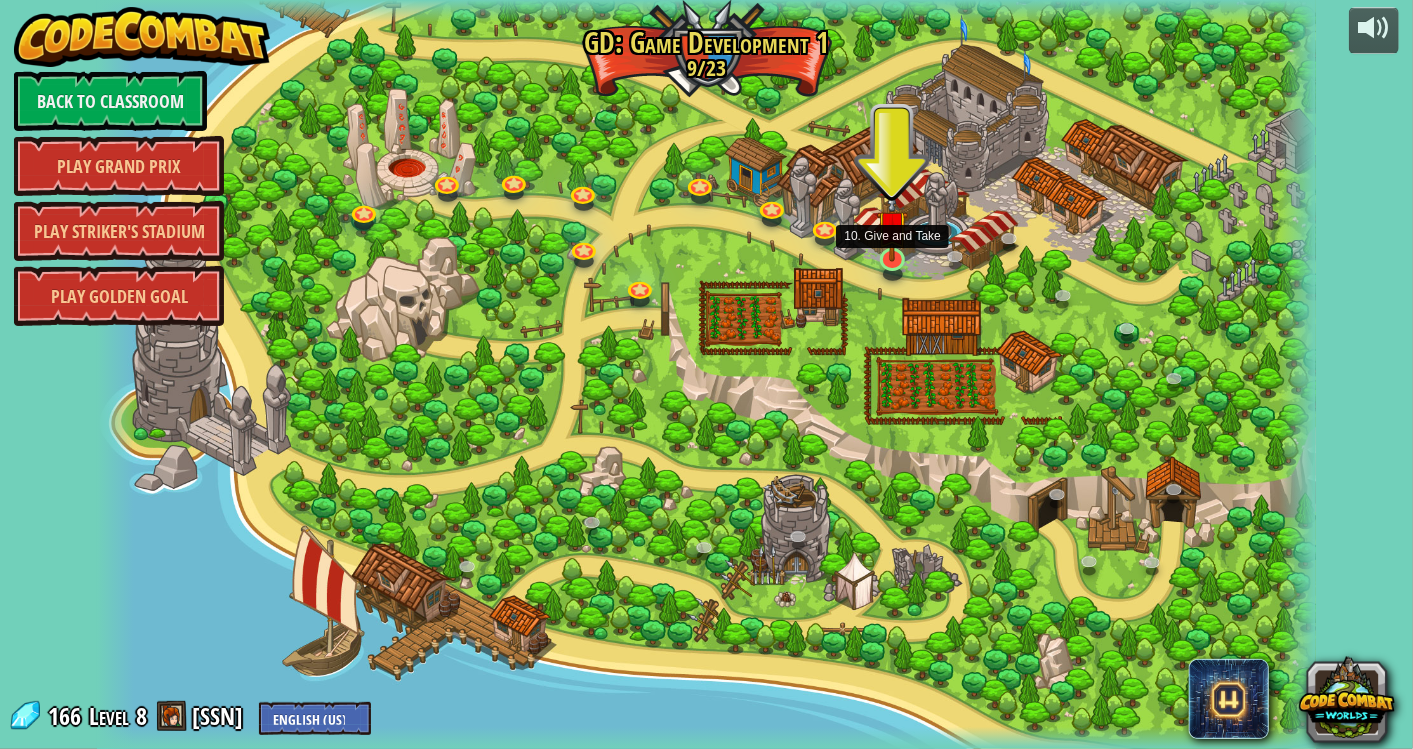 click at bounding box center (892, 226) 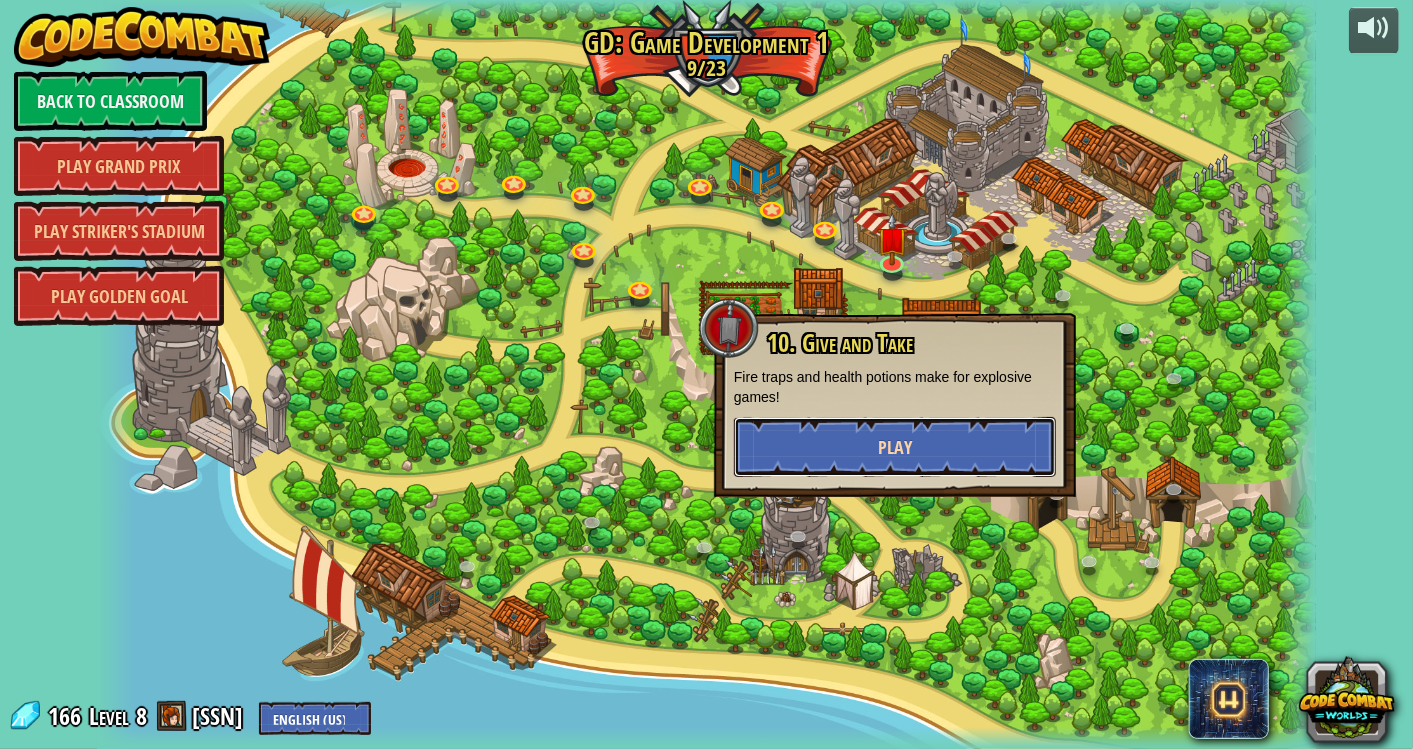 click on "Play" at bounding box center [895, 447] 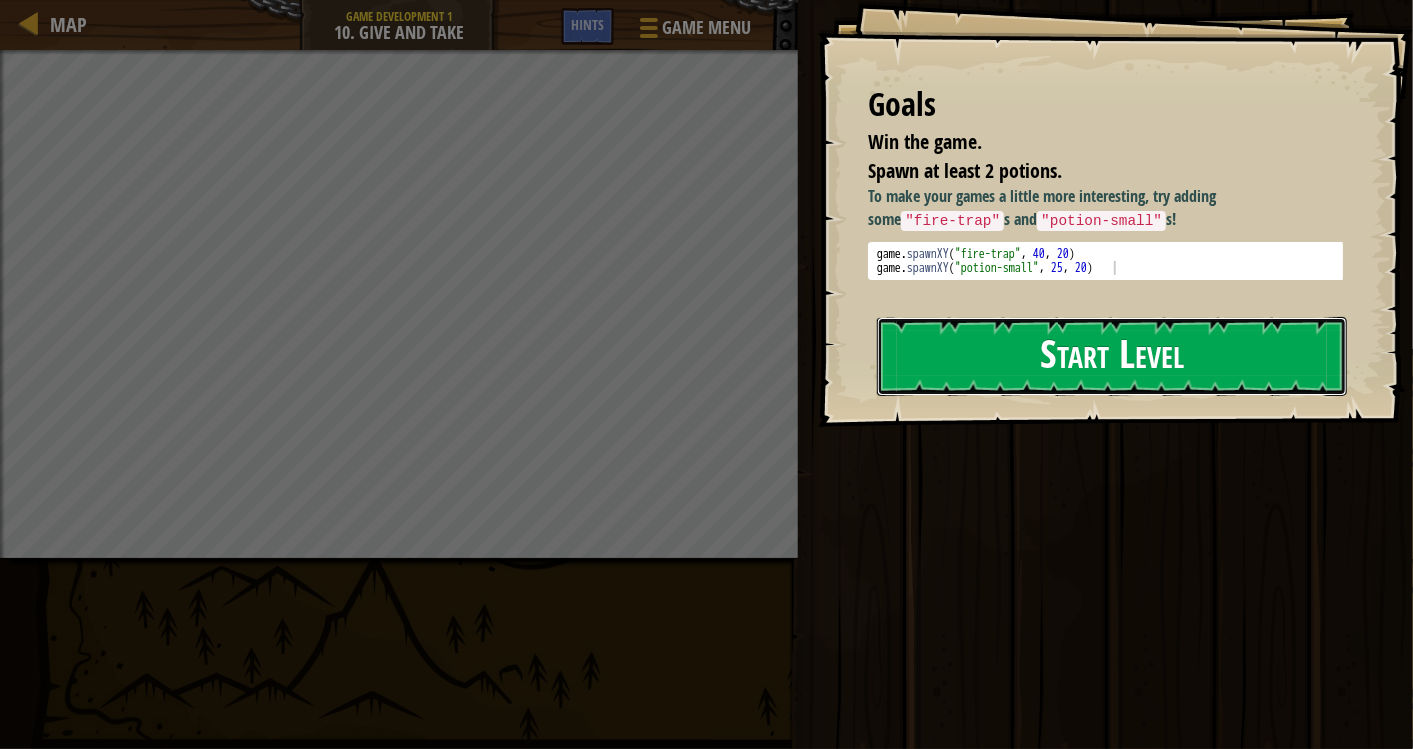 click on "Start Level" at bounding box center (1112, 356) 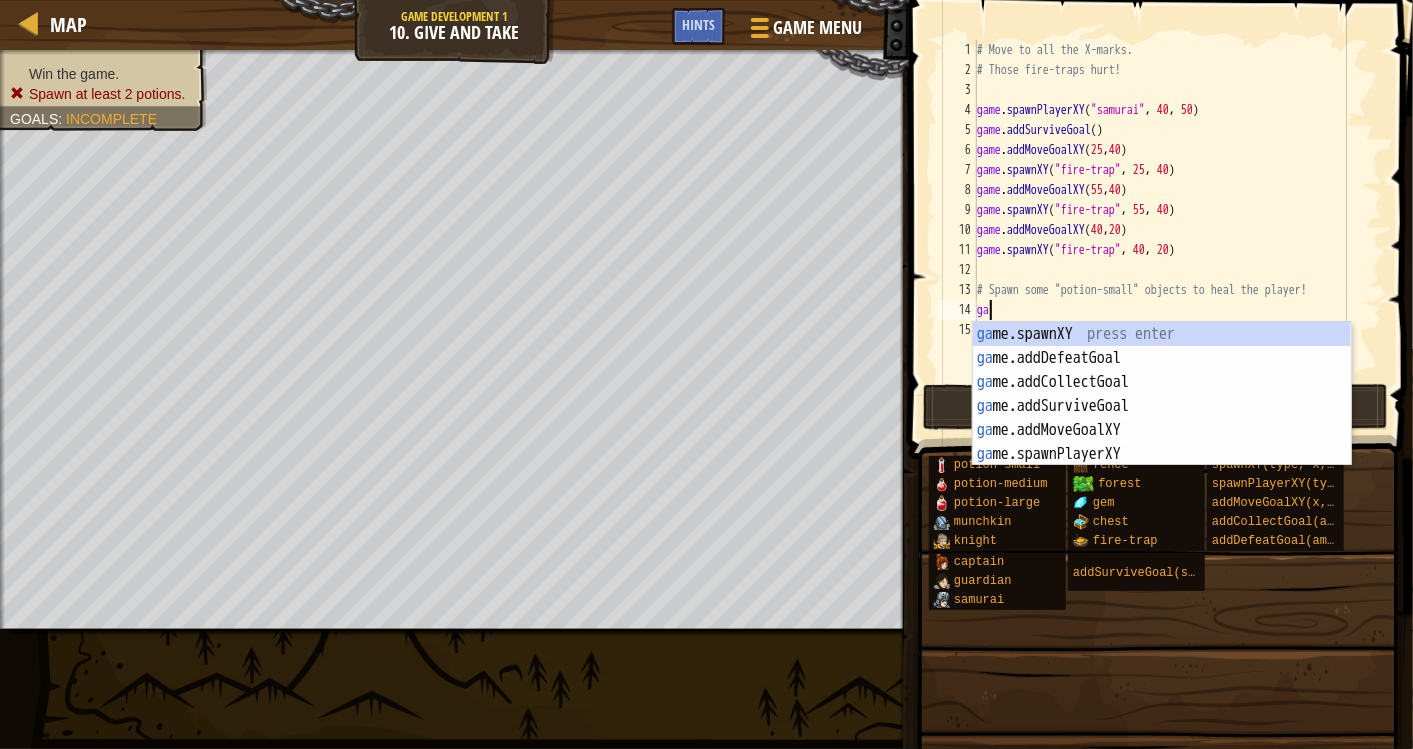 scroll, scrollTop: 8, scrollLeft: 0, axis: vertical 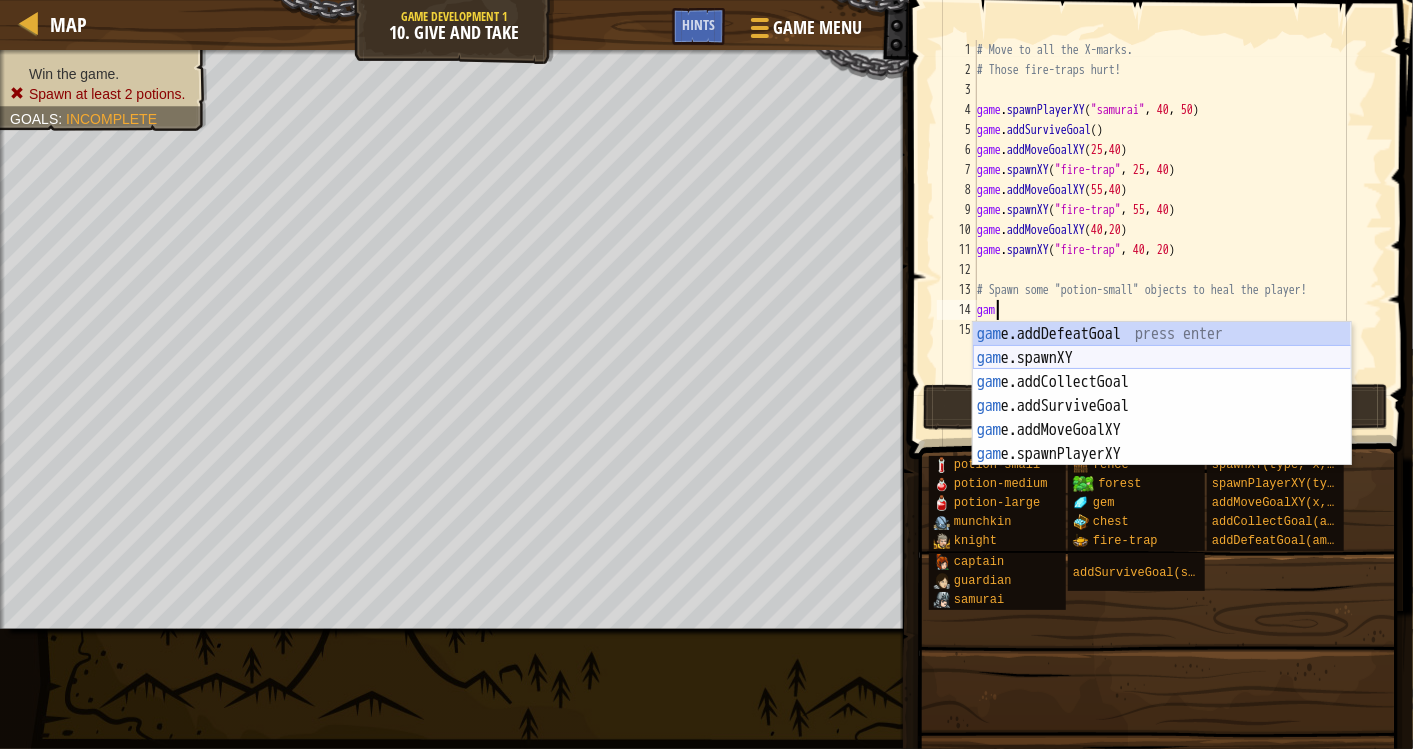 click on "gam e.addDefeatGoal press enter gam e.spawnXY press enter gam e.addCollectGoal press enter gam e.addSurviveGoal press enter gam e.addMoveGoalXY press enter gam e.spawnPlayerXY press enter" at bounding box center [1162, 418] 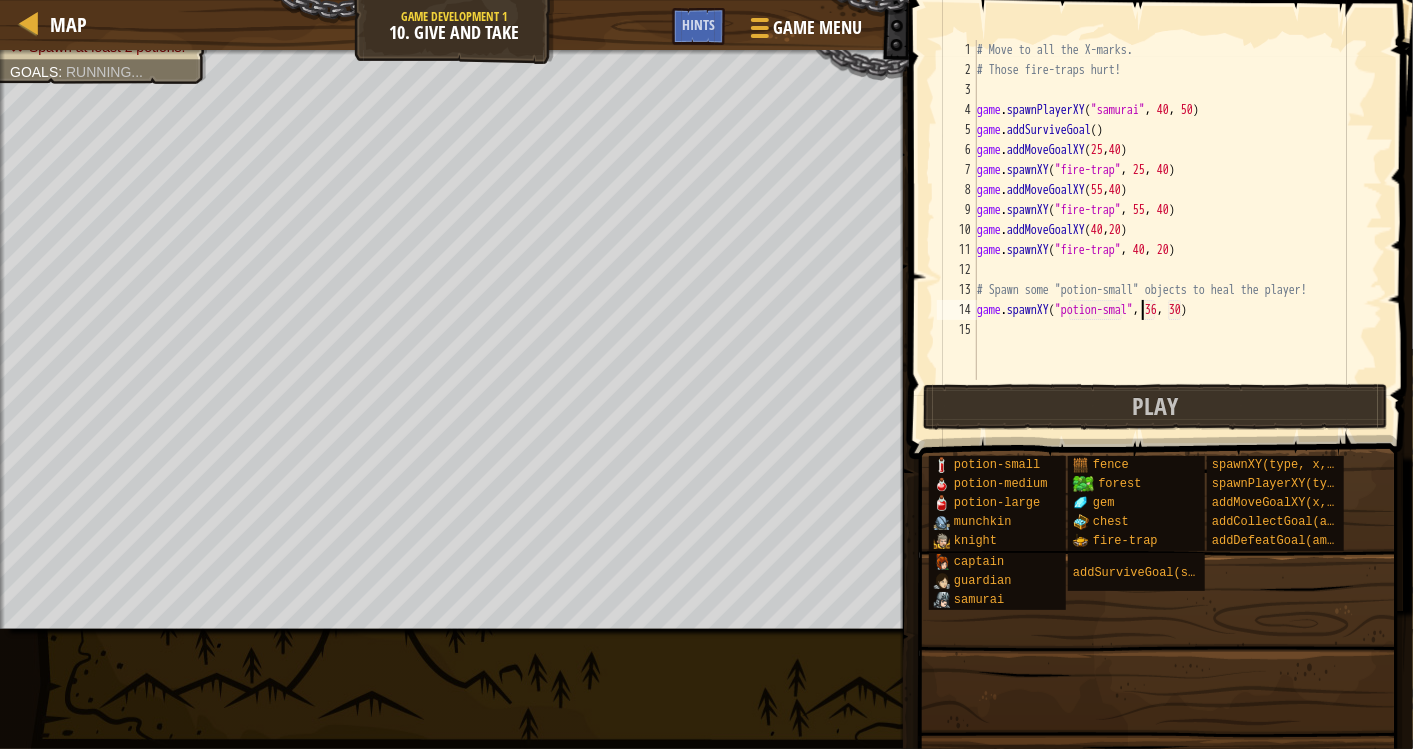 scroll, scrollTop: 8, scrollLeft: 14, axis: both 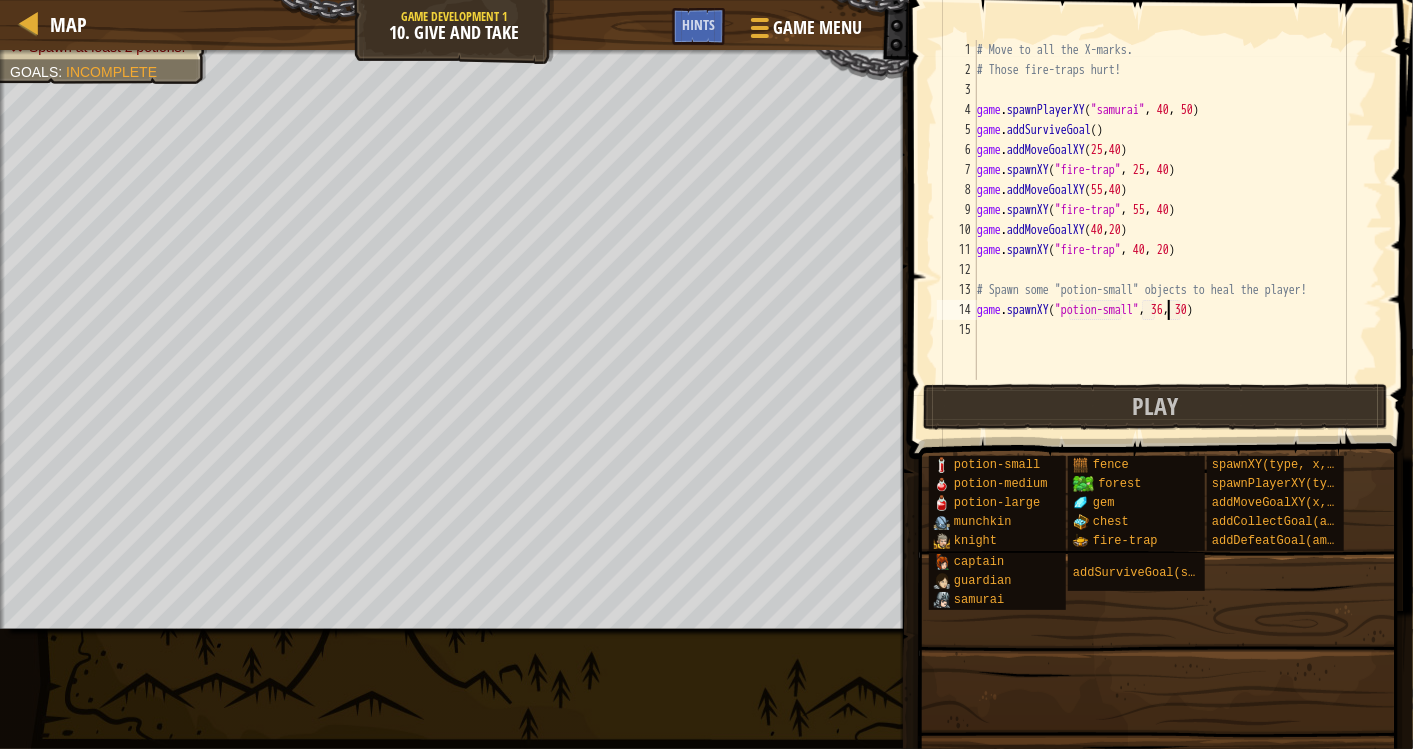 click on "# Move to all the X-marks. # Those fire-traps hurt! game . spawnPlayerXY ( "samurai" ,   40 ,   50 ) game . addSurviveGoal ( ) game . addMoveGoalXY ( 25 , 40 ) game . spawnXY ( "fire-trap" ,   25 ,   40 ) game . addMoveGoalXY ( 55 , 40 ) game . spawnXY ( "fire-trap" ,   55 ,   40 ) game . addMoveGoalXY ( 40 , 20 ) game . spawnXY ( "fire-trap" ,   40 ,   20 ) # Spawn some "potion-small" objects to heal the player! game . spawnXY ( "potion-small" ,   36 ,   30 )" at bounding box center (1178, 230) 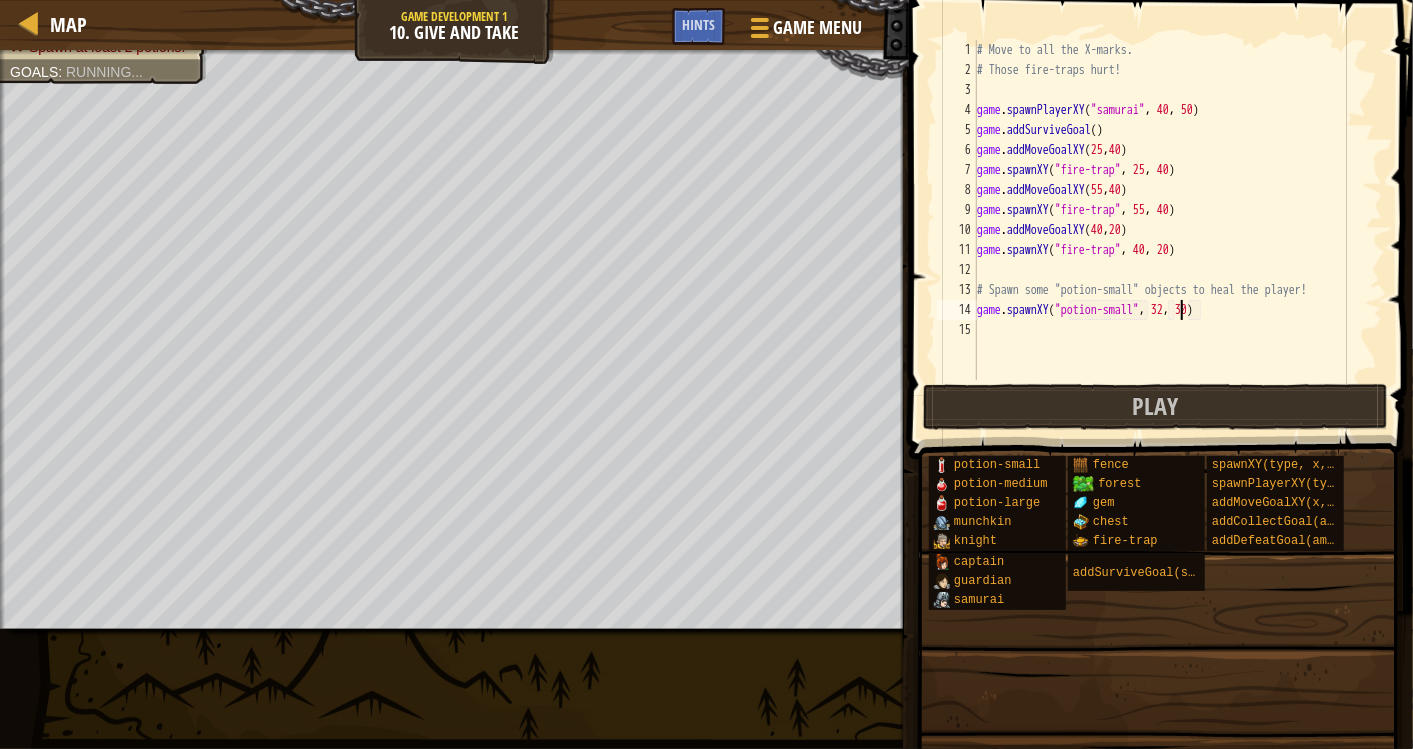 scroll, scrollTop: 8, scrollLeft: 16, axis: both 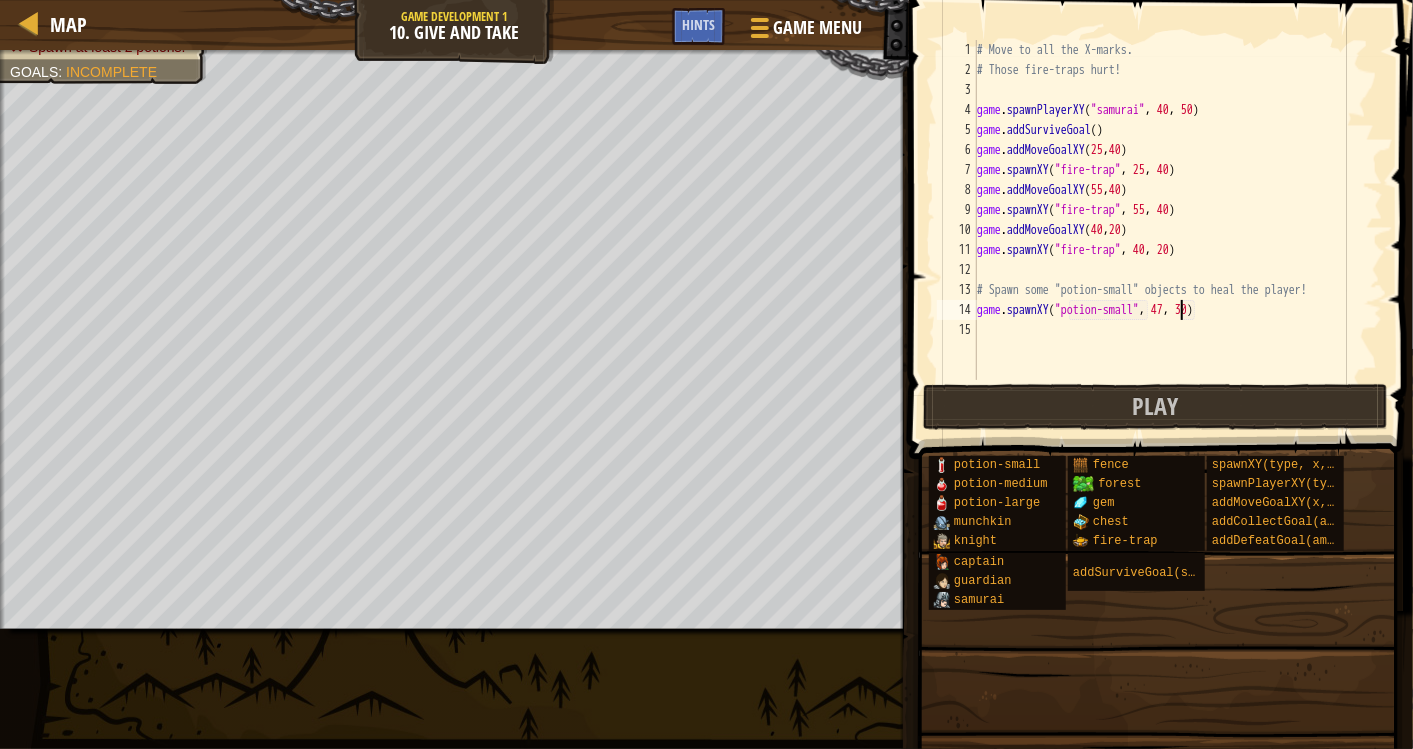 click on "# Move to all the X-marks. # Those fire-traps hurt! game . spawnPlayerXY ( "samurai" ,   [COORD] ,   [COORD] ) game . addSurviveGoal ( ) game . addMoveGoalXY ( [COORD] ,   [COORD] ) game . spawnXY ( "fire-trap" ,   [COORD] ,   [COORD] ) game . addMoveGoalXY ( [COORD] ,   [COORD] ) game . spawnXY ( "fire-trap" ,   [COORD] ,   [COORD] ) game . addMoveGoalXY ( [COORD] ,   [COORD] ) game . spawnXY ( "fire-trap" ,   [COORD] ,   [COORD] ) # Spawn some "potion-small" objects to heal the player! game . spawnXY ( "potion-small" ,   [COORD] ,   [COORD] )" at bounding box center (1178, 230) 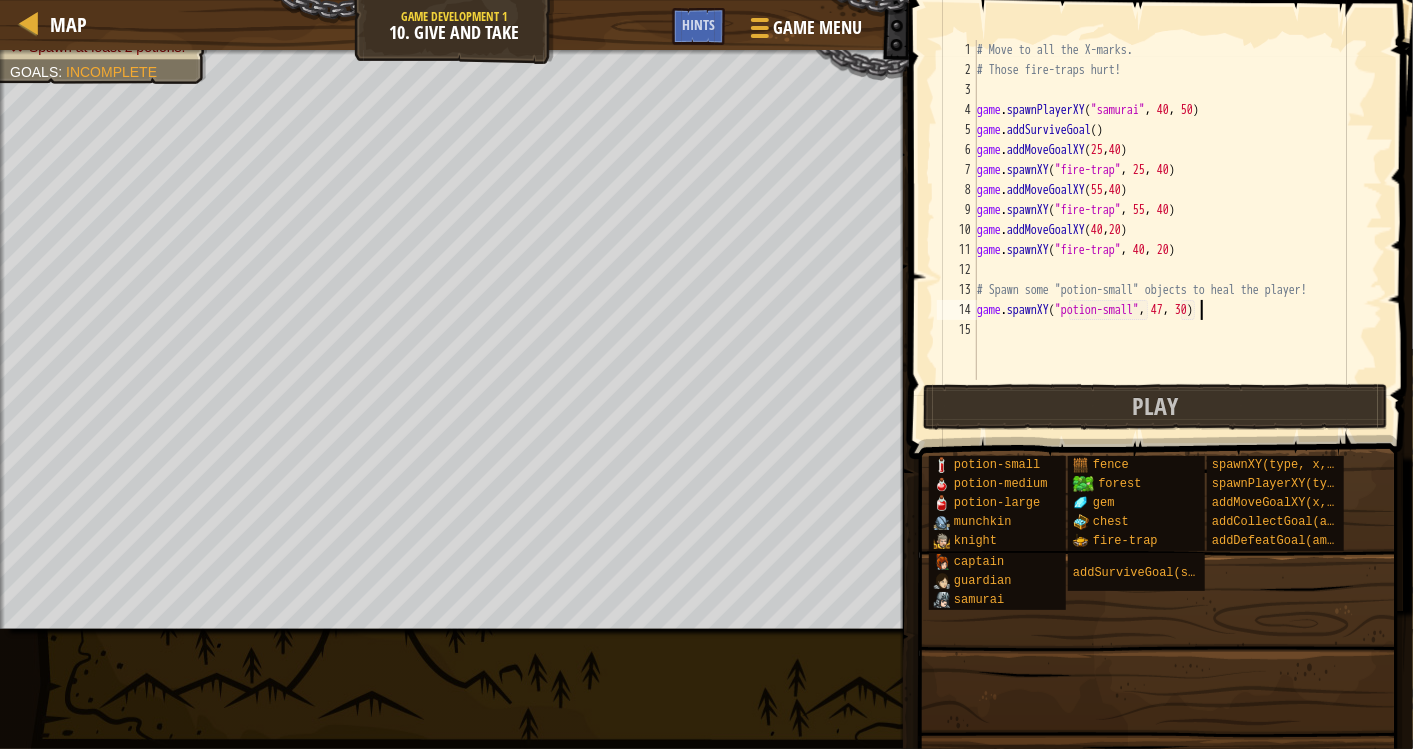 click on "# Move to all the X-marks. # Those fire-traps hurt! game . spawnPlayerXY ( "samurai" ,   [COORD] ,   [COORD] ) game . addSurviveGoal ( ) game . addMoveGoalXY ( [COORD] ,   [COORD] ) game . spawnXY ( "fire-trap" ,   [COORD] ,   [COORD] ) game . addMoveGoalXY ( [COORD] ,   [COORD] ) game . spawnXY ( "fire-trap" ,   [COORD] ,   [COORD] ) game . addMoveGoalXY ( [COORD] ,   [COORD] ) game . spawnXY ( "fire-trap" ,   [COORD] ,   [COORD] ) # Spawn some "potion-small" objects to heal the player! game . spawnXY ( "potion-small" ,   [COORD] ,   [COORD] )" at bounding box center [1178, 230] 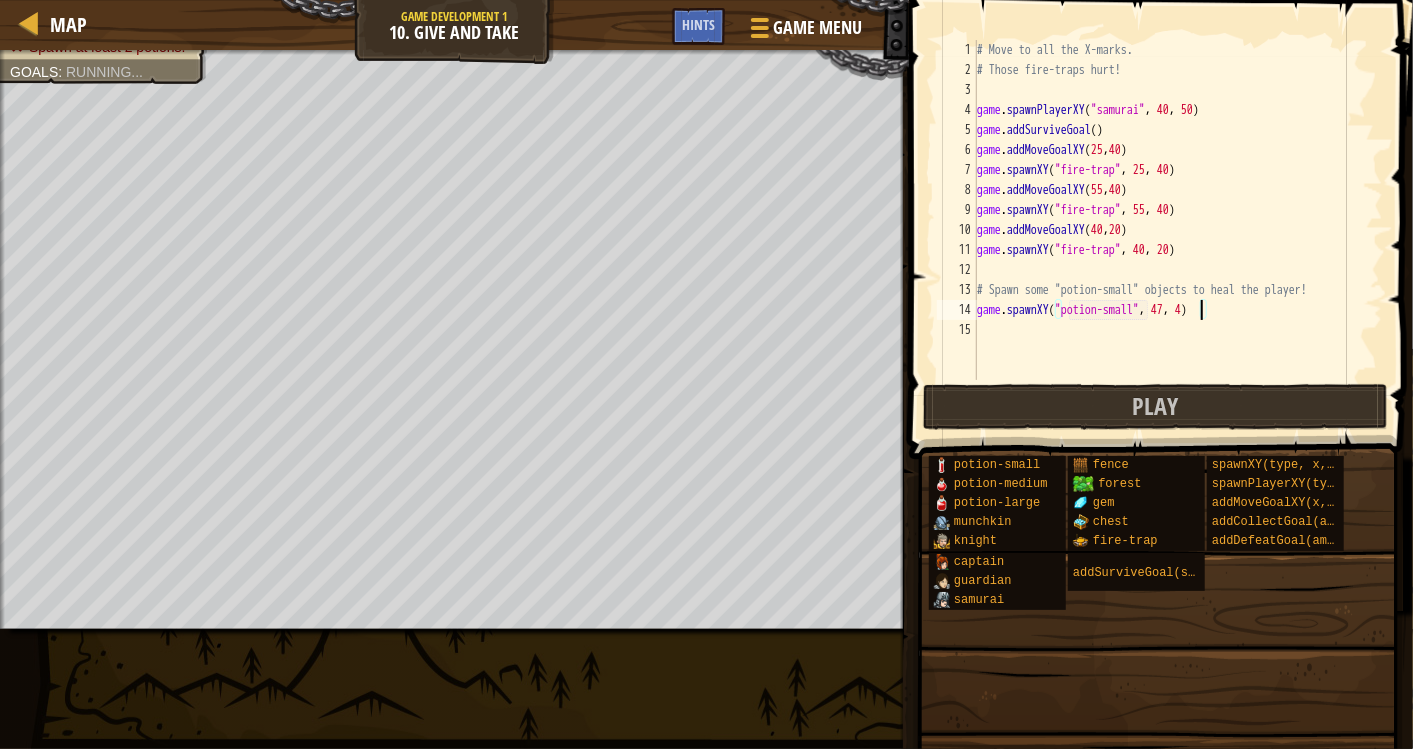 type on "game.spawnXY("potion-small", 47, 45)" 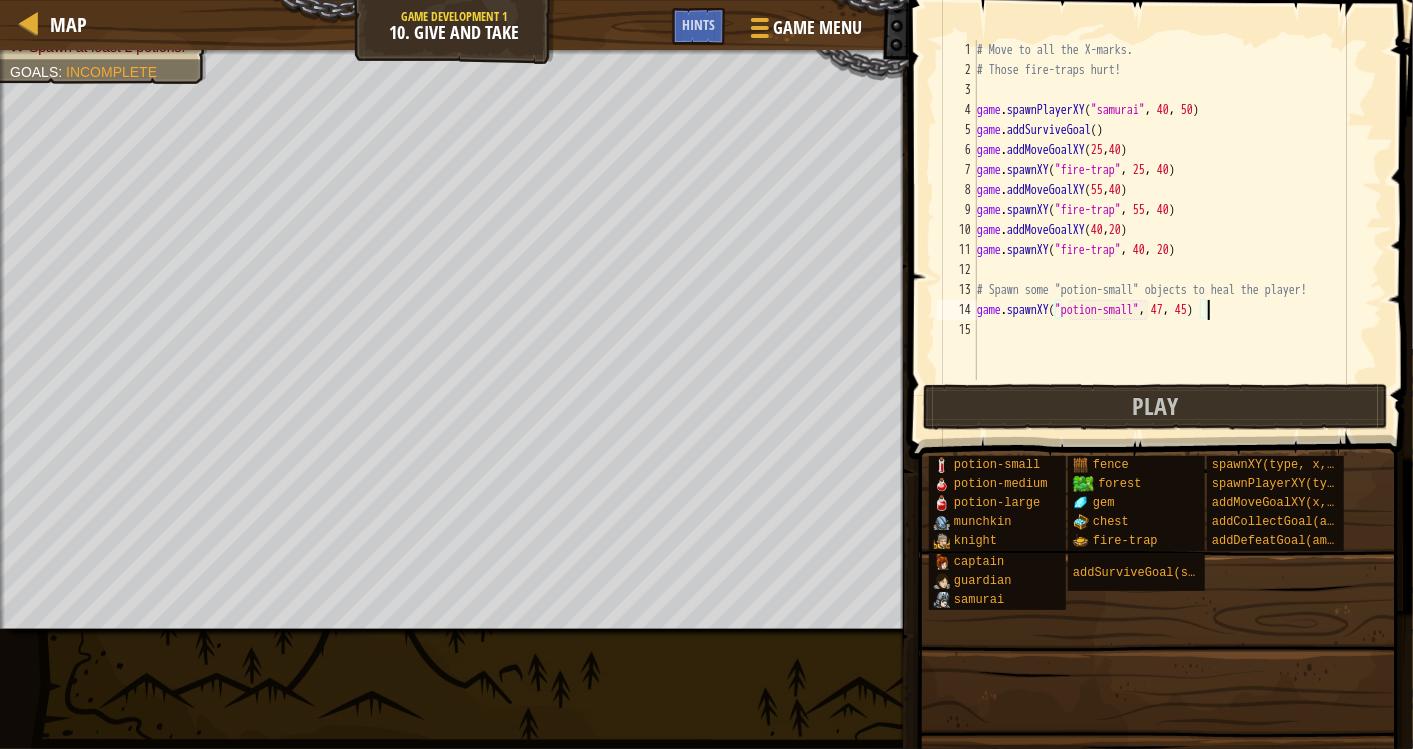 scroll, scrollTop: 8, scrollLeft: 18, axis: both 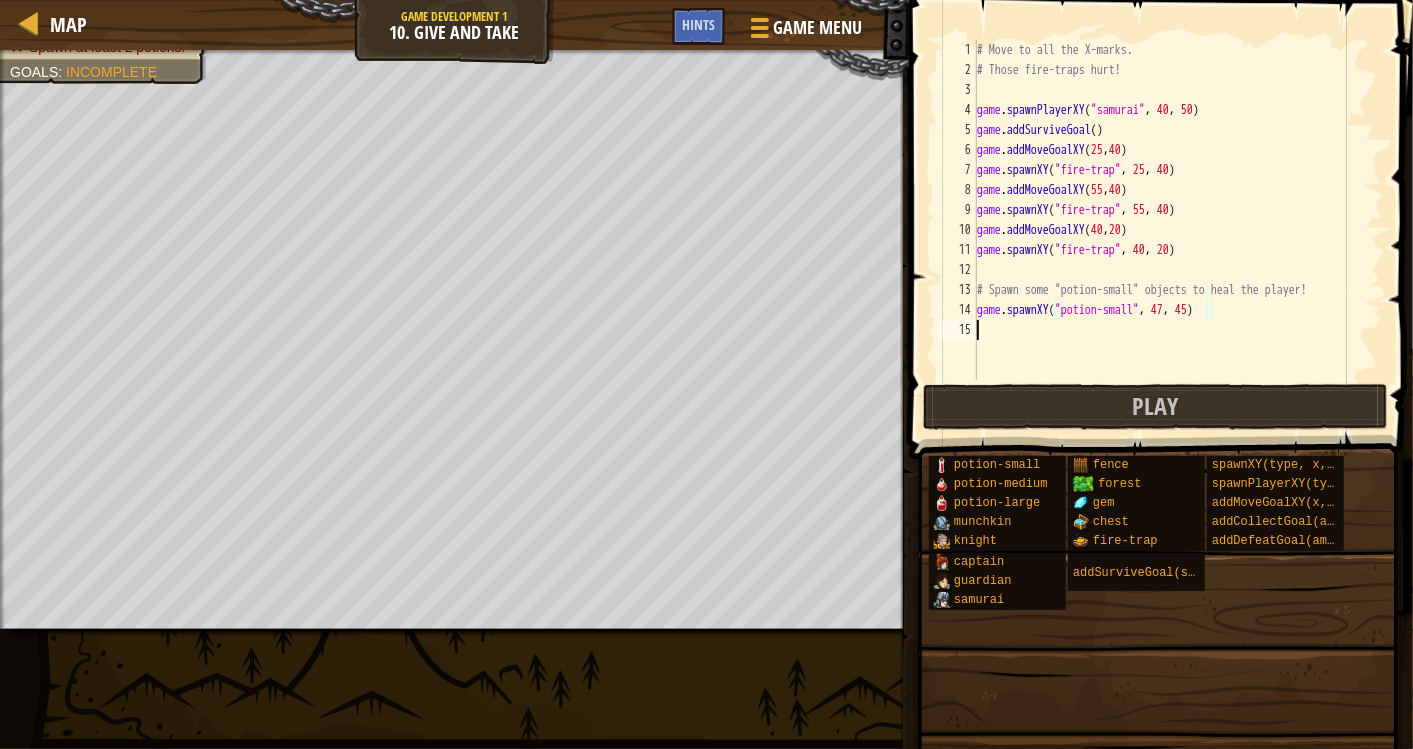 click on "# Move to all the X-marks. # Those fire-traps hurt! game . spawnPlayerXY ( "samurai" ,   [COORD] ,   [COORD] ) game . addSurviveGoal ( ) game . addMoveGoalXY ( [COORD] ,   [COORD] ) game . spawnXY ( "fire-trap" ,   [COORD] ,   [COORD] ) game . addMoveGoalXY ( [COORD] ,   [COORD] ) game . spawnXY ( "fire-trap" ,   [COORD] ,   [COORD] ) game . addMoveGoalXY ( [COORD] ,   [COORD] ) game . spawnXY ( "fire-trap" ,   [COORD] ,   [COORD] ) # Spawn some "potion-small" objects to heal the player! game . spawnXY ( "potion-small" ,   [COORD] ,   [COORD] )" at bounding box center (1178, 230) 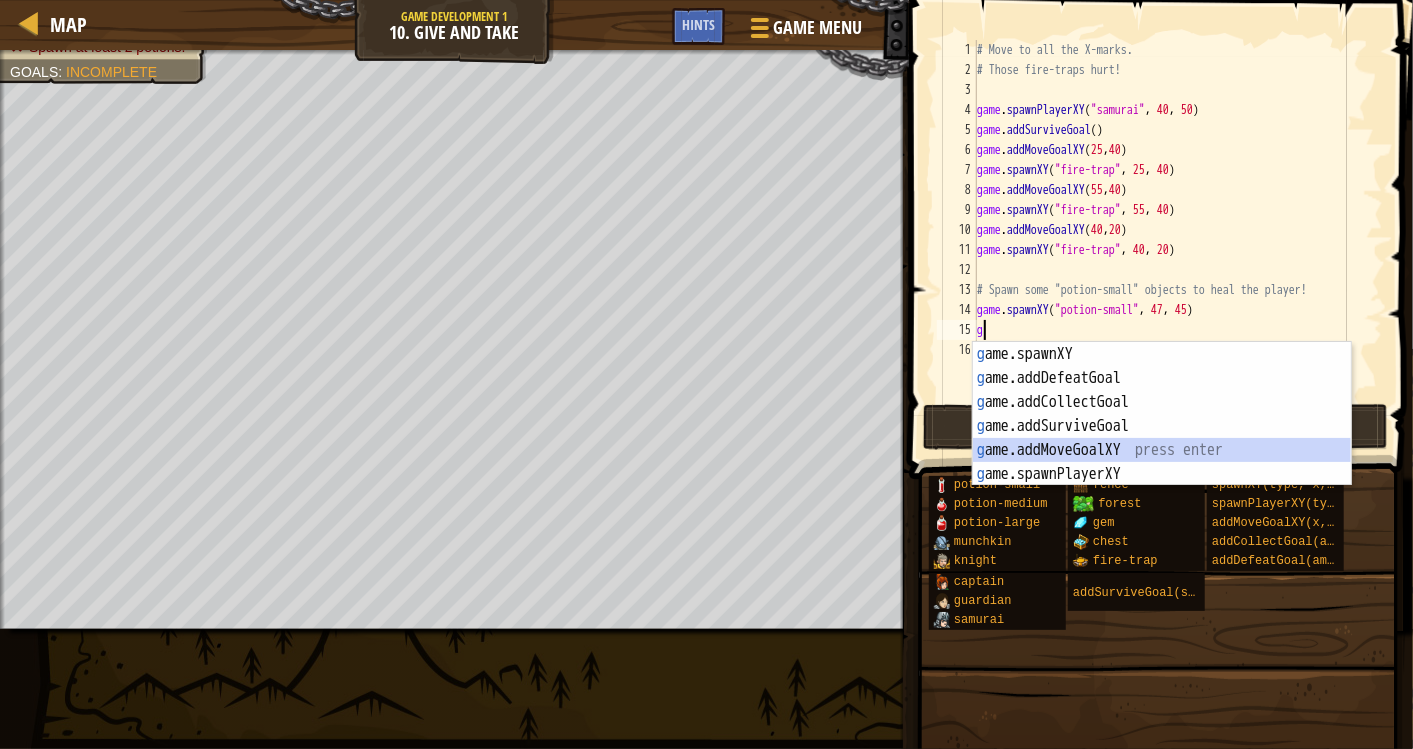 click on "g ame.spawnXY press enter g ame.addDefeatGoal press enter g ame.addCollectGoal press enter g ame.addSurviveGoal press enter g ame.addMoveGoalXY press enter g ame.spawnPlayerXY press enter" at bounding box center (1162, 438) 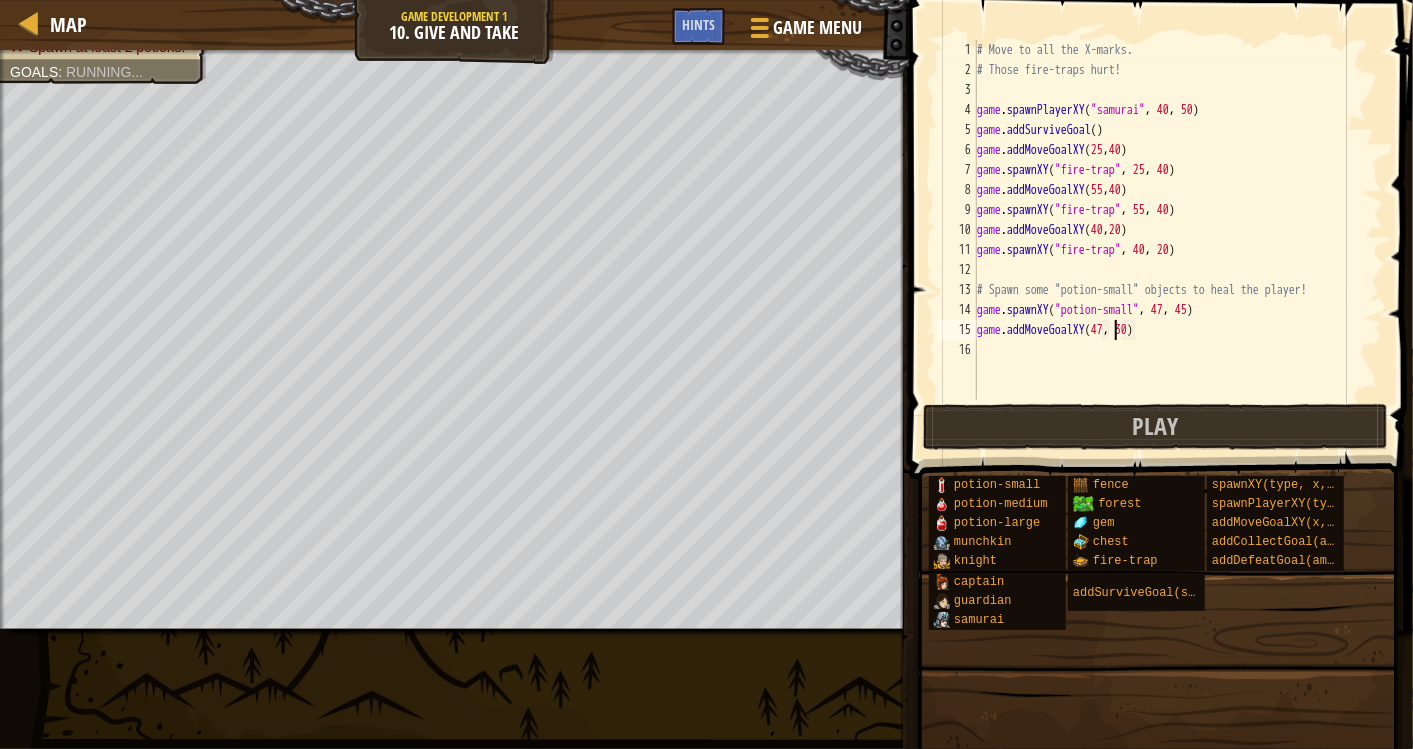 scroll, scrollTop: 8, scrollLeft: 11, axis: both 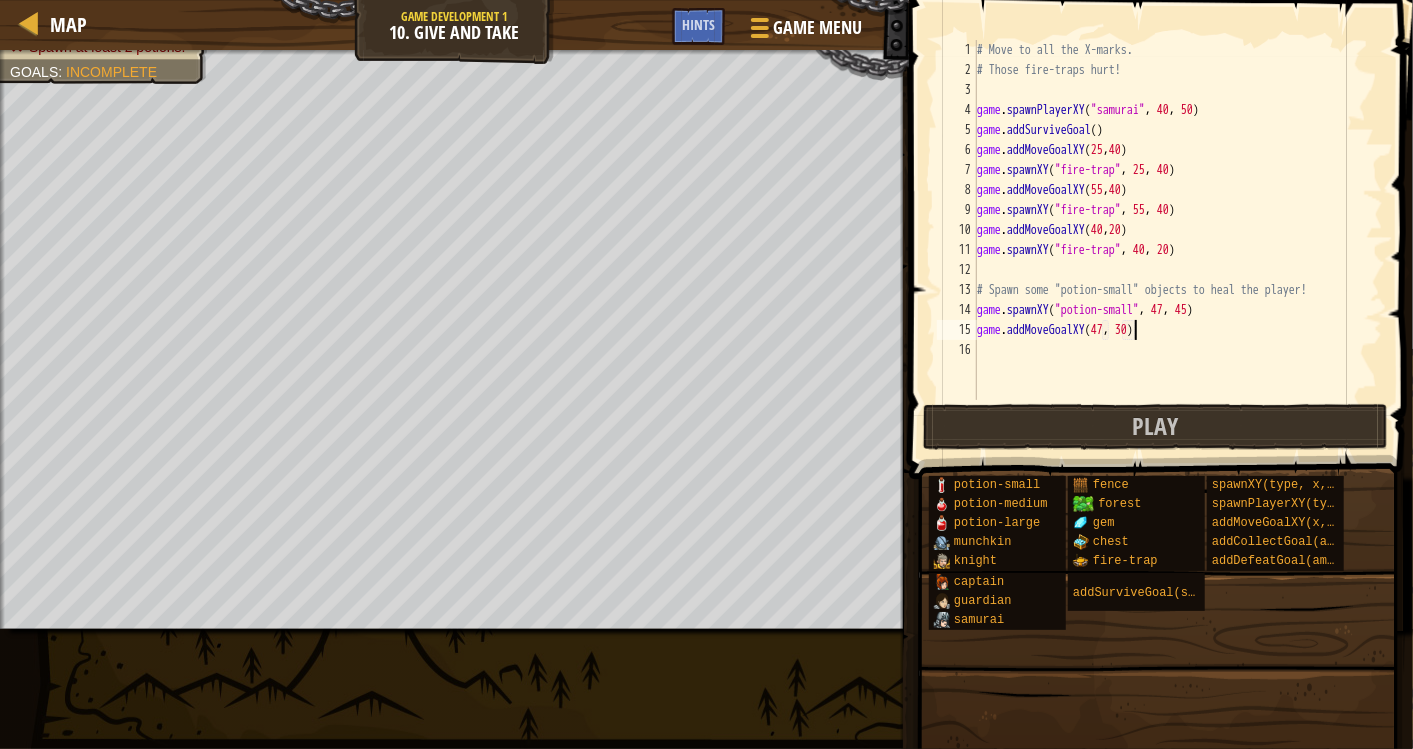 click on "# Move to all the X-marks. # Those fire-traps hurt! game . spawnPlayerXY ( "samurai" ,   [COORD] ,   [COORD] ) game . addSurviveGoal ( ) game . addMoveGoalXY ( [COORD] ,   [COORD] ) game . spawnXY ( "fire-trap" ,   [COORD] ,   [COORD] ) game . addMoveGoalXY ( [COORD] ,   [COORD] ) game . spawnXY ( "fire-trap" ,   [COORD] ,   [COORD] ) game . addMoveGoalXY ( [COORD] ,   [COORD] ) game . spawnXY ( "fire-trap" ,   [COORD] ,   [COORD] ) # Spawn some "potion-small" objects to heal the player! game . spawnXY ( "potion-small" ,   [COORD] ,   [COORD] ) game . addMoveGoalXY ( [COORD] ,   [COORD] )" at bounding box center [1178, 240] 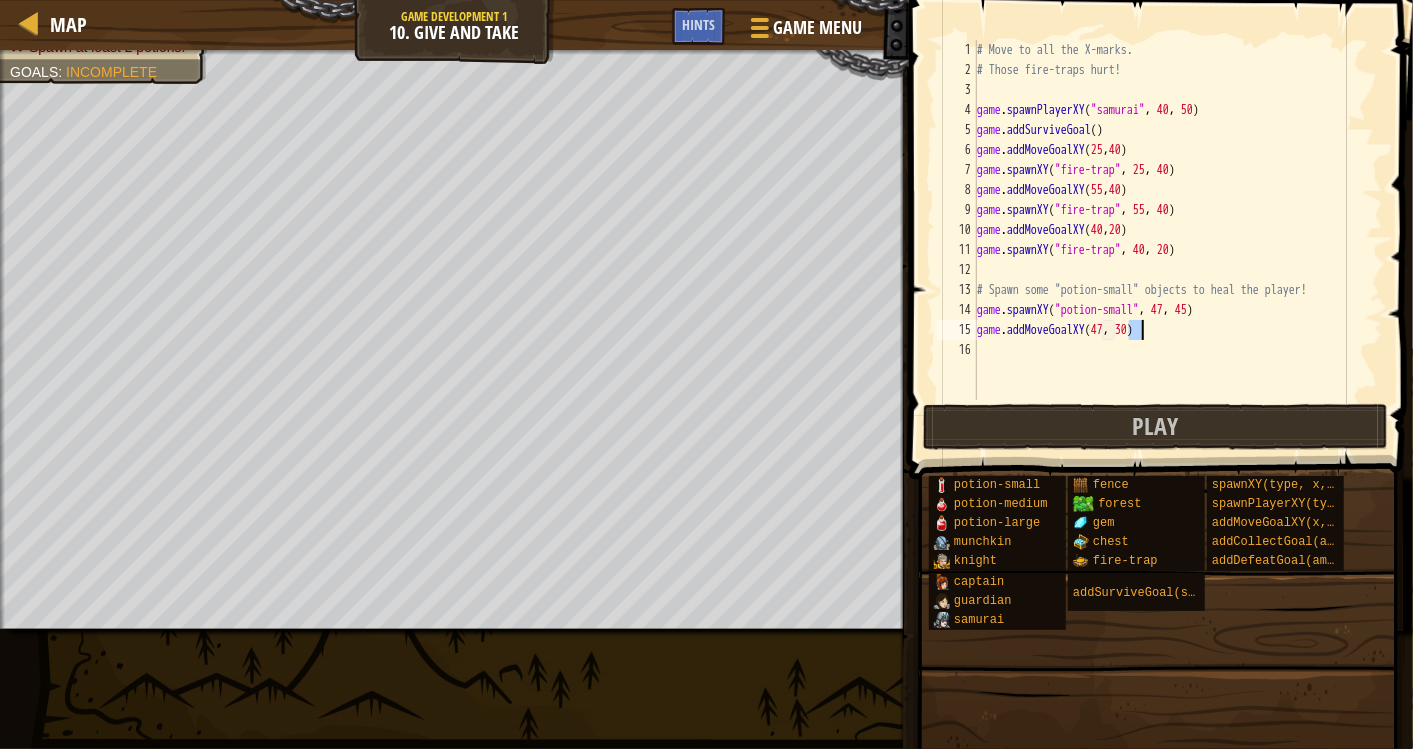 click on "# Move to all the X-marks. # Those fire-traps hurt! game . spawnPlayerXY ( "samurai" ,   [COORD] ,   [COORD] ) game . addSurviveGoal ( ) game . addMoveGoalXY ( [COORD] ,   [COORD] ) game . spawnXY ( "fire-trap" ,   [COORD] ,   [COORD] ) game . addMoveGoalXY ( [COORD] ,   [COORD] ) game . spawnXY ( "fire-trap" ,   [COORD] ,   [COORD] ) game . addMoveGoalXY ( [COORD] ,   [COORD] ) game . spawnXY ( "fire-trap" ,   [COORD] ,   [COORD] ) # Spawn some "potion-small" objects to heal the player! game . spawnXY ( "potion-small" ,   [COORD] ,   [COORD] ) game . addMoveGoalXY ( [COORD] ,   [COORD] )" at bounding box center (1178, 240) 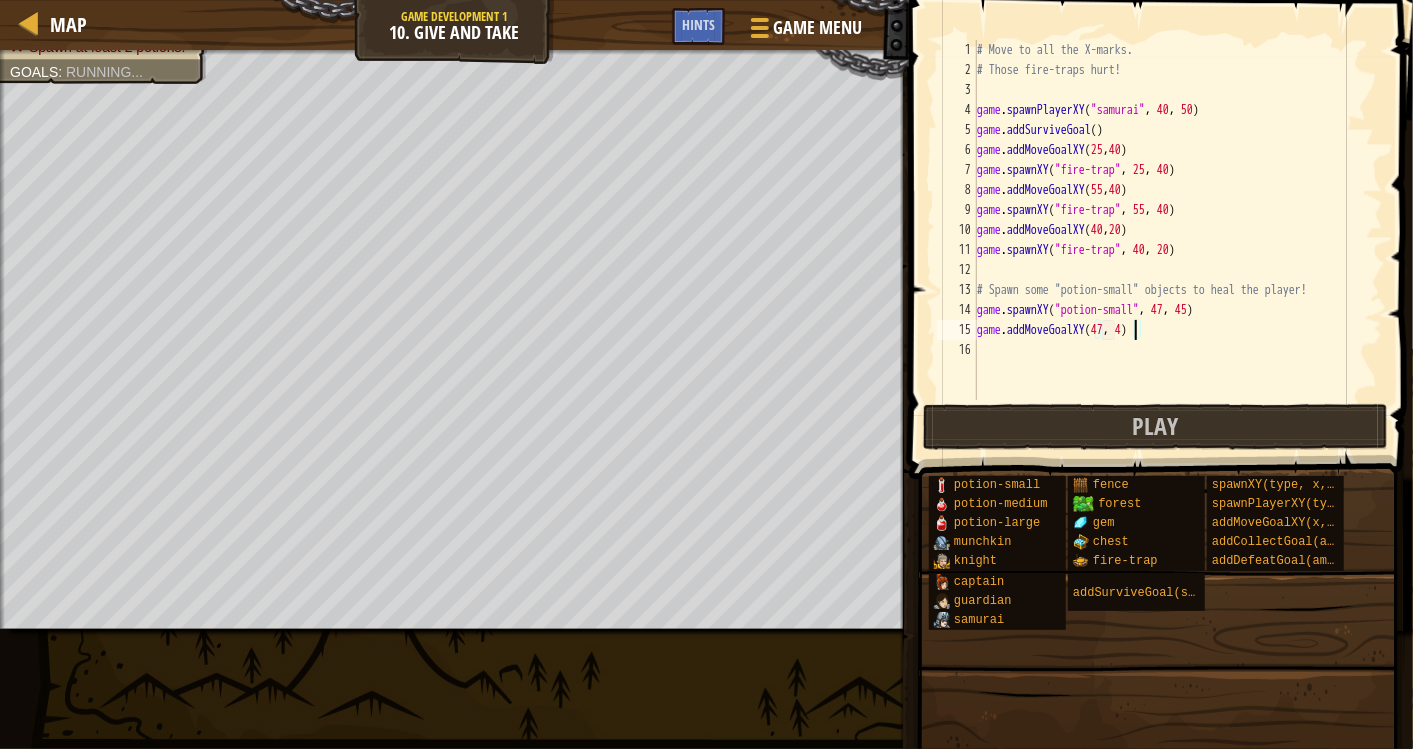 scroll, scrollTop: 8, scrollLeft: 12, axis: both 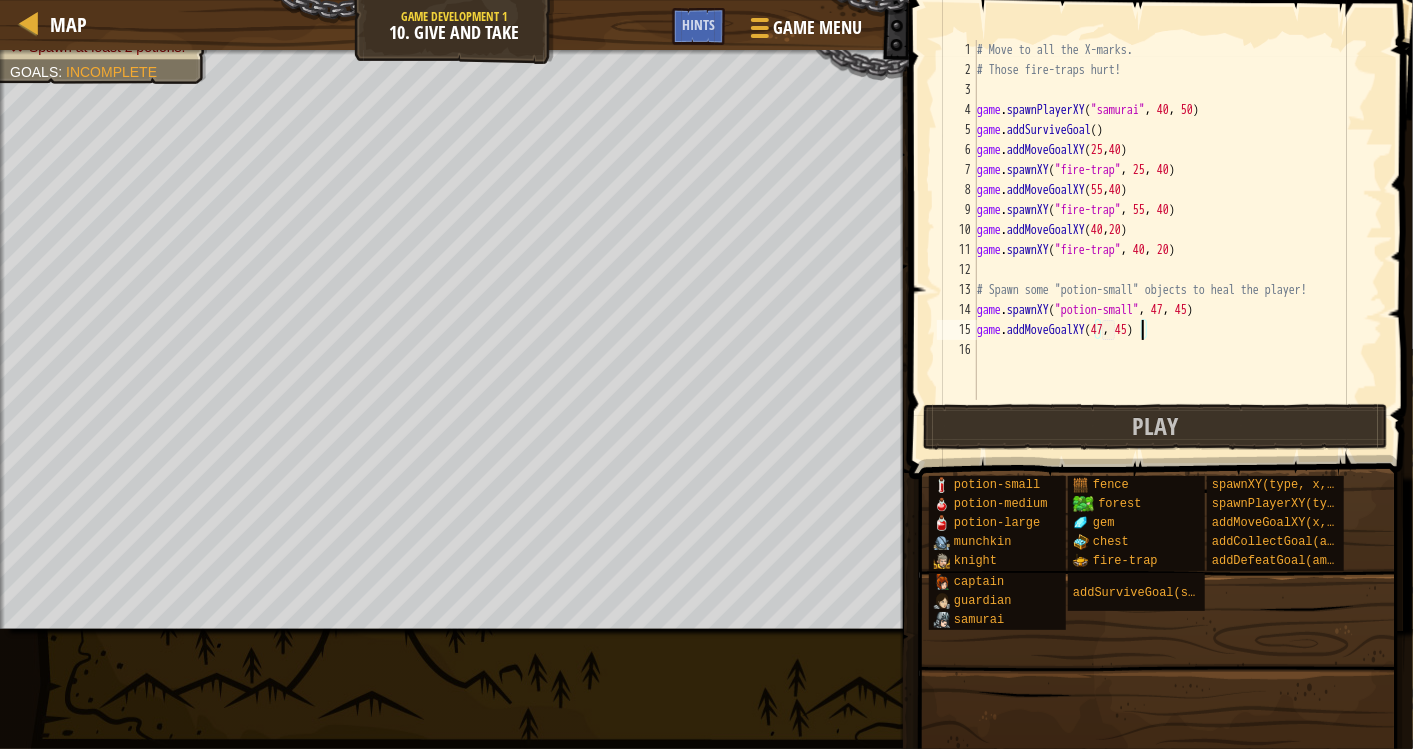 click on "# Move to all the X-marks. # Those fire-traps hurt! game . spawnPlayerXY ( "samurai" ,   [NUMBER] ,   [NUMBER] ) game . addSurviveGoal ( ) game . addMoveGoalXY ( [NUMBER] , [NUMBER] ) game . spawnXY ( "fire-trap" ,   [NUMBER] ,   [NUMBER] ) game . addMoveGoalXY ( [NUMBER] , [NUMBER] ) game . spawnXY ( "fire-trap" ,   [NUMBER] ,   [NUMBER] ) game . addMoveGoalXY ( [NUMBER] , [NUMBER] ) game . spawnXY ( "fire-trap" ,   [NUMBER] ,   [NUMBER] ) # Spawn some "potion-small" objects to heal the player! game . spawnXY ( "potion-small" ,   [NUMBER] ,   [NUMBER] ) game . addMoveGoalXY ( [NUMBER] ,   [NUMBER] )" at bounding box center (1178, 240) 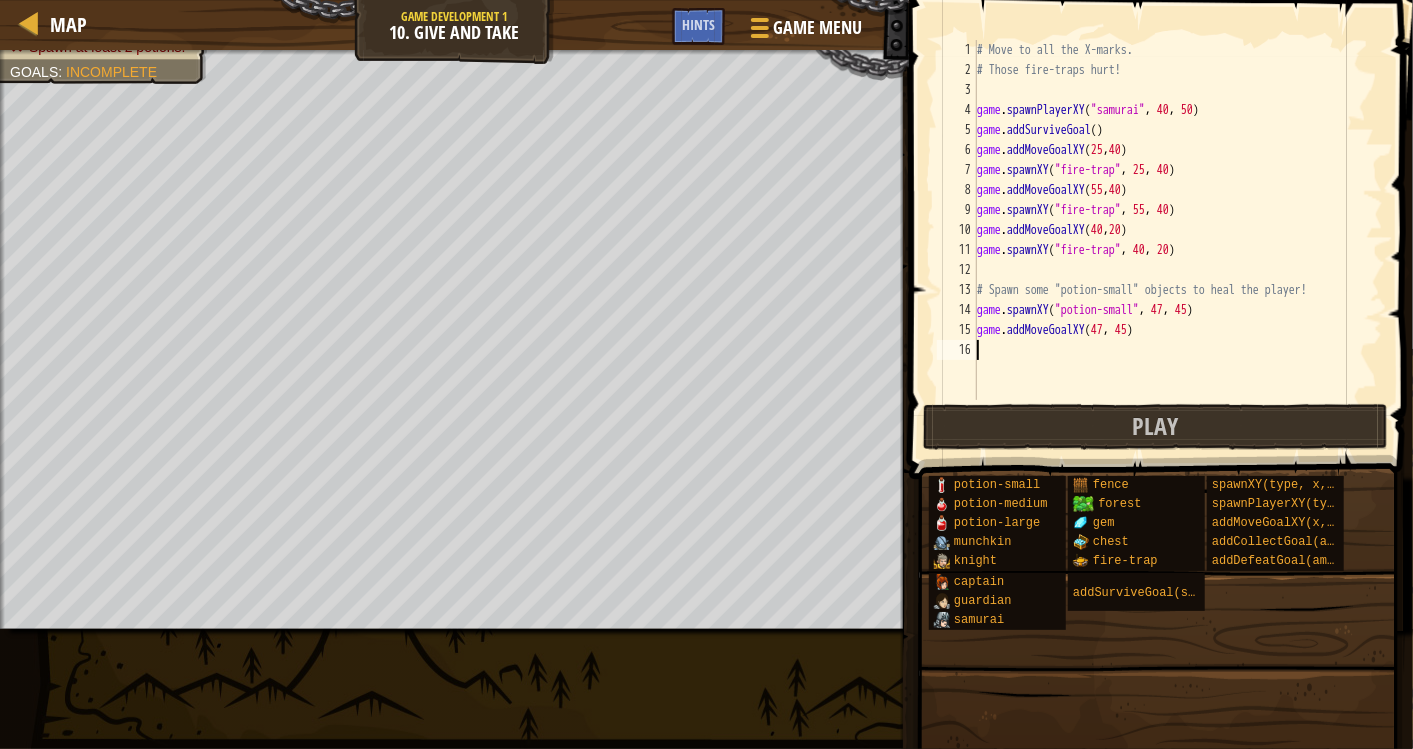 scroll, scrollTop: 8, scrollLeft: 0, axis: vertical 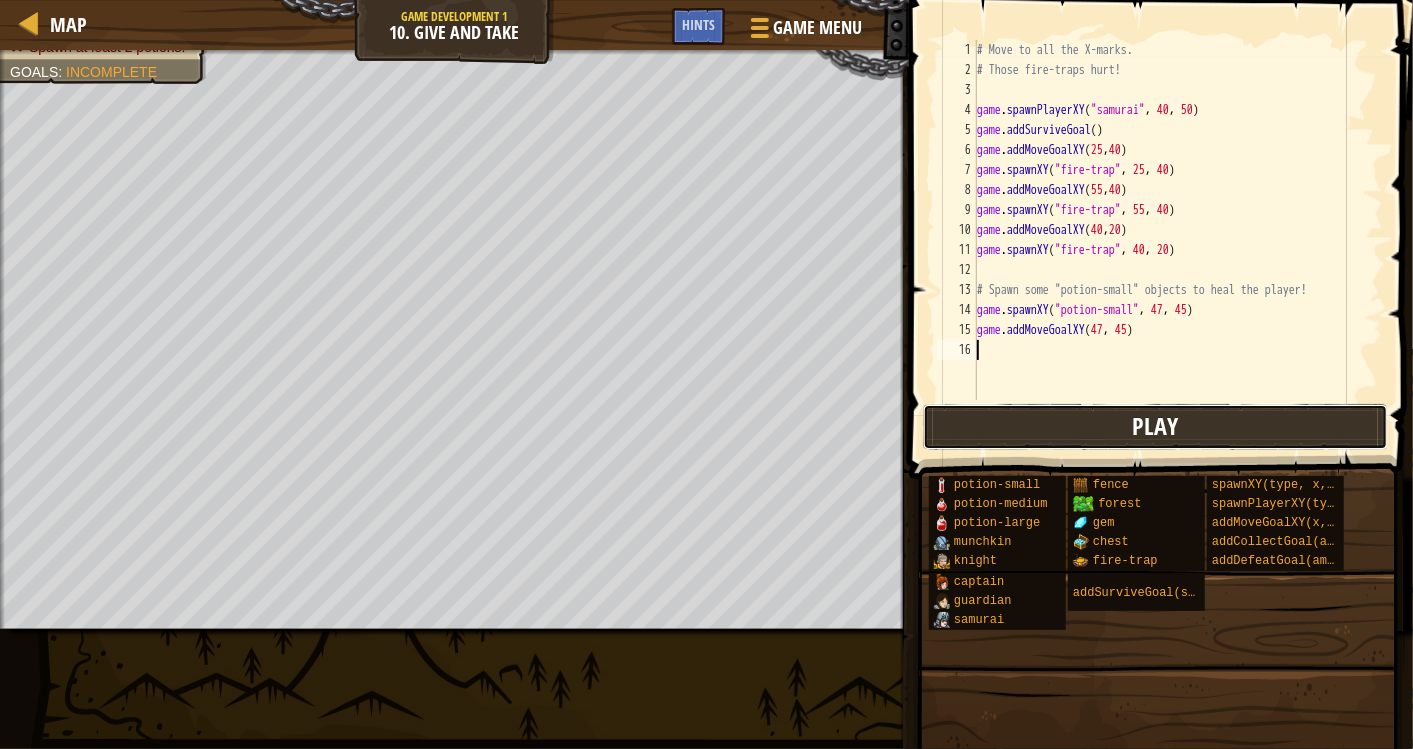click on "Play" at bounding box center [1156, 427] 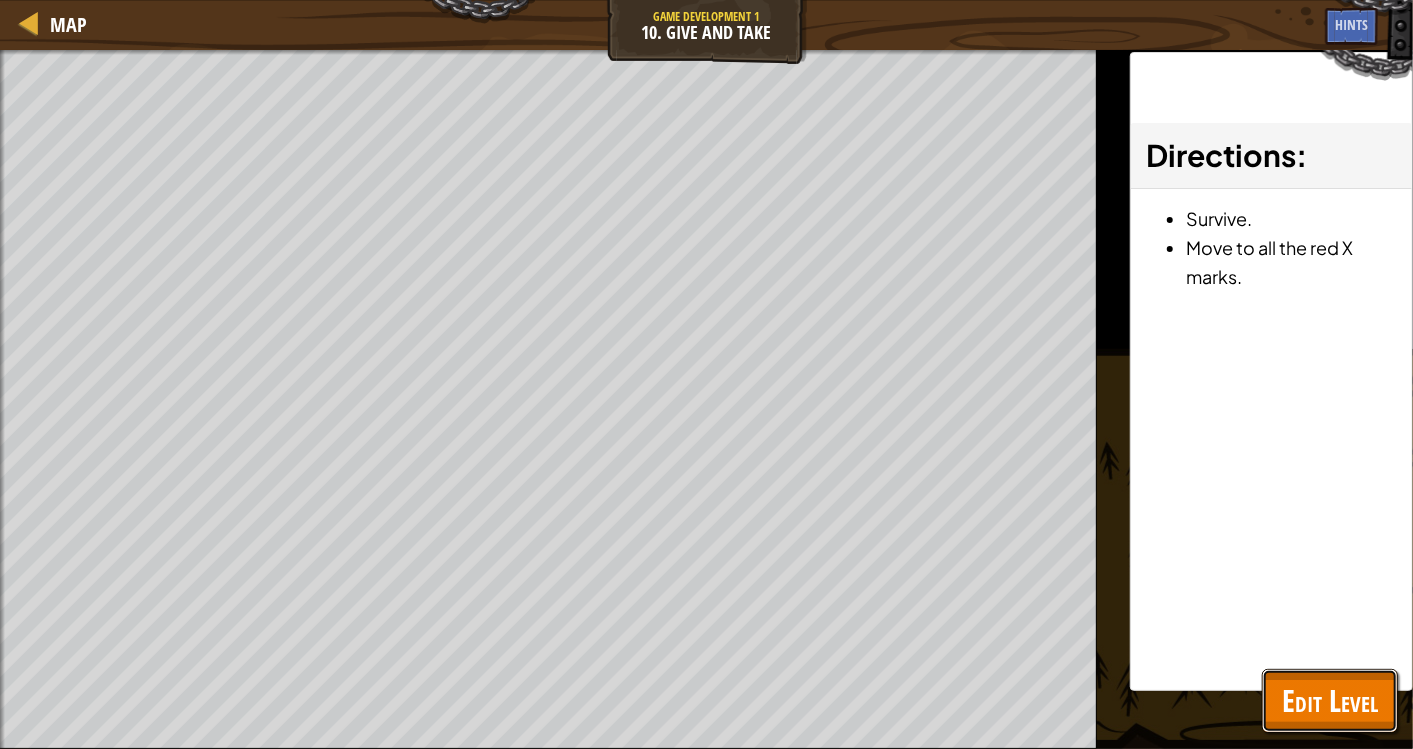 click on "Edit Level" at bounding box center (1330, 700) 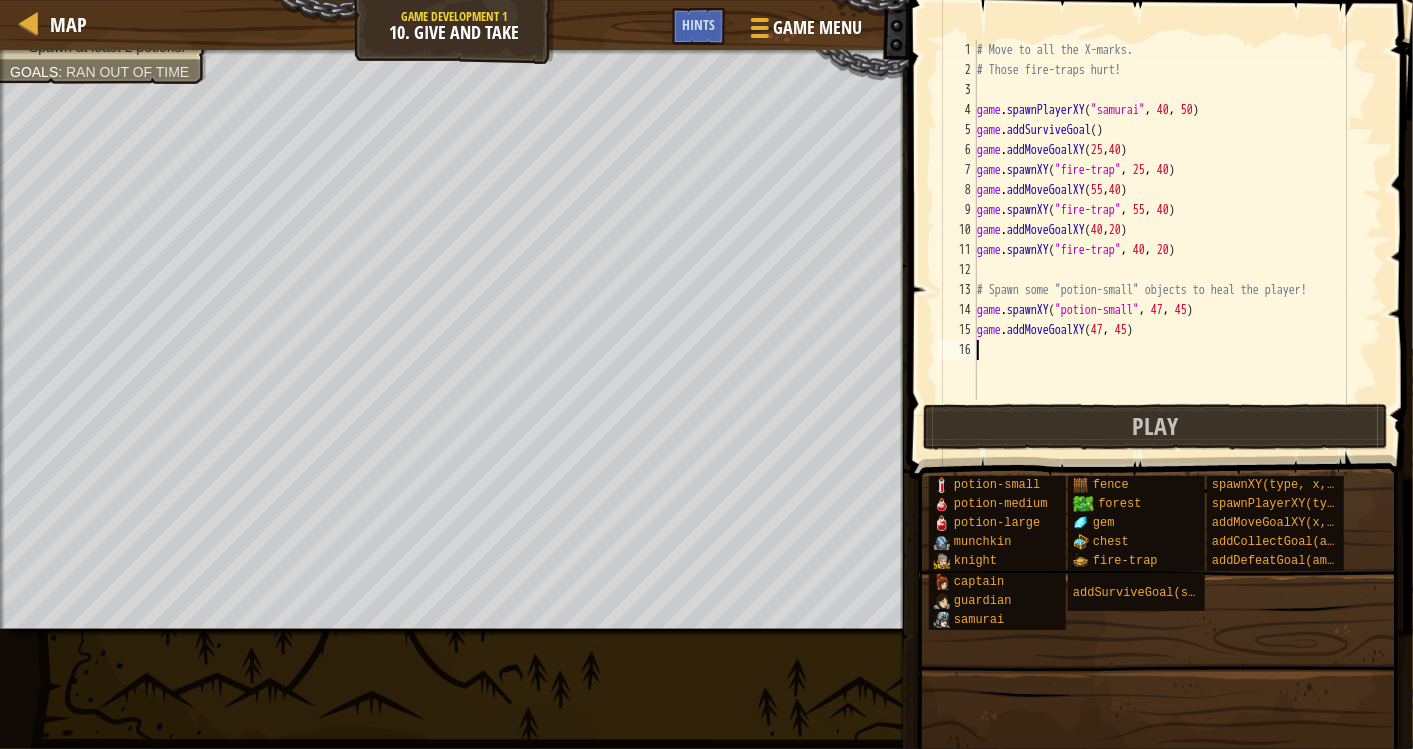 click on "# Move to all the X-marks. # Those fire-traps hurt! game . spawnPlayerXY ( "samurai" ,   [NUMBER] ,   [NUMBER] ) game . addSurviveGoal ( ) game . addMoveGoalXY ( [NUMBER] , [NUMBER] ) game . spawnXY ( "fire-trap" ,   [NUMBER] ,   [NUMBER] ) game . addMoveGoalXY ( [NUMBER] , [NUMBER] ) game . spawnXY ( "fire-trap" ,   [NUMBER] ,   [NUMBER] ) game . addMoveGoalXY ( [NUMBER] , [NUMBER] ) game . spawnXY ( "fire-trap" ,   [NUMBER] ,   [NUMBER] ) # Spawn some "potion-small" objects to heal the player! game . spawnXY ( "potion-small" ,   [NUMBER] ,   [NUMBER] ) game . addMoveGoalXY ( [NUMBER] ,   [NUMBER] )" at bounding box center [1178, 240] 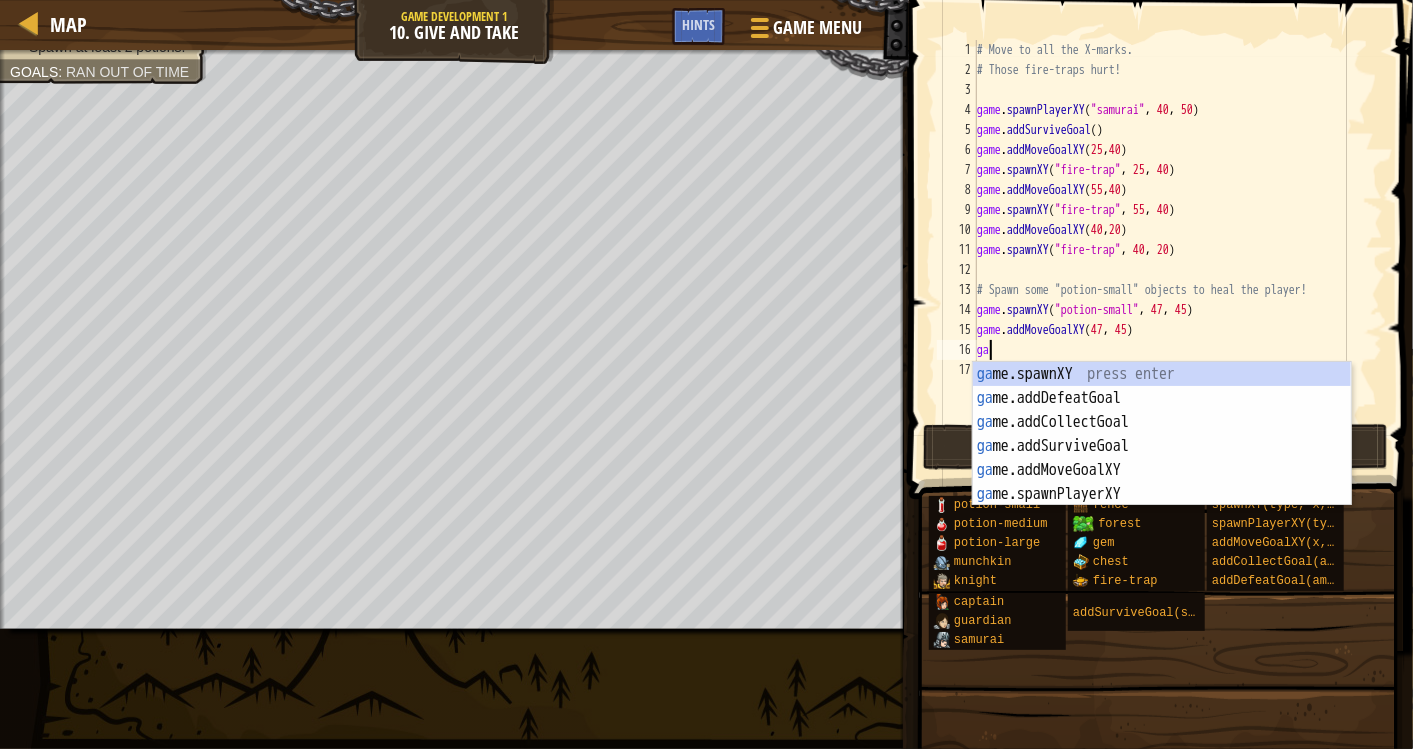 scroll, scrollTop: 8, scrollLeft: 0, axis: vertical 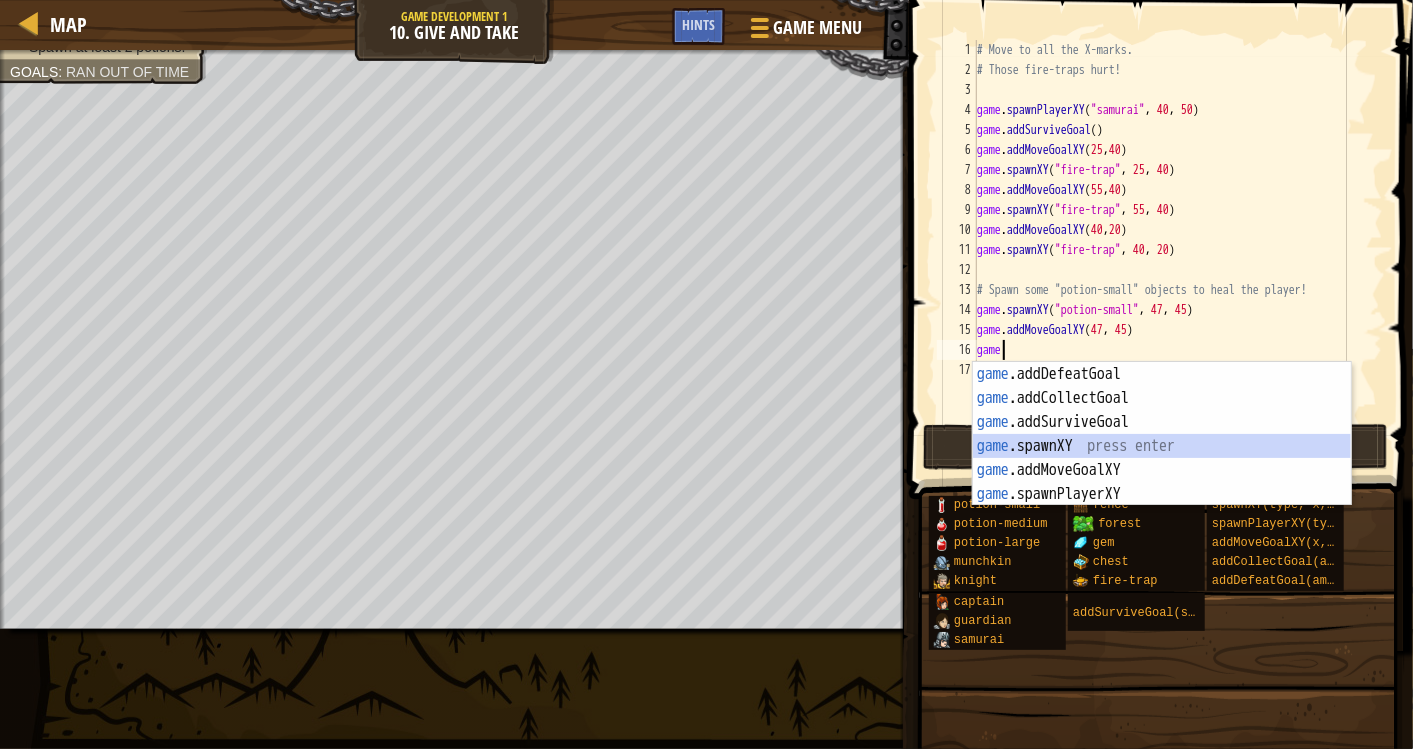 click on "game .addDefeatGoal press enter game .addCollectGoal press enter game .addSurviveGoal press enter game .spawnXY press enter game .addMoveGoalXY press enter game .spawnPlayerXY press enter" at bounding box center [1162, 458] 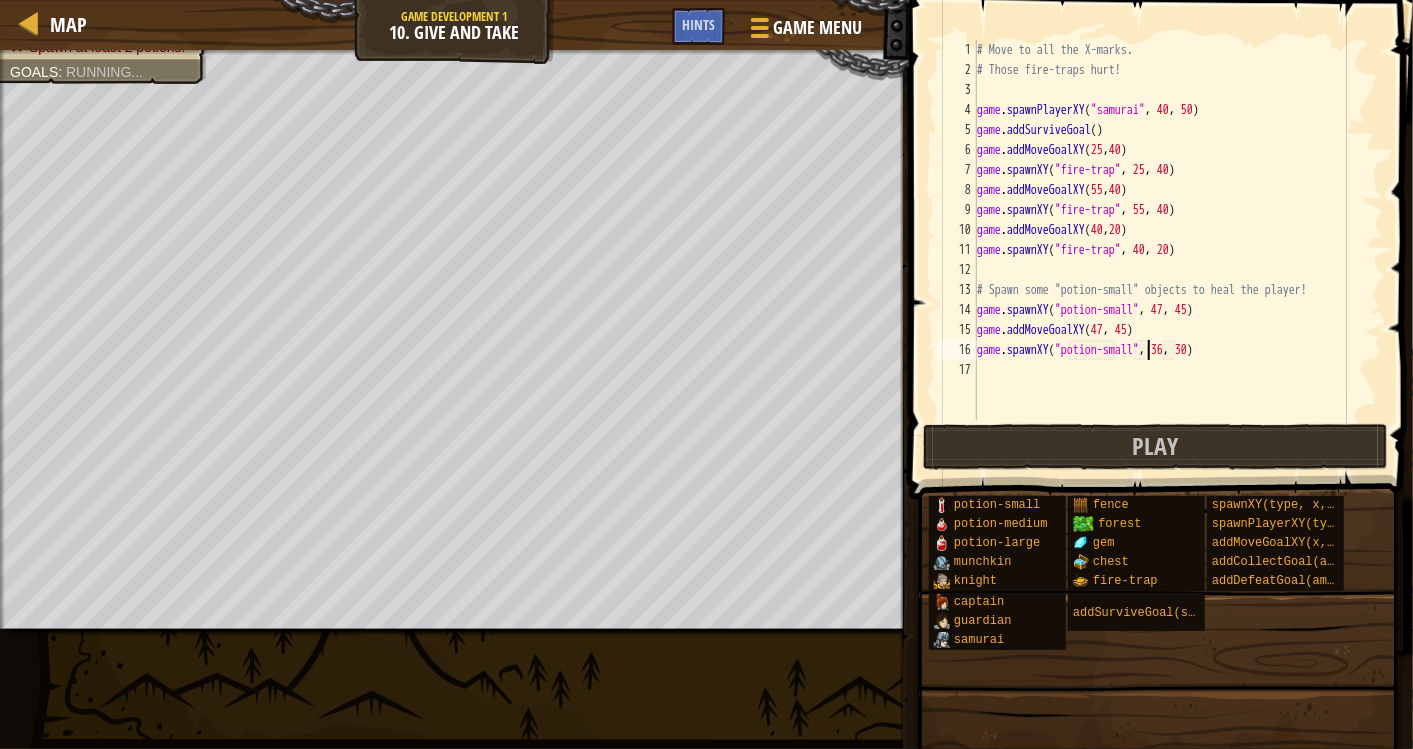 scroll, scrollTop: 8, scrollLeft: 14, axis: both 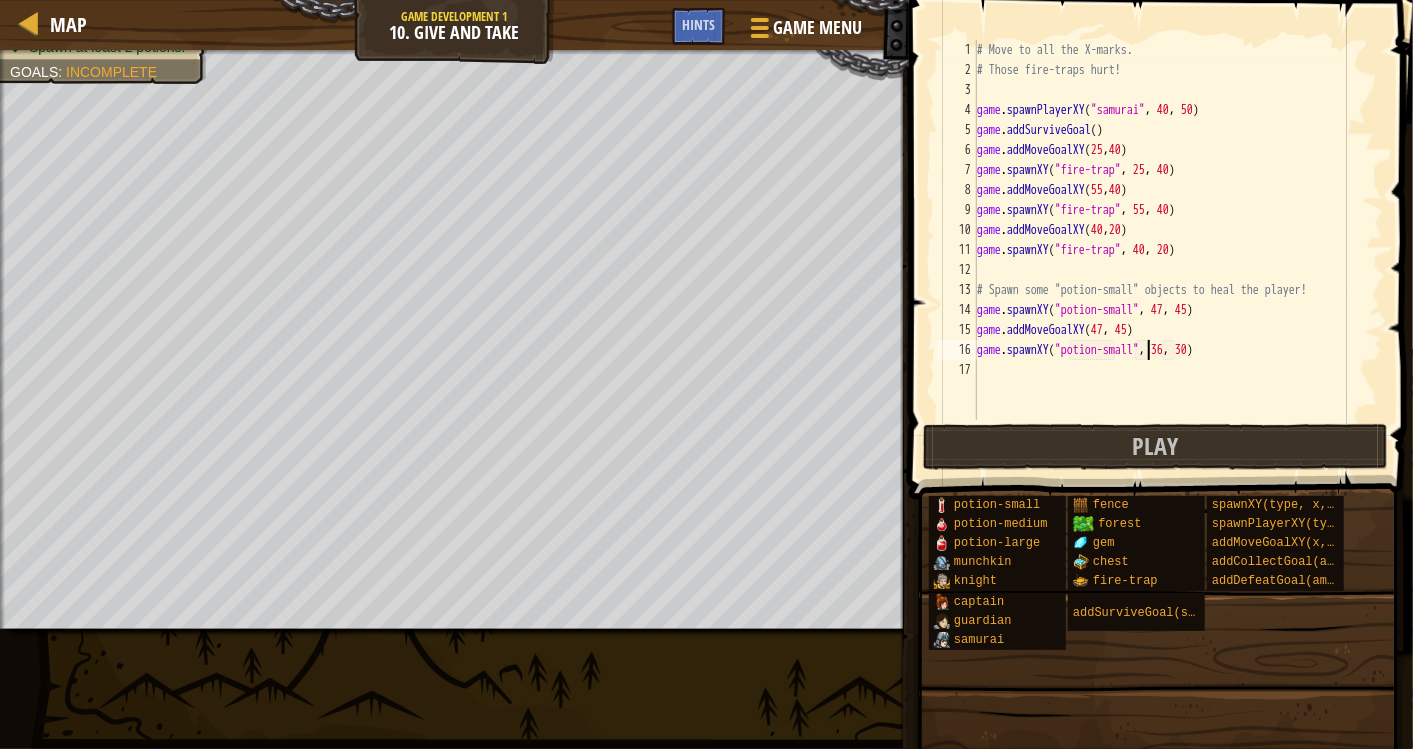 click on "# Move to all the X-marks. # Those fire-traps hurt! game . spawnPlayerXY ( "samurai" ,   [COORD] ,   [COORD] ) game . addSurviveGoal ( ) game . addMoveGoalXY ( [COORD] ,   [COORD] ) game . spawnXY ( "fire-trap" ,   [COORD] ,   [COORD] ) game . addMoveGoalXY ( [COORD] ,   [COORD] ) game . spawnXY ( "fire-trap" ,   [COORD] ,   [COORD] ) game . addMoveGoalXY ( [COORD] ,   [COORD] ) game . spawnXY ( "fire-trap" ,   [COORD] ,   [COORD] ) # Spawn some "potion-small" objects to heal the player! game . spawnXY ( "potion-small" ,   [COORD] ,   [COORD] ) game . addMoveGoalXY ( [COORD] ,   [COORD] ) game . spawnXY ( "potion-small" ,   [COORD] ,   [COORD] )" at bounding box center [1178, 250] 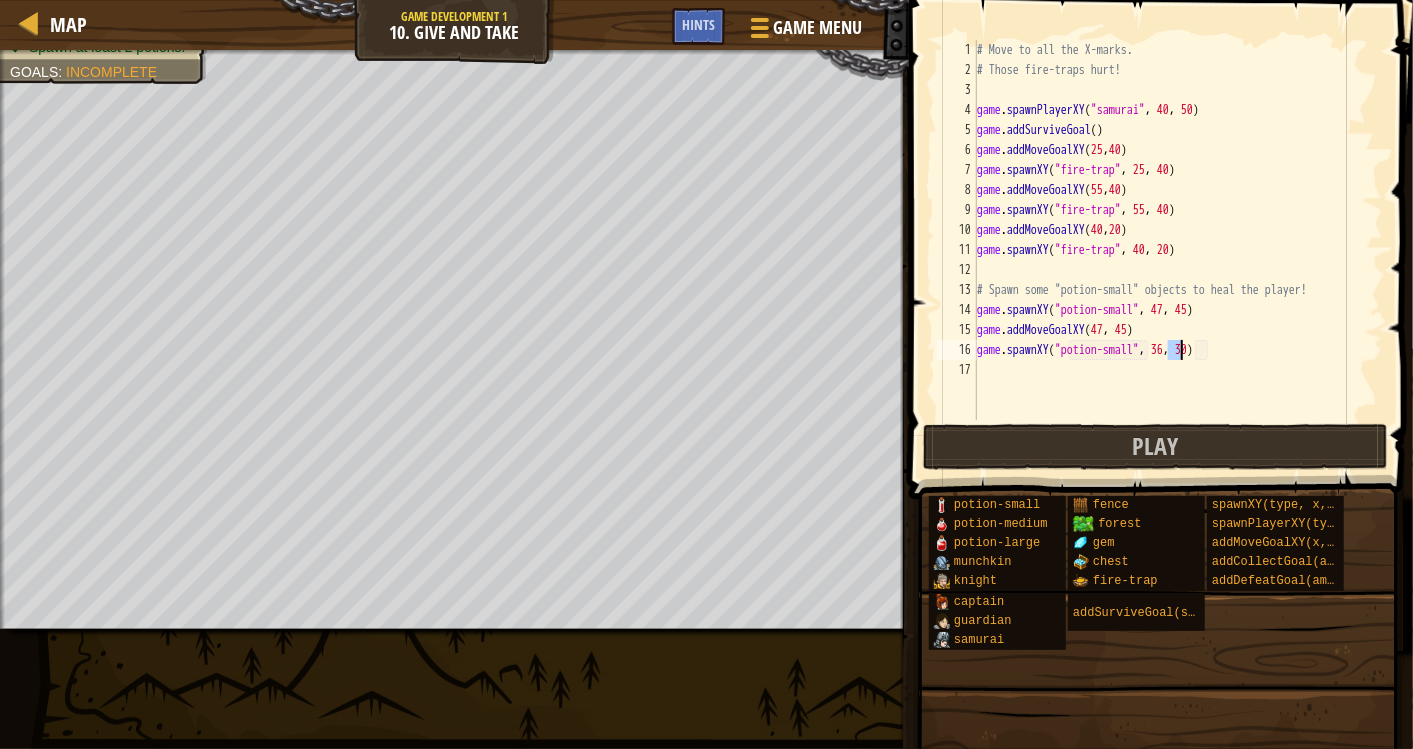 click on "# Move to all the X-marks. # Those fire-traps hurt! game . spawnPlayerXY ( "samurai" ,   [COORD] ,   [COORD] ) game . addSurviveGoal ( ) game . addMoveGoalXY ( [COORD] ,   [COORD] ) game . spawnXY ( "fire-trap" ,   [COORD] ,   [COORD] ) game . addMoveGoalXY ( [COORD] ,   [COORD] ) game . spawnXY ( "fire-trap" ,   [COORD] ,   [COORD] ) game . addMoveGoalXY ( [COORD] ,   [COORD] ) game . spawnXY ( "fire-trap" ,   [COORD] ,   [COORD] ) # Spawn some "potion-small" objects to heal the player! game . spawnXY ( "potion-small" ,   [COORD] ,   [COORD] ) game . addMoveGoalXY ( [COORD] ,   [COORD] ) game . spawnXY ( "potion-small" ,   [COORD] ,   [COORD] )" at bounding box center [1178, 250] 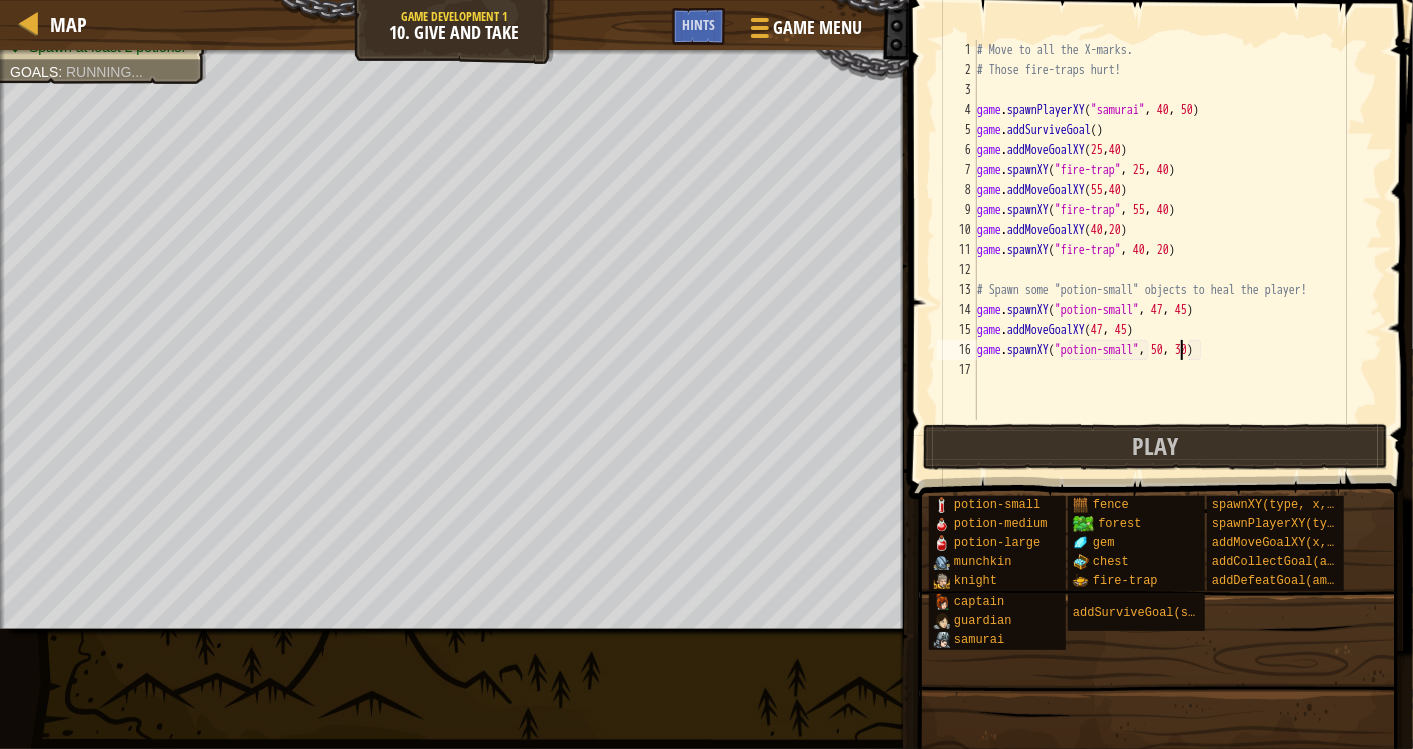 type on "game.spawnXY("potion-small", 50, 30)" 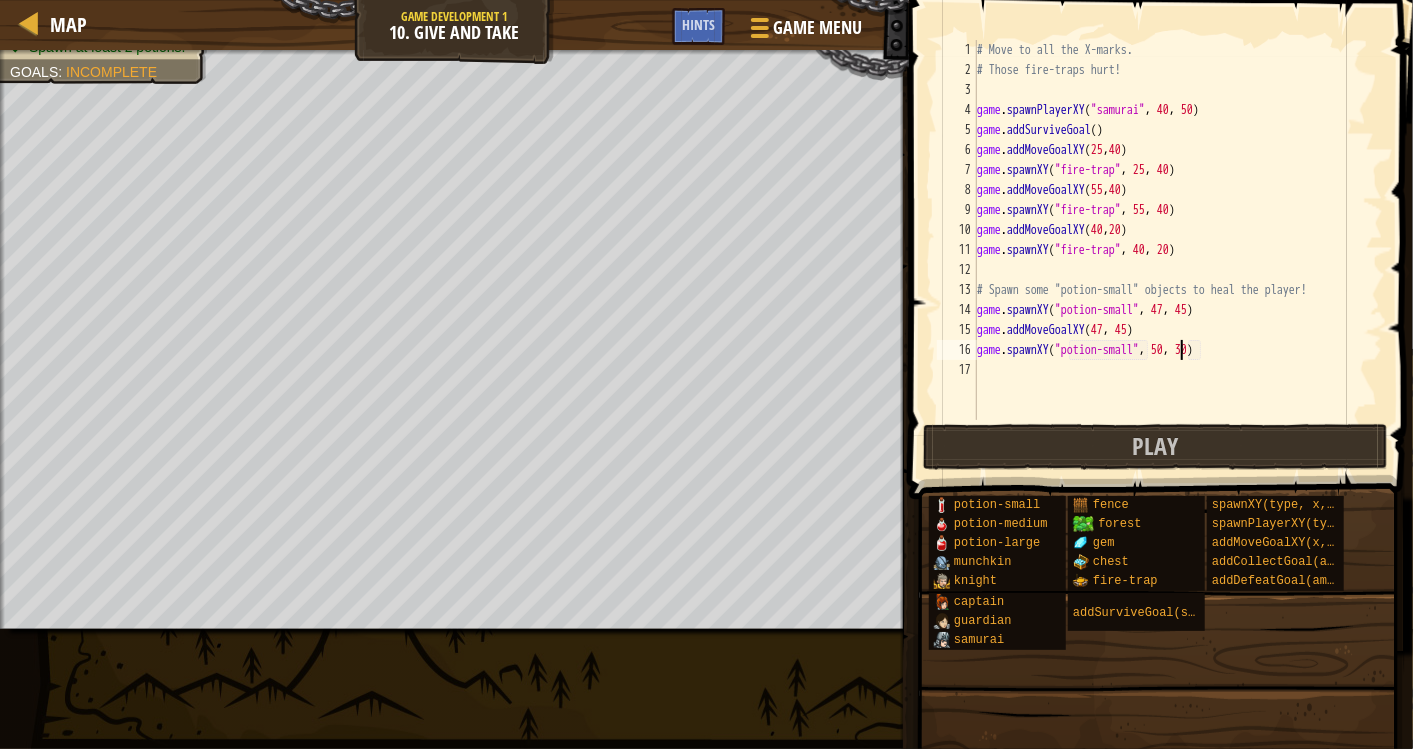click on "# Move to all the X-marks. # Those fire-traps hurt! game . spawnPlayerXY ( "samurai" ,   [COORD] ,   [COORD] ) game . addSurviveGoal ( ) game . addMoveGoalXY ( [COORD] ,   [COORD] ) game . spawnXY ( "fire-trap" ,   [COORD] ,   [COORD] ) game . addMoveGoalXY ( [COORD] ,   [COORD] ) game . spawnXY ( "fire-trap" ,   [COORD] ,   [COORD] ) game . addMoveGoalXY ( [COORD] ,   [COORD] ) game . spawnXY ( "fire-trap" ,   [COORD] ,   [COORD] ) # Spawn some "potion-small" objects to heal the player! game . spawnXY ( "potion-small" ,   [COORD] ,   [COORD] ) game . addMoveGoalXY ( [COORD] ,   [COORD] ) game . spawnXY ( "potion-small" ,   [COORD] ,   [COORD] )" at bounding box center (1178, 250) 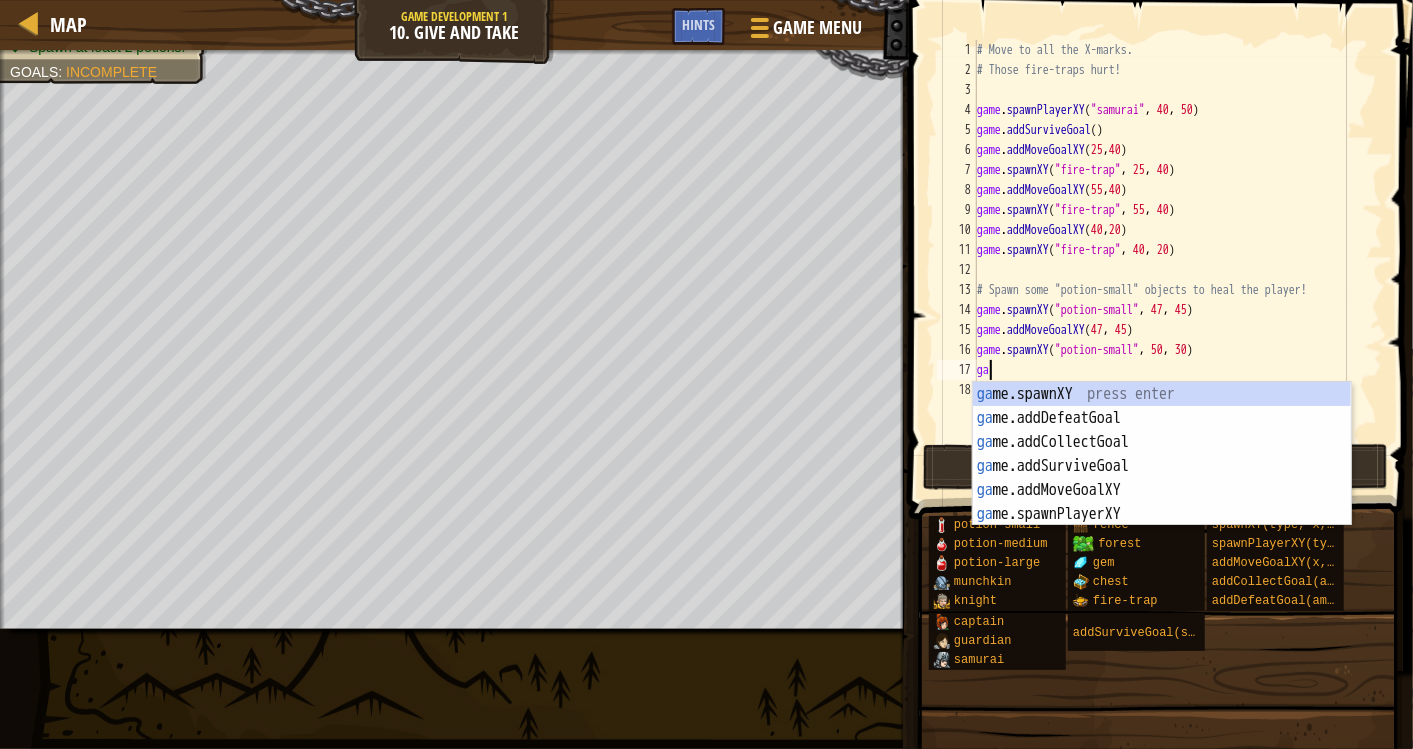 scroll, scrollTop: 8, scrollLeft: 0, axis: vertical 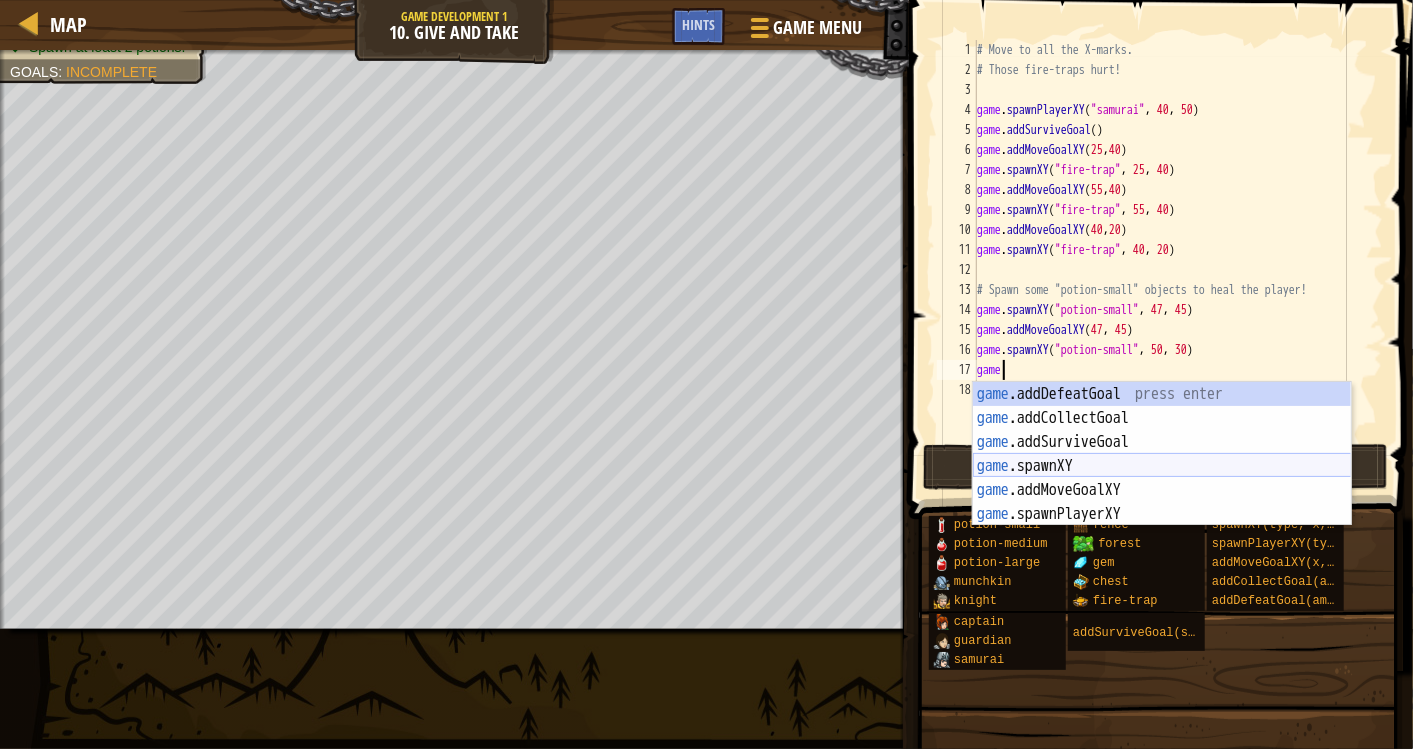 click on "game .addDefeatGoal press enter game .addCollectGoal press enter game .addSurviveGoal press enter game .spawnXY press enter game .addMoveGoalXY press enter game .spawnPlayerXY press enter" at bounding box center [1162, 478] 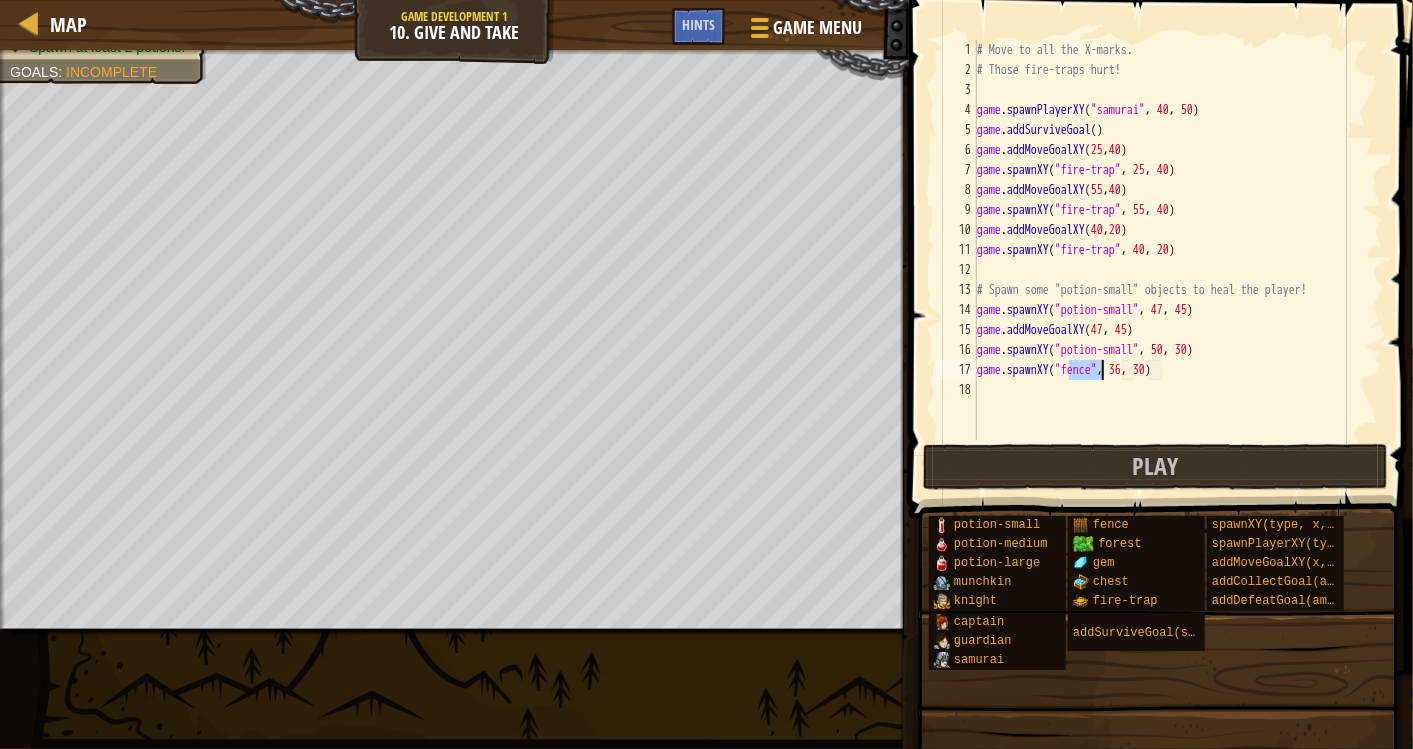 click on "# Move to all the X-marks. # Those fire-traps hurt! game . spawnPlayerXY ( "samurai" ,   40 ,   50 ) game . addSurviveGoal ( ) game . addMoveGoalXY ( 25 , 40 ) game . spawnXY ( "fire-trap" ,   25 ,   40 ) game . addMoveGoalXY ( 55 , 40 ) game . spawnXY ( "fire-trap" ,   55 ,   40 ) game . addMoveGoalXY ( 40 , 20 ) game . spawnXY ( "fire-trap" ,   40 ,   20 ) # Spawn some "potion-small" objects to heal the player! game . spawnXY ( "potion-small" ,   47 ,   45 ) game . addMoveGoalXY ( 47 ,   45 ) game . spawnXY ( "potion-small" ,   50 ,   30 ) game . spawnXY ( "fence" ,   36 ,   30 )" at bounding box center (1178, 260) 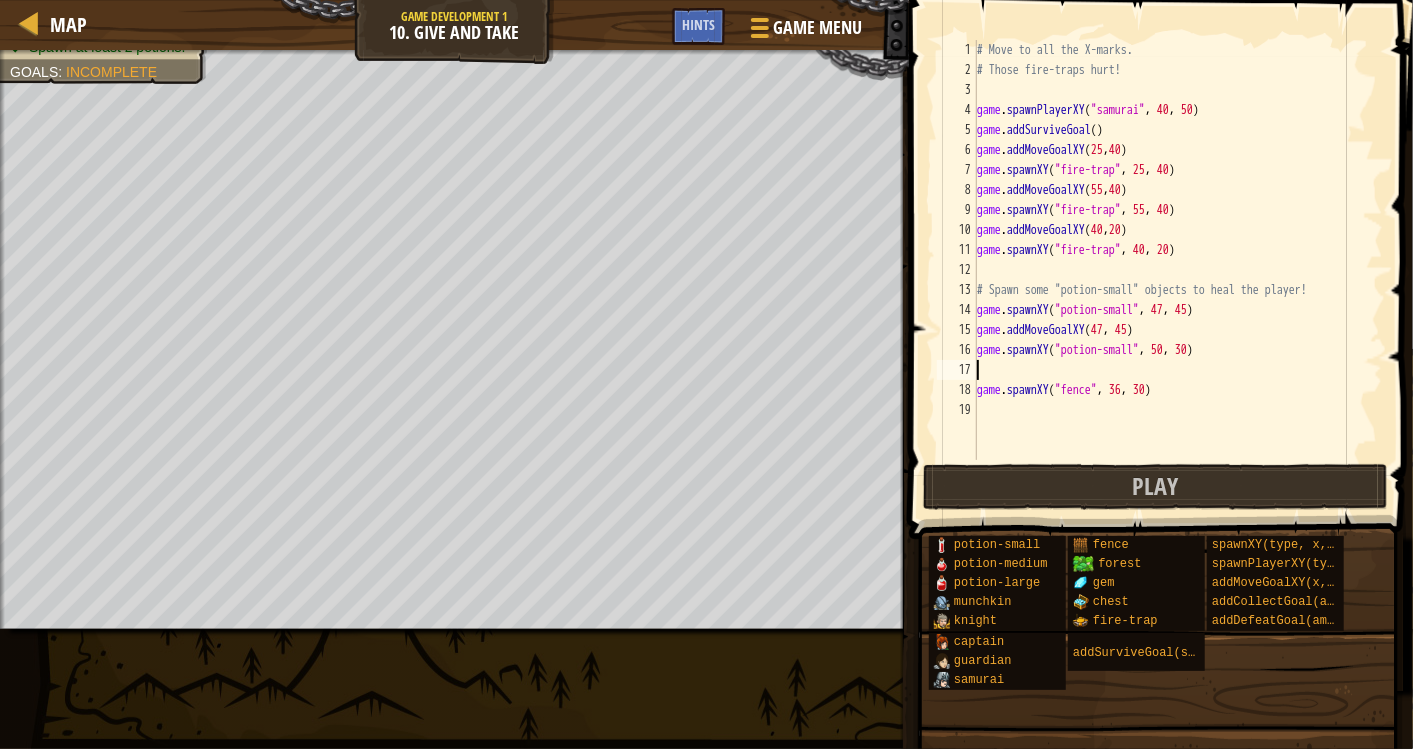 scroll, scrollTop: 8, scrollLeft: 0, axis: vertical 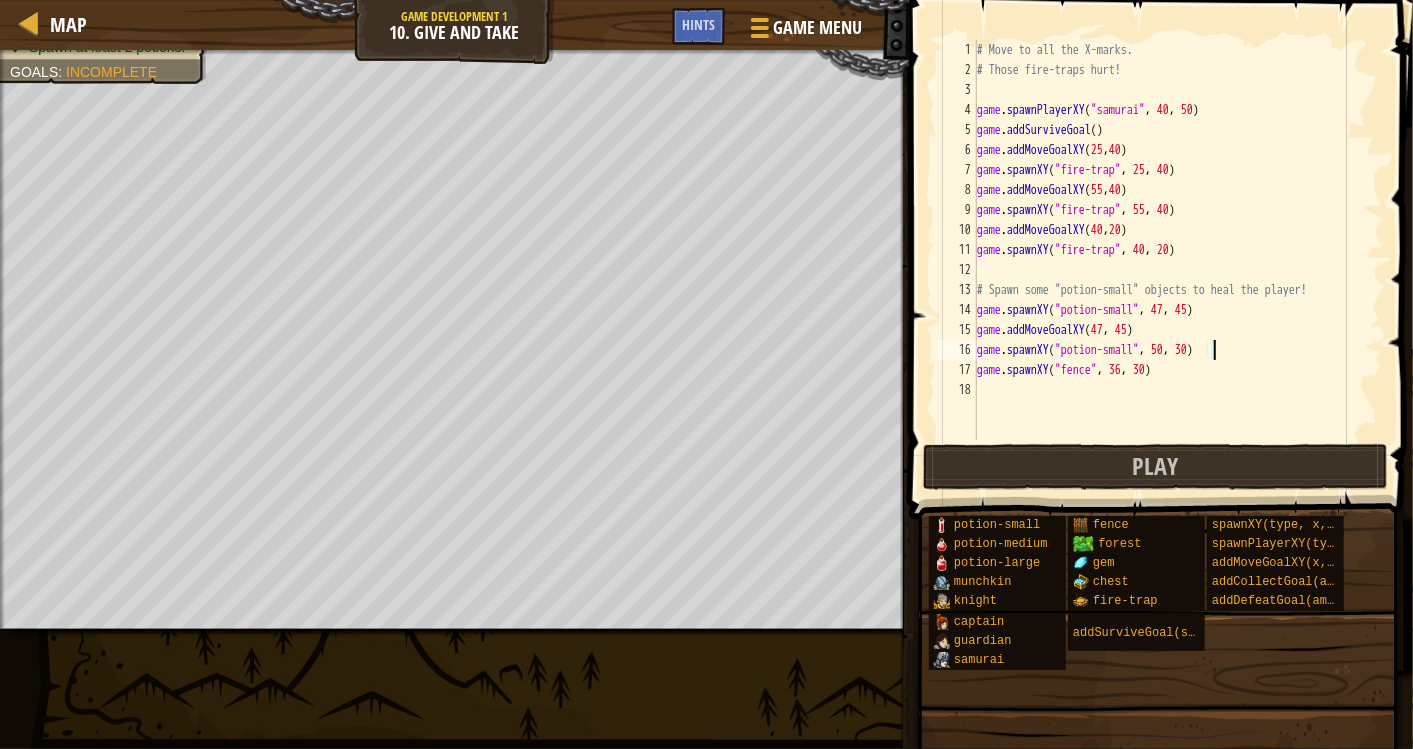 click on "# Move to all the X-marks. # Those fire-traps hurt! game . spawnPlayerXY ( "samurai" ,   40 ,   50 ) game . addSurviveGoal ( ) game . addMoveGoalXY ( 25 , 40 ) game . spawnXY ( "fire-trap" ,   25 ,   40 ) game . addMoveGoalXY ( 55 , 40 ) game . spawnXY ( "fire-trap" ,   55 ,   40 ) game . addMoveGoalXY ( 40 , 20 ) game . spawnXY ( "fire-trap" ,   40 ,   20 ) # Spawn some "potion-small" objects to heal the player! game . spawnXY ( "potion-small" ,   47 ,   45 ) game . addMoveGoalXY ( 47 ,   45 ) game . spawnXY ( "potion-small" ,   50 ,   30 ) game . spawnXY ( "fence" ,   36 ,   30 )" at bounding box center (1178, 260) 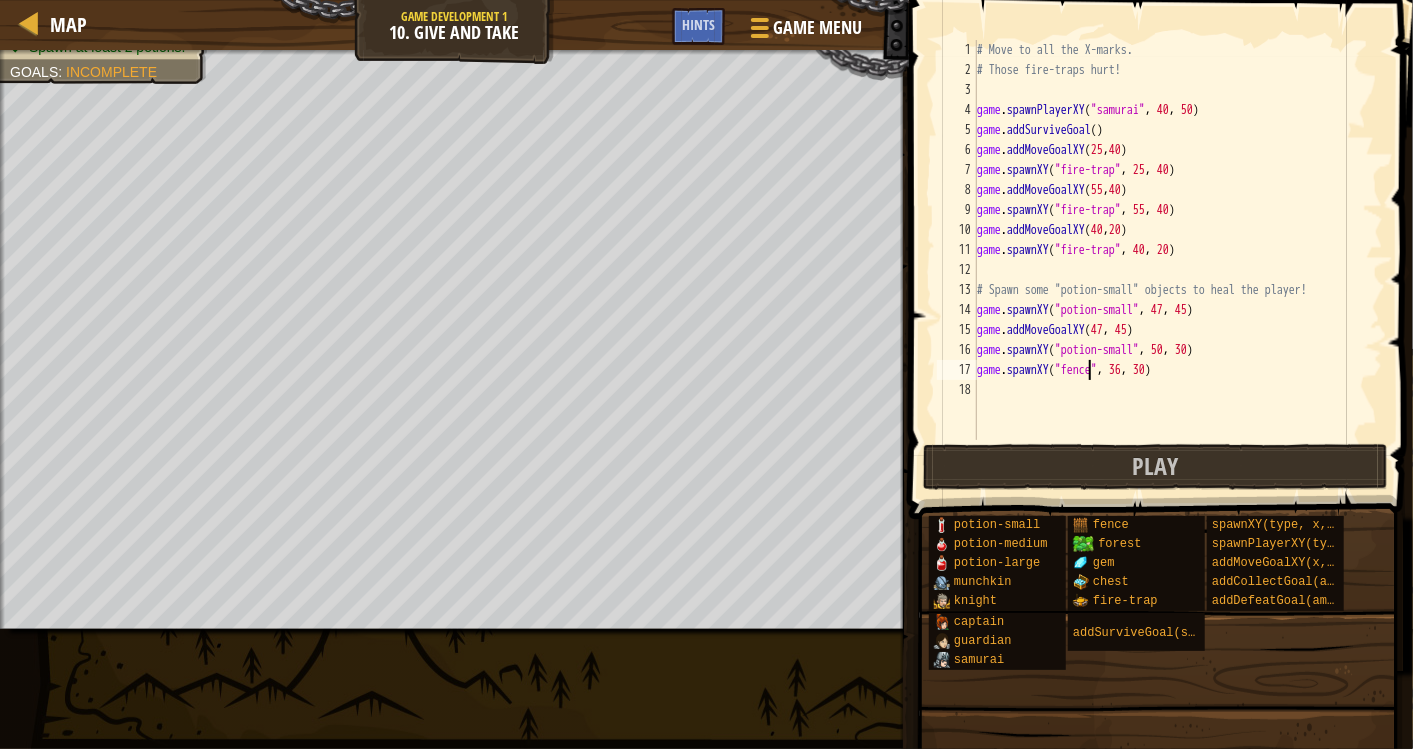 click on "# Move to all the X-marks. # Those fire-traps hurt! game . spawnPlayerXY ( "samurai" ,   40 ,   50 ) game . addSurviveGoal ( ) game . addMoveGoalXY ( 25 , 40 ) game . spawnXY ( "fire-trap" ,   25 ,   40 ) game . addMoveGoalXY ( 55 , 40 ) game . spawnXY ( "fire-trap" ,   55 ,   40 ) game . addMoveGoalXY ( 40 , 20 ) game . spawnXY ( "fire-trap" ,   40 ,   20 ) # Spawn some "potion-small" objects to heal the player! game . spawnXY ( "potion-small" ,   47 ,   45 ) game . addMoveGoalXY ( 47 ,   45 ) game . spawnXY ( "potion-small" ,   50 ,   30 ) game . spawnXY ( "fence" ,   36 ,   30 )" at bounding box center [1178, 260] 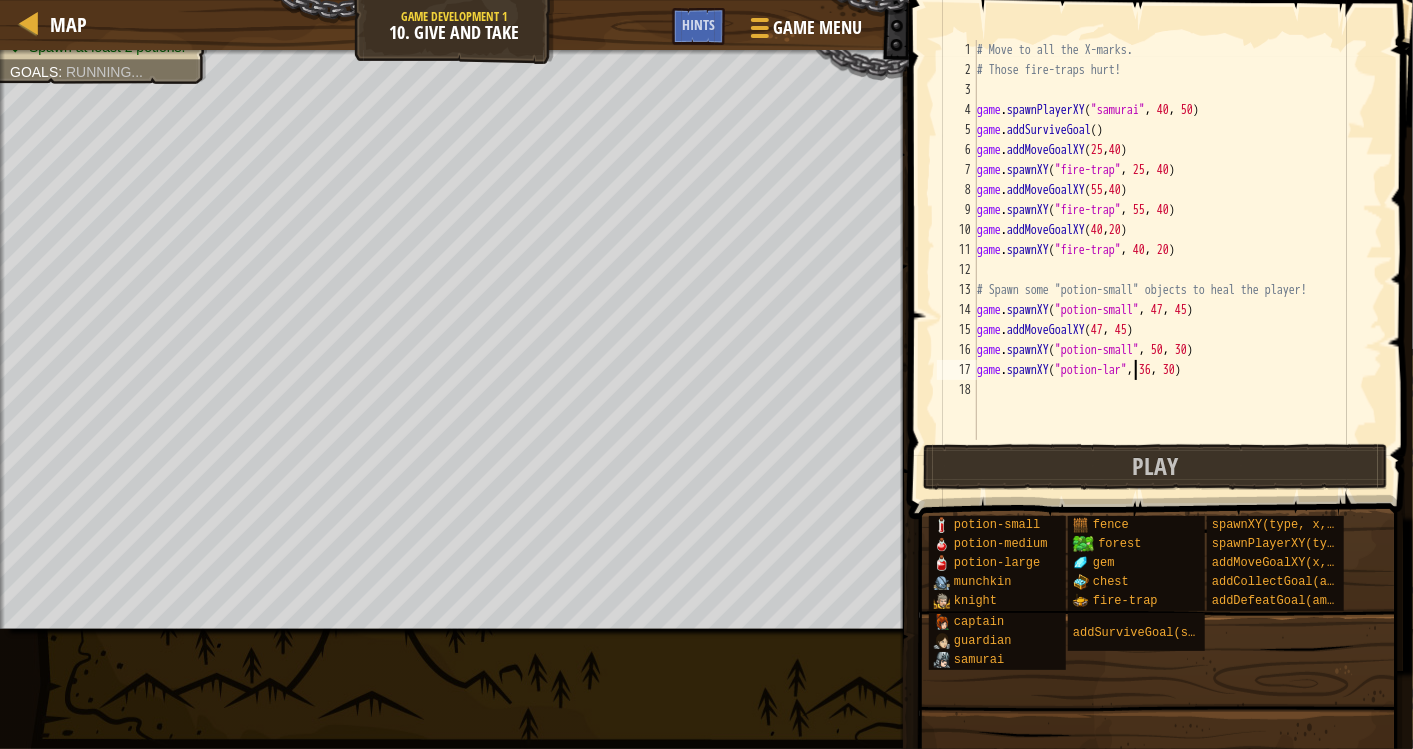 scroll, scrollTop: 8, scrollLeft: 14, axis: both 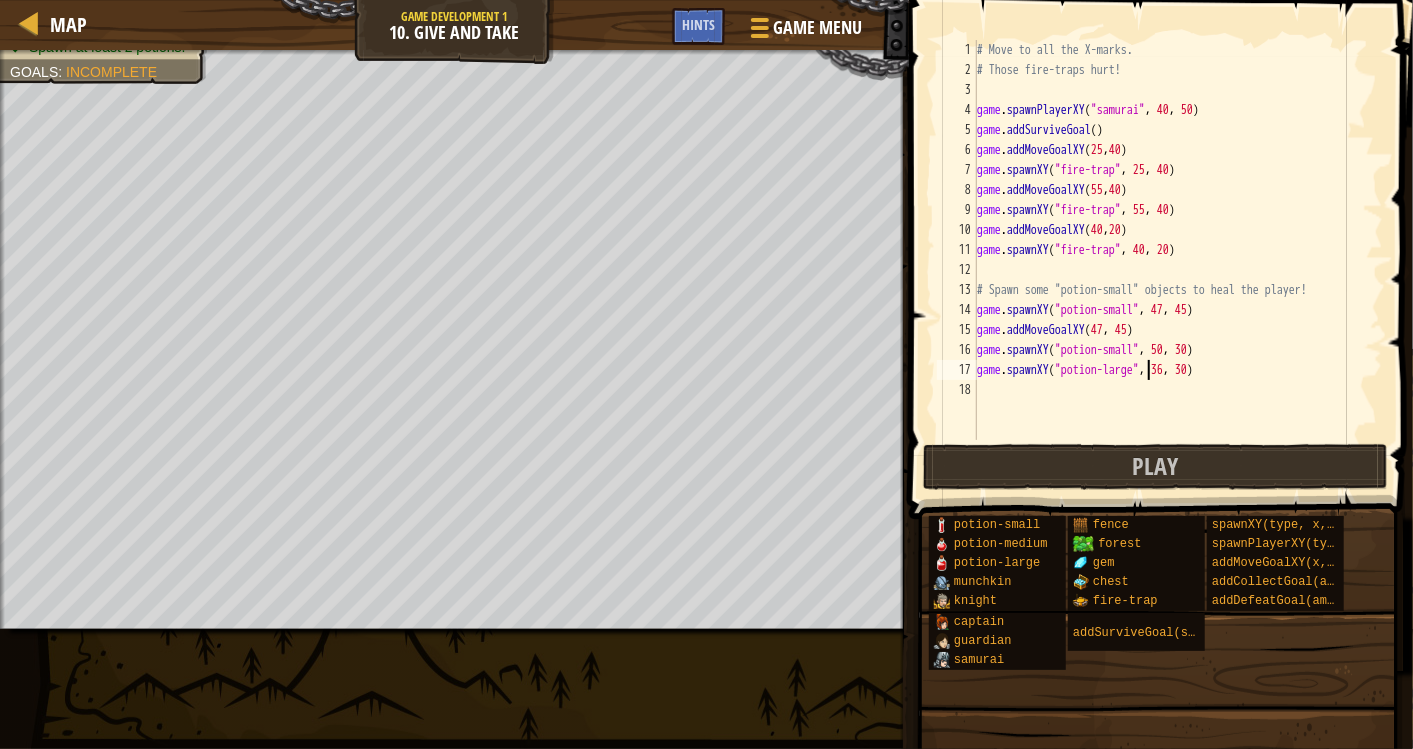 click on "# Move to all the X-marks. # Those fire-traps hurt! game . spawnPlayerXY ( "samurai" ,   [COORD] ,   [COORD] ) game . addSurviveGoal ( ) game . addMoveGoalXY ( [COORD] ,   [COORD] ) game . spawnXY ( "fire-trap" ,   [COORD] ,   [COORD] ) game . addMoveGoalXY ( [COORD] ,   [COORD] ) game . spawnXY ( "fire-trap" ,   [COORD] ,   [COORD] ) game . addMoveGoalXY ( [COORD] ,   [COORD] ) game . spawnXY ( "fire-trap" ,   [COORD] ,   [COORD] ) # Spawn some "potion-small" objects to heal the player! game . spawnXY ( "potion-small" ,   [COORD] ,   [COORD] ) game . addMoveGoalXY ( [COORD] ,   [COORD] ) game . spawnXY ( "potion-small" ,   [COORD] ,   [COORD] ) game . spawnXY ( "potion-large" ,   [COORD] ,   [COORD] )" at bounding box center [1178, 260] 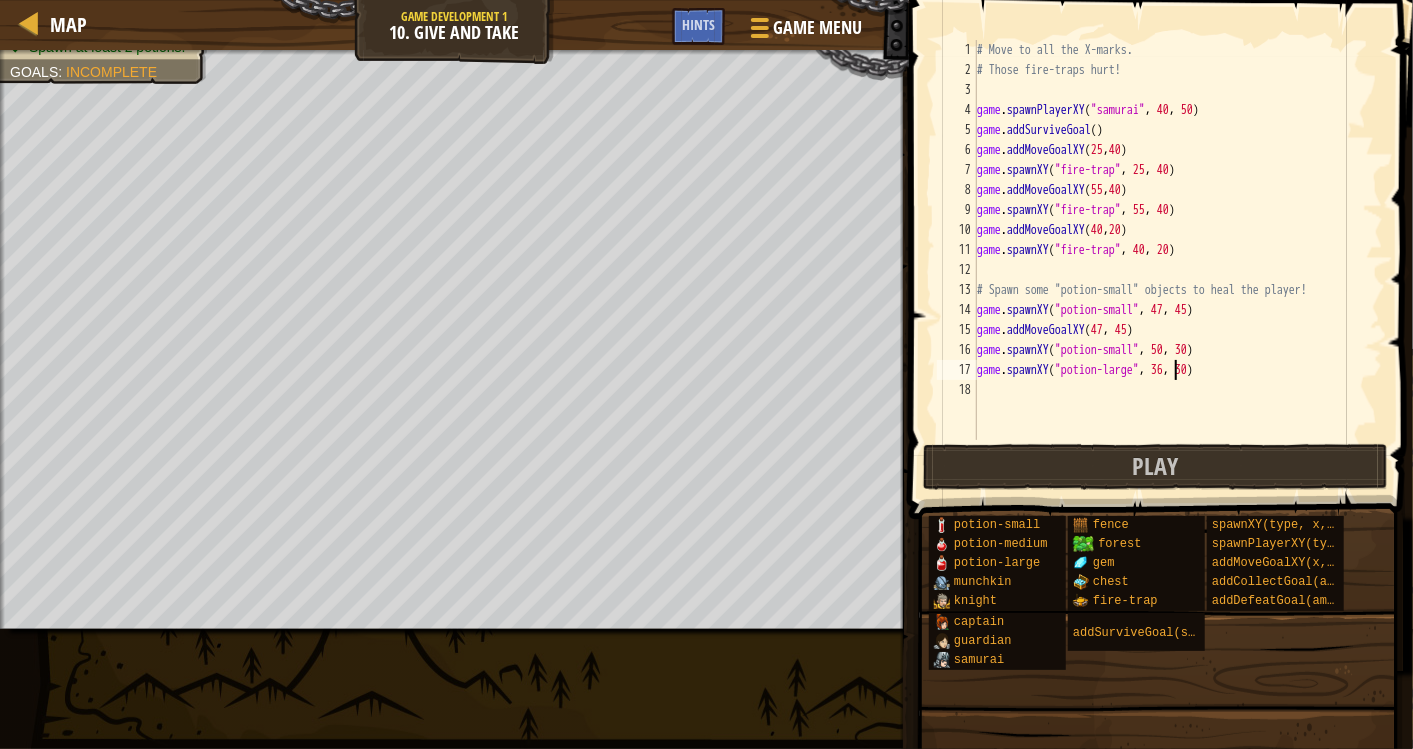 click on "# Move to all the X-marks. # Those fire-traps hurt! game . spawnPlayerXY ( "samurai" ,   [COORD] ,   [COORD] ) game . addSurviveGoal ( ) game . addMoveGoalXY ( [COORD] ,   [COORD] ) game . spawnXY ( "fire-trap" ,   [COORD] ,   [COORD] ) game . addMoveGoalXY ( [COORD] ,   [COORD] ) game . spawnXY ( "fire-trap" ,   [COORD] ,   [COORD] ) game . addMoveGoalXY ( [COORD] ,   [COORD] ) game . spawnXY ( "fire-trap" ,   [COORD] ,   [COORD] ) # Spawn some "potion-small" objects to heal the player! game . spawnXY ( "potion-small" ,   [COORD] ,   [COORD] ) game . addMoveGoalXY ( [COORD] ,   [COORD] ) game . spawnXY ( "potion-small" ,   [COORD] ,   [COORD] ) game . spawnXY ( "potion-large" ,   [COORD] ,   [COORD] )" at bounding box center (1178, 260) 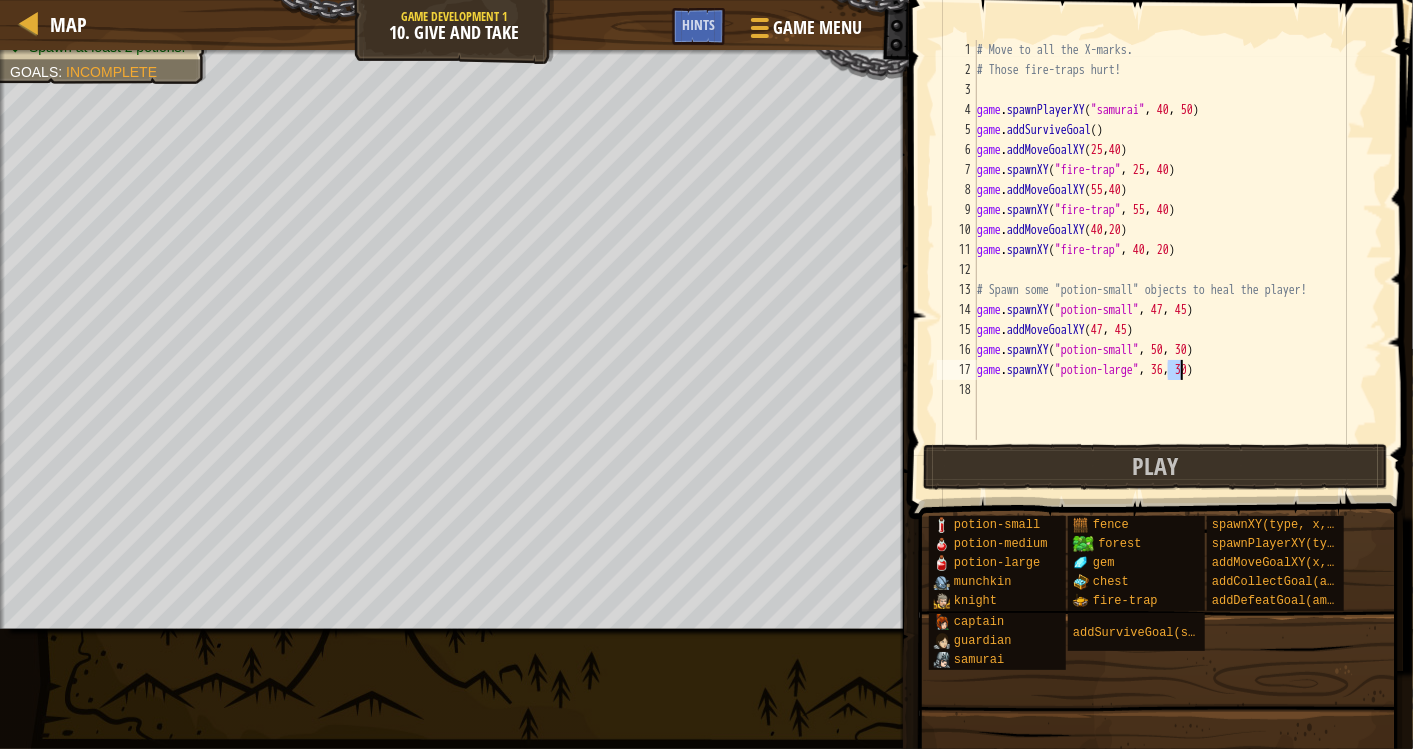 click on "# Move to all the X-marks. # Those fire-traps hurt! game . spawnPlayerXY ( "samurai" ,   [COORD] ,   [COORD] ) game . addSurviveGoal ( ) game . addMoveGoalXY ( [COORD] ,   [COORD] ) game . spawnXY ( "fire-trap" ,   [COORD] ,   [COORD] ) game . addMoveGoalXY ( [COORD] ,   [COORD] ) game . spawnXY ( "fire-trap" ,   [COORD] ,   [COORD] ) game . addMoveGoalXY ( [COORD] ,   [COORD] ) game . spawnXY ( "fire-trap" ,   [COORD] ,   [COORD] ) # Spawn some "potion-small" objects to heal the player! game . spawnXY ( "potion-small" ,   [COORD] ,   [COORD] ) game . addMoveGoalXY ( [COORD] ,   [COORD] ) game . spawnXY ( "potion-small" ,   [COORD] ,   [COORD] ) game . spawnXY ( "potion-large" ,   [COORD] ,   [COORD] )" at bounding box center [1178, 260] 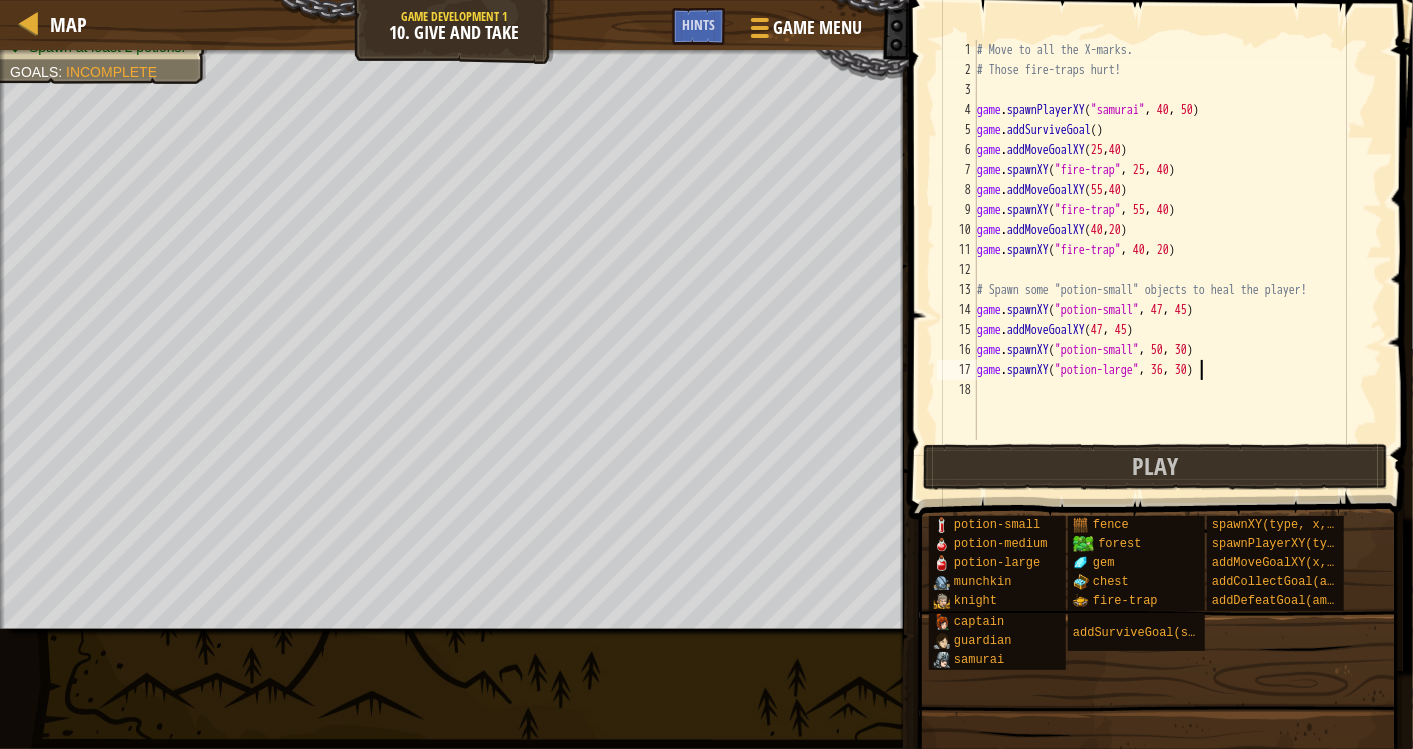 click on "# Move to all the X-marks. # Those fire-traps hurt! game . spawnPlayerXY ( "samurai" ,   [COORD] ,   [COORD] ) game . addSurviveGoal ( ) game . addMoveGoalXY ( [COORD] ,   [COORD] ) game . spawnXY ( "fire-trap" ,   [COORD] ,   [COORD] ) game . addMoveGoalXY ( [COORD] ,   [COORD] ) game . spawnXY ( "fire-trap" ,   [COORD] ,   [COORD] ) game . addMoveGoalXY ( [COORD] ,   [COORD] ) game . spawnXY ( "fire-trap" ,   [COORD] ,   [COORD] ) # Spawn some "potion-small" objects to heal the player! game . spawnXY ( "potion-small" ,   [COORD] ,   [COORD] ) game . addMoveGoalXY ( [COORD] ,   [COORD] ) game . spawnXY ( "potion-small" ,   [COORD] ,   [COORD] ) game . spawnXY ( "potion-large" ,   [COORD] ,   [COORD] )" at bounding box center (1178, 260) 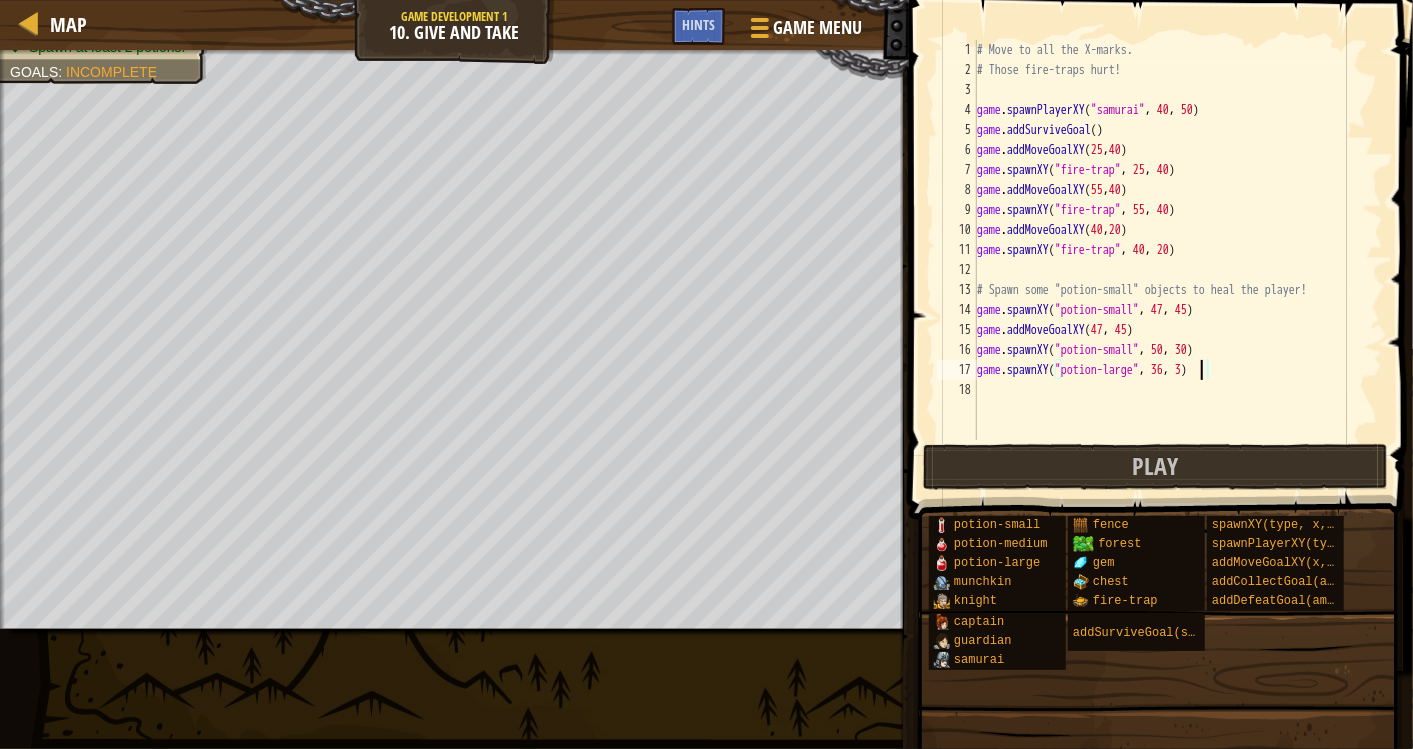 scroll, scrollTop: 8, scrollLeft: 18, axis: both 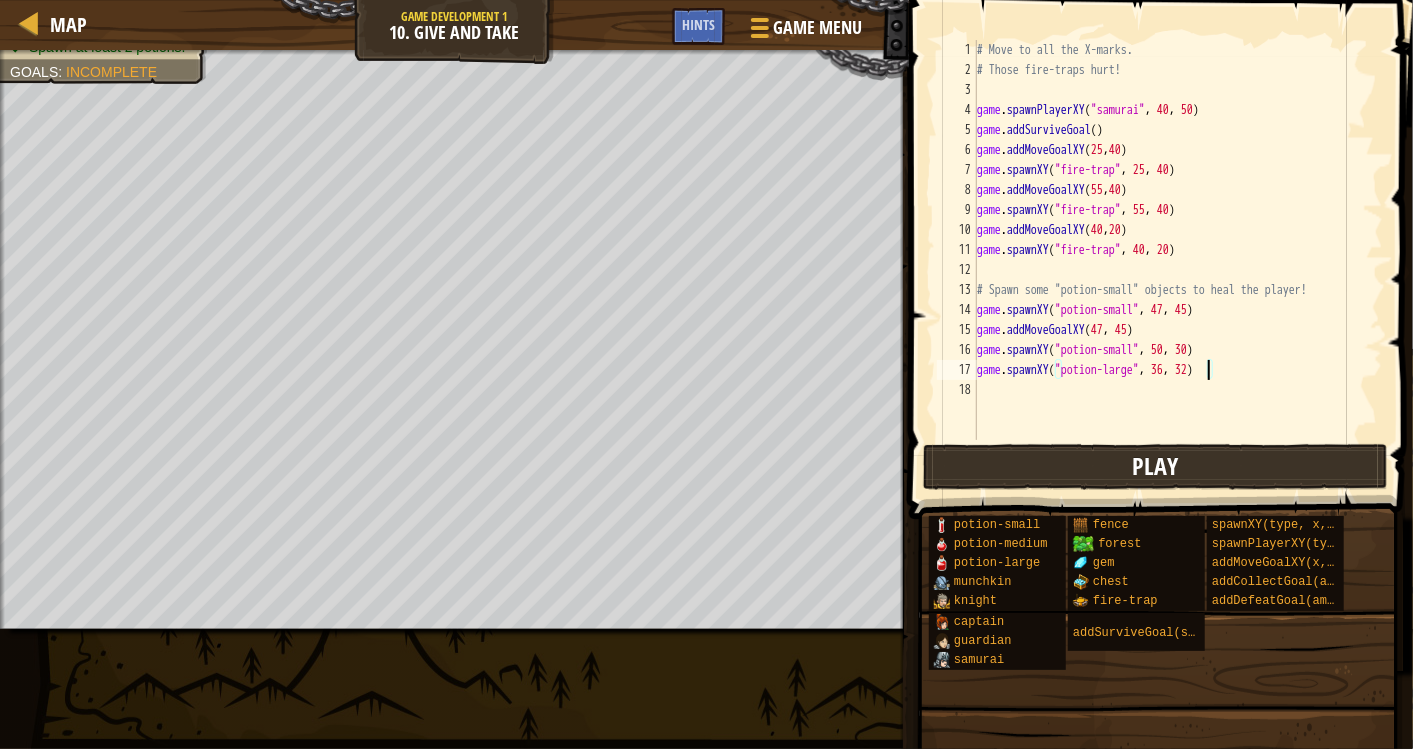 type on "game.spawnXY("potion-large", 36, 32)" 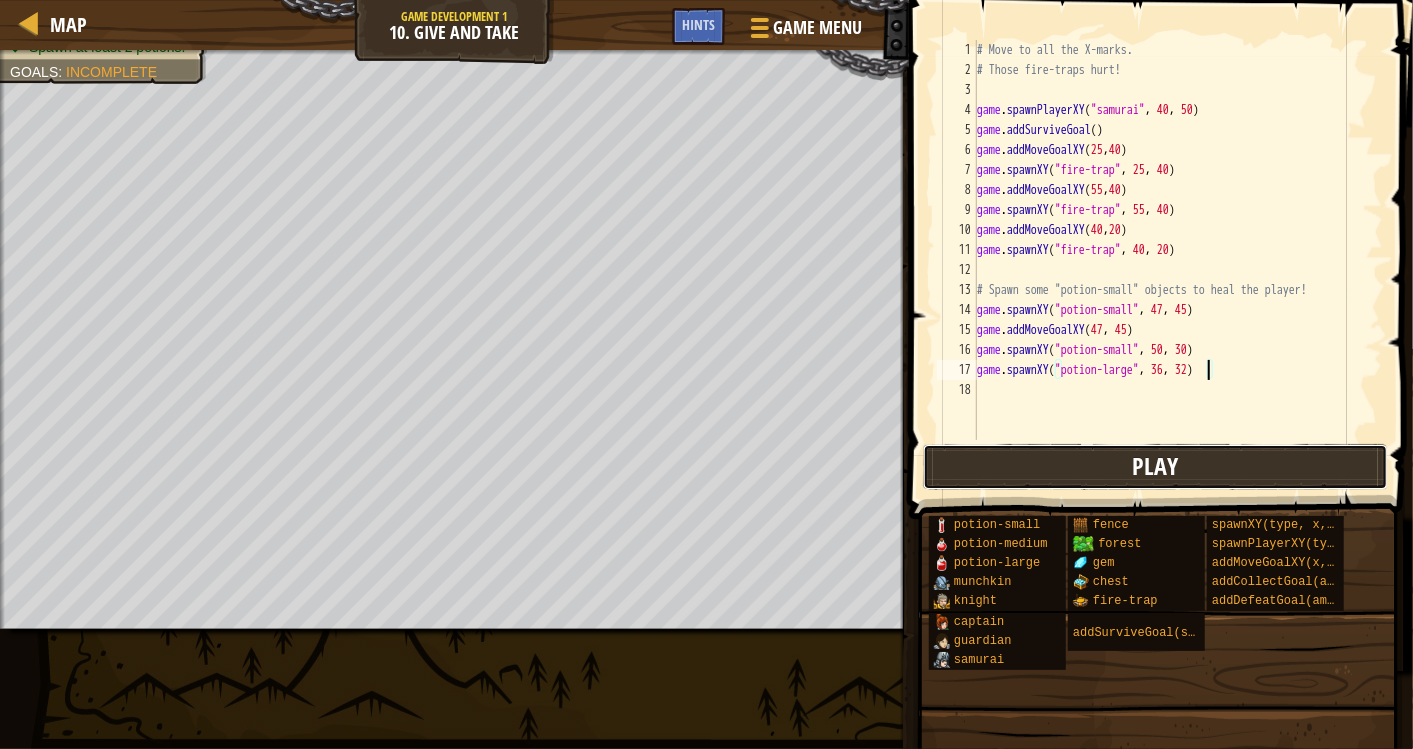 click on "Play" at bounding box center [1156, 467] 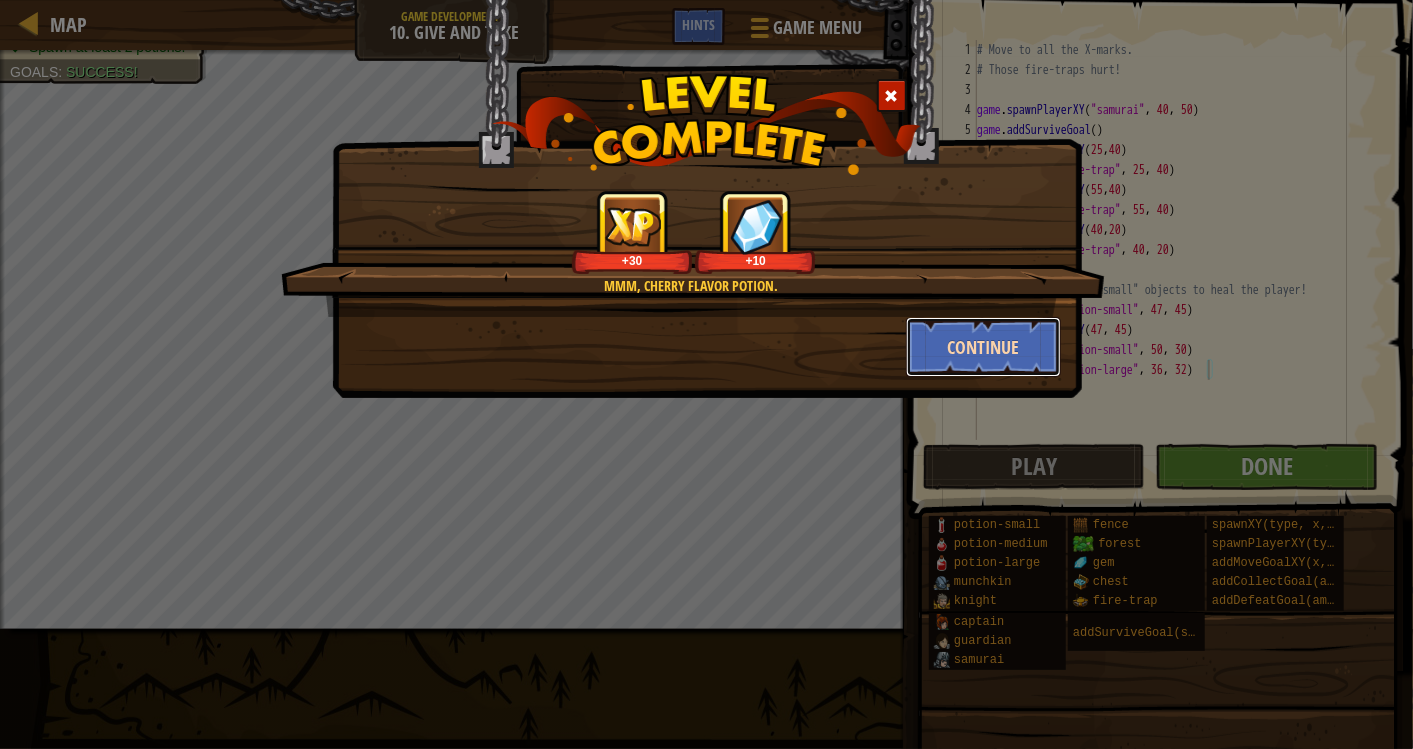 click on "Continue" at bounding box center (983, 347) 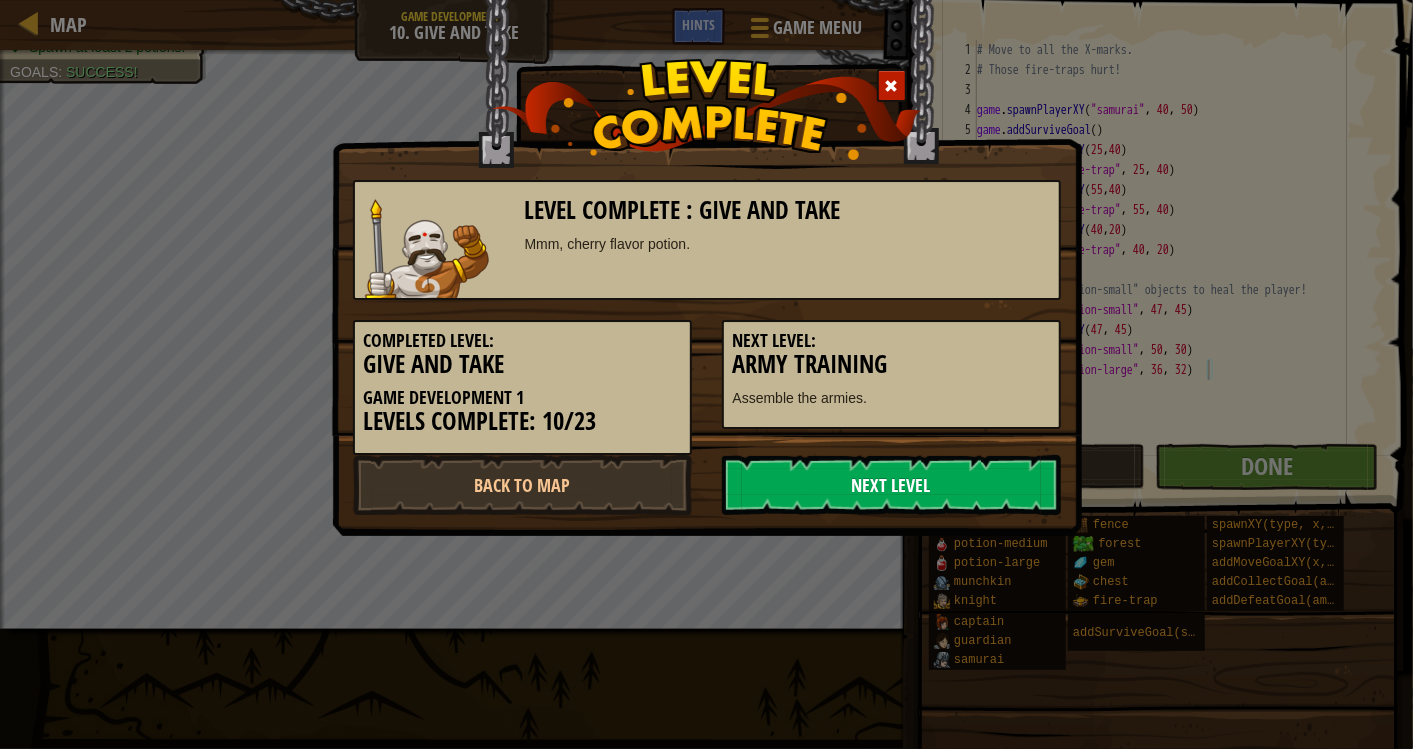 click on "Next Level" at bounding box center (891, 485) 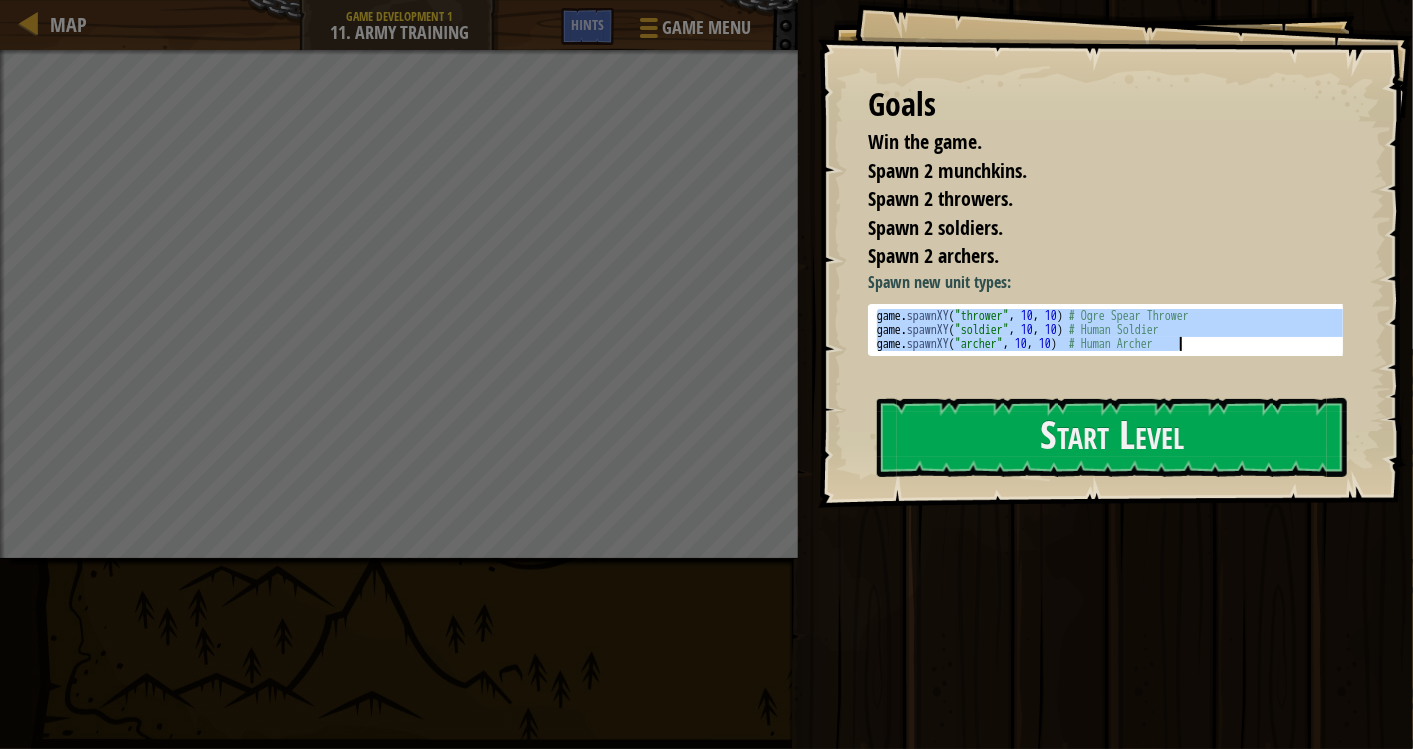 drag, startPoint x: 877, startPoint y: 314, endPoint x: 1222, endPoint y: 360, distance: 348.05316 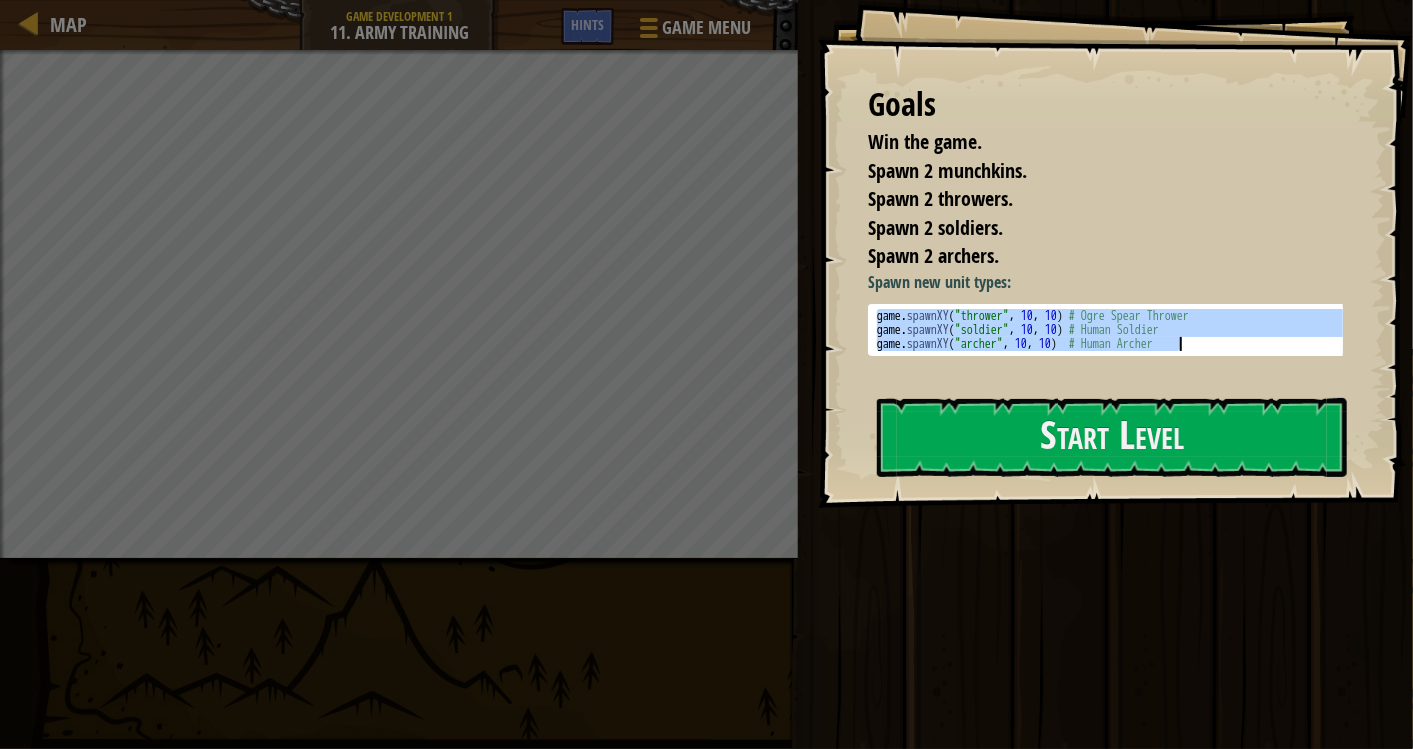 click on "game . spawnXY ( "thrower" ,   10 ,   10 )   # Ogre Spear Thrower game . spawnXY ( "soldier" ,   10 ,   10 )   # Human Soldier game . spawnXY ( "archer" ,   10 ,   10 )    # Human Archer" at bounding box center [1114, 330] 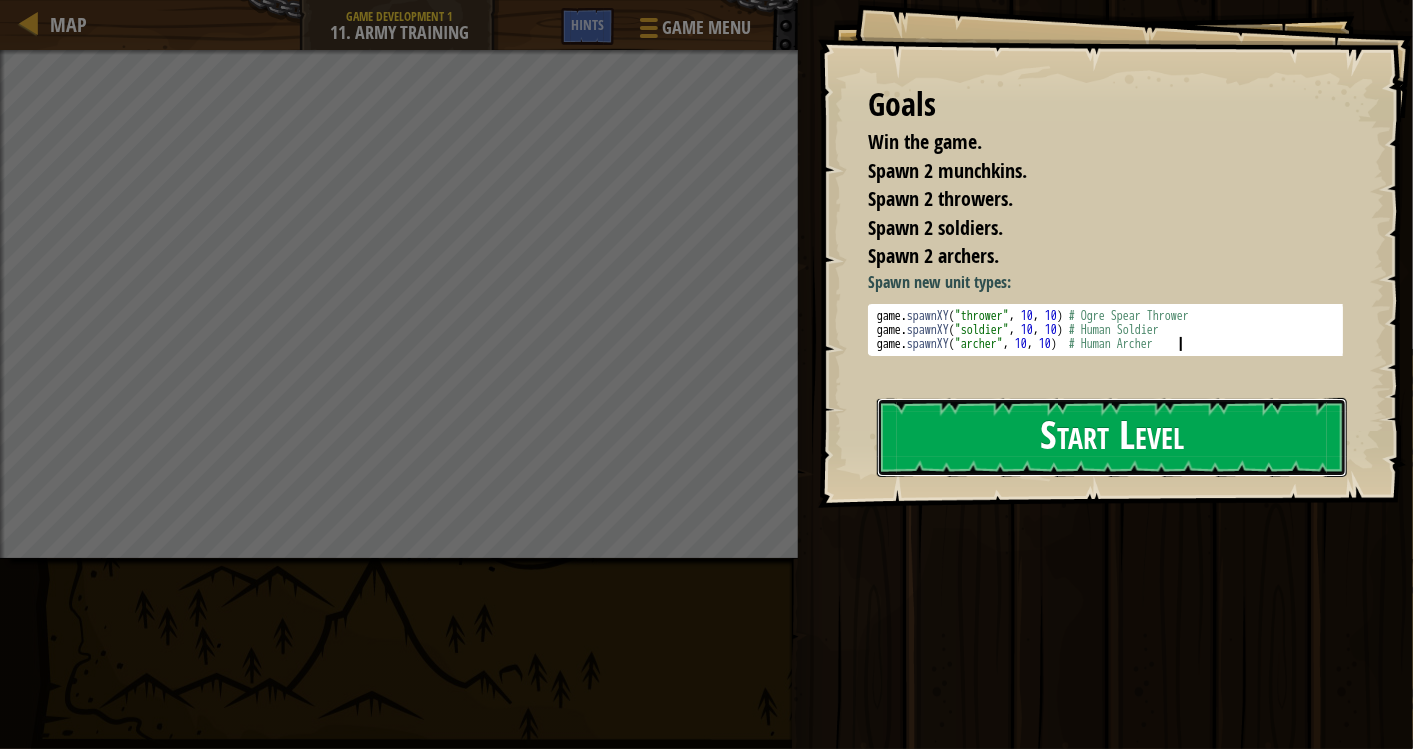 click on "Start Level" at bounding box center [1112, 437] 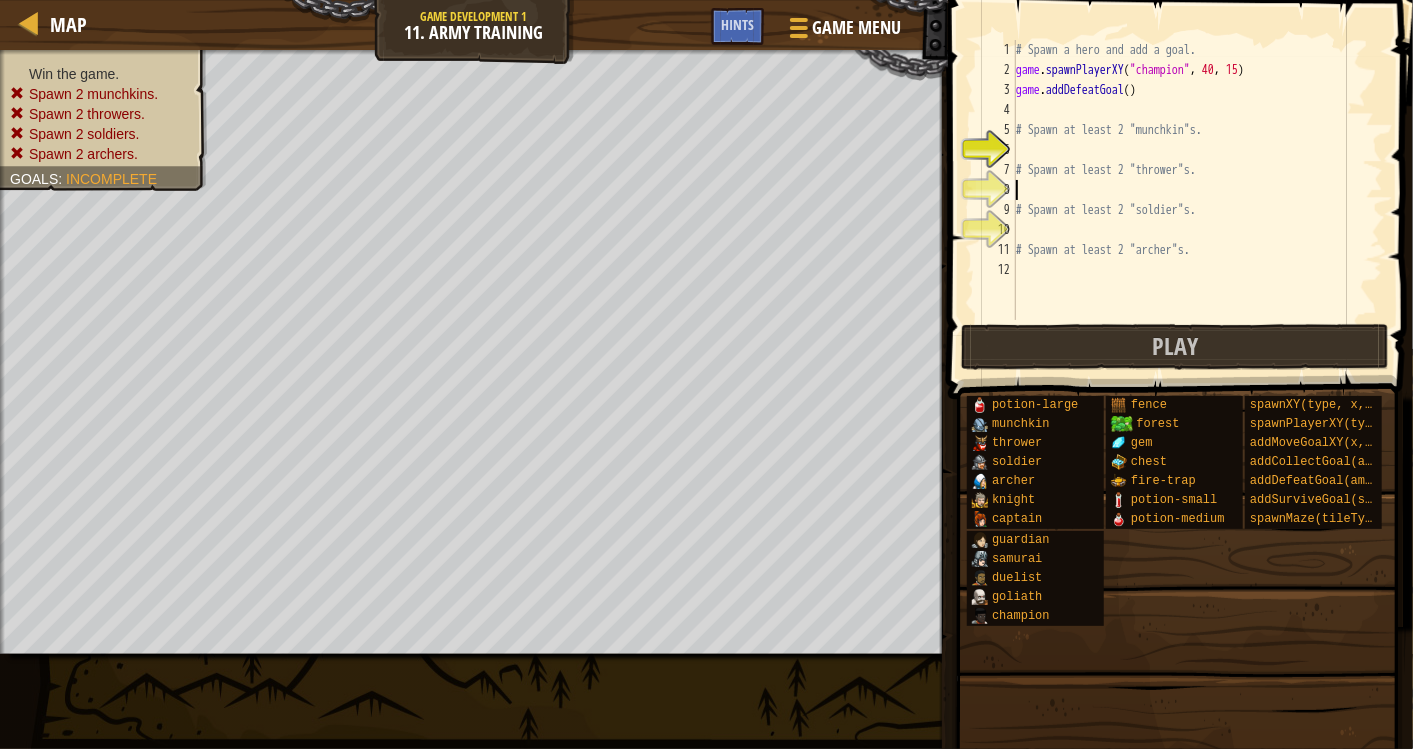 click on "# Spawn a hero and add a goal. game . spawnPlayerXY ( "champion" ,   40 ,   15 ) game . addDefeatGoal ( ) # Spawn at least 2 "munchkin"s. # Spawn at least 2 "thrower"s. # Spawn at least 2 "soldier"s. # Spawn at least 2 "archer"s." at bounding box center (1197, 200) 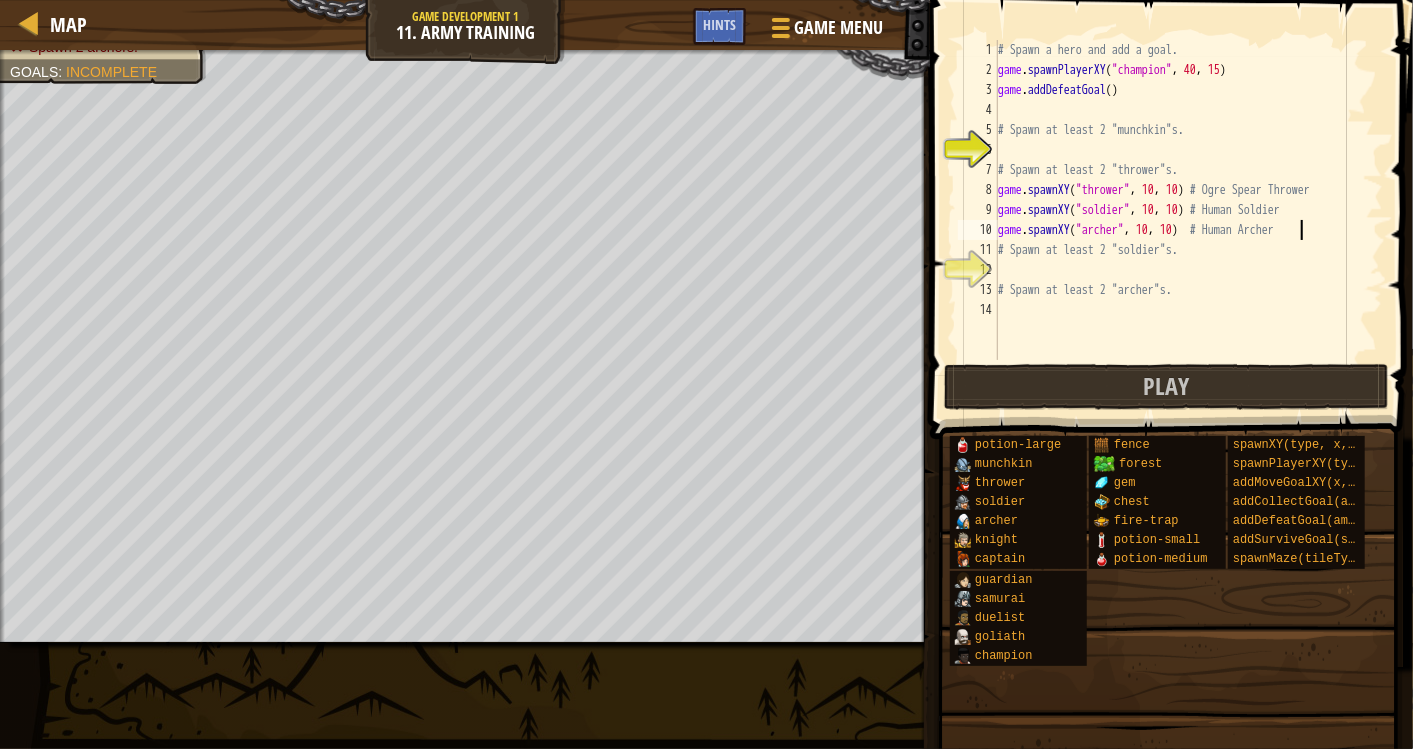 click on "game . spawnPlayerXY ( "champion" ,   [NUMBER] ,   [NUMBER] ) game . addDefeatGoal ( ) # Spawn at least 2 "munchkin"s. # Spawn at least 2 "thrower"s. game . spawnXY ( "thrower" ,   [NUMBER] ,   [NUMBER] )   # Ogre Spear Thrower game . spawnXY ( "soldier" ,   [NUMBER] ,   [NUMBER] )   # Human Soldier game . spawnXY ( "archer" ,   [NUMBER] ,   [NUMBER] )    # Human Archer # Spawn at least 2 "soldier"s. # Spawn at least 2 "archer"s." at bounding box center (1188, 220) 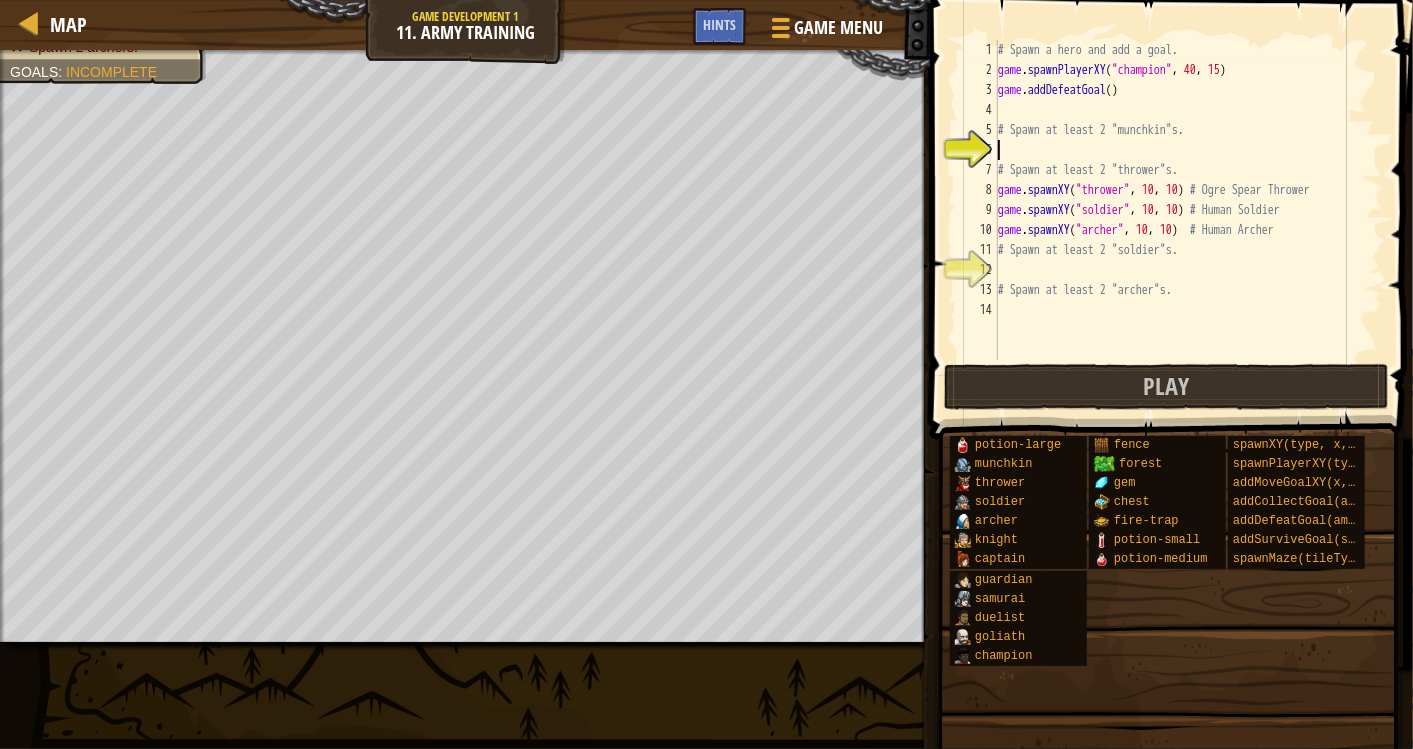 scroll, scrollTop: 8, scrollLeft: 0, axis: vertical 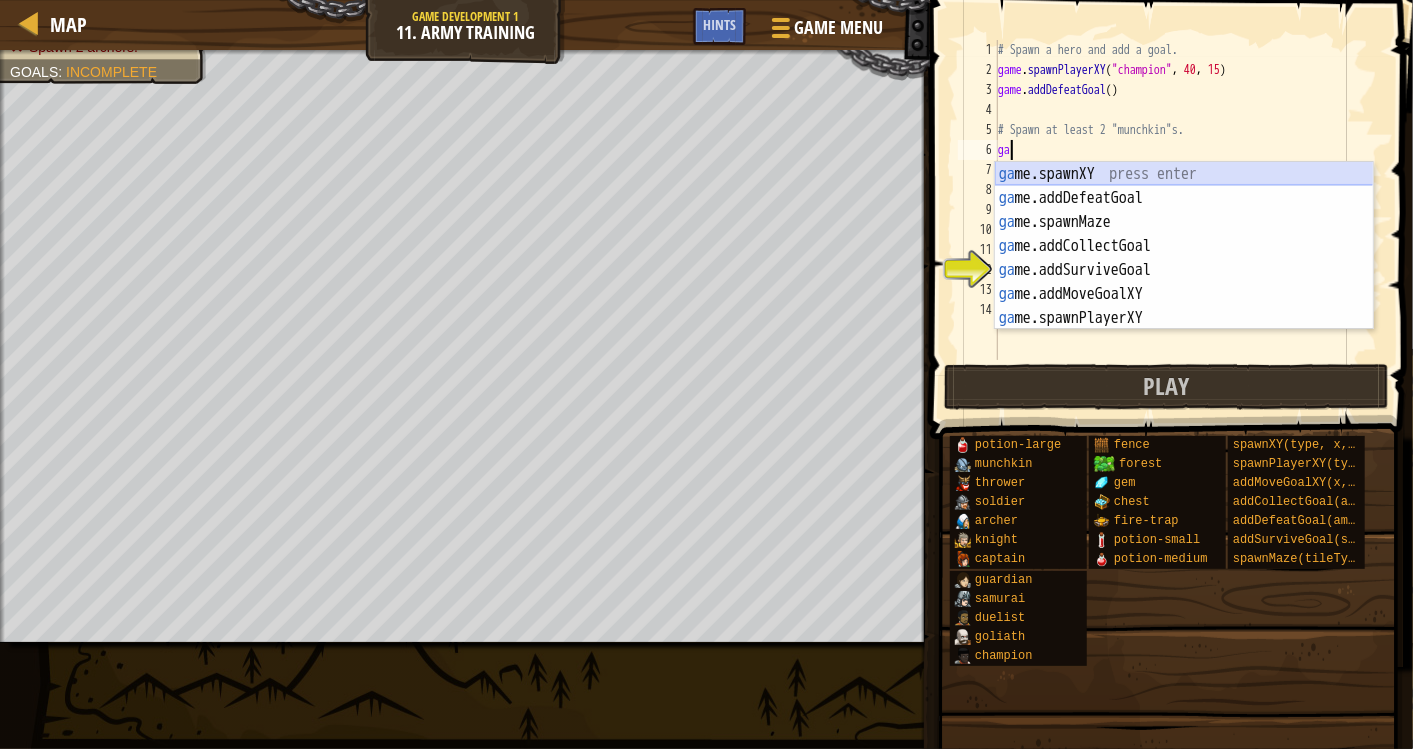 click on "ga me.spawnXY press enter ga me.addDefeatGoal press enter ga me.spawnMaze press enter ga me.addCollectGoal press enter ga me.addSurviveGoal press enter ga me.addMoveGoalXY press enter ga me.spawnPlayerXY press enter" at bounding box center (1184, 270) 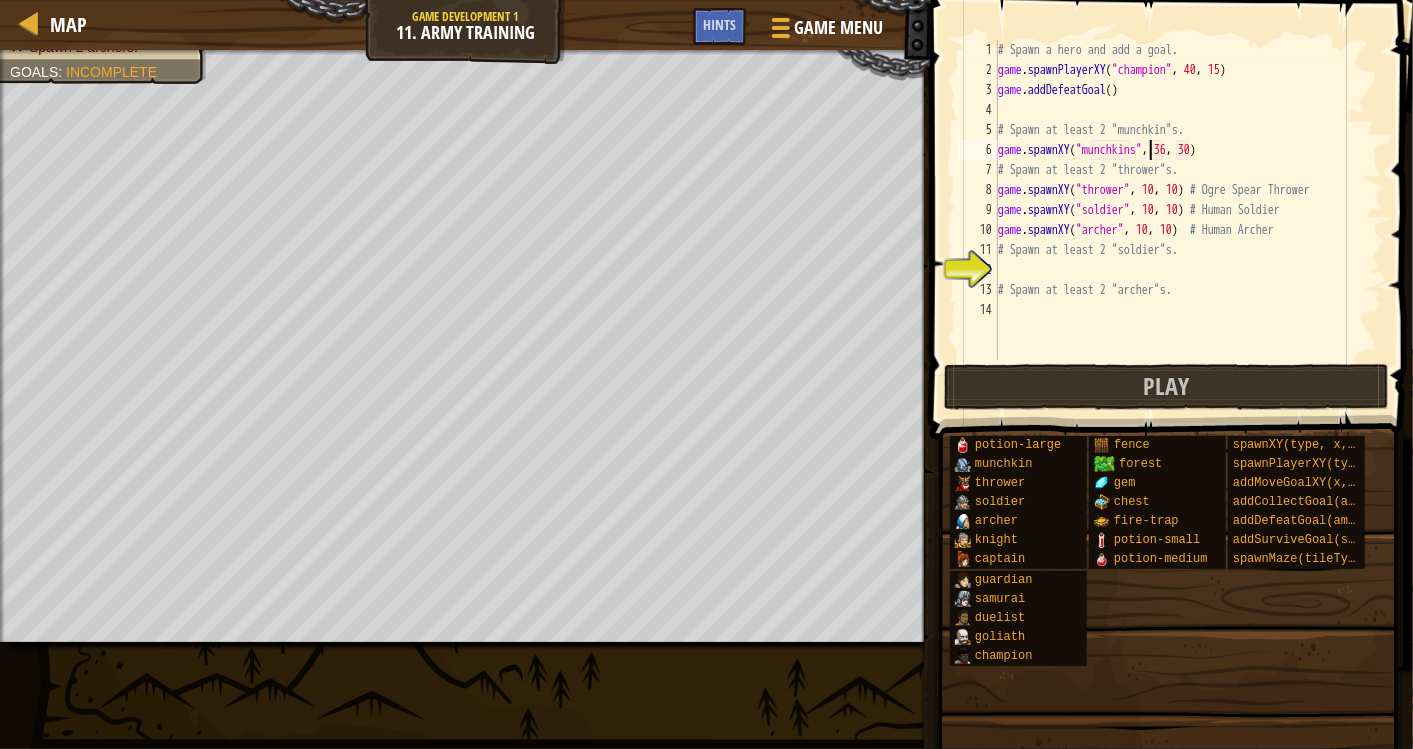 scroll, scrollTop: 8, scrollLeft: 11, axis: both 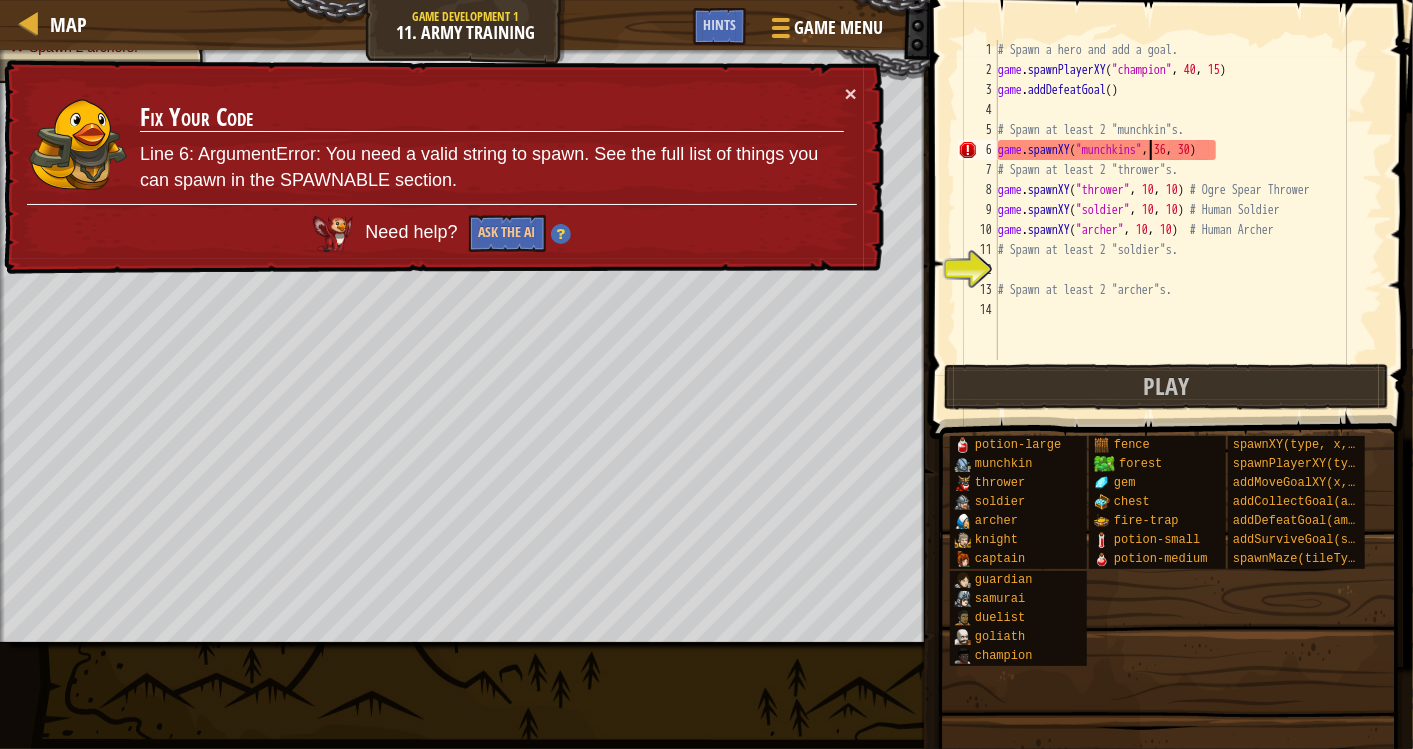 click on "# Spawn a hero and add a goal. game . spawnPlayerXY ( "champion" ,   [COORD] ,   [COORD] ) game . addDefeatGoal ( ) # Spawn at least 2 "munchkin"s. game . spawnXY ( "munchkins" ,   [COORD] ,   [COORD] ) # Spawn at least 2 "thrower"s. game . spawnXY ( "thrower" ,   [COORD] ,   [COORD] )   # Ogre Spear Thrower game . spawnXY ( "soldier" ,   [COORD] ,   [COORD] )   # Human Soldier game . spawnXY ( "archer" ,   [COORD] ,   [COORD] )    # Human Archer # Spawn at least 2 "soldier"s." at bounding box center [1188, 220] 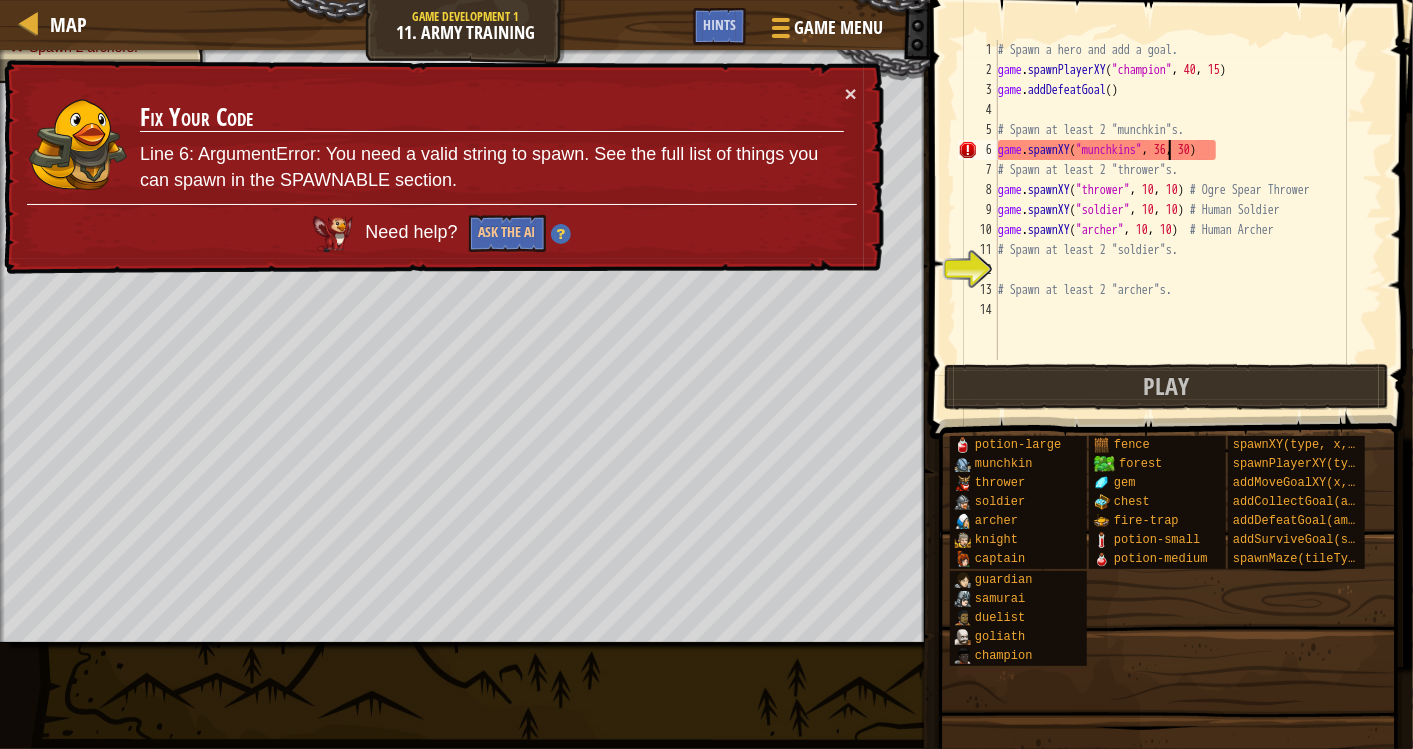 click on "# Spawn a hero and add a goal. game . spawnPlayerXY ( "champion" ,   [COORD] ,   [COORD] ) game . addDefeatGoal ( ) # Spawn at least 2 "munchkin"s. game . spawnXY ( "munchkins" ,   [COORD] ,   [COORD] ) # Spawn at least 2 "thrower"s. game . spawnXY ( "thrower" ,   [COORD] ,   [COORD] )   # Ogre Spear Thrower game . spawnXY ( "soldier" ,   [COORD] ,   [COORD] )   # Human Soldier game . spawnXY ( "archer" ,   [COORD] ,   [COORD] )    # Human Archer # Spawn at least 2 "soldier"s." at bounding box center [1188, 220] 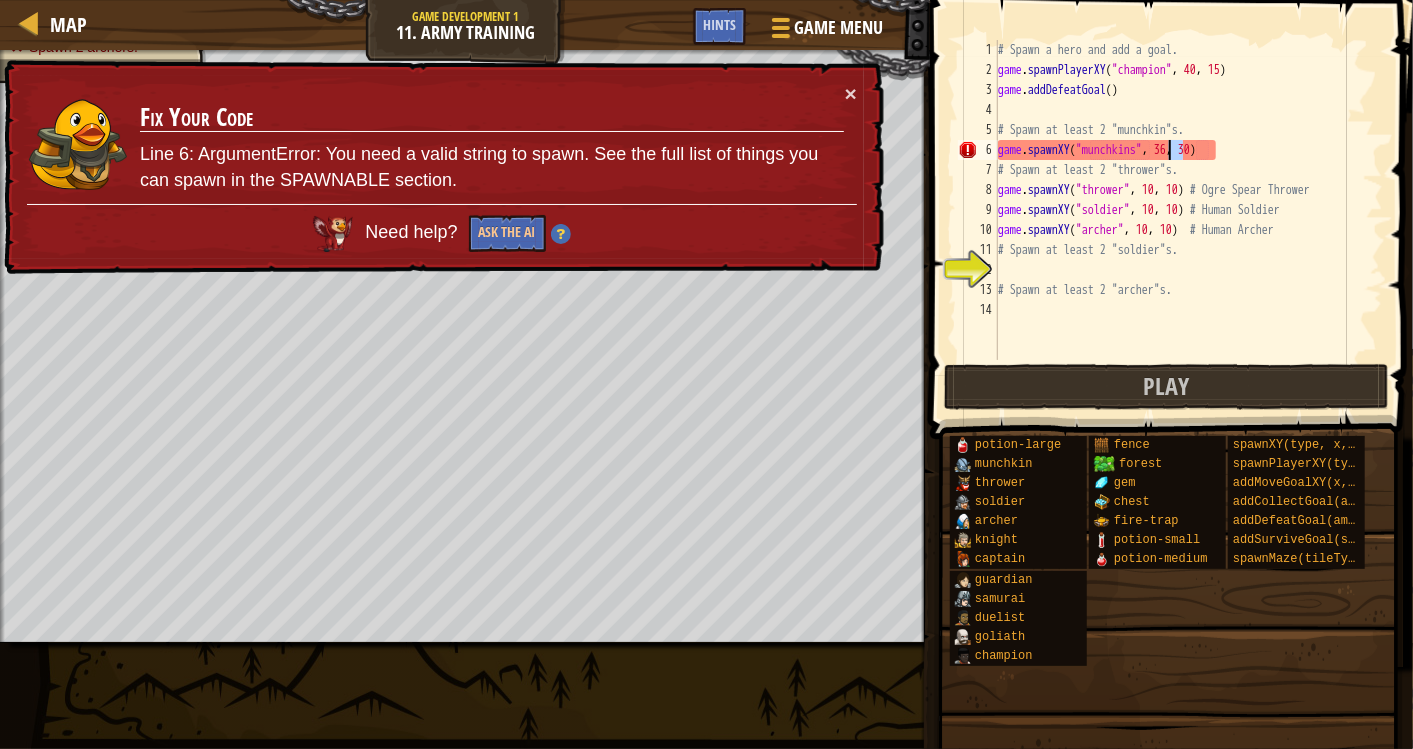scroll, scrollTop: 8, scrollLeft: 14, axis: both 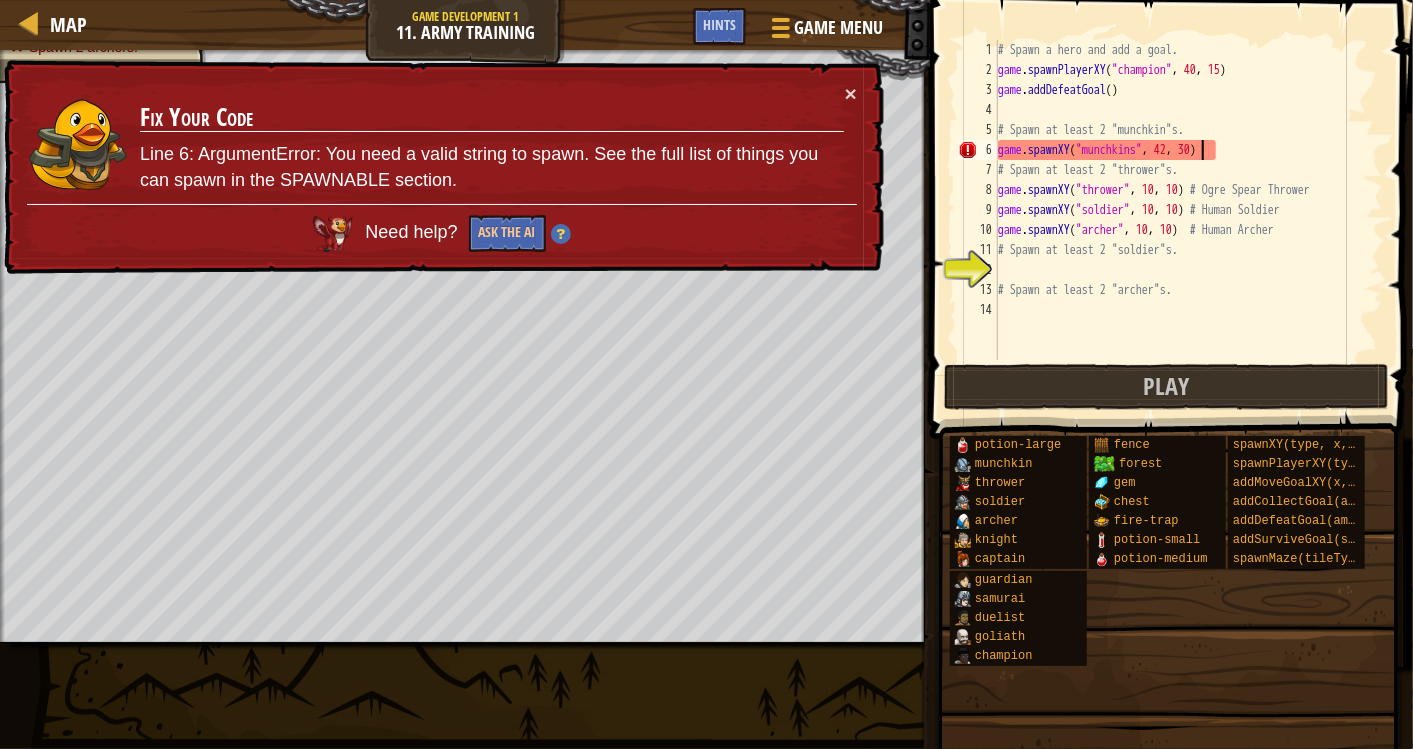 click on "# Spawn a hero and add a goal. game . spawnPlayerXY ( "champion" ,   [COORD] ,   [COORD] ) game . addDefeatGoal ( ) # Spawn at least 2 "munchkin"s. game . spawnXY ( "munchkins" ,   [COORD] ,   [COORD] ) # Spawn at least 2 "thrower"s. game . spawnXY ( "thrower" ,   [COORD] ,   [COORD] )   # Ogre Spear Thrower game . spawnXY ( "soldier" ,   [COORD] ,   [COORD] )   # Human Soldier game . spawnXY ( "archer" ,   [COORD] ,   [COORD] )    # Human Archer # Spawn at least 2 "soldier"s. # Spawn at least 2 "archer"s." at bounding box center (1188, 220) 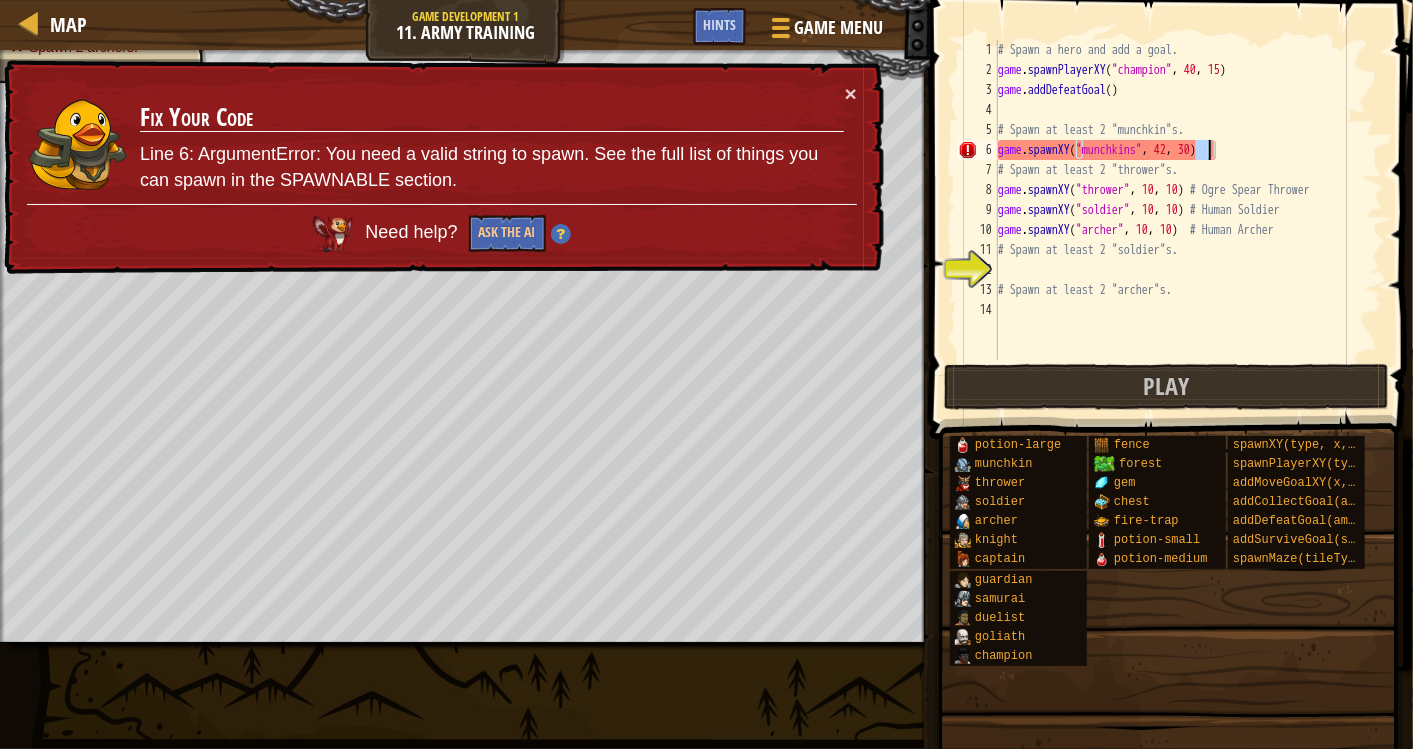 click on "# Spawn a hero and add a goal. game . spawnPlayerXY ( "champion" ,   [COORD] ,   [COORD] ) game . addDefeatGoal ( ) # Spawn at least 2 "munchkin"s. game . spawnXY ( "munchkins" ,   [COORD] ,   [COORD] ) # Spawn at least 2 "thrower"s. game . spawnXY ( "thrower" ,   [COORD] ,   [COORD] )   # Ogre Spear Thrower game . spawnXY ( "soldier" ,   [COORD] ,   [COORD] )   # Human Soldier game . spawnXY ( "archer" ,   [COORD] ,   [COORD] )    # Human Archer # Spawn at least 2 "soldier"s. # Spawn at least 2 "archer"s." at bounding box center (1188, 220) 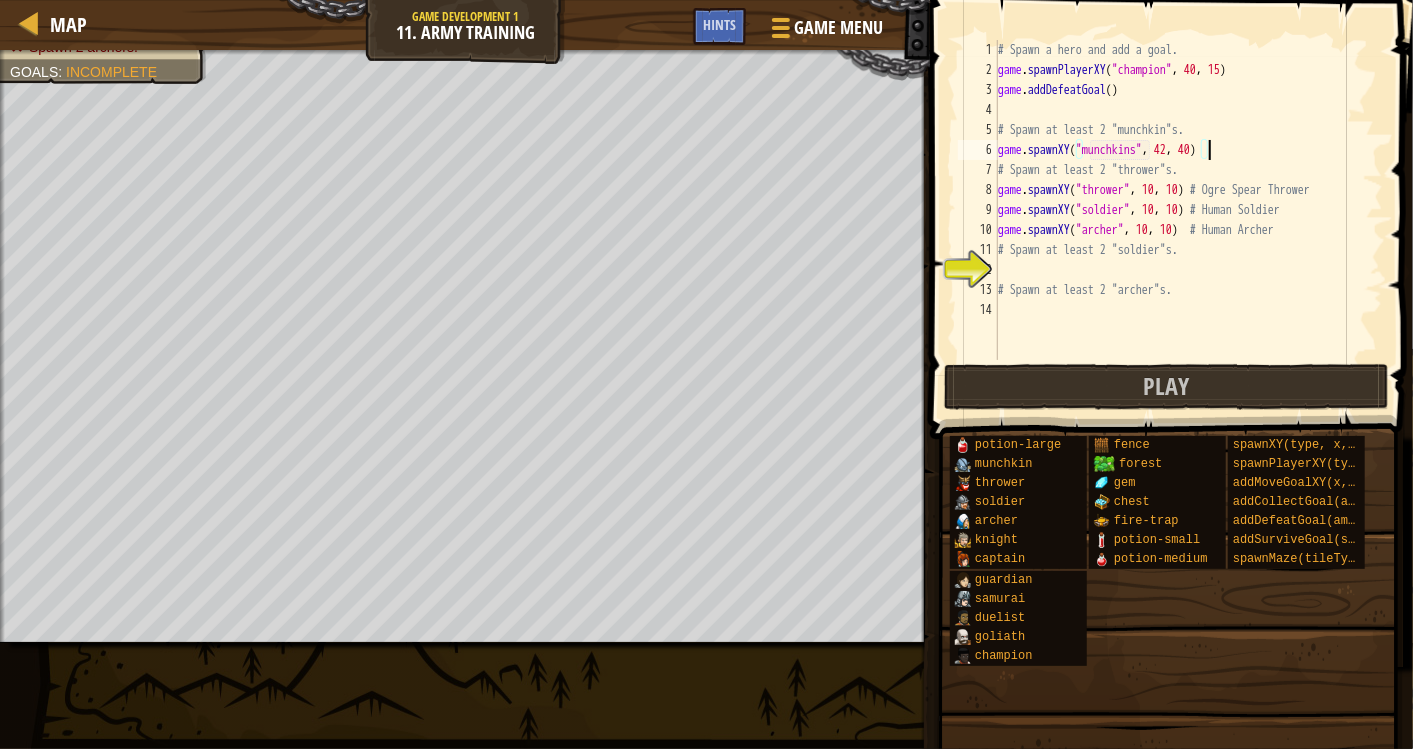 scroll, scrollTop: 8, scrollLeft: 17, axis: both 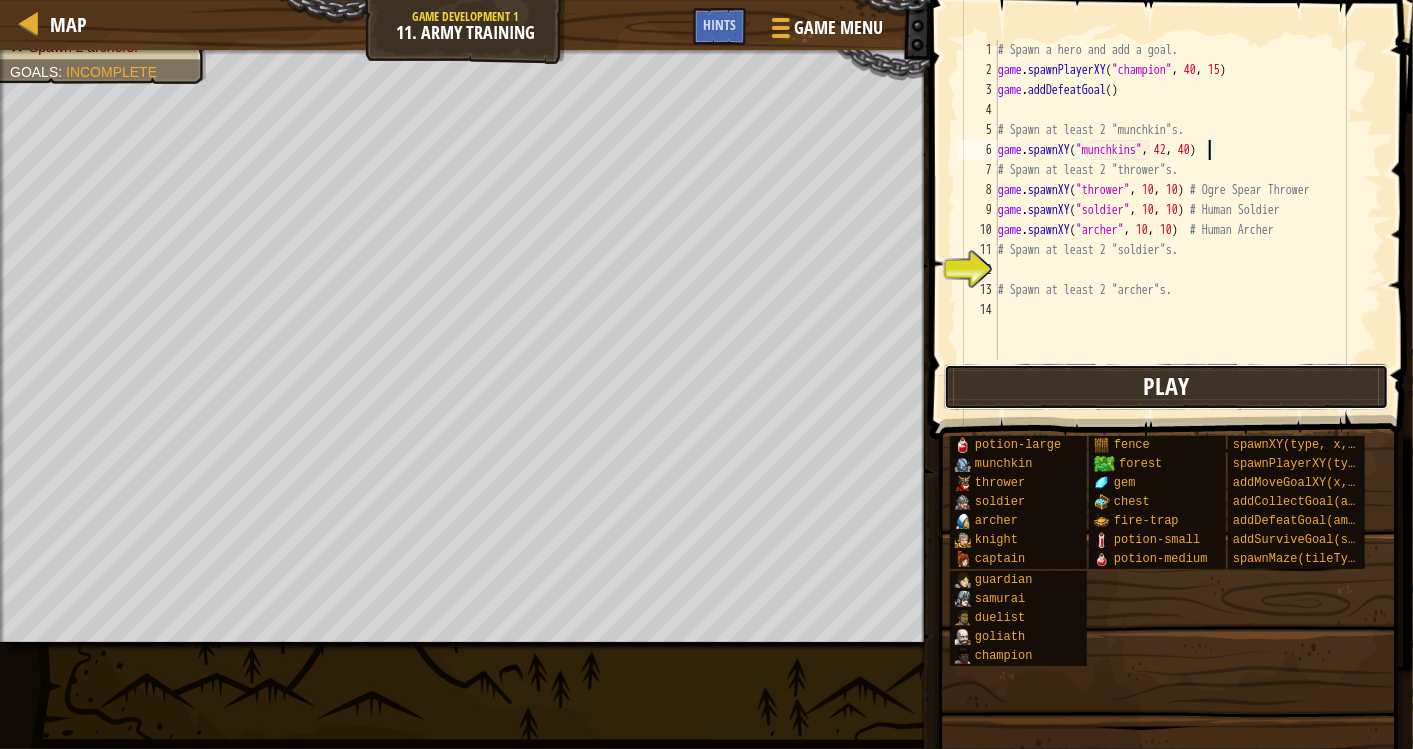 click on "Play" at bounding box center [1166, 387] 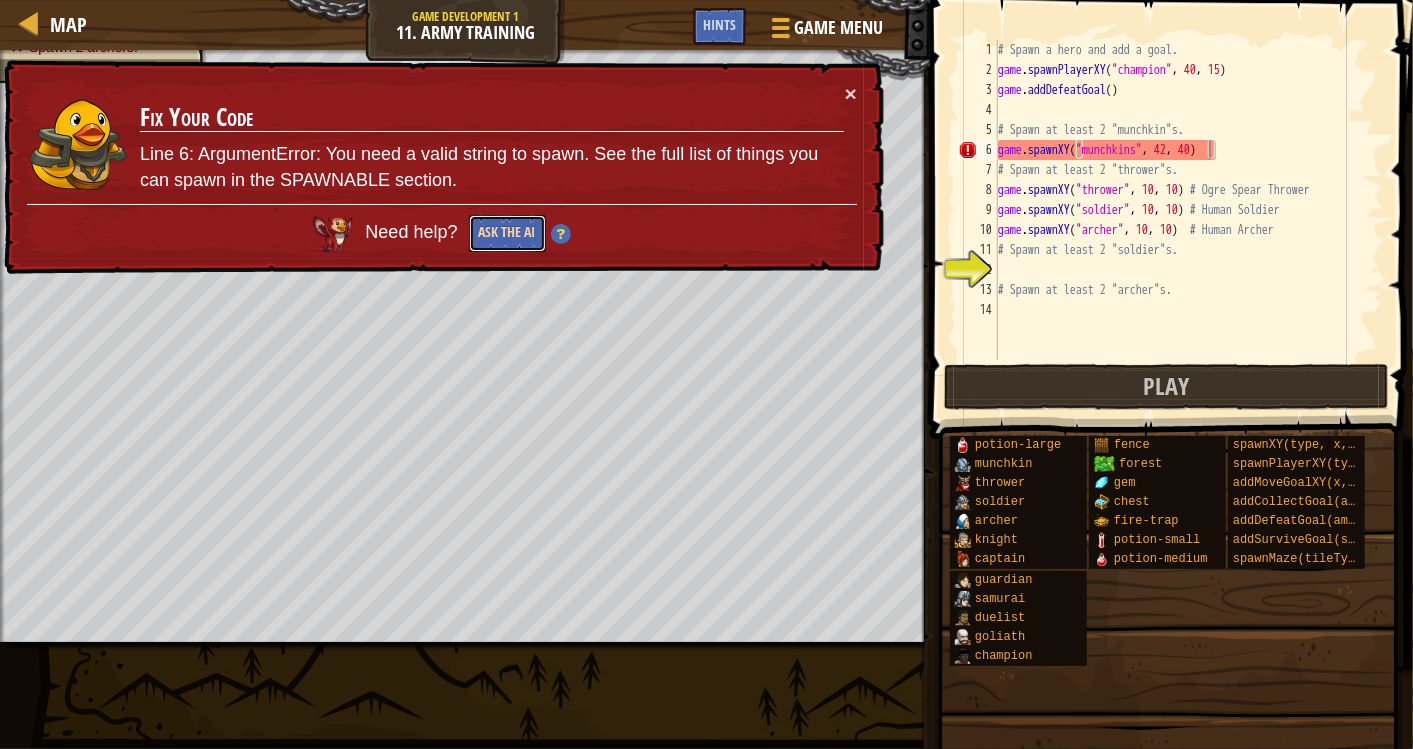 click on "Ask the AI" at bounding box center [506, 234] 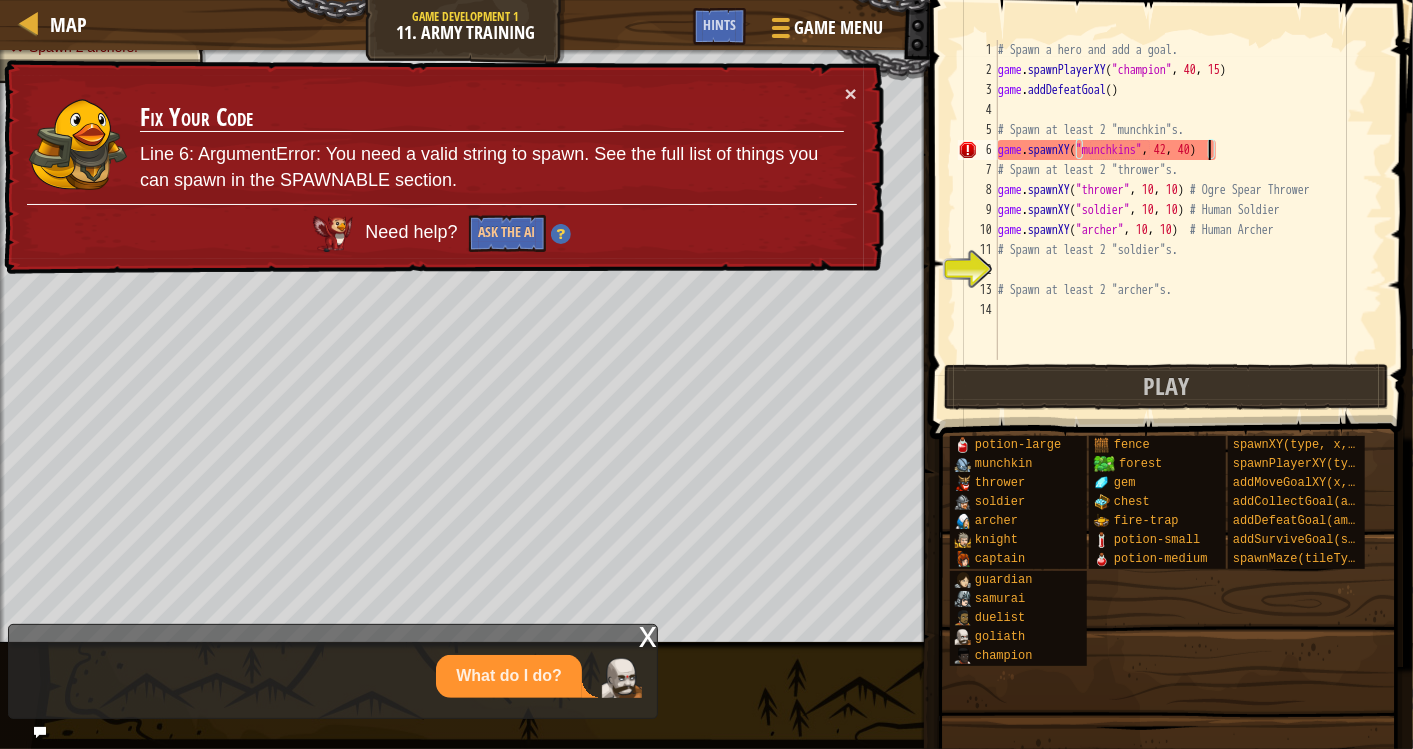 click on "game . spawnPlayerXY ( "champion" ,   [NUMBER] ,   [NUMBER] ) game . addDefeatGoal ( ) # Spawn at least 2 "munchkin"s. game . spawnXY ( "munchkins" ,   [NUMBER] ,   [NUMBER] ) # Spawn at least 2 "thrower"s. game . spawnXY ( "thrower" ,   [NUMBER] ,   [NUMBER] )   # Ogre Spear Thrower game . spawnXY ( "soldier" ,   [NUMBER] ,   [NUMBER] )   # Human Soldier game . spawnXY ( "archer" ,   [NUMBER] ,   [NUMBER] )    # Human Archer # Spawn at least 2 "soldier"s. # Spawn at least 2 "archer"s." at bounding box center (1188, 220) 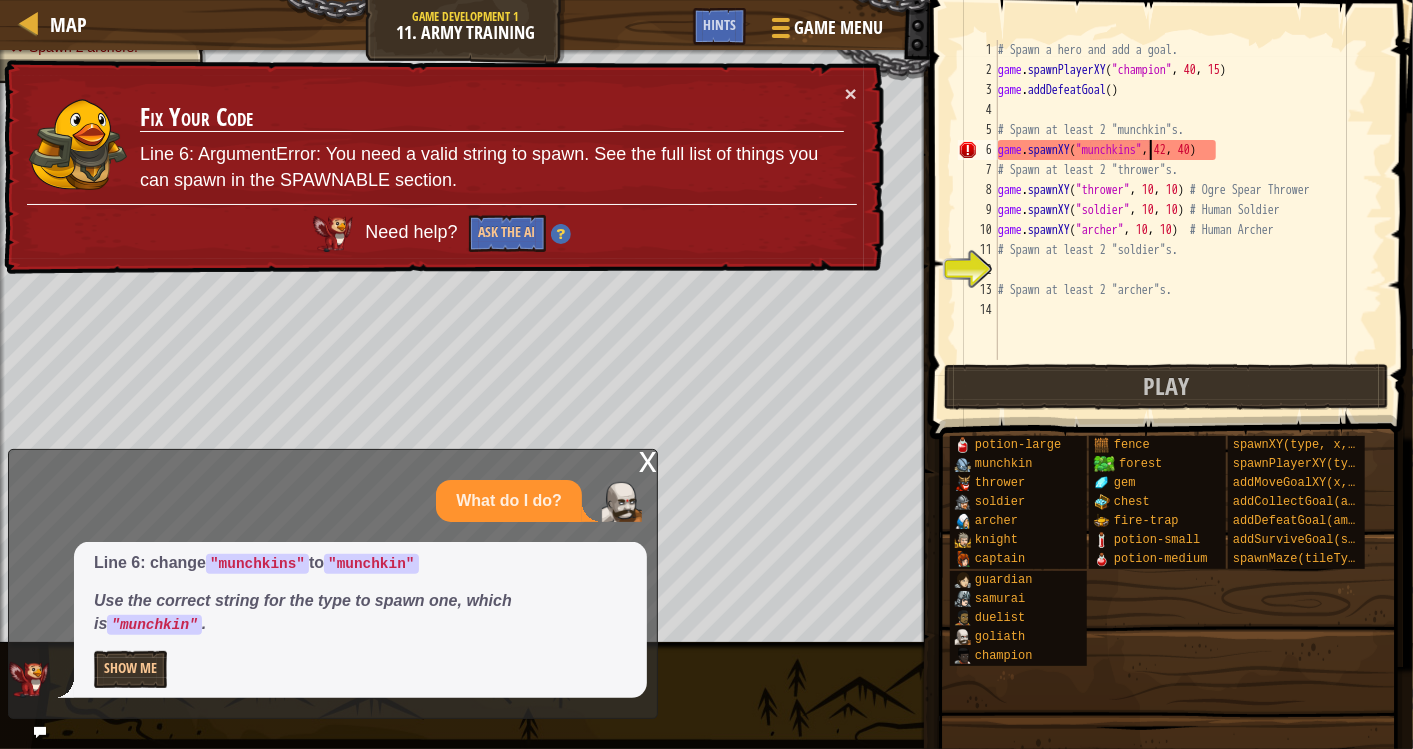 scroll, scrollTop: 8, scrollLeft: 16, axis: both 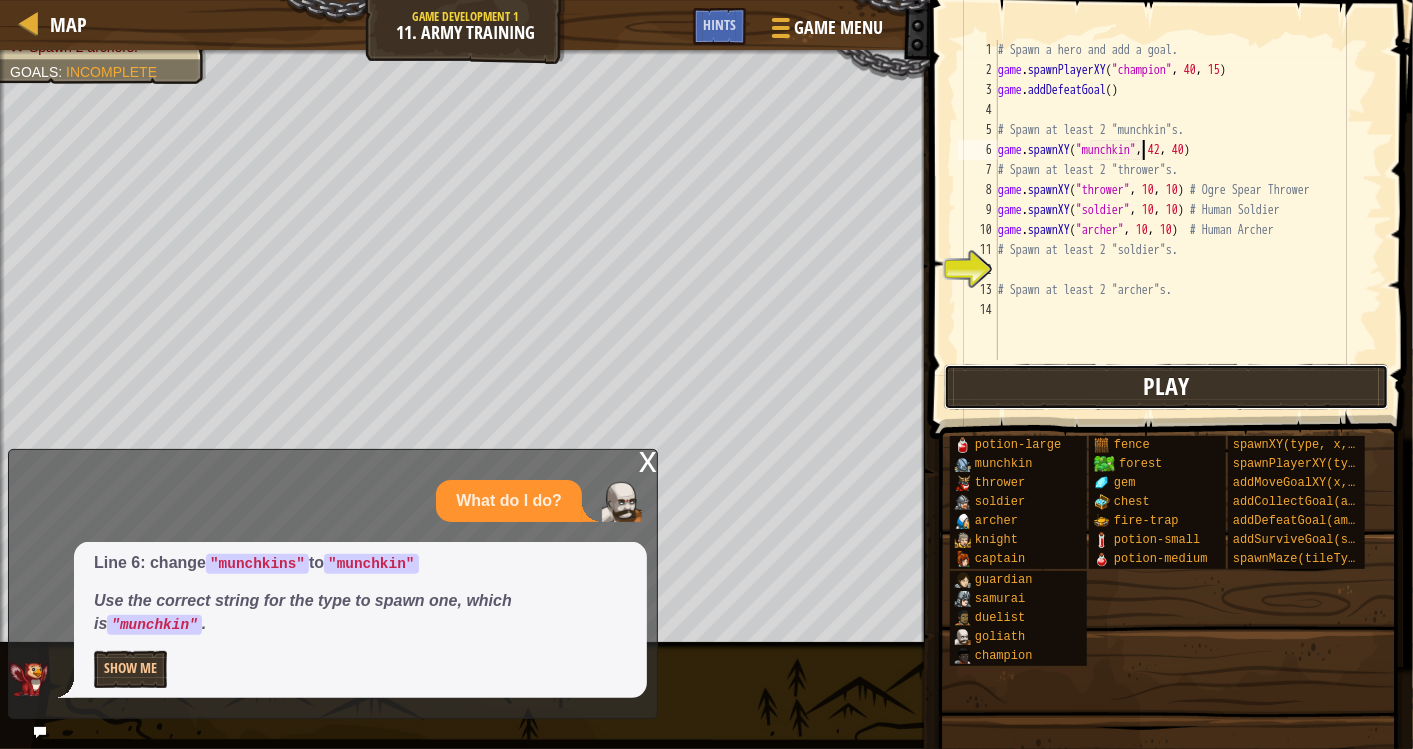 click on "Play" at bounding box center [1166, 386] 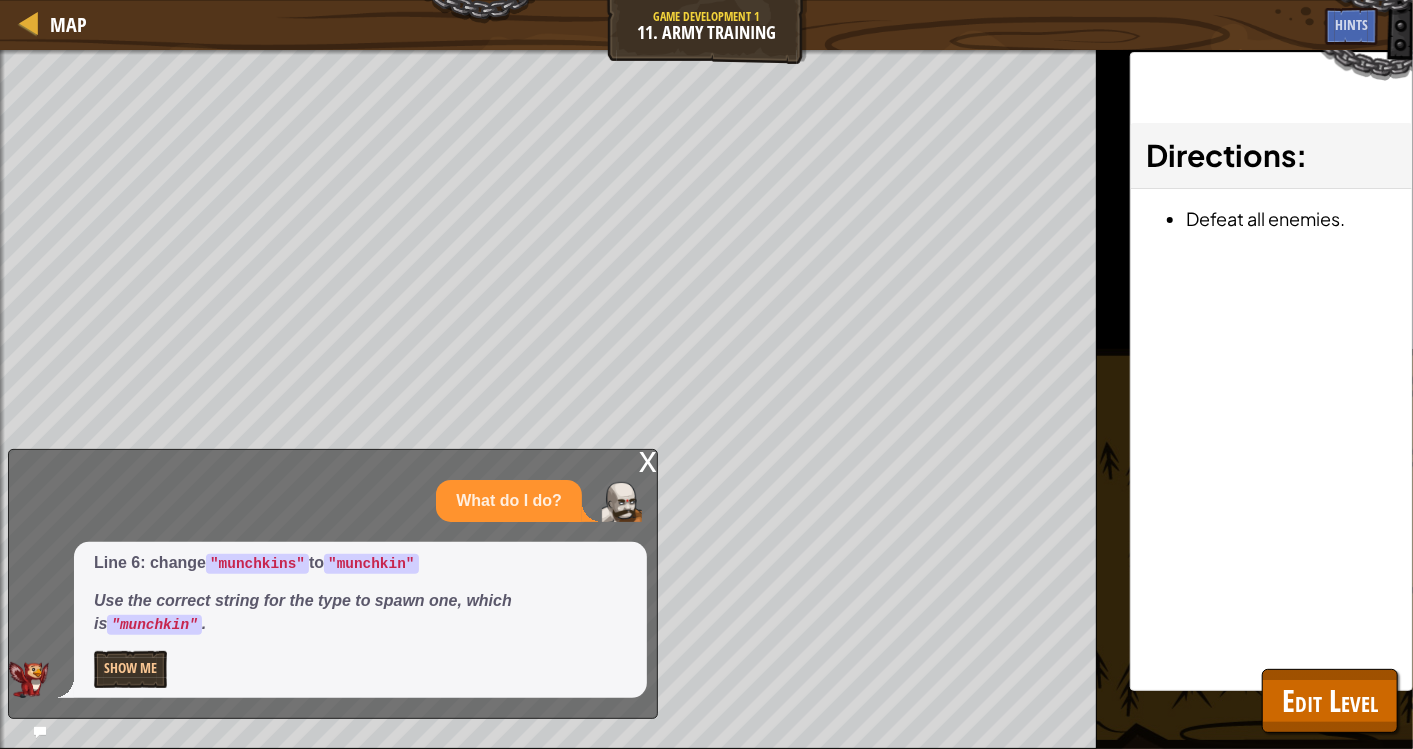click on "x" at bounding box center (648, 460) 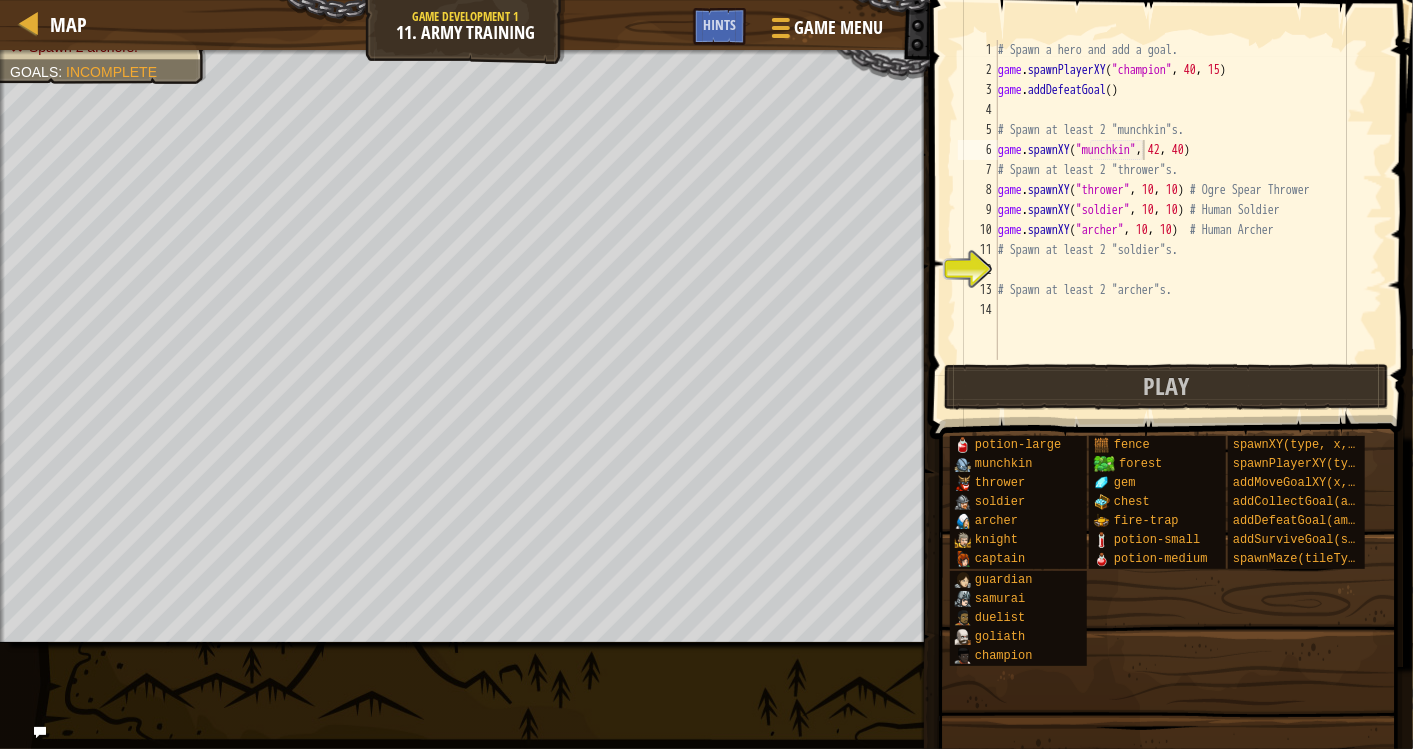 click on "game . spawnPlayerXY ( "champion" ,   [NUMBER] ,   [NUMBER] ) game . addDefeatGoal ( ) # Spawn at least 2 "munchkin"s. game . spawnXY ( "munchkin" ,   [NUMBER] ,   [NUMBER] ) # Spawn at least 2 "thrower"s. game . spawnXY ( "thrower" ,   [NUMBER] ,   [NUMBER] )   # Ogre Spear Thrower game . spawnXY ( "soldier" ,   [NUMBER] ,   [NUMBER] )   # Human Soldier game . spawnXY ( "archer" ,   [NUMBER] ,   [NUMBER] )    # Human Archer # Spawn at least 2 "soldier"s. # Spawn at least 2 "archer"s." at bounding box center (1188, 220) 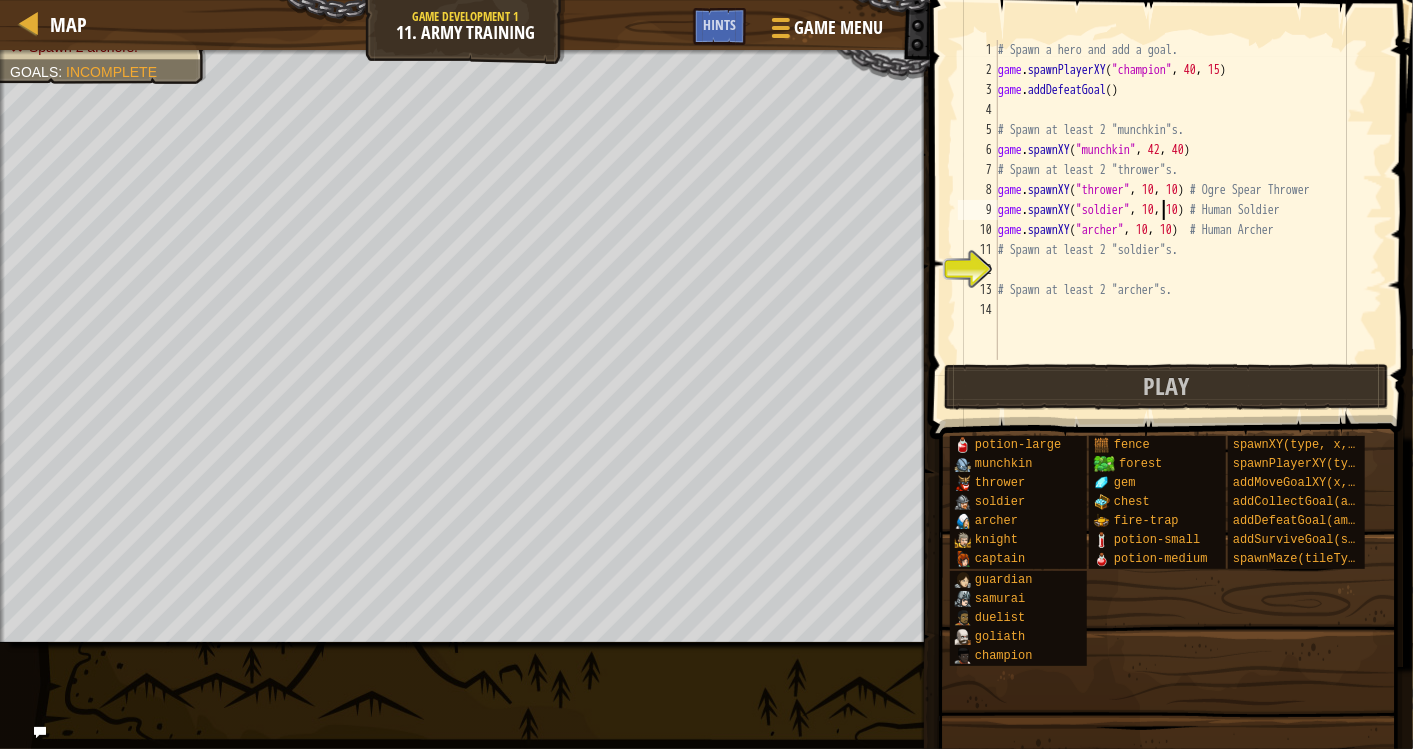 click on "game . spawnPlayerXY ( "champion" ,   [NUMBER] ,   [NUMBER] ) game . addDefeatGoal ( ) # Spawn at least 2 "munchkin"s. game . spawnXY ( "munchkin" ,   [NUMBER] ,   [NUMBER] ) # Spawn at least 2 "thrower"s. game . spawnXY ( "thrower" ,   [NUMBER] ,   [NUMBER] )   # Ogre Spear Thrower game . spawnXY ( "soldier" ,   [NUMBER] ,   [NUMBER] )   # Human Soldier game . spawnXY ( "archer" ,   [NUMBER] ,   [NUMBER] )    # Human Archer # Spawn at least 2 "soldier"s. # Spawn at least 2 "archer"s." at bounding box center (1188, 220) 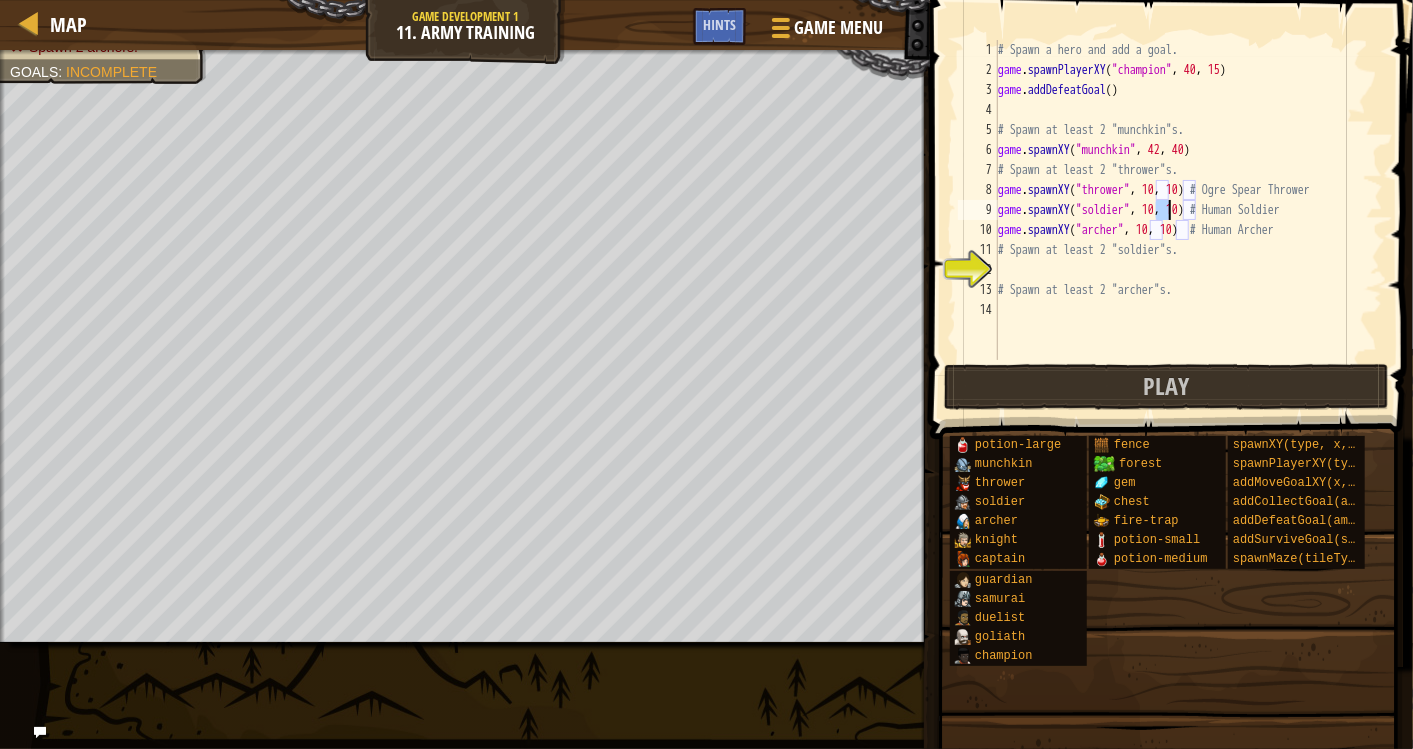 scroll, scrollTop: 8, scrollLeft: 14, axis: both 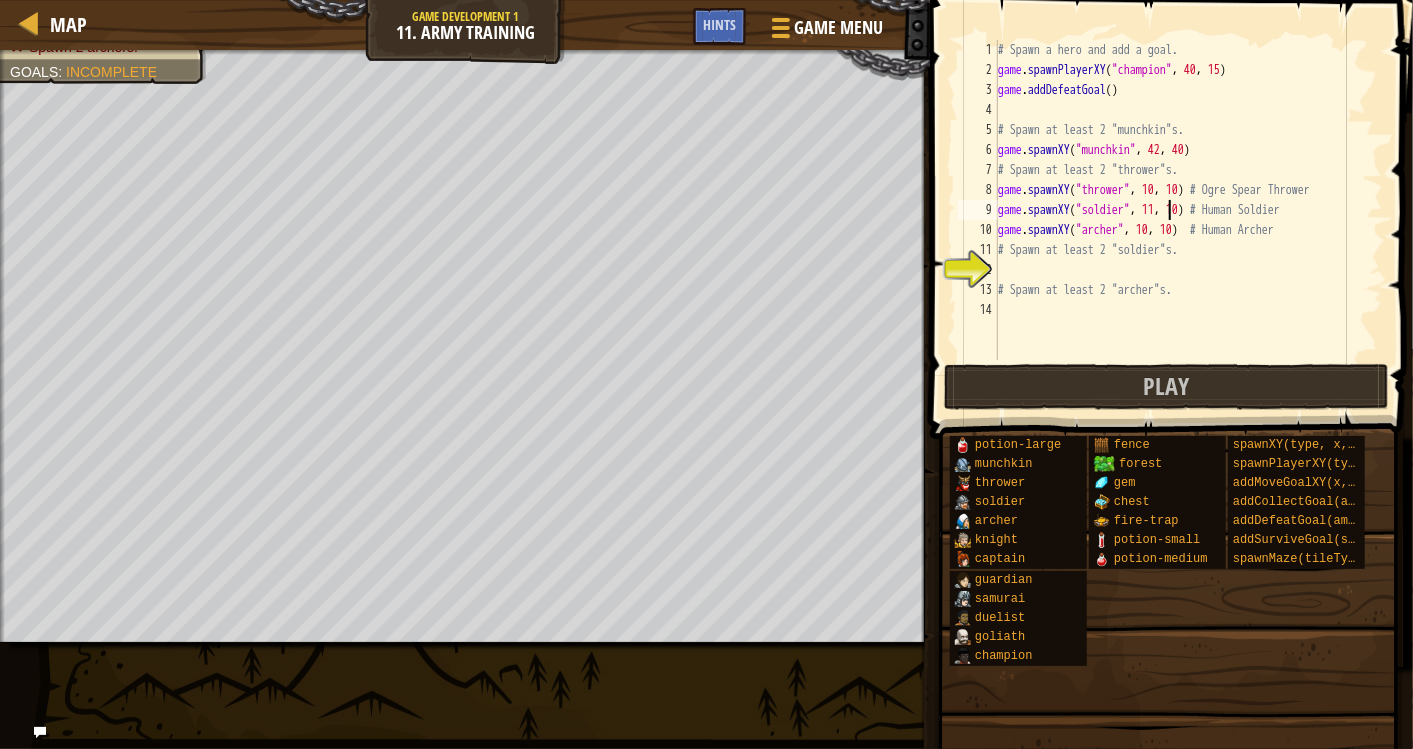 click on "game . spawnPlayerXY ( "champion" ,   [NUMBER] ,   [NUMBER] ) game . addDefeatGoal ( ) # Spawn at least 2 "munchkin"s. game . spawnXY ( "munchkin" ,   [NUMBER] ,   [NUMBER] ) # Spawn at least 2 "thrower"s. game . spawnXY ( "thrower" ,   [NUMBER] ,   [NUMBER] )   # Ogre Spear Thrower game . spawnXY ( "soldier" ,   [NUMBER] ,   [NUMBER] )   # Human Soldier game . spawnXY ( "archer" ,   [NUMBER] ,   [NUMBER] )    # Human Archer # Spawn at least 2 "soldier"s. # Spawn at least 2 "archer"s." at bounding box center [1188, 220] 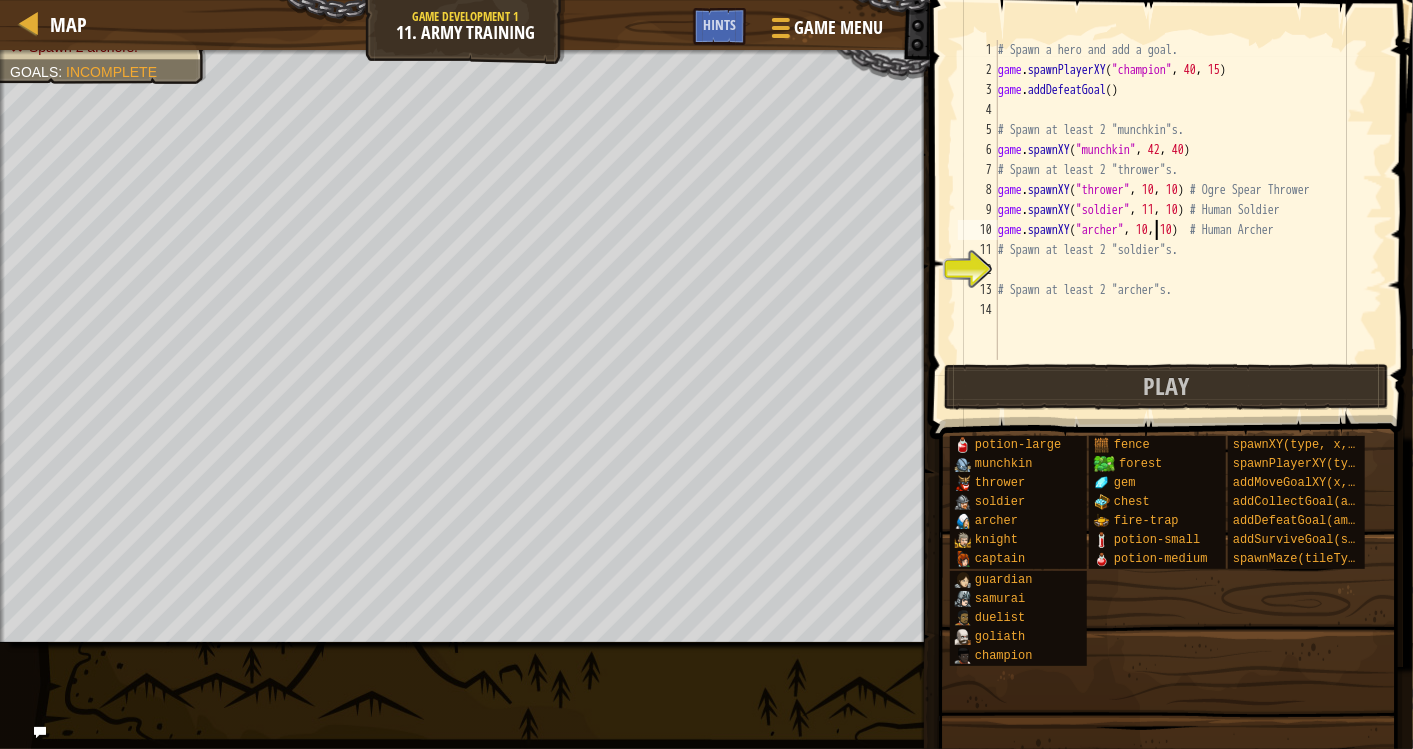 click on "game . spawnPlayerXY ( "champion" ,   [NUMBER] ,   [NUMBER] ) game . addDefeatGoal ( ) # Spawn at least 2 "munchkin"s. game . spawnXY ( "munchkin" ,   [NUMBER] ,   [NUMBER] ) # Spawn at least 2 "thrower"s. game . spawnXY ( "thrower" ,   [NUMBER] ,   [NUMBER] )   # Ogre Spear Thrower game . spawnXY ( "soldier" ,   [NUMBER] ,   [NUMBER] )   # Human Soldier game . spawnXY ( "archer" ,   [NUMBER] ,   [NUMBER] )    # Human Archer # Spawn at least 2 "soldier"s. # Spawn at least 2 "archer"s." at bounding box center [1188, 220] 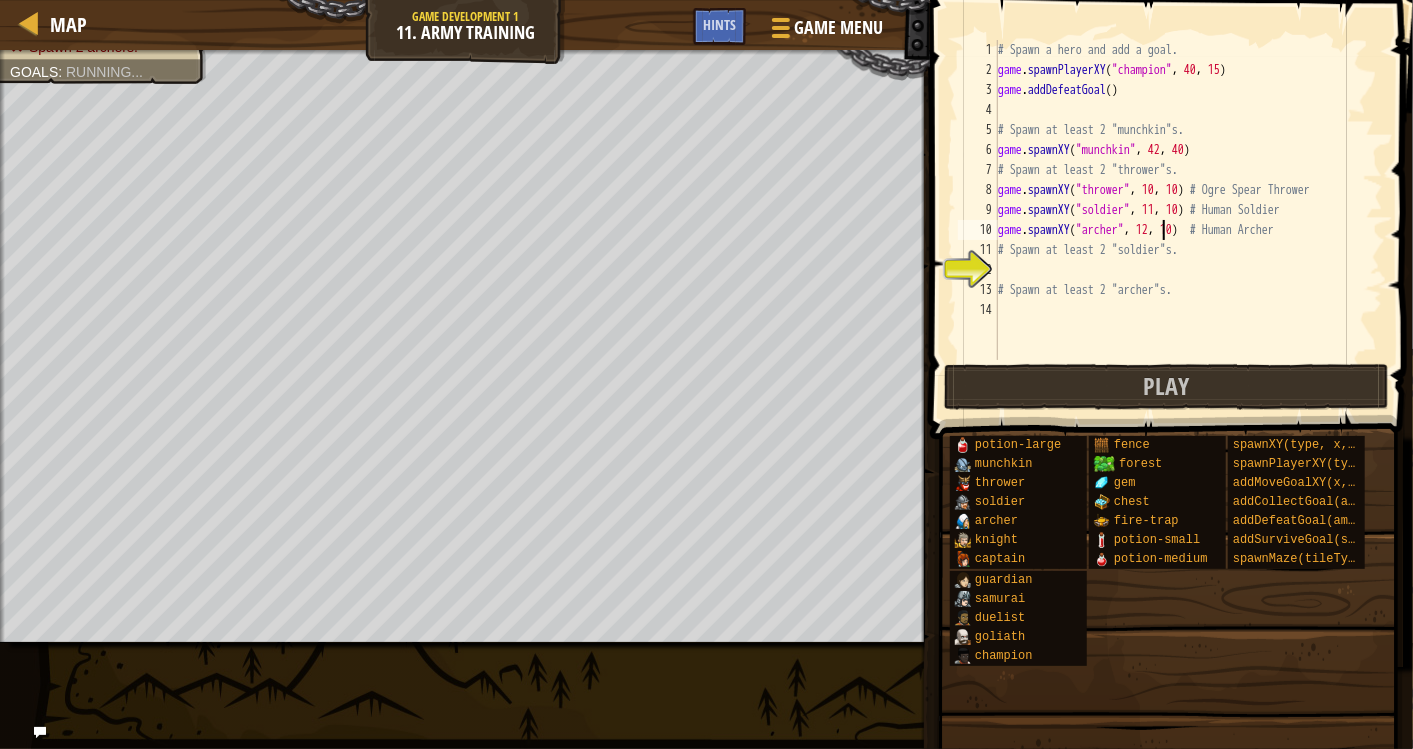 type on "game.spawnXY("archer", 12, 10)  # Human Archer" 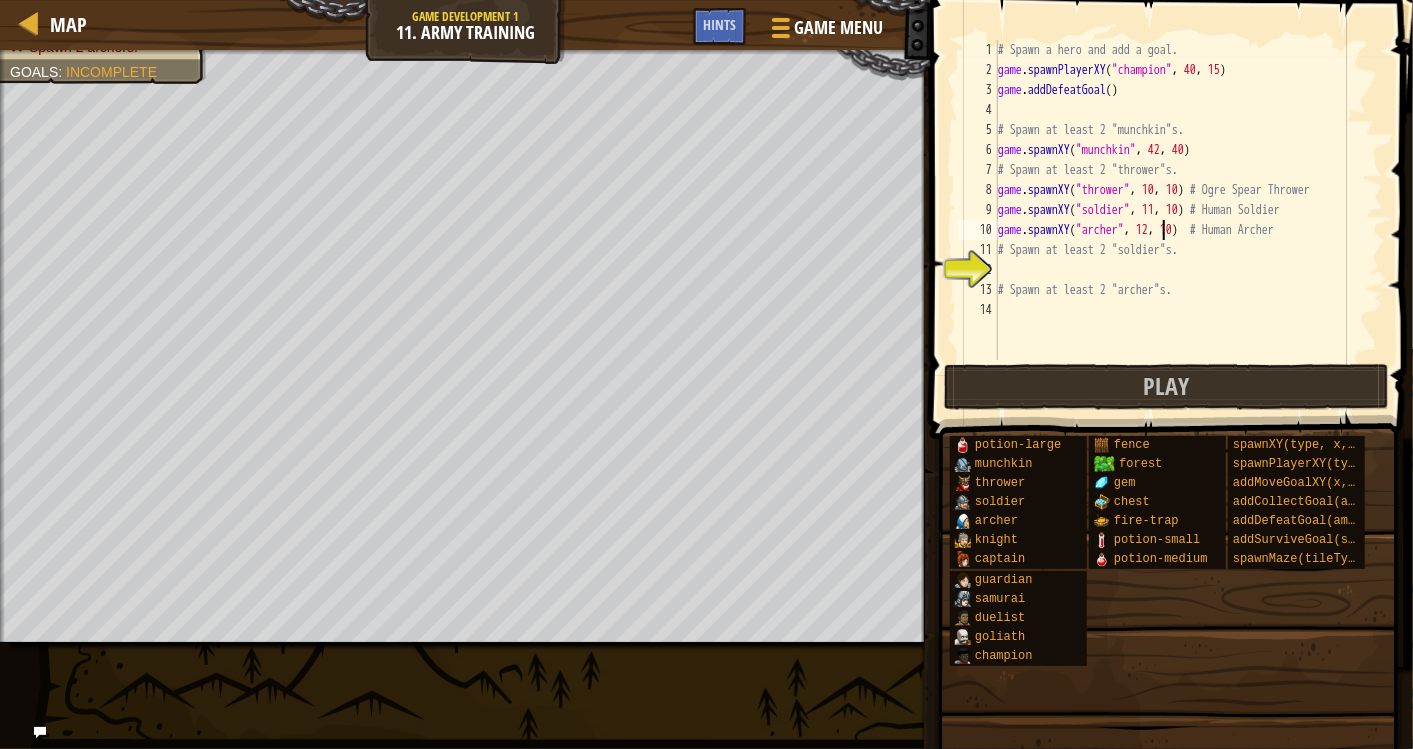 click on "# Spawn a hero and add a goal. game . spawnPlayerXY ( "champion" ,   [COORD] ,   [COORD] ) game . addDefeatGoal ( ) # Spawn at least 2 "munchkin"s. game . spawnXY ( "munchkin" ,   [COORD] ,   [COORD] ) # Spawn at least 2 "thrower"s. game . spawnXY ( "thrower" ,   [COORD] ,   [COORD] )   # Ogre Spear Thrower game . spawnXY ( "soldier" ,   [COORD] ,   [COORD] )   # Human Soldier game . spawnXY ( "archer" ,   [COORD] ,   [COORD] )    # Human Archer # Spawn at least 2 "soldier"s. # Spawn at least 2 "archer"s." at bounding box center [1188, 220] 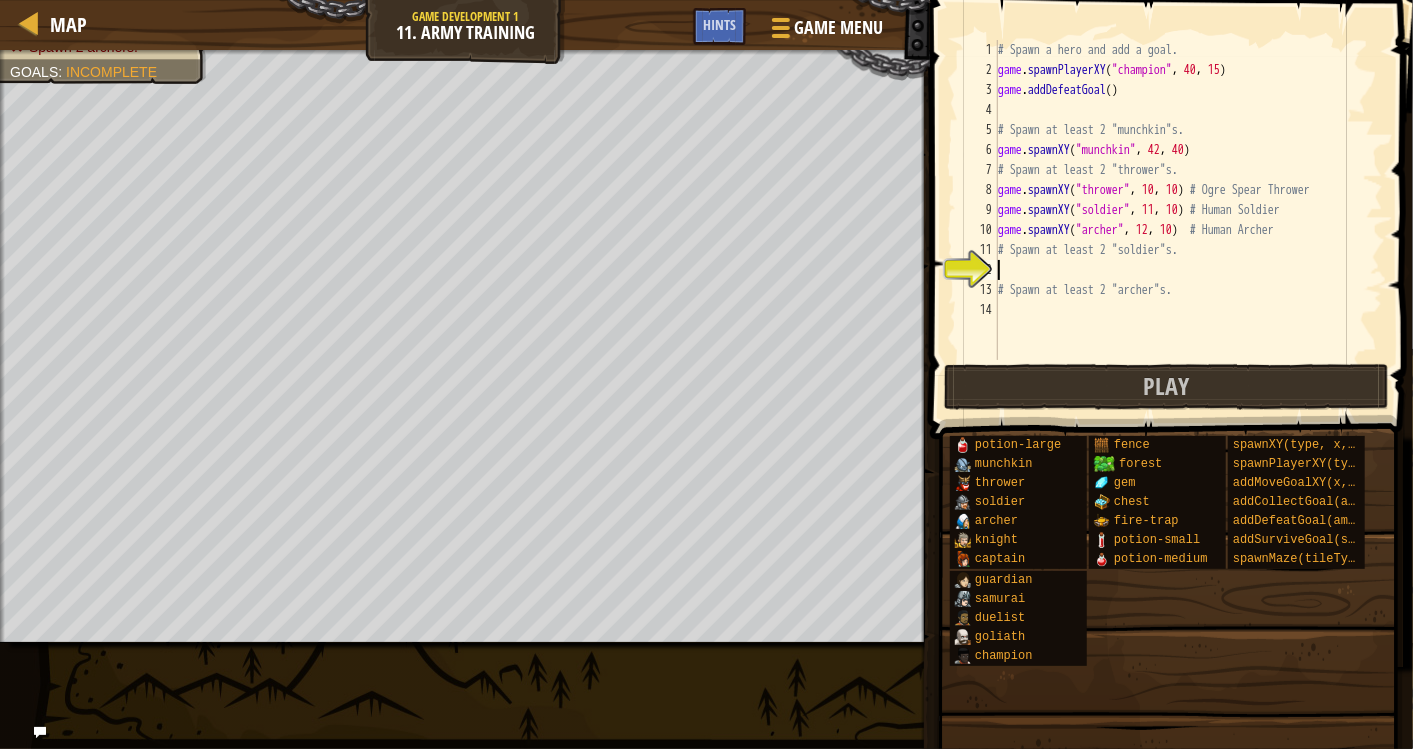 scroll, scrollTop: 8, scrollLeft: 0, axis: vertical 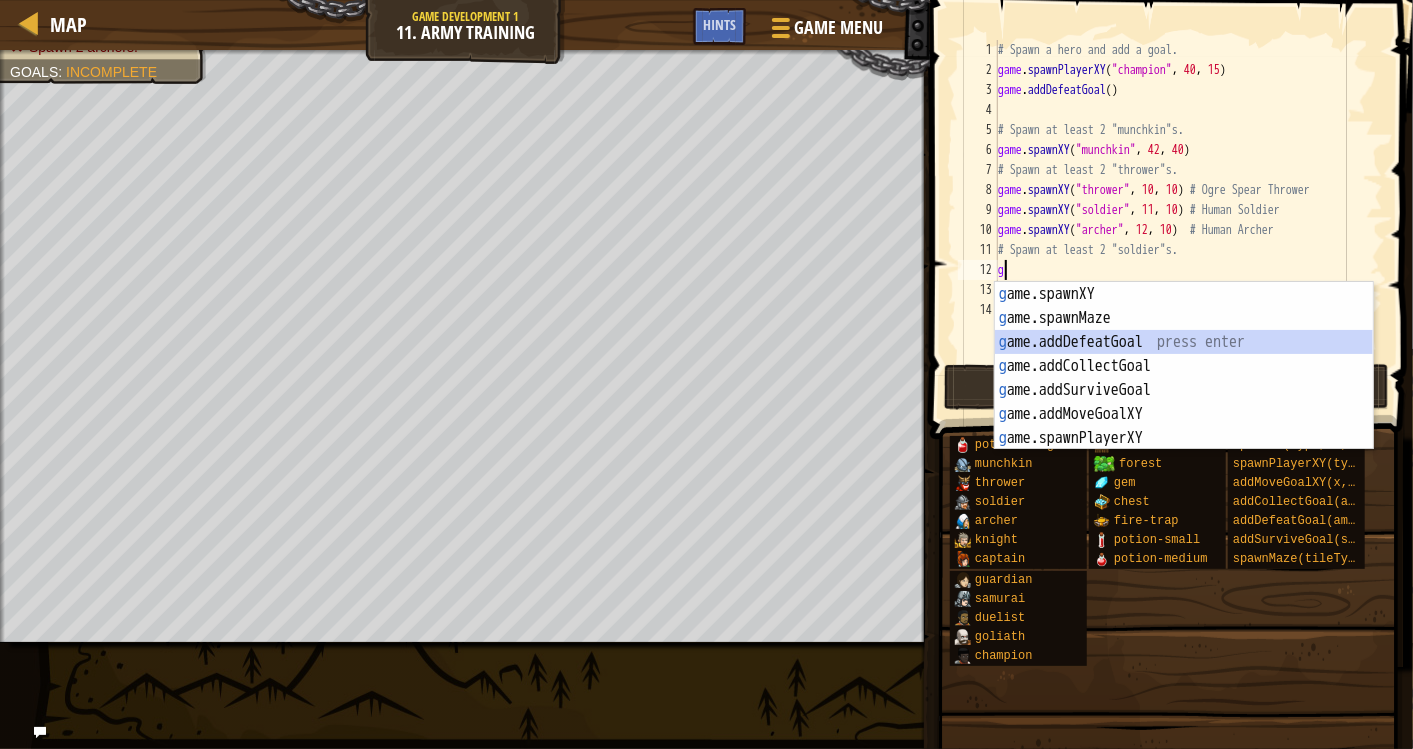 click on "g ame.spawnXY press enter g ame.spawnMaze press enter g ame.addDefeatGoal press enter g ame.addCollectGoal press enter g ame.addSurviveGoal press enter g ame.addMoveGoalXY press enter g ame.spawnPlayerXY press enter" at bounding box center [1184, 390] 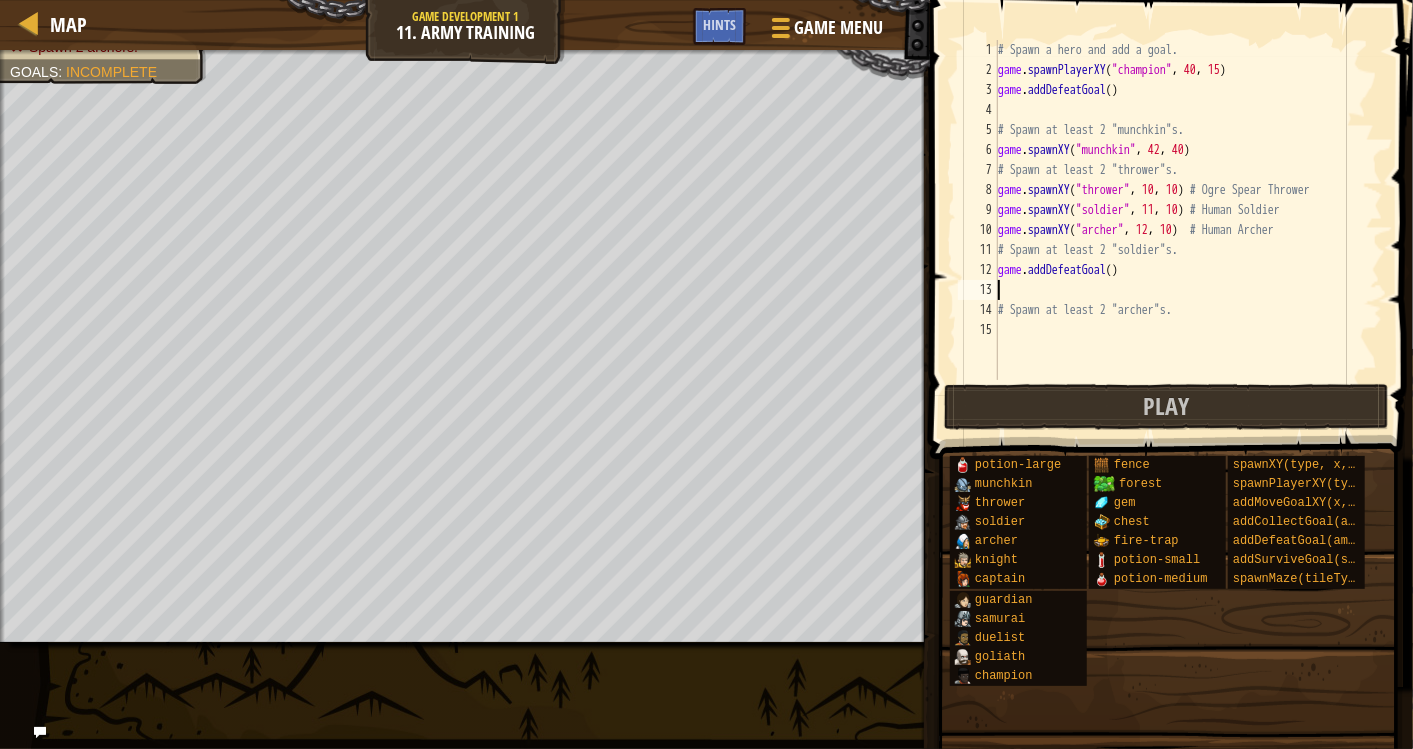 click on "game . spawnPlayerXY ( "champion" ,   [NUMBER] ,   [NUMBER] ) game . addDefeatGoal ( ) # Spawn at least 2 "munchkin"s. game . spawnXY ( "munchkin" ,   [NUMBER] ,   [NUMBER] ) # Spawn at least 2 "thrower"s. game . spawnXY ( "thrower" ,   [NUMBER] ,   [NUMBER] )   # Ogre Spear Thrower game . spawnXY ( "soldier" ,   [NUMBER] ,   [NUMBER] )   # Human Soldier game . spawnXY ( "archer" ,   [NUMBER] ,   [NUMBER] )    # Human Archer # Spawn at least 2 "soldier"s. game . addDefeatGoal ( ) # Spawn at least 2 "archer"s." at bounding box center (1188, 230) 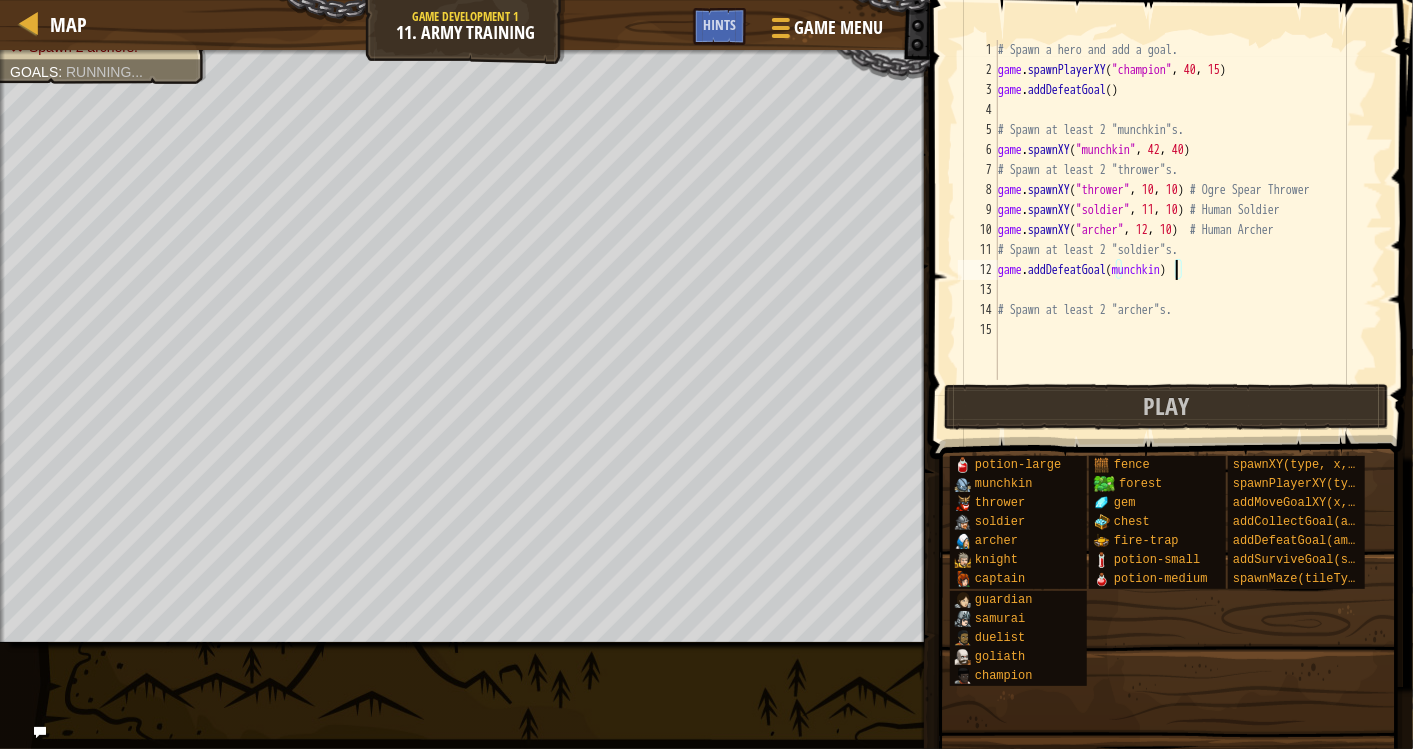 scroll, scrollTop: 8, scrollLeft: 14, axis: both 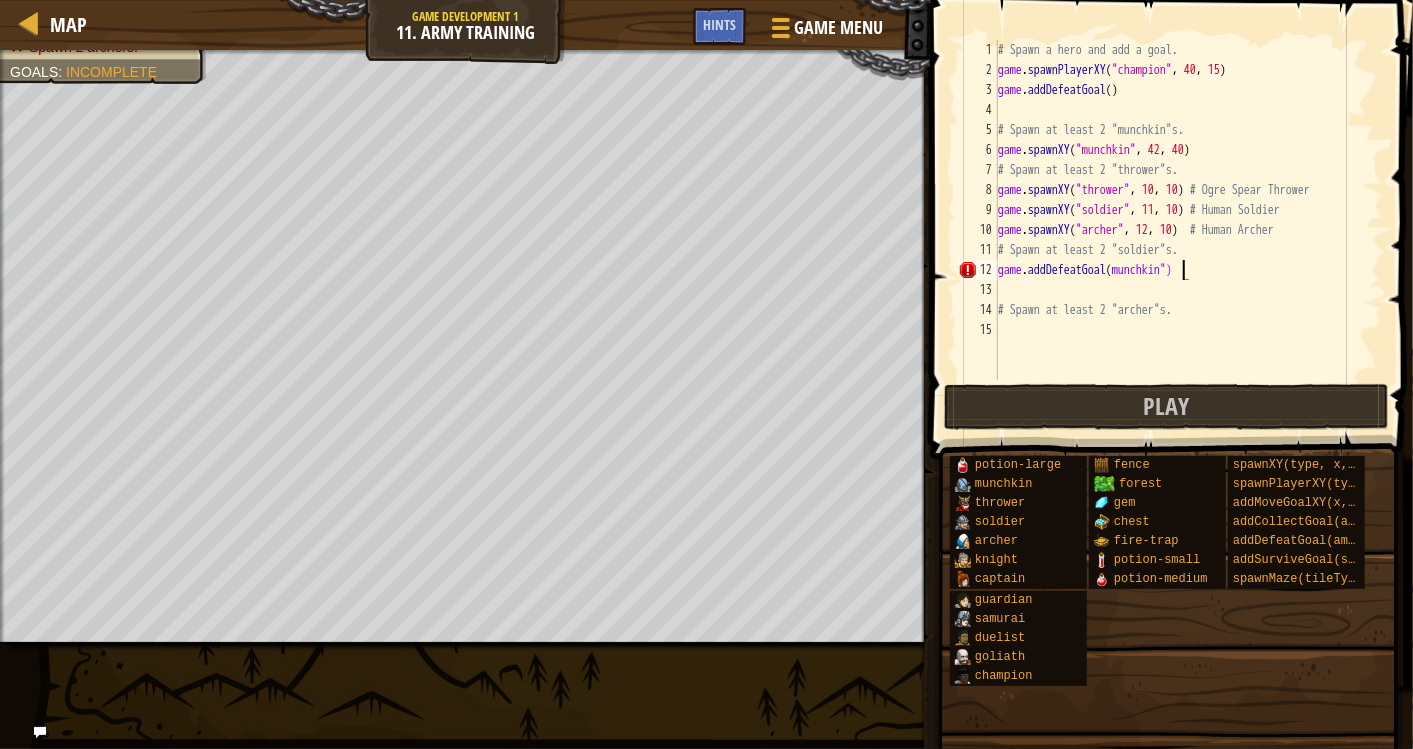 click on "game . spawnPlayerXY ( "champion" ,   [NUMBER] ,   [NUMBER] ) game . addDefeatGoal ( ) # Spawn at least 2 "munchkin"s. game . spawnXY ( "munchkin" ,   [NUMBER] ,   [NUMBER] ) # Spawn at least 2 "thrower"s. game . spawnXY ( "thrower" ,   [NUMBER] ,   [NUMBER] )   # Ogre Spear Thrower game . spawnXY ( "soldier" ,   [NUMBER] ,   [NUMBER] )   # Human Soldier game . spawnXY ( "archer" ,   [NUMBER] ,   [NUMBER] )    # Human Archer # Spawn at least 2 "soldier"s. game . addDefeatGoal ( munchkin ") # Spawn at least 2 "archer"s." at bounding box center [1188, 230] 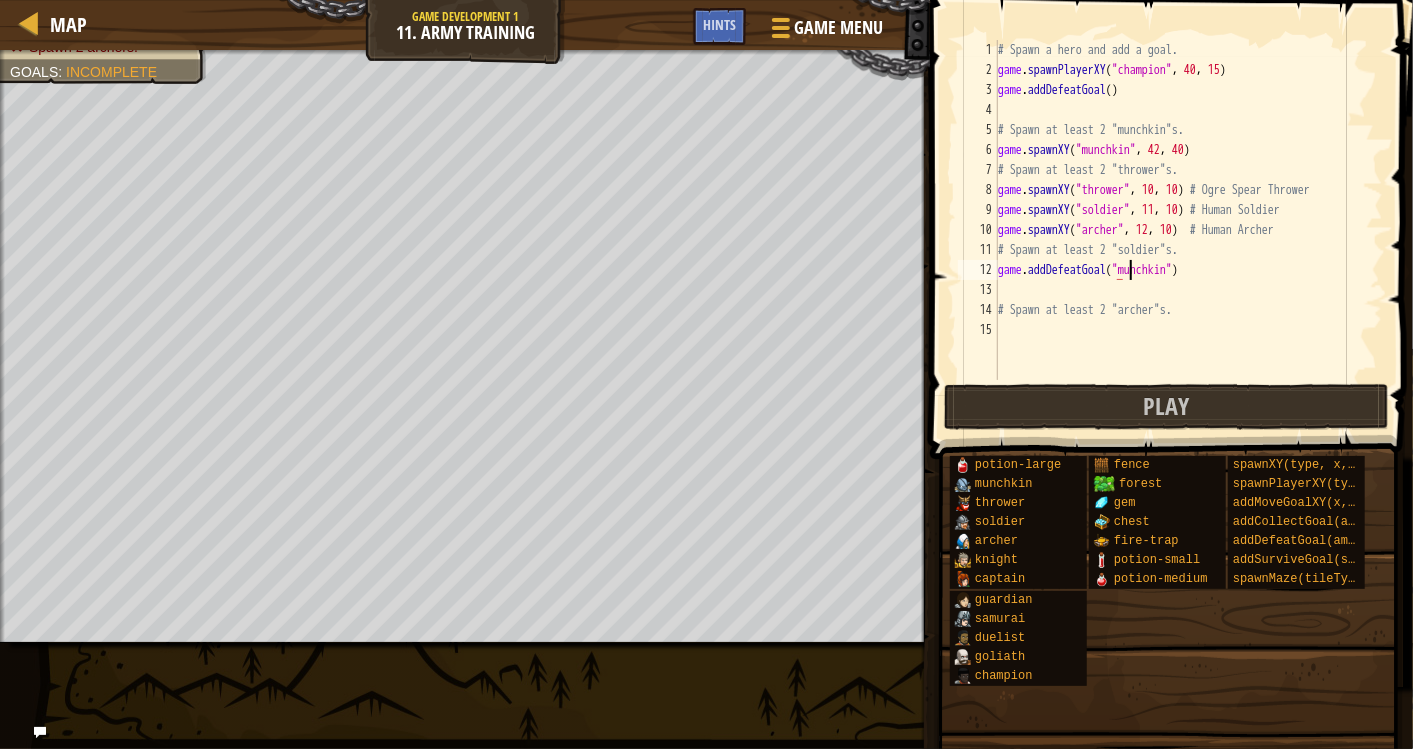scroll, scrollTop: 8, scrollLeft: 11, axis: both 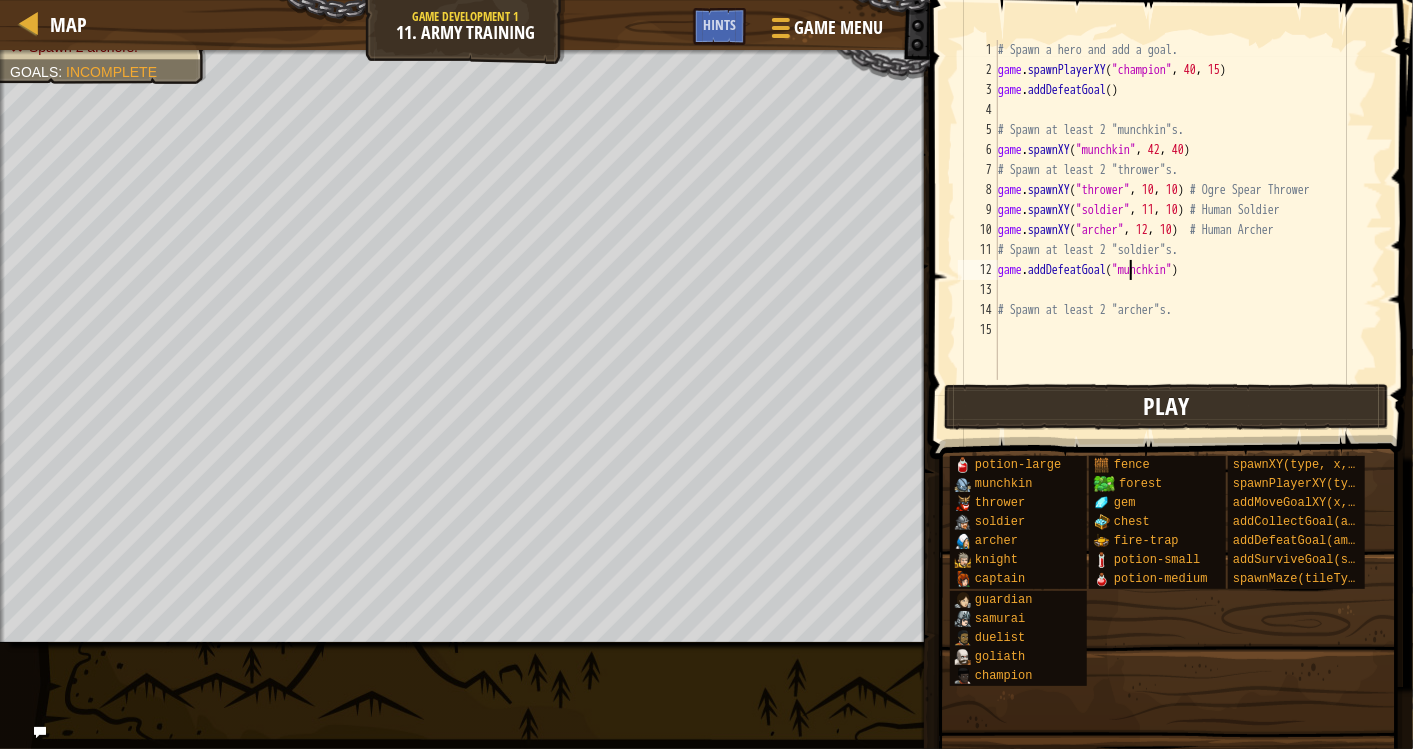 type on "game.addDefeatGoal("munchkin")" 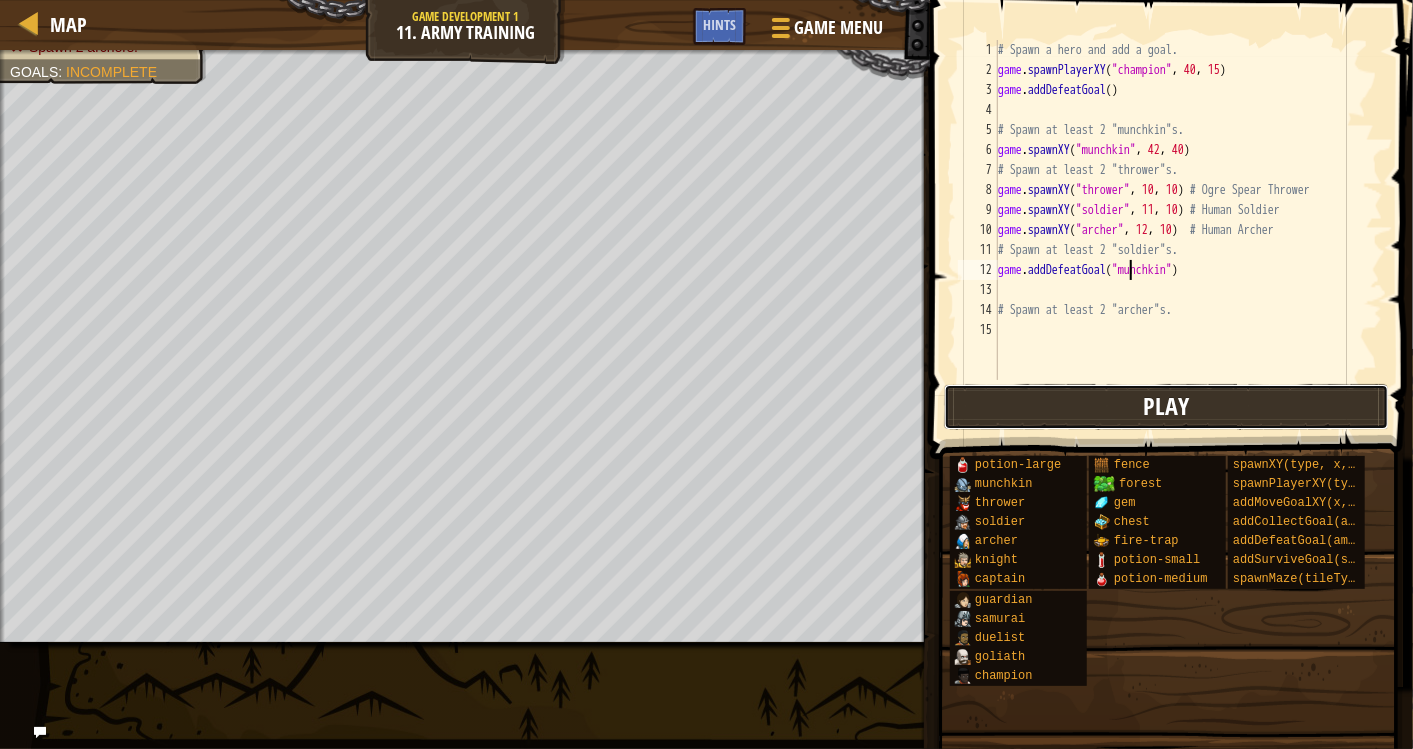 click on "Play" at bounding box center [1166, 407] 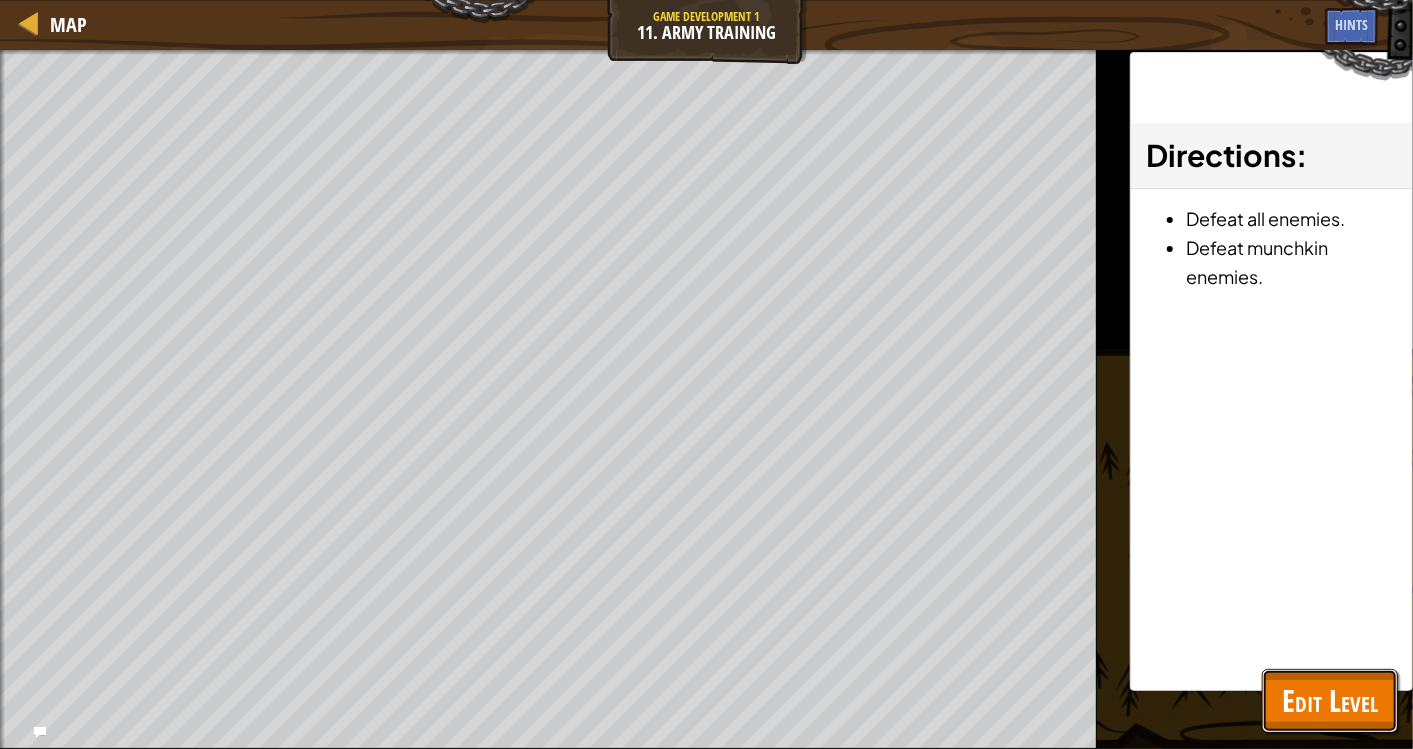 click on "Edit Level" at bounding box center (1330, 700) 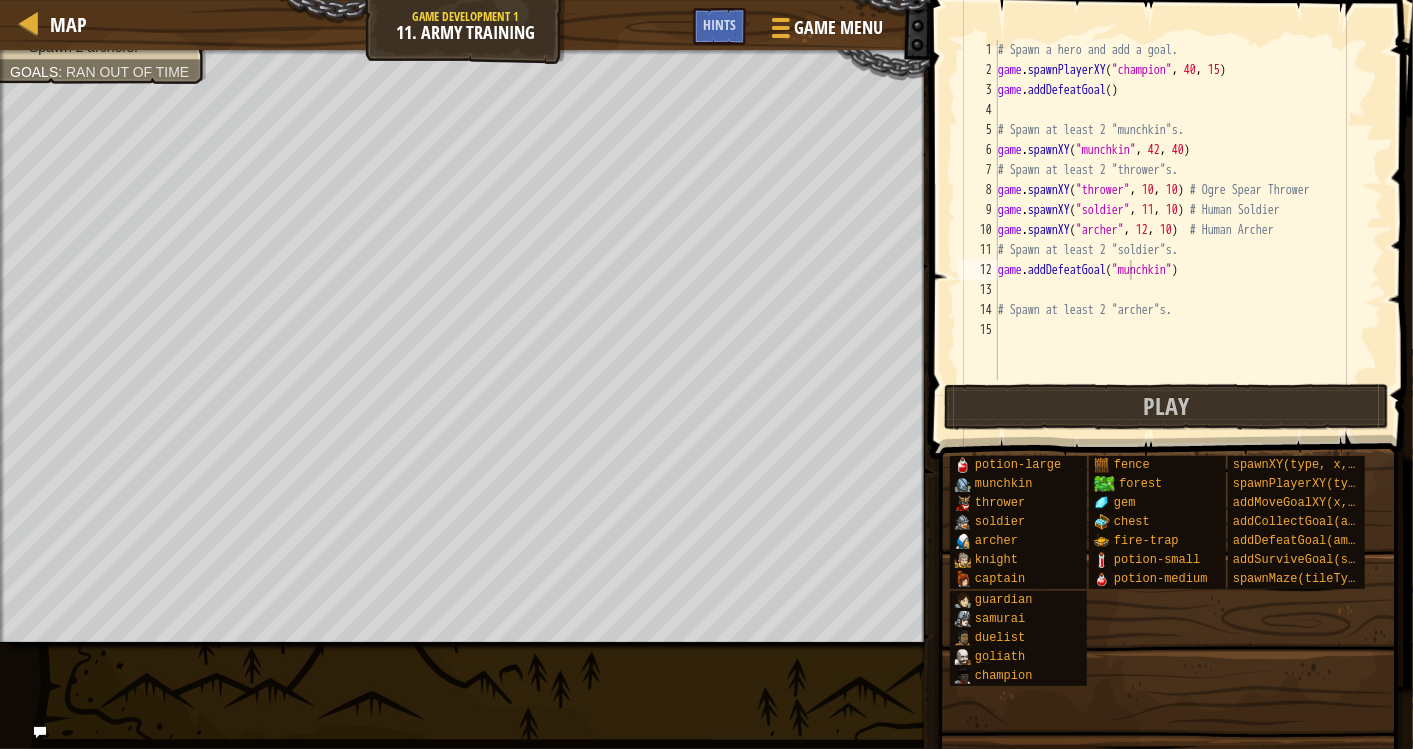 scroll, scrollTop: 8, scrollLeft: 0, axis: vertical 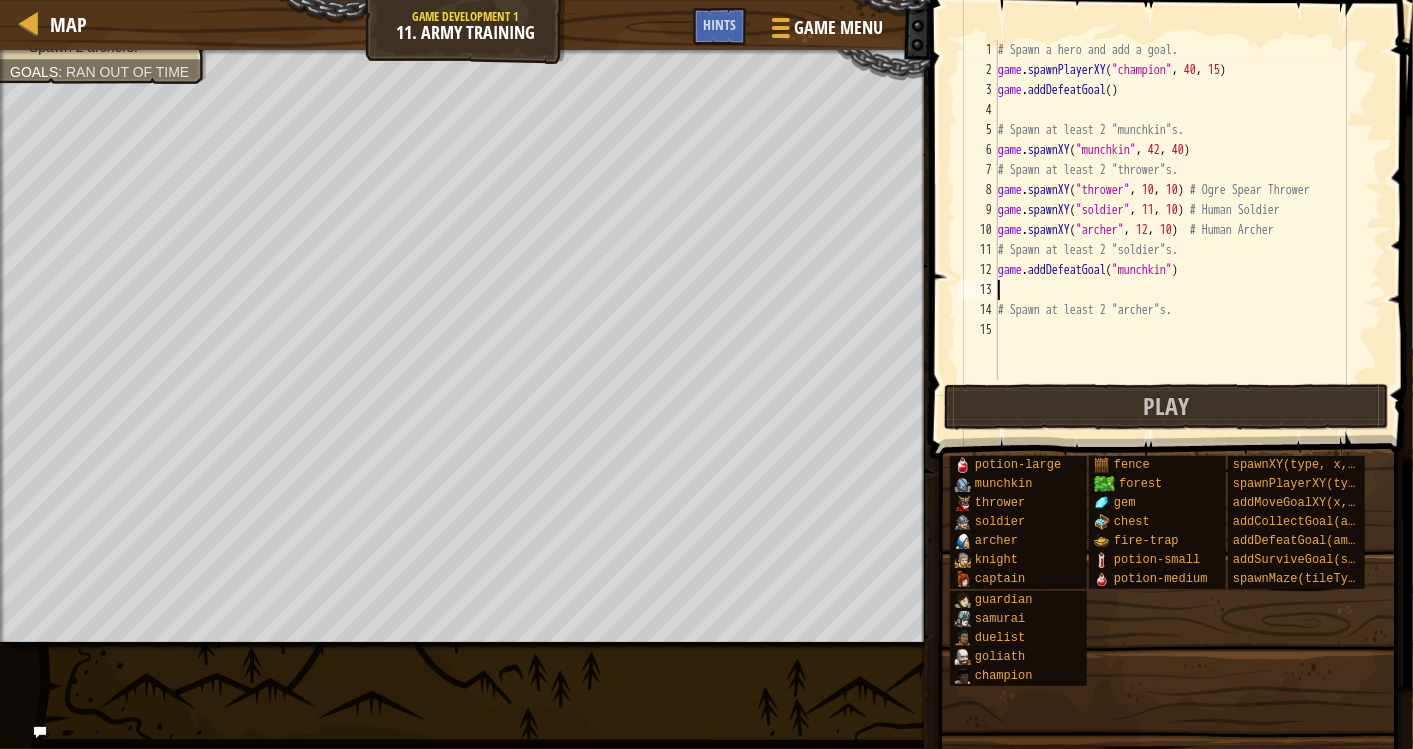 click on "# Spawn a hero and add a goal. game . spawnPlayerXY ( "champion" ,   40 ,   15 ) game . addDefeatGoal ( ) # Spawn at least 2 "munchkin"s. game . spawnXY ( "munchkin" ,   42 ,   40 ) # Spawn at least 2 "thrower"s. game . spawnXY ( "thrower" ,   10 ,   10 )   # Ogre Spear Thrower game . spawnXY ( "soldier" ,   11 ,   10 )   # Human Soldier game . spawnXY ( "archer" ,   12 ,   10 )    # Human Archer # Spawn at least 2 "soldier"s. game . addDefeatGoal ( "munchkin" ) # Spawn at least 2 "archer"s." at bounding box center [1188, 230] 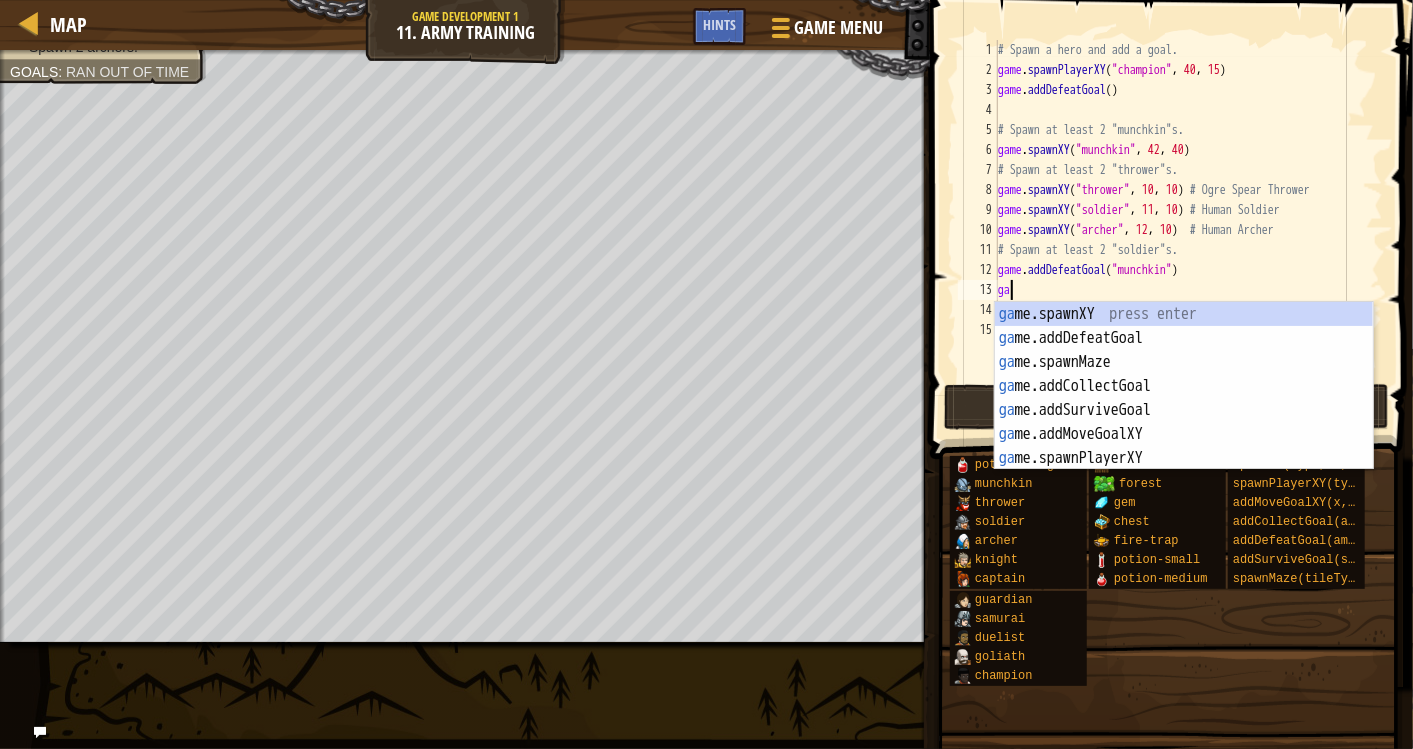 scroll, scrollTop: 8, scrollLeft: 0, axis: vertical 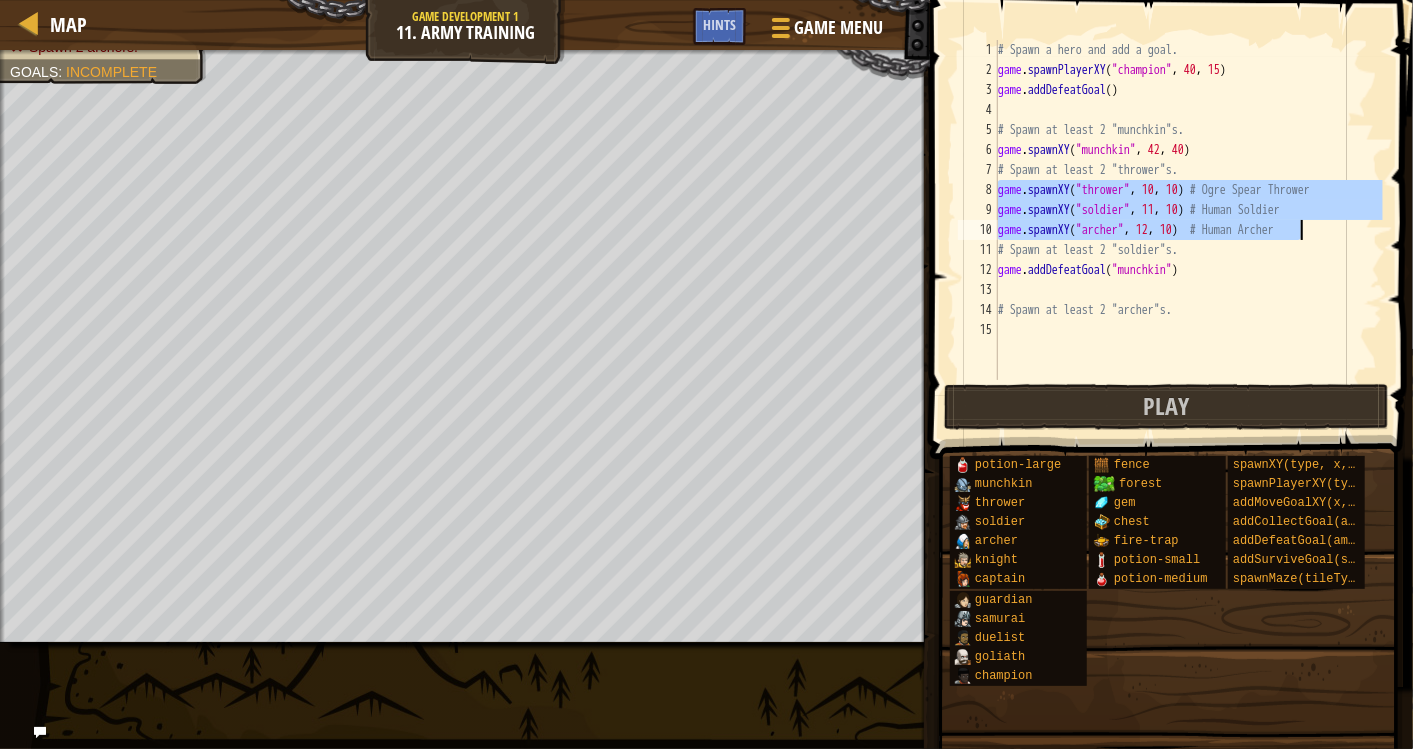 drag, startPoint x: 1001, startPoint y: 189, endPoint x: 1324, endPoint y: 222, distance: 324.6814 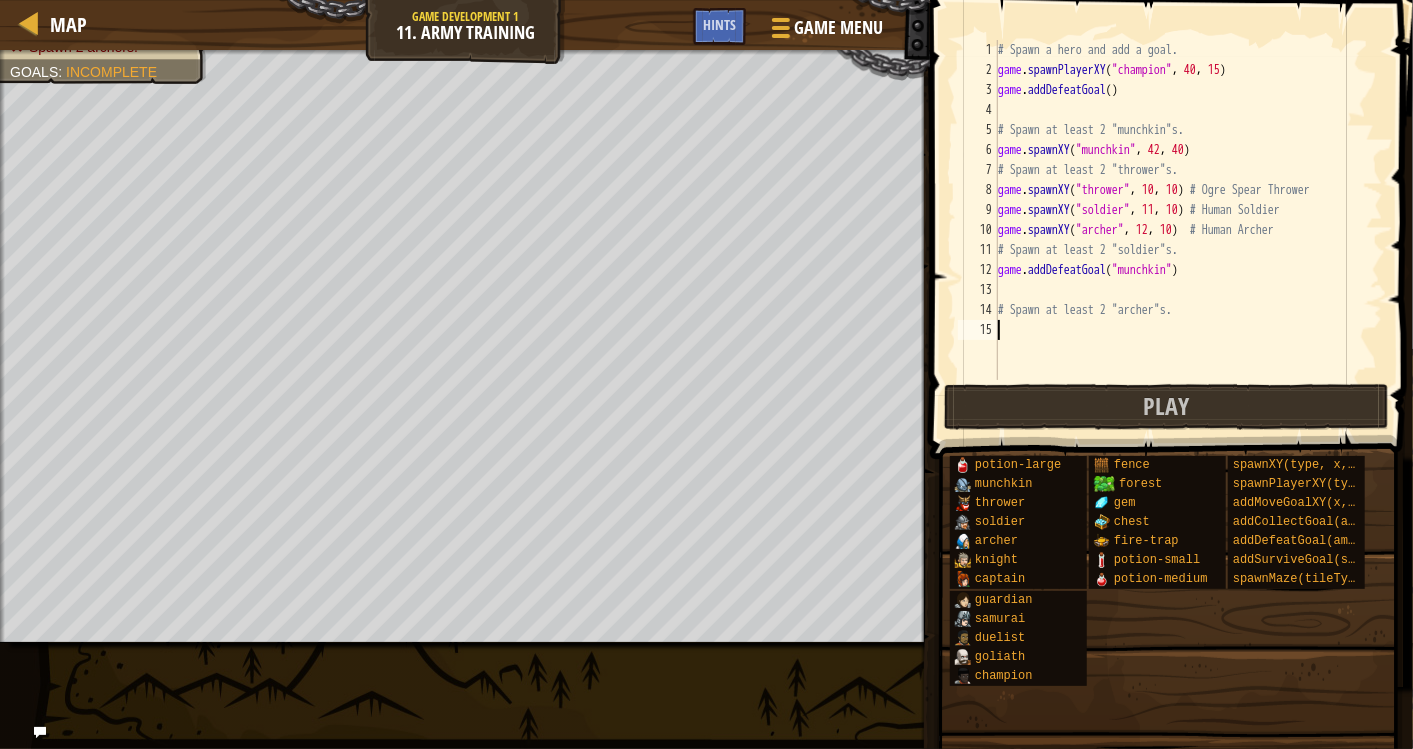 paste on "game.spawnXY("archer", 12, 10)  # Human Archer" 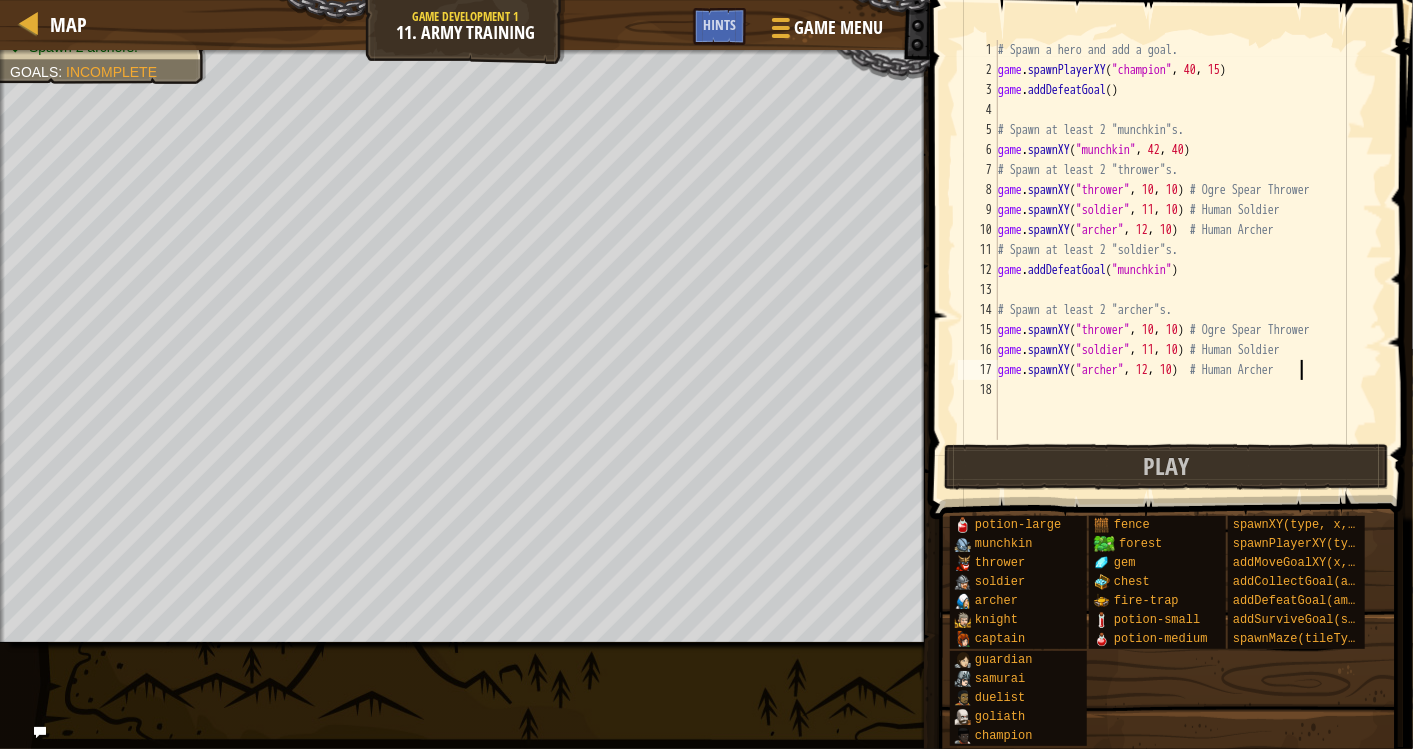 click on "# Spawn a hero and add a goal. game . spawnPlayerXY ( "champion" ,   [COORD] ,   [COORD] ) game . addDefeatGoal ( ) # Spawn at least 2 "munchkin"s. game . spawnXY ( "munchkin" ,   [COORD] ,   [COORD] ) # Spawn at least 2 "thrower"s. game . spawnXY ( "thrower" ,   [COORD] ,   [COORD] )   # Ogre Spear Thrower game . spawnXY ( "soldier" ,   [COORD] ,   [COORD] )   # Human Soldier game . spawnXY ( "archer" ,   [COORD] ,   [COORD] )    # Human Archer # Spawn at least 2 "soldier"s. game . addDefeatGoal ( "munchkin" ) # Spawn at least 2 "archer"s. game . spawnXY ( "thrower" ,   [COORD] ,   [COORD] )   # Ogre Spear Thrower game . spawnXY ( "soldier" ,   [COORD] ,   [COORD] )   # Human Soldier game . spawnXY ( "archer" ,   [COORD] ,   [COORD] )    # Human Archer" at bounding box center (1188, 260) 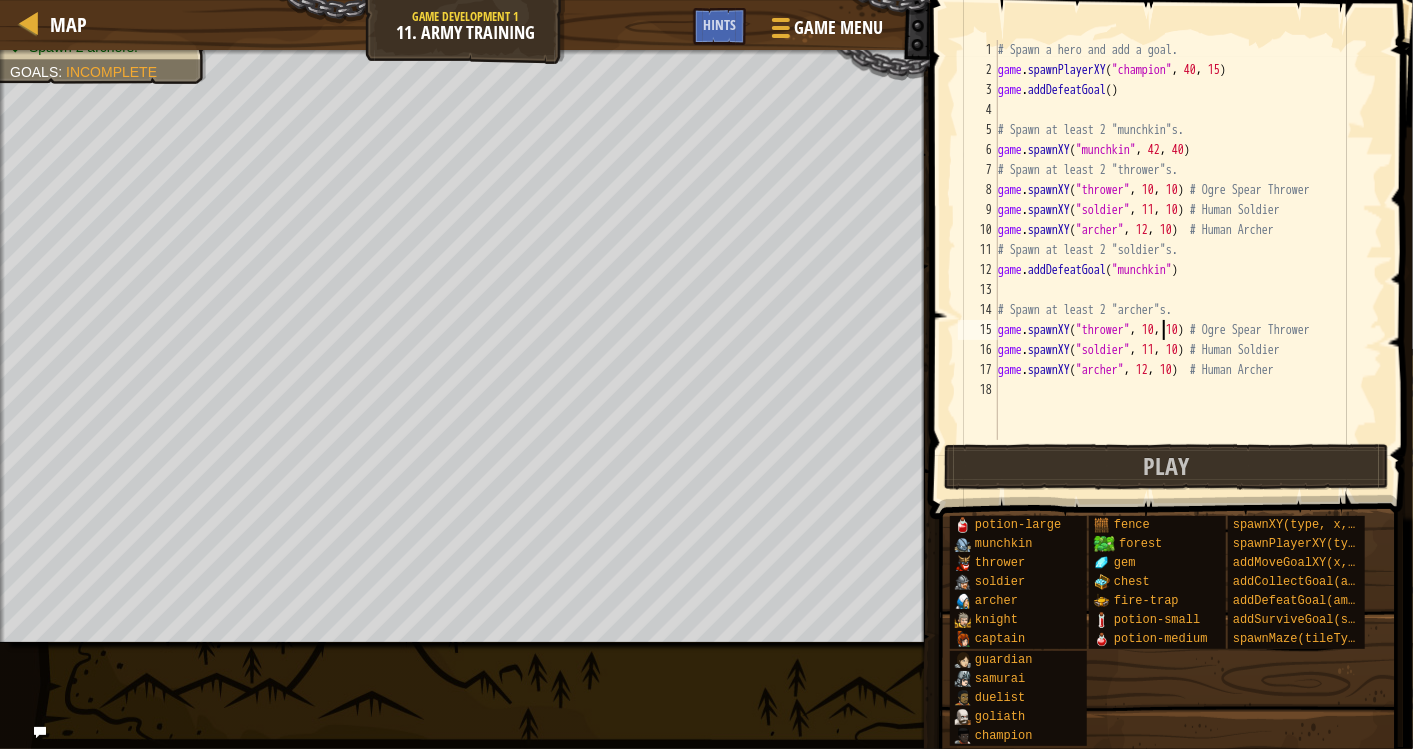 click on "# Spawn a hero and add a goal. game . spawnPlayerXY ( "champion" ,   [COORD] ,   [COORD] ) game . addDefeatGoal ( ) # Spawn at least 2 "munchkin"s. game . spawnXY ( "munchkin" ,   [COORD] ,   [COORD] ) # Spawn at least 2 "thrower"s. game . spawnXY ( "thrower" ,   [COORD] ,   [COORD] )   # Ogre Spear Thrower game . spawnXY ( "soldier" ,   [COORD] ,   [COORD] )   # Human Soldier game . spawnXY ( "archer" ,   [COORD] ,   [COORD] )    # Human Archer # Spawn at least 2 "soldier"s. game . addDefeatGoal ( "munchkin" ) # Spawn at least 2 "archer"s. game . spawnXY ( "thrower" ,   [COORD] ,   [COORD] )   # Ogre Spear Thrower game . spawnXY ( "soldier" ,   [COORD] ,   [COORD] )   # Human Soldier game . spawnXY ( "archer" ,   [COORD] ,   [COORD] )    # Human Archer" at bounding box center (1188, 260) 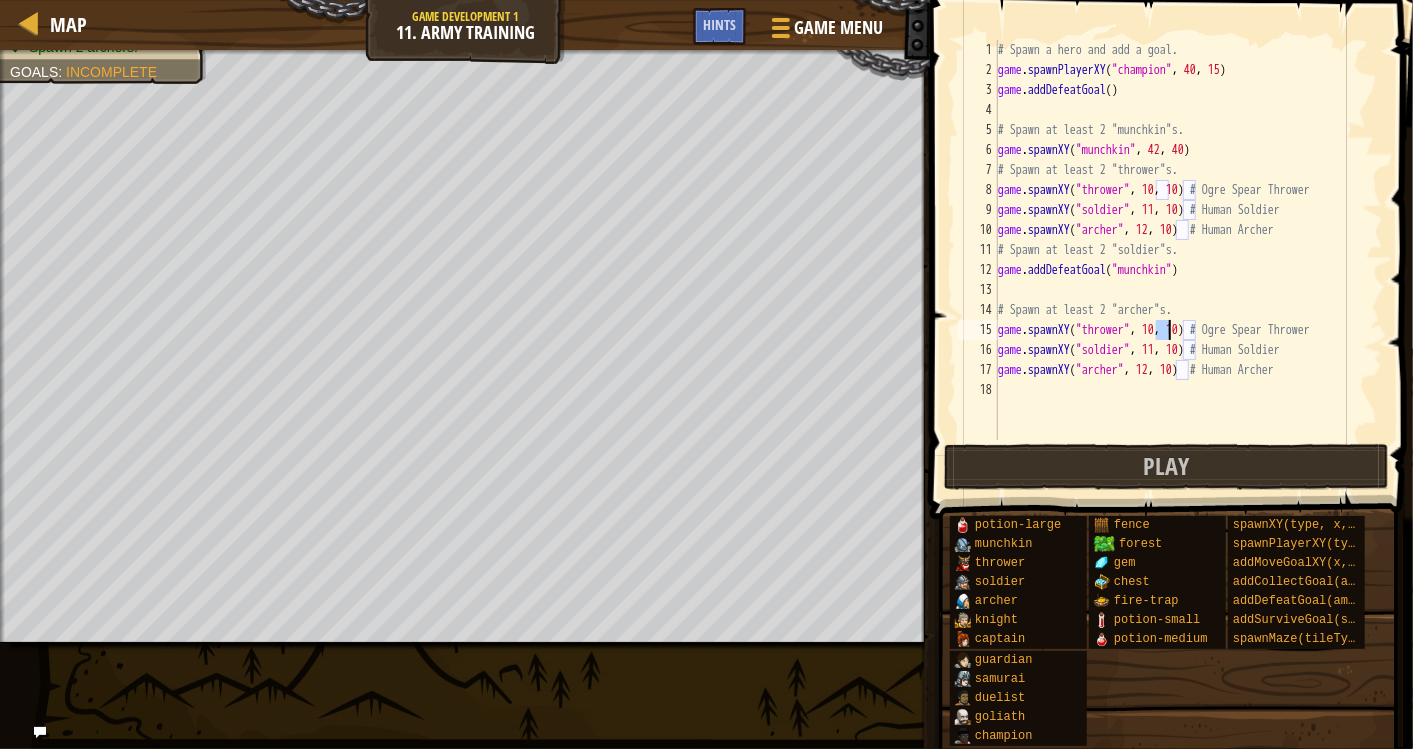 scroll, scrollTop: 8, scrollLeft: 14, axis: both 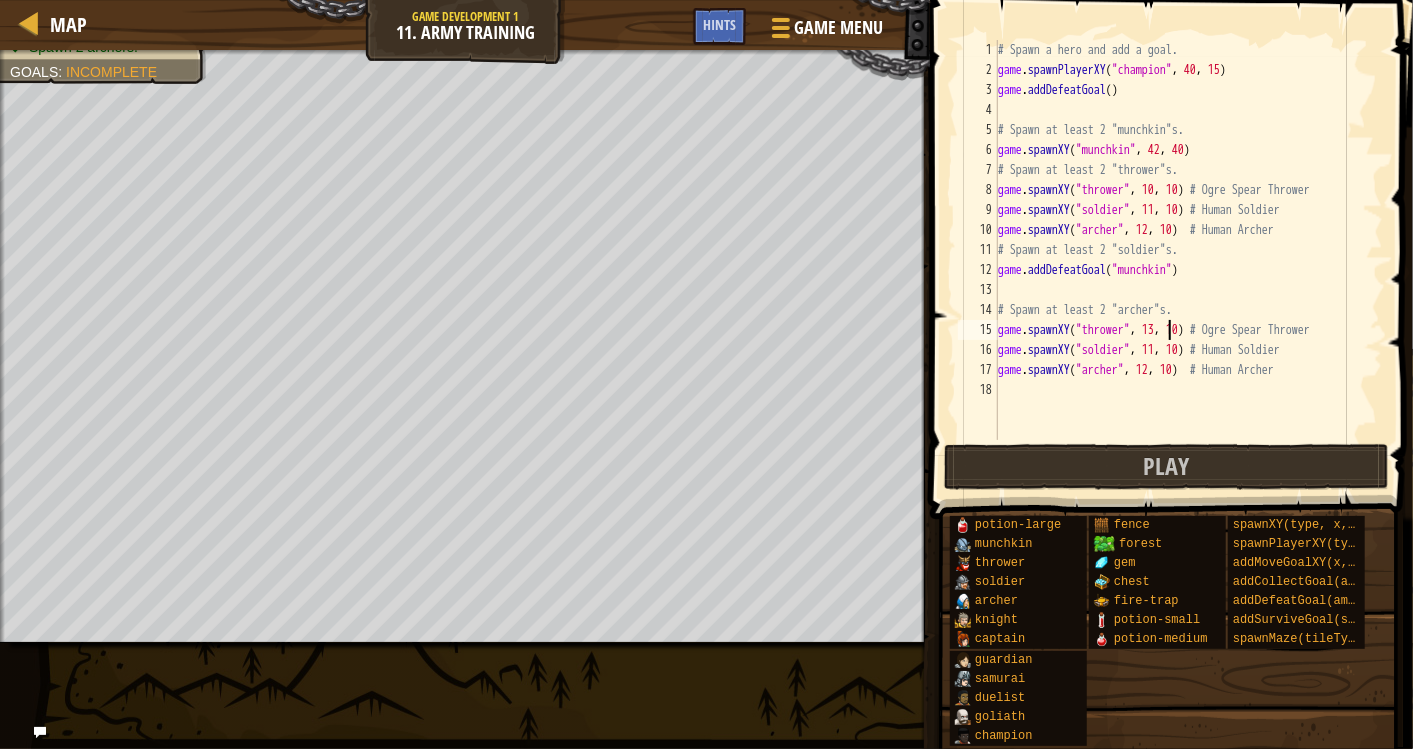 click on "# Spawn a hero and add a goal. game . spawnPlayerXY ( "champion" ,   [COORD] ,   [COORD] ) game . addDefeatGoal ( ) # Spawn at least 2 "munchkin"s. game . spawnXY ( "munchkin" ,   [COORD] ,   [COORD] ) # Spawn at least 2 "thrower"s. game . spawnXY ( "thrower" ,   [COORD] ,   [COORD] )   # Ogre Spear Thrower game . spawnXY ( "soldier" ,   [COORD] ,   [COORD] )   # Human Soldier game . spawnXY ( "archer" ,   [COORD] ,   [COORD] )    # Human Archer # Spawn at least 2 "soldier"s. game . addDefeatGoal ( "munchkin" ) # Spawn at least 2 "archer"s. game . spawnXY ( "thrower" ,   [COORD] ,   [COORD] )   # Ogre Spear Thrower game . spawnXY ( "soldier" ,   [COORD] ,   [COORD] )   # Human Soldier game . spawnXY ( "archer" ,   [COORD] ,   [COORD] )    # Human Archer" at bounding box center [1188, 260] 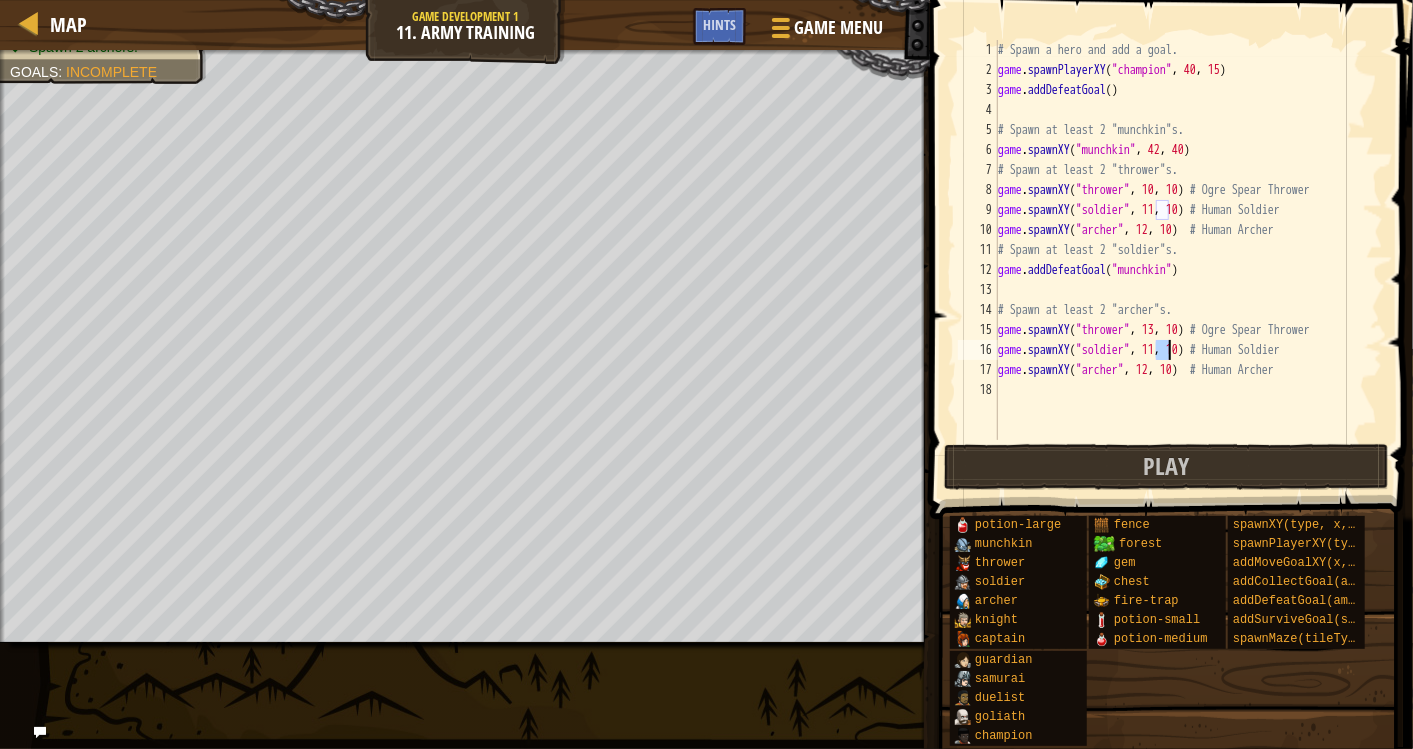 click on "# Spawn a hero and add a goal. game . spawnPlayerXY ( "champion" ,   [COORD] ,   [COORD] ) game . addDefeatGoal ( ) # Spawn at least 2 "munchkin"s. game . spawnXY ( "munchkin" ,   [COORD] ,   [COORD] ) # Spawn at least 2 "thrower"s. game . spawnXY ( "thrower" ,   [COORD] ,   [COORD] )   # Ogre Spear Thrower game . spawnXY ( "soldier" ,   [COORD] ,   [COORD] )   # Human Soldier game . spawnXY ( "archer" ,   [COORD] ,   [COORD] )    # Human Archer # Spawn at least 2 "soldier"s. game . addDefeatGoal ( "munchkin" ) # Spawn at least 2 "archer"s. game . spawnXY ( "thrower" ,   [COORD] ,   [COORD] )   # Ogre Spear Thrower game . spawnXY ( "soldier" ,   [COORD] ,   [COORD] )   # Human Soldier game . spawnXY ( "archer" ,   [COORD] ,   [COORD] )    # Human Archer" at bounding box center (1188, 260) 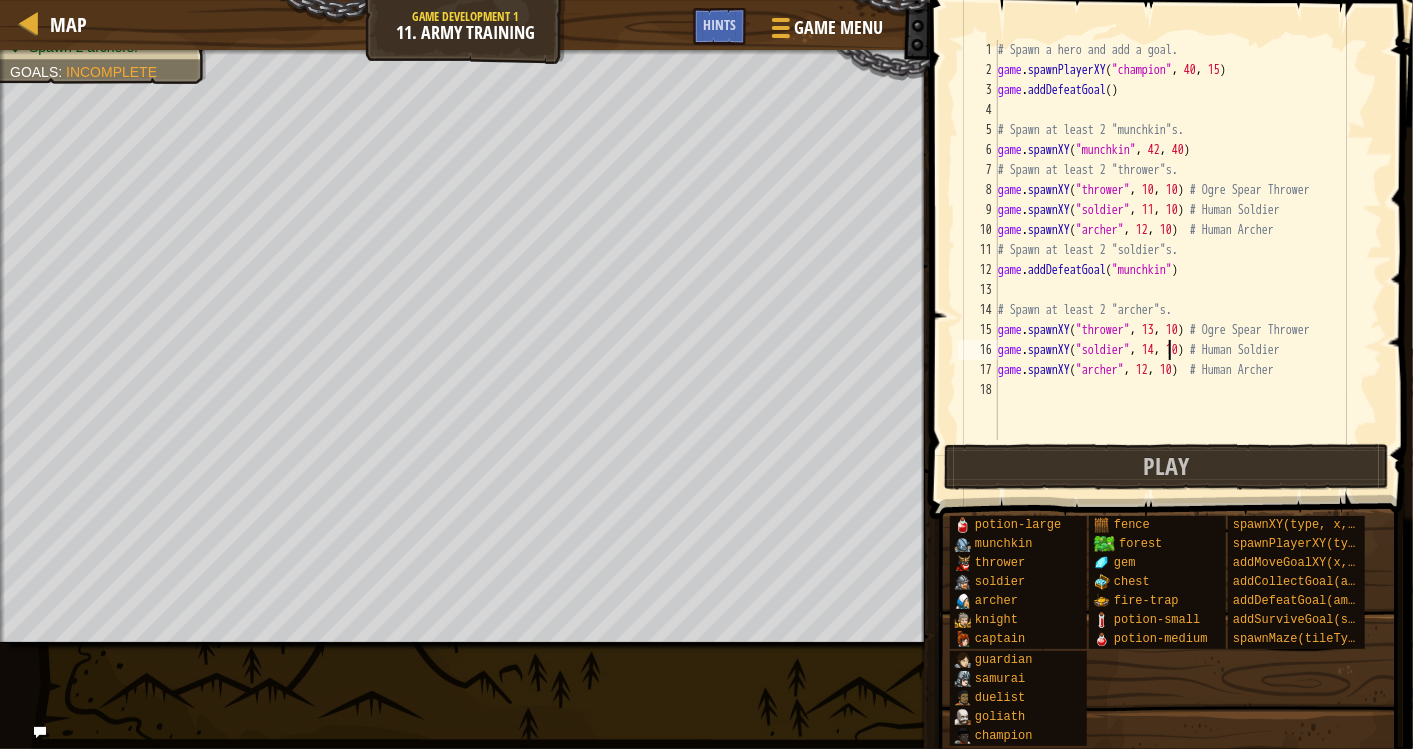click on "# Spawn a hero and add a goal. game . spawnPlayerXY ( "champion" ,   40 ,   15 ) game . addDefeatGoal ( ) # Spawn at least 2 "munchkin"s. game . spawnXY ( "munchkin" ,   42 ,   40 ) # Spawn at least 2 "thrower"s. game . spawnXY ( "thrower" ,   10 ,   10 )   # Ogre Spear Thrower game . spawnXY ( "soldier" ,   11 ,   10 )   # Human Soldier game . spawnXY ( "archer" ,   12 ,   10 )    # Human Archer # Spawn at least 2 "soldier"s. game . addDefeatGoal ( "munchkin" ) # Spawn at least 2 "archer"s. game . spawnXY ( "thrower" ,   13 ,   10 )   # Ogre Spear Thrower game . spawnXY ( "soldier" ,   14 ,   10 )   # Human Soldier game . spawnXY ( "archer" ,   12 ,   10 )    # Human Archer" at bounding box center [1188, 260] 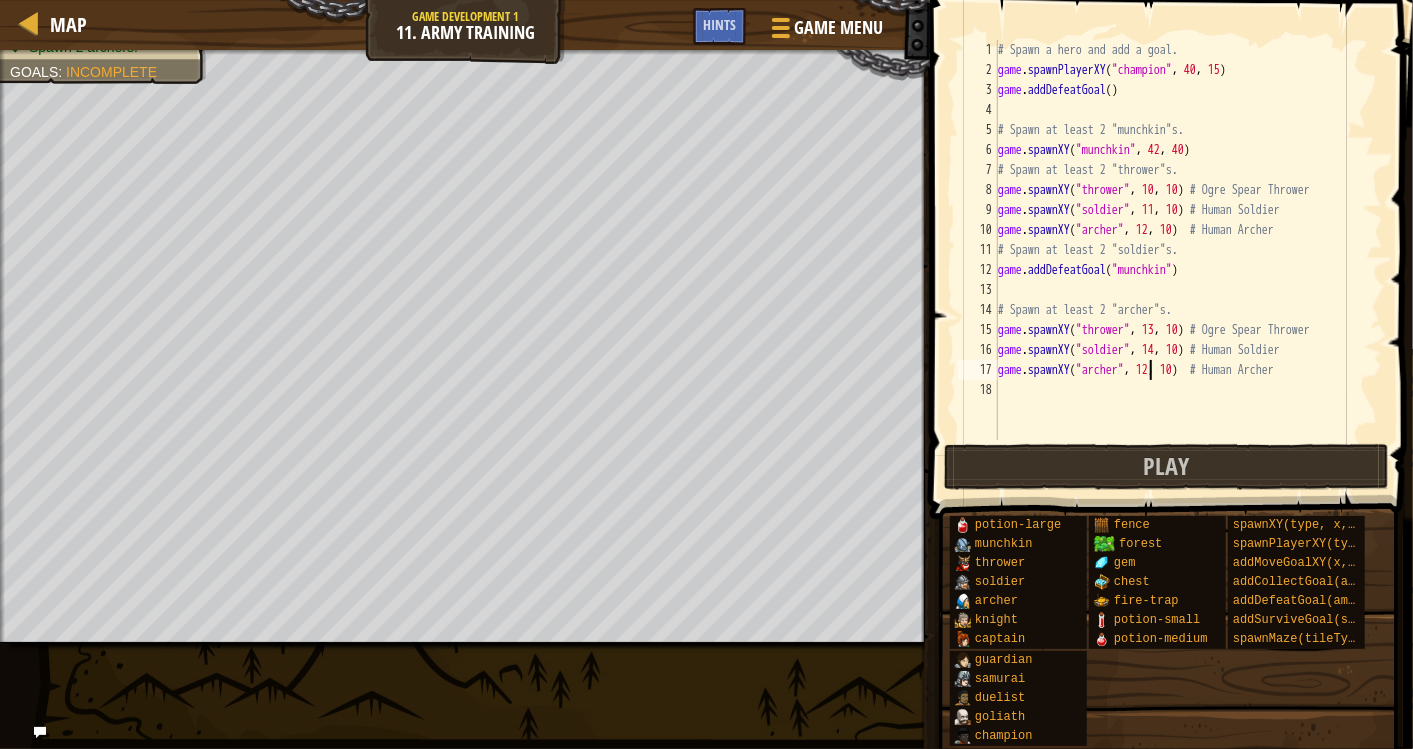click on "# Spawn a hero and add a goal. game . spawnPlayerXY ( "champion" ,   40 ,   15 ) game . addDefeatGoal ( ) # Spawn at least 2 "munchkin"s. game . spawnXY ( "munchkin" ,   42 ,   40 ) # Spawn at least 2 "thrower"s. game . spawnXY ( "thrower" ,   10 ,   10 )   # Ogre Spear Thrower game . spawnXY ( "soldier" ,   11 ,   10 )   # Human Soldier game . spawnXY ( "archer" ,   12 ,   10 )    # Human Archer # Spawn at least 2 "soldier"s. game . addDefeatGoal ( "munchkin" ) # Spawn at least 2 "archer"s. game . spawnXY ( "thrower" ,   13 ,   10 )   # Ogre Spear Thrower game . spawnXY ( "soldier" ,   14 ,   10 )   # Human Soldier game . spawnXY ( "archer" ,   12 ,   10 )    # Human Archer" at bounding box center [1188, 260] 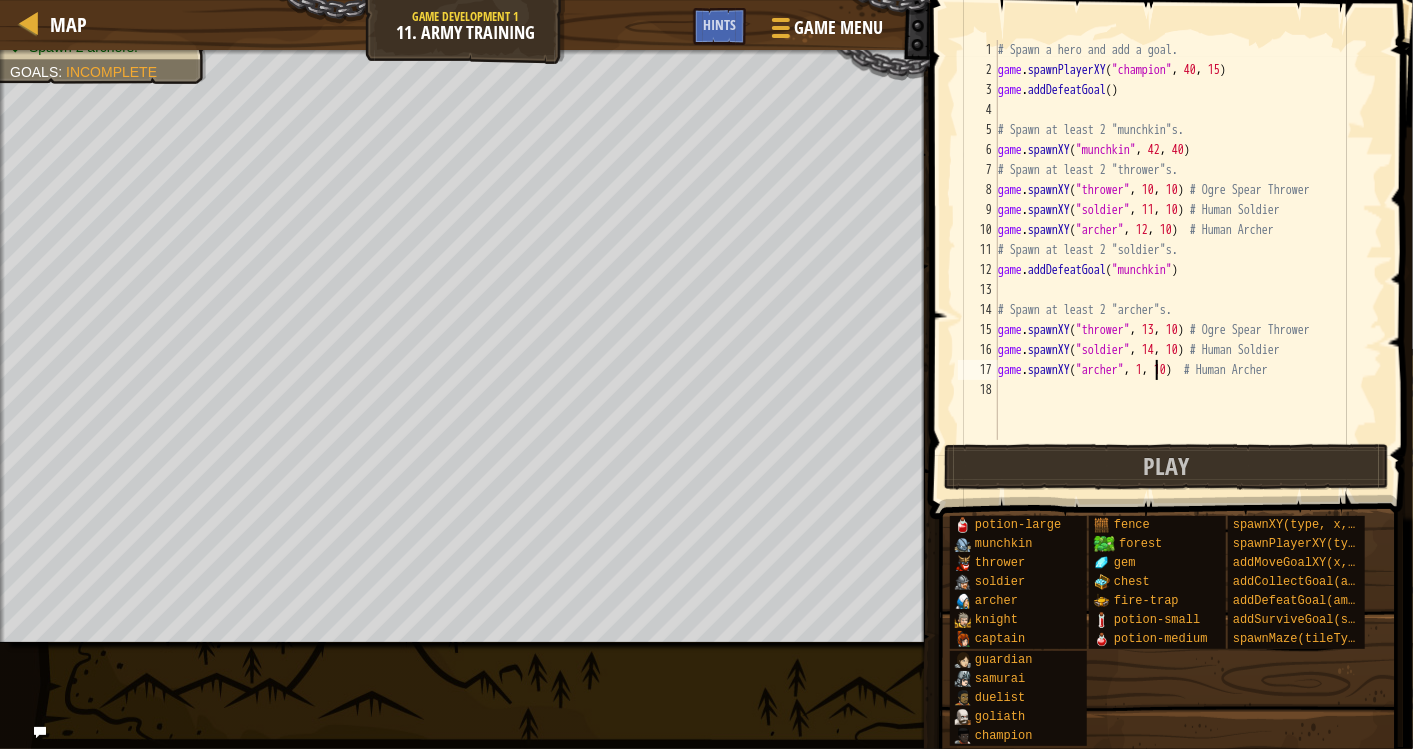scroll, scrollTop: 8, scrollLeft: 13, axis: both 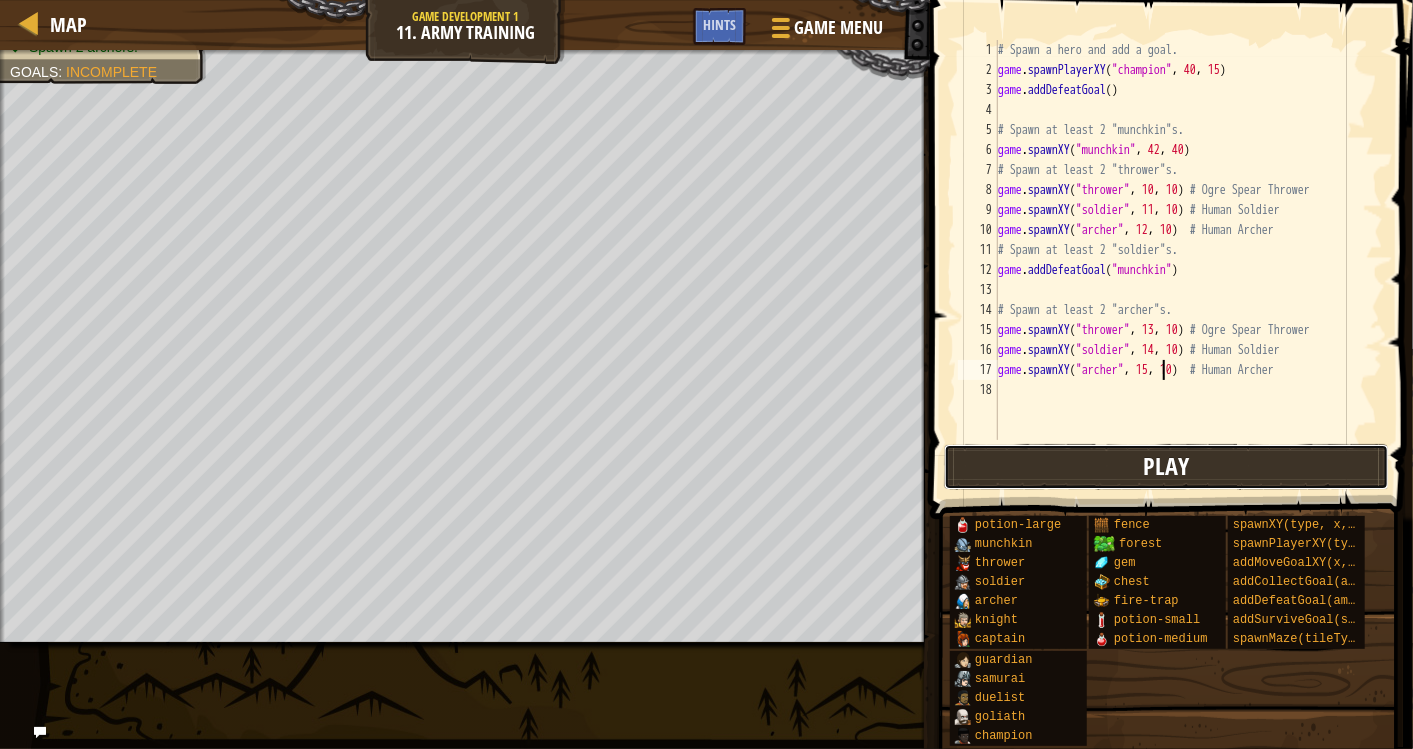 click on "Play" at bounding box center (1166, 466) 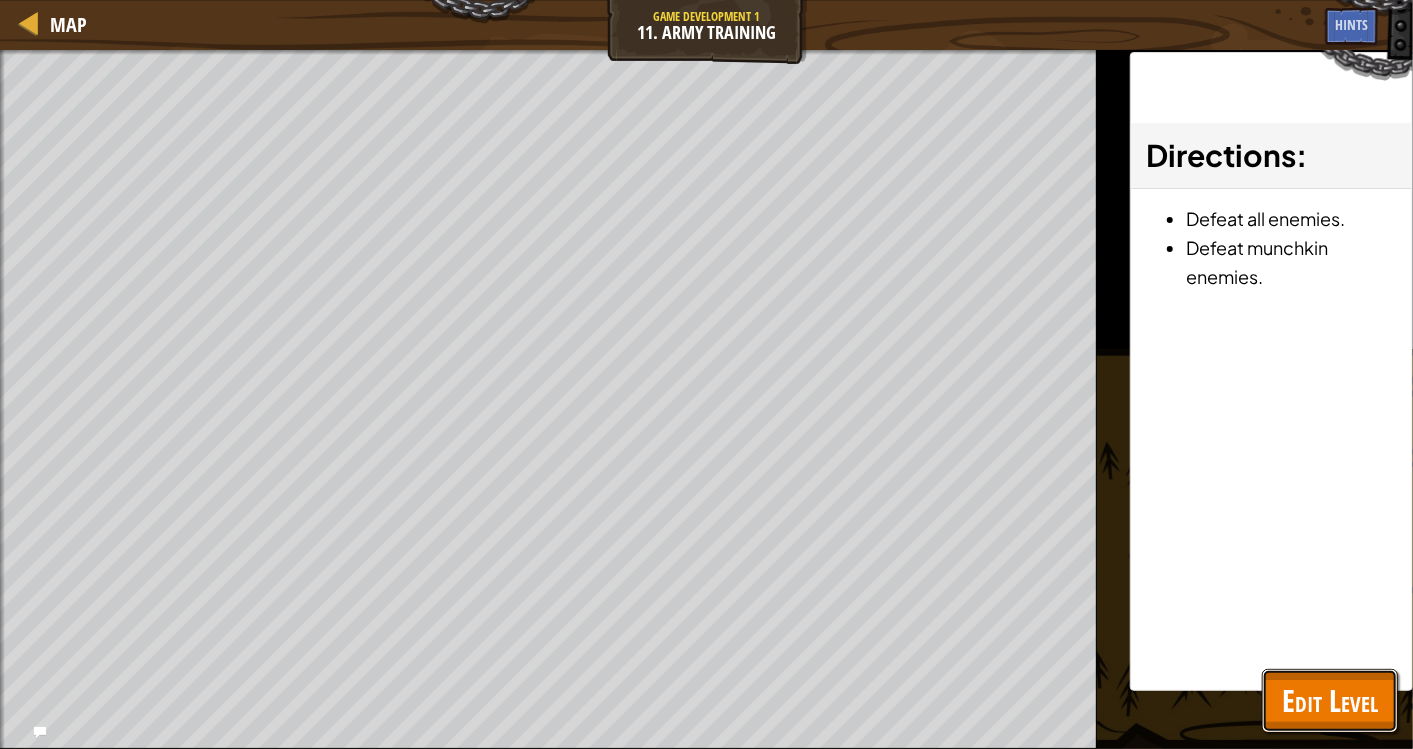 click on "Edit Level" at bounding box center [1330, 700] 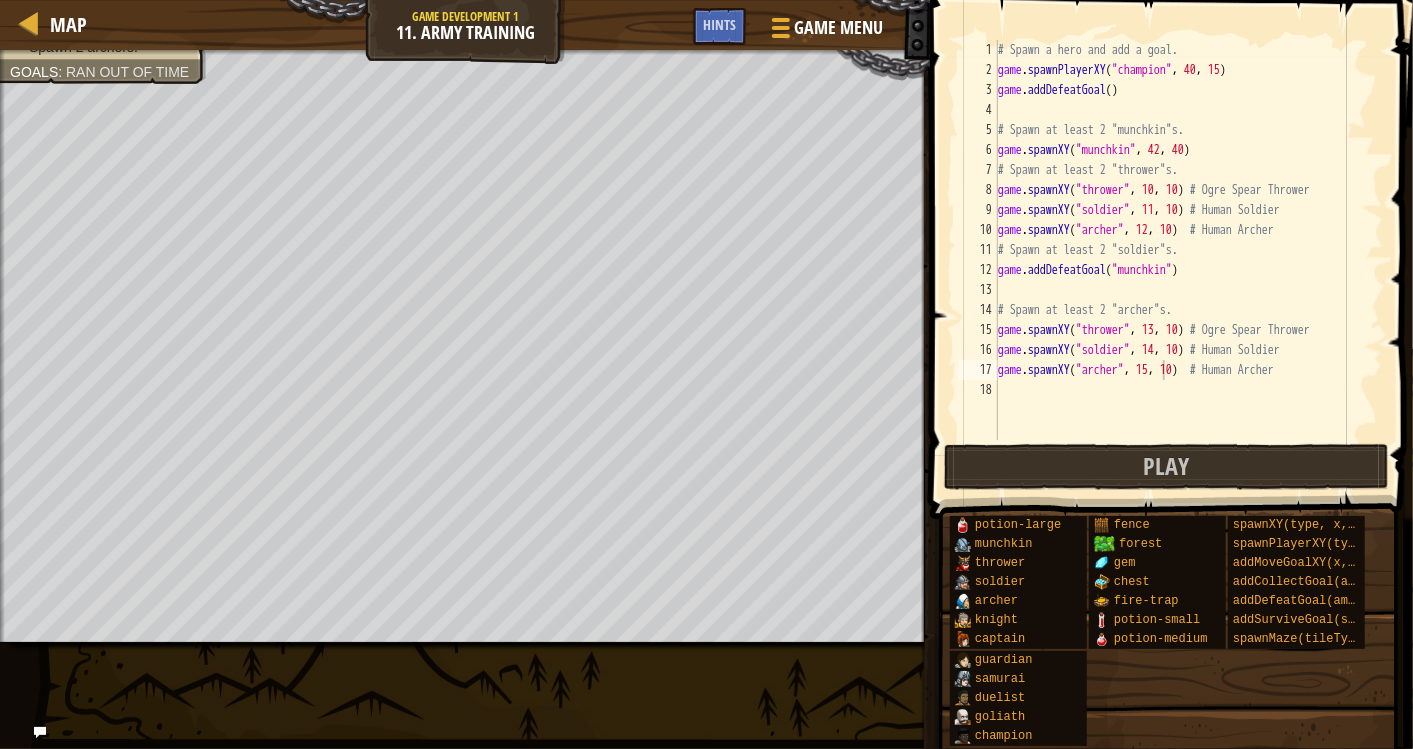 type on "game.spawnXY("munchkin", 42, 40)" 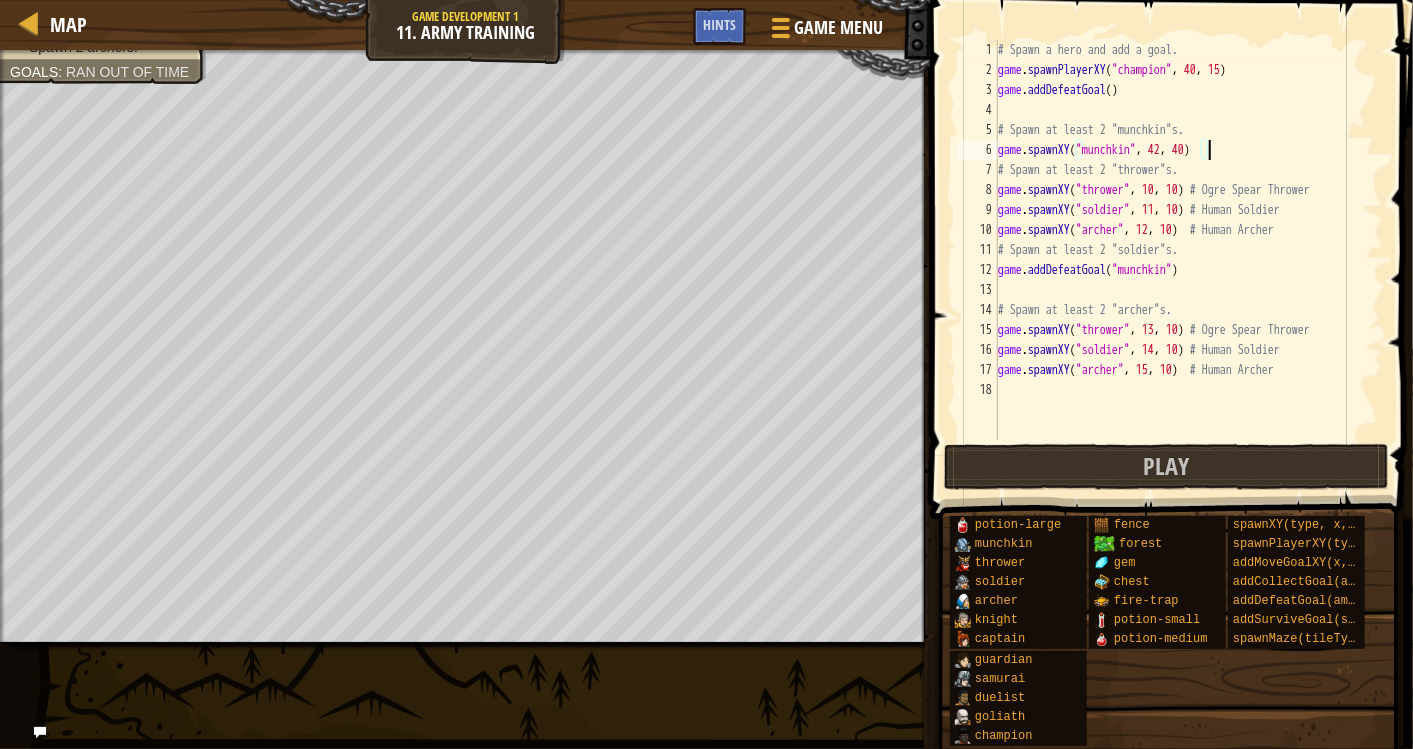 scroll, scrollTop: 8, scrollLeft: 0, axis: vertical 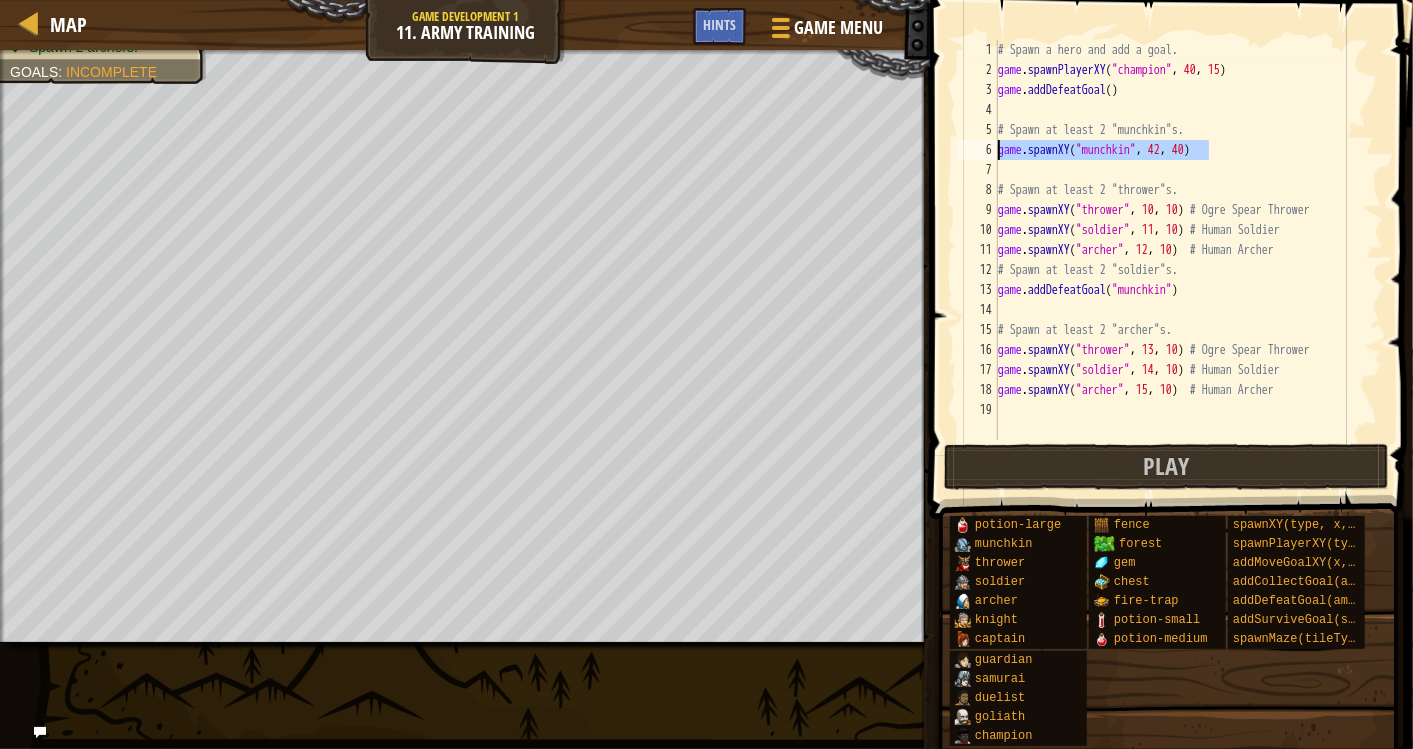 drag, startPoint x: 1230, startPoint y: 145, endPoint x: 997, endPoint y: 145, distance: 233 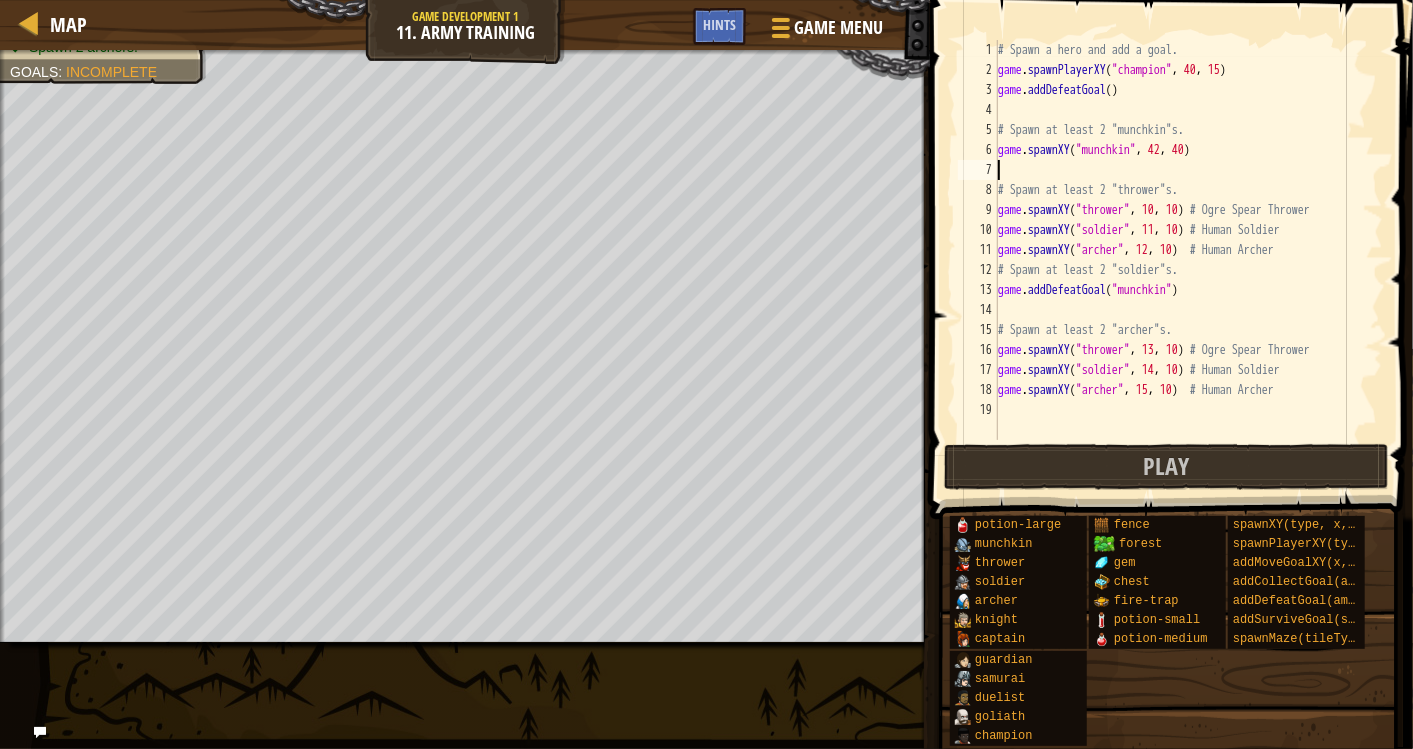paste on "game.spawnXY("munchkin", 42, 40)" 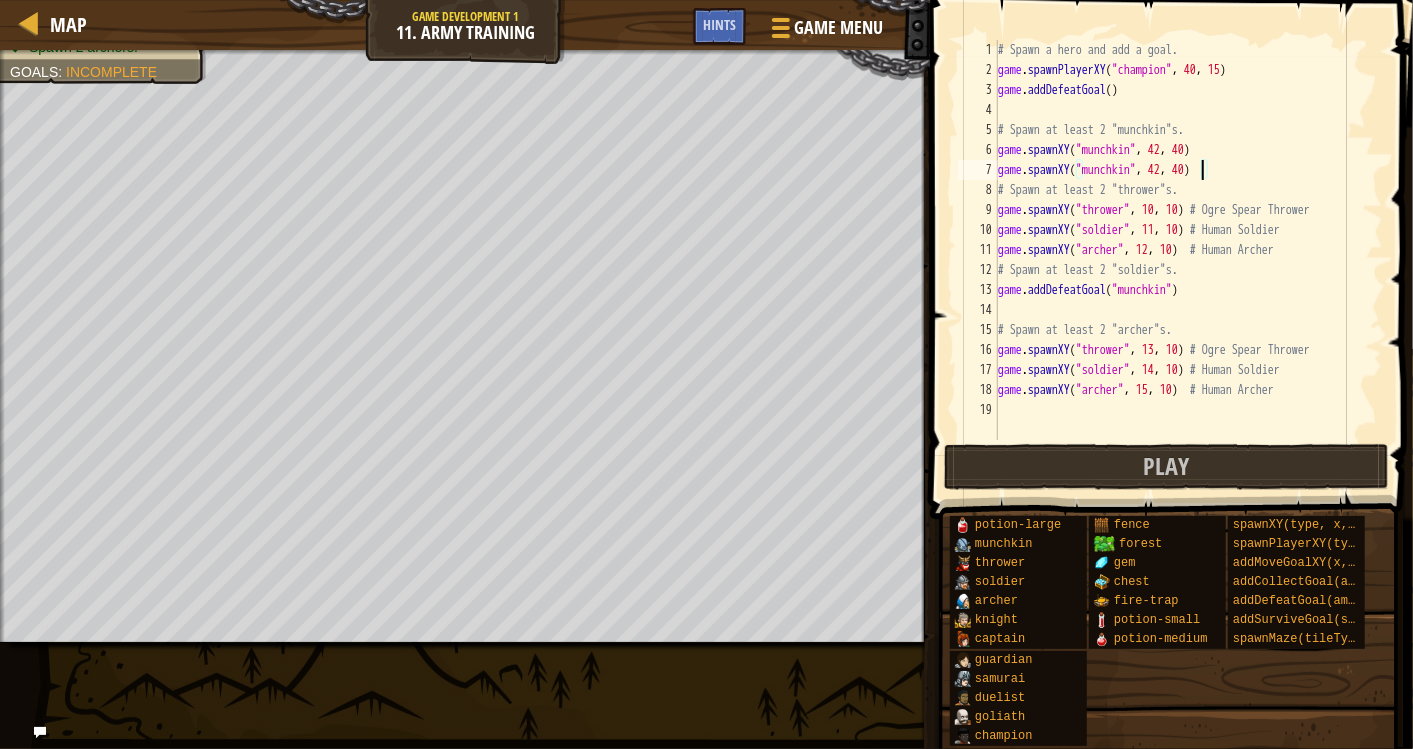 click on "# Spawn a hero and add a goal. game . spawnPlayerXY ( "champion" ,   40 ,   15 ) game . addDefeatGoal ( ) # Spawn at least 2 "munchkin"s. game . spawnXY ( "munchkin" ,   42 ,   40 ) game . spawnXY ( "munchkin" ,   42 ,   40 ) # Spawn at least 2 "thrower"s. game . spawnXY ( "thrower" ,   10 ,   10 )   # Ogre Spear Thrower game . spawnXY ( "soldier" ,   11 ,   10 )   # Human Soldier game . spawnXY ( "archer" ,   12 ,   10 )    # Human Archer # Spawn at least 2 "soldier"s. game . addDefeatGoal ( "munchkin" ) # Spawn at least 2 "archer"s. game . spawnXY ( "thrower" ,   13 ,   10 )   # Ogre Spear Thrower game . spawnXY ( "soldier" ,   14 ,   10 )   # Human Soldier game . spawnXY ( "archer" ,   15 ,   10 )    # Human Archer" at bounding box center [1188, 260] 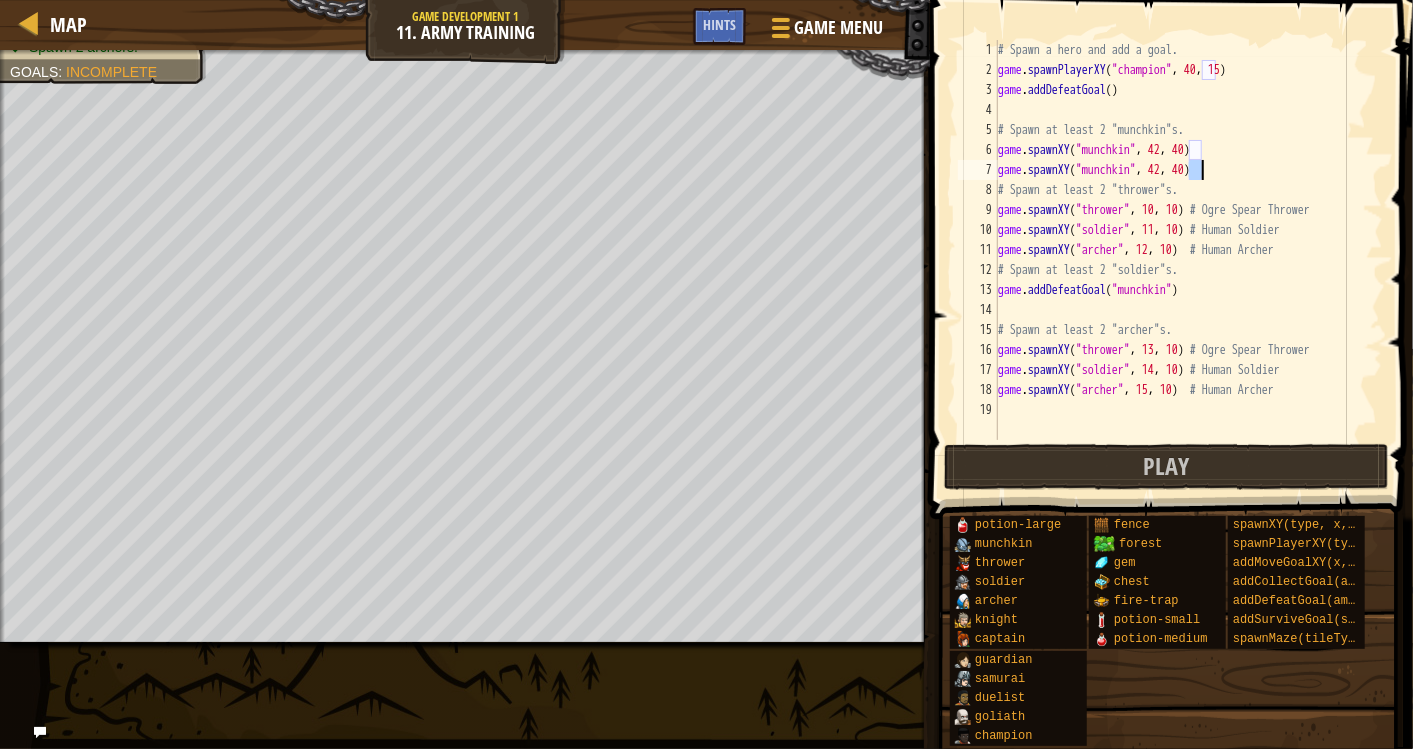 click on "# Spawn a hero and add a goal. game . spawnPlayerXY ( "champion" ,   40 ,   15 ) game . addDefeatGoal ( ) # Spawn at least 2 "munchkin"s. game . spawnXY ( "munchkin" ,   42 ,   40 ) game . spawnXY ( "munchkin" ,   42 ,   40 ) # Spawn at least 2 "thrower"s. game . spawnXY ( "thrower" ,   10 ,   10 )   # Ogre Spear Thrower game . spawnXY ( "soldier" ,   11 ,   10 )   # Human Soldier game . spawnXY ( "archer" ,   12 ,   10 )    # Human Archer # Spawn at least 2 "soldier"s. game . addDefeatGoal ( "munchkin" ) # Spawn at least 2 "archer"s. game . spawnXY ( "thrower" ,   13 ,   10 )   # Ogre Spear Thrower game . spawnXY ( "soldier" ,   14 ,   10 )   # Human Soldier game . spawnXY ( "archer" ,   15 ,   10 )    # Human Archer" at bounding box center (1188, 260) 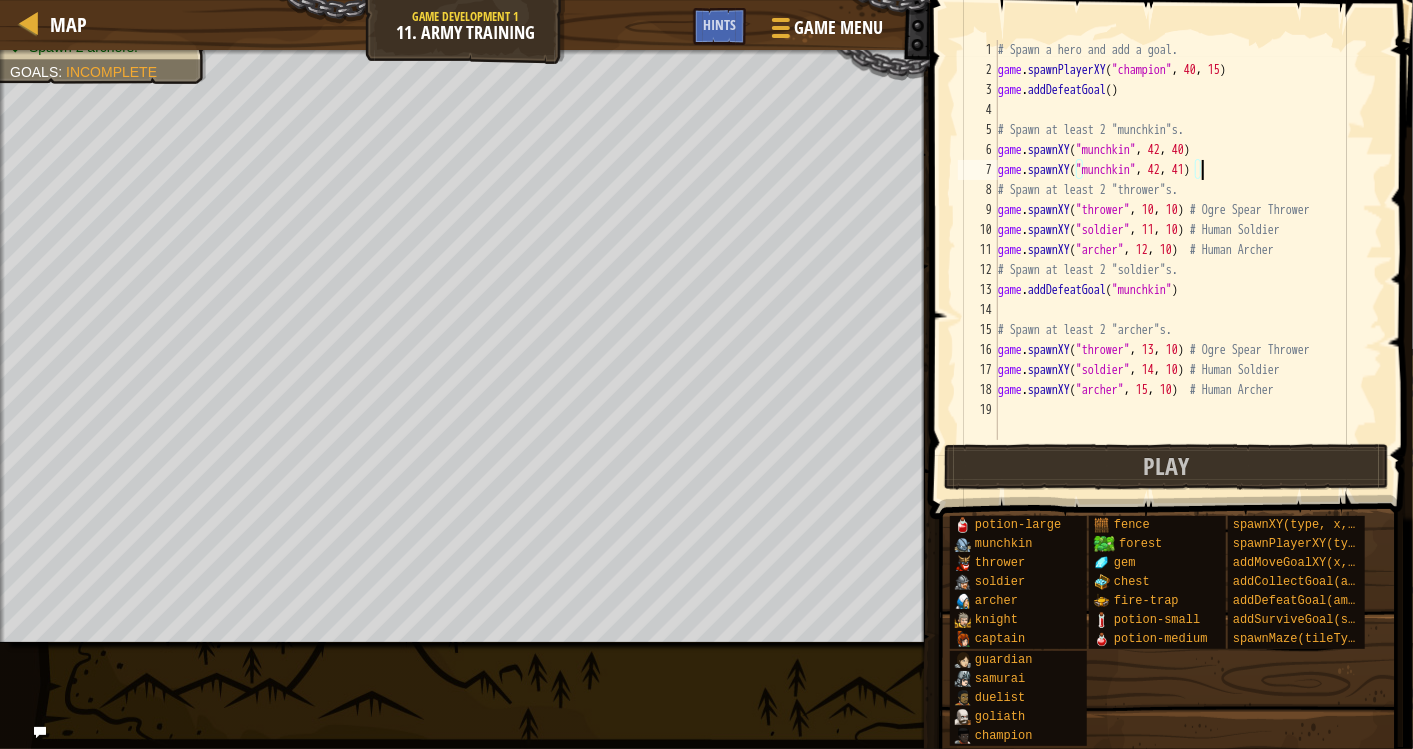 scroll, scrollTop: 8, scrollLeft: 16, axis: both 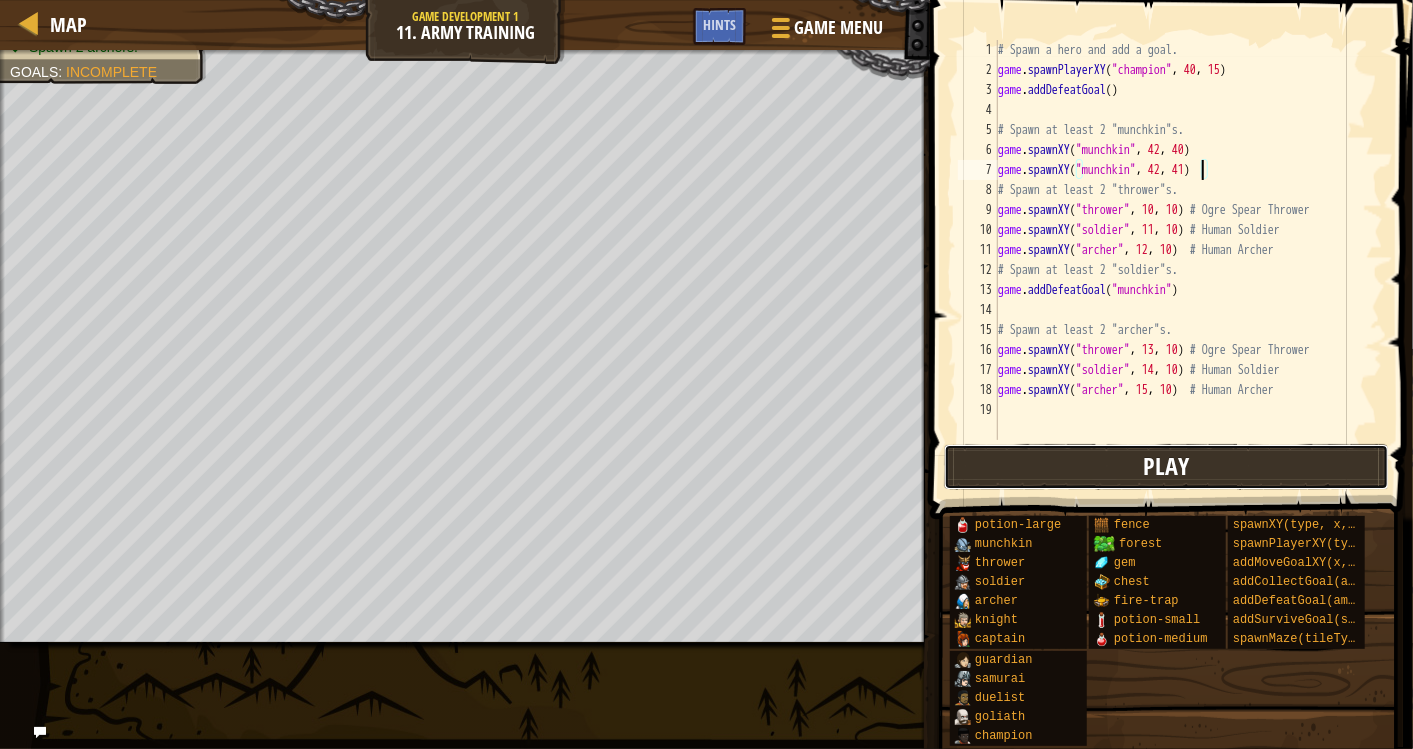 click on "Play" at bounding box center (1166, 466) 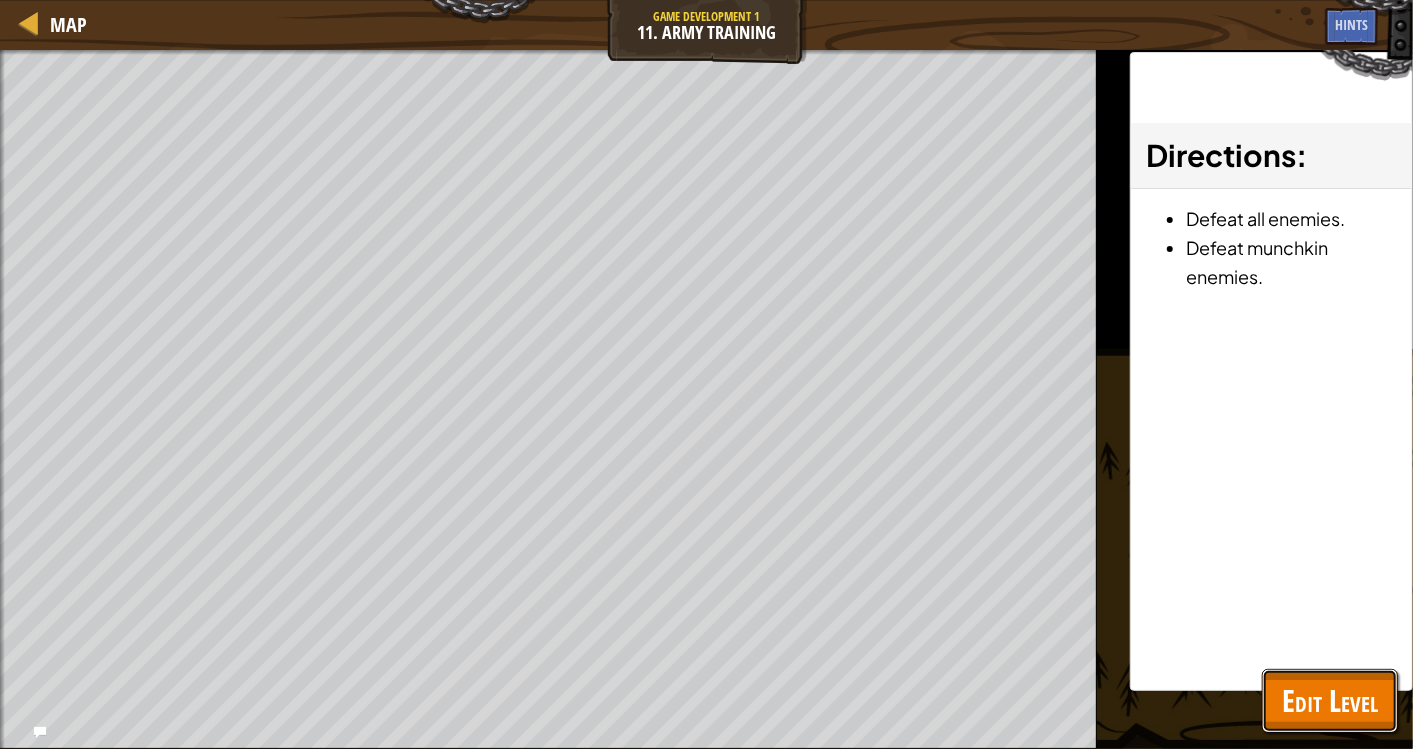 click on "Edit Level" at bounding box center (1330, 700) 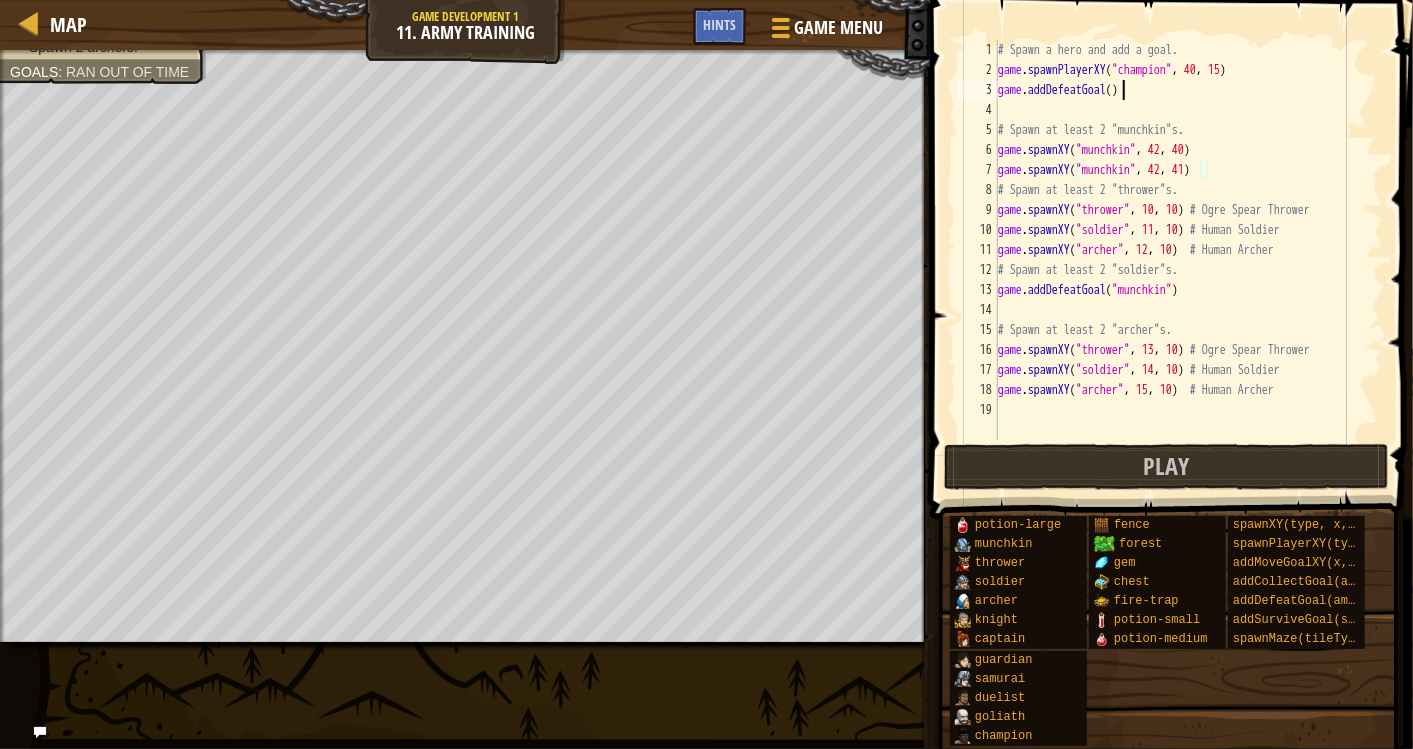 scroll, scrollTop: 8, scrollLeft: 9, axis: both 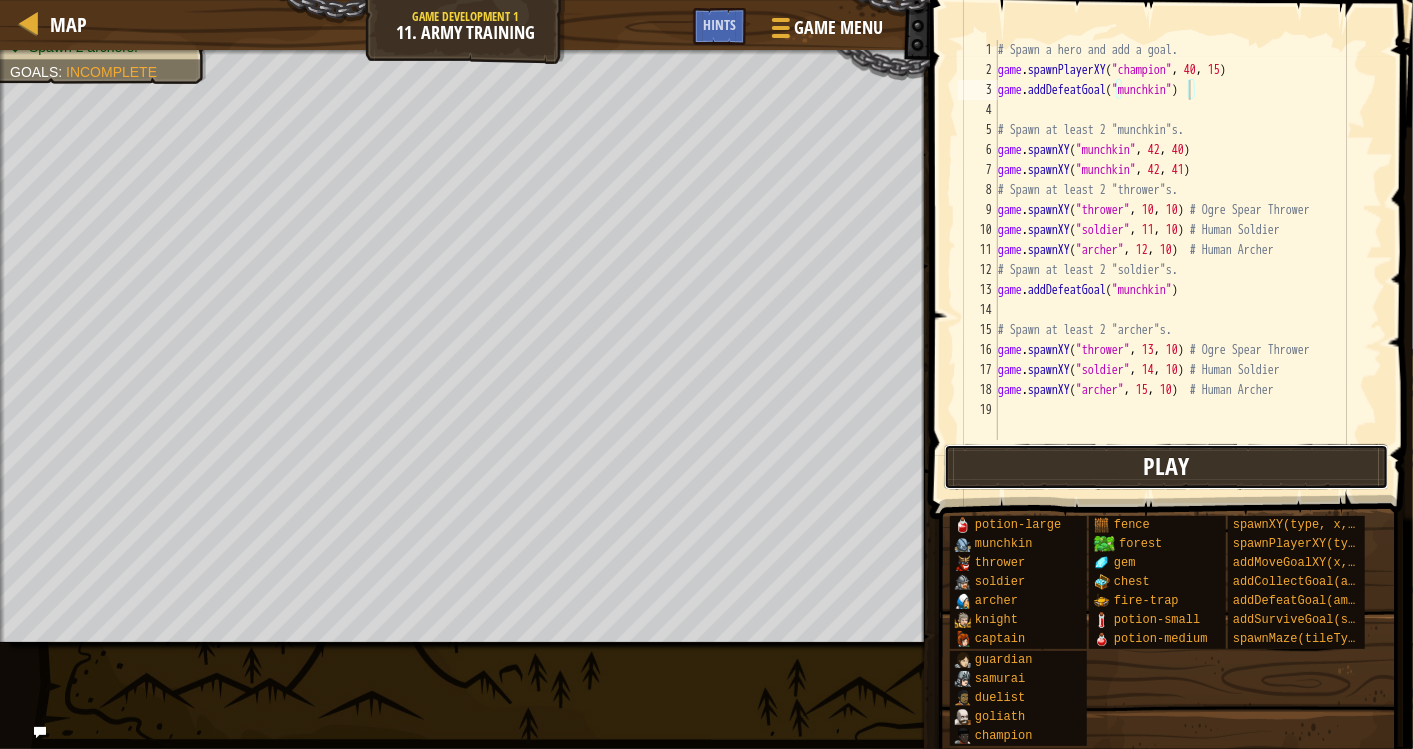 click on "Play" at bounding box center (1166, 467) 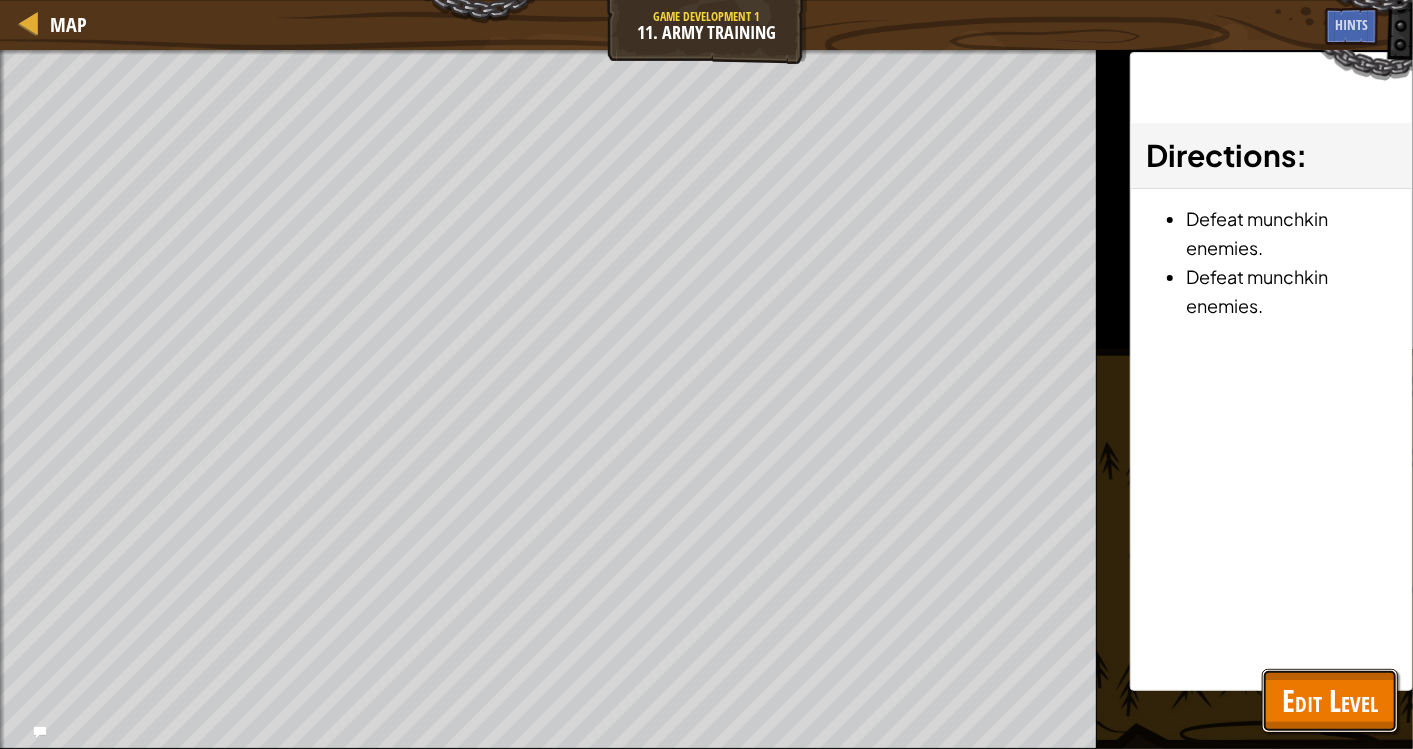 click on "Edit Level" at bounding box center (1330, 700) 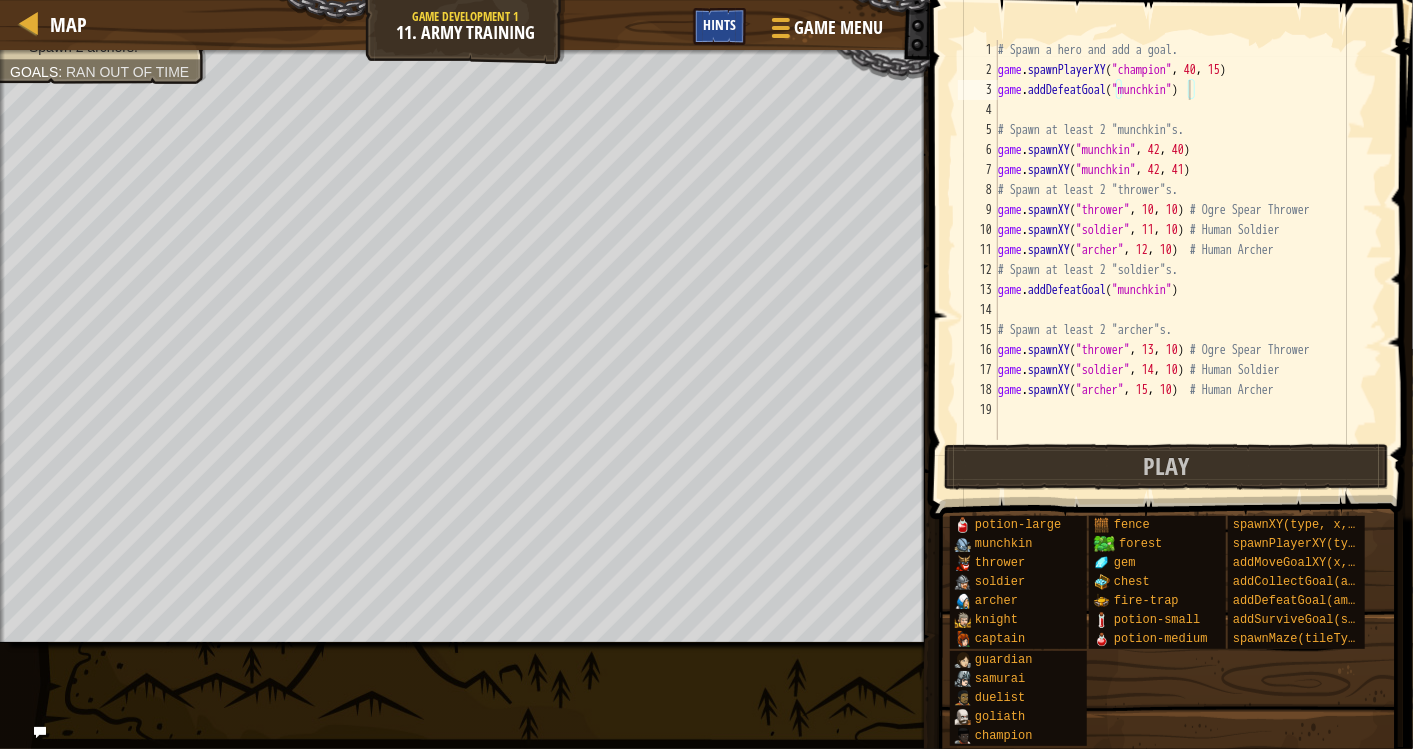 click on "Hints" at bounding box center (719, 24) 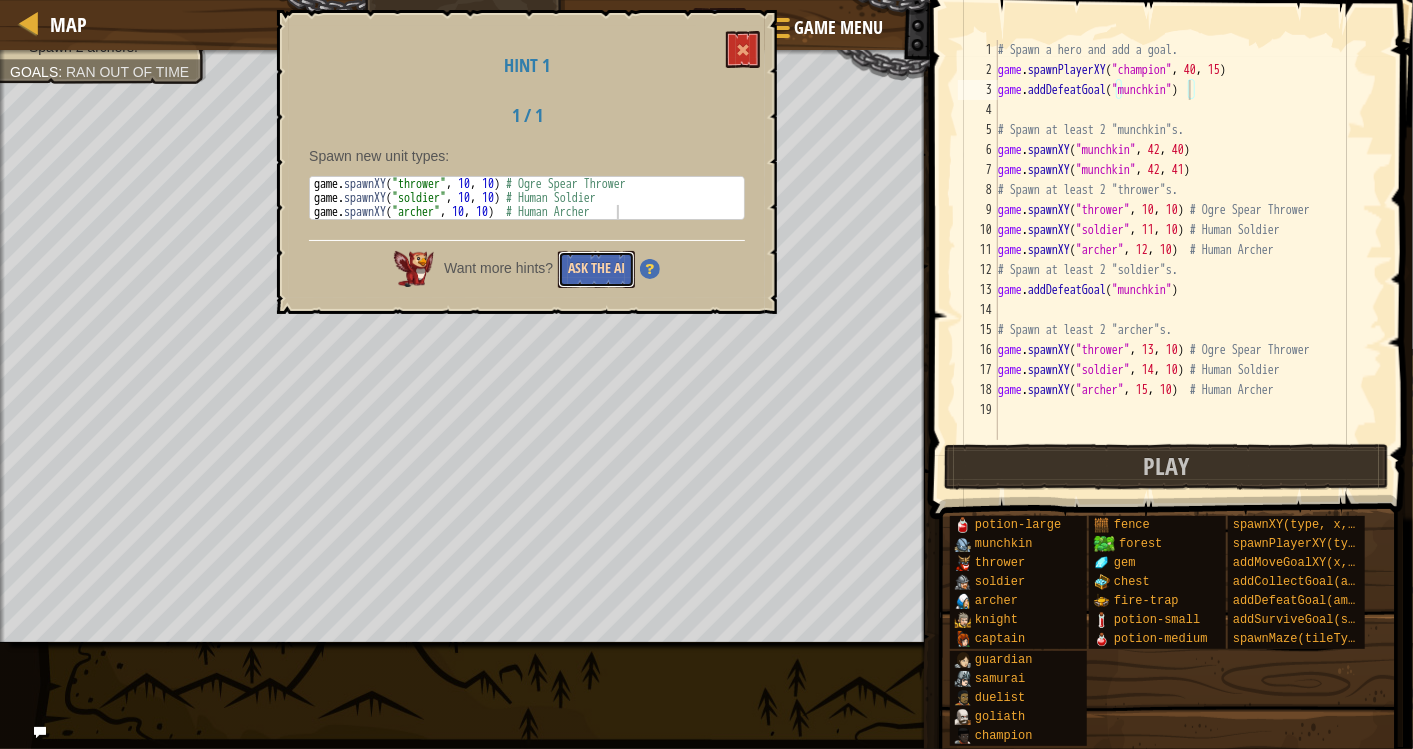 click on "Ask the AI" at bounding box center (596, 269) 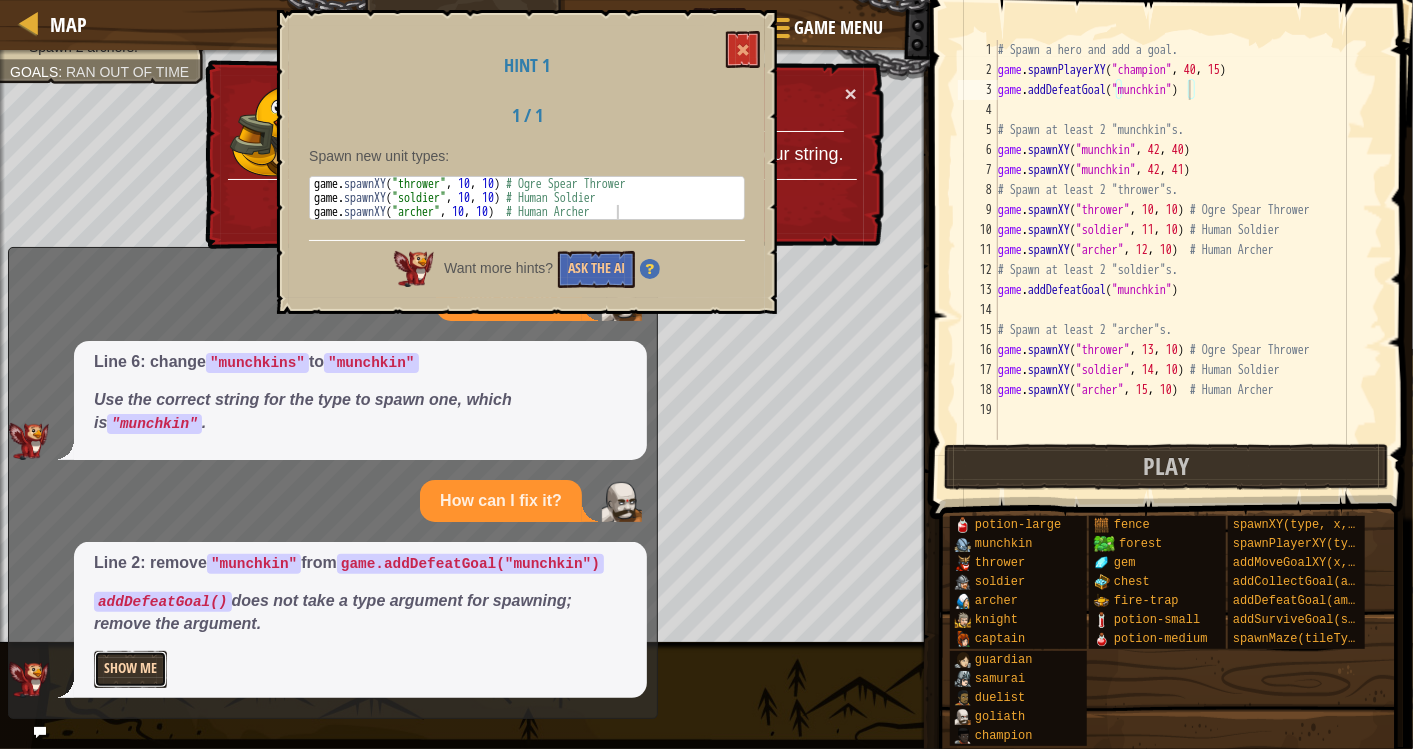 click on "Show Me" at bounding box center (130, 669) 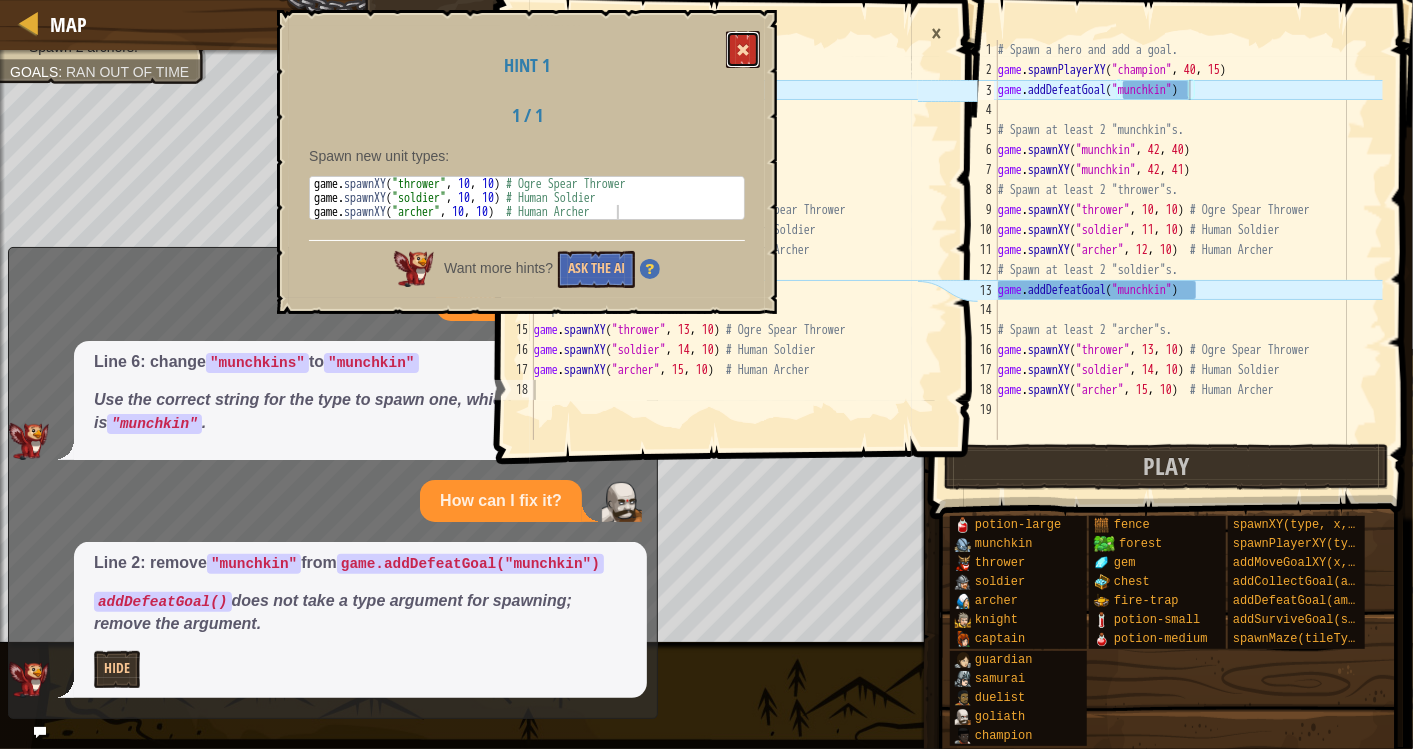 click at bounding box center [743, 50] 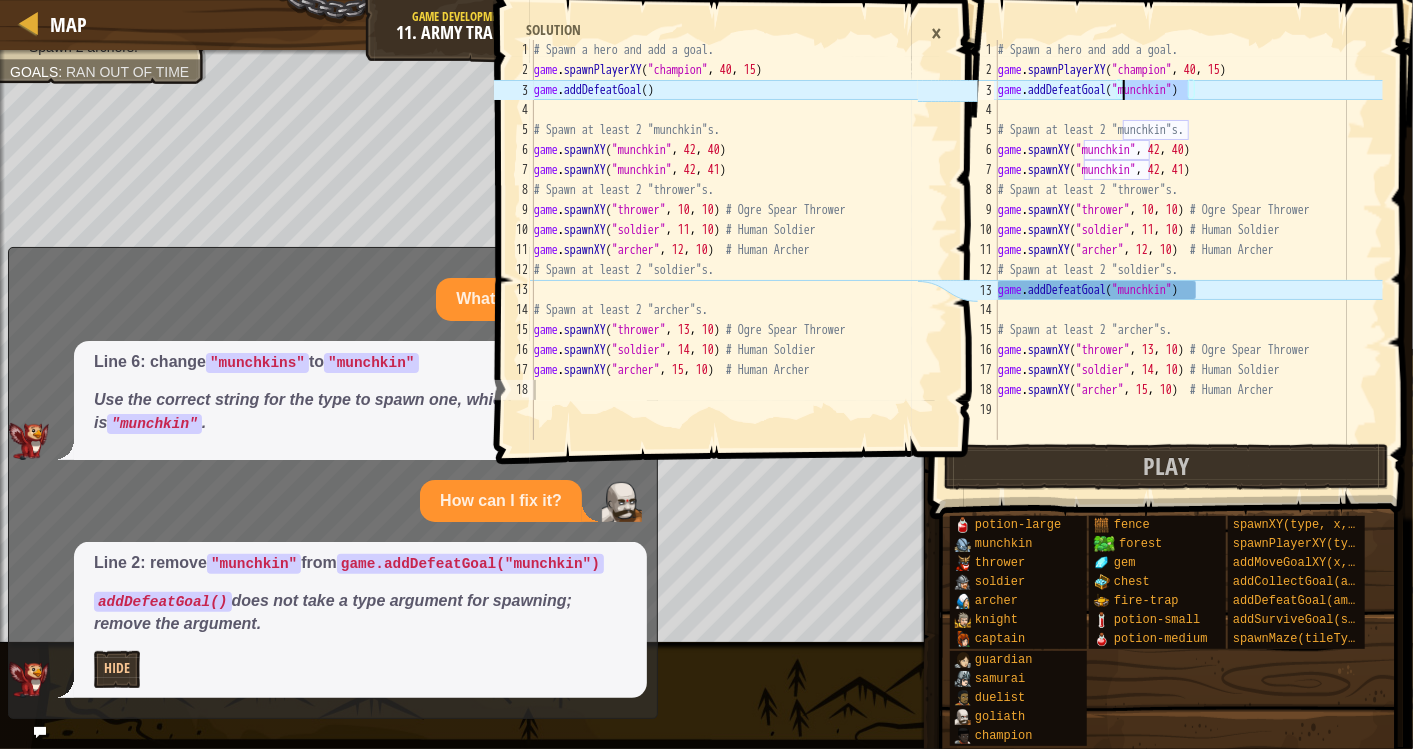 drag, startPoint x: 1188, startPoint y: 90, endPoint x: 1125, endPoint y: 85, distance: 63.1981 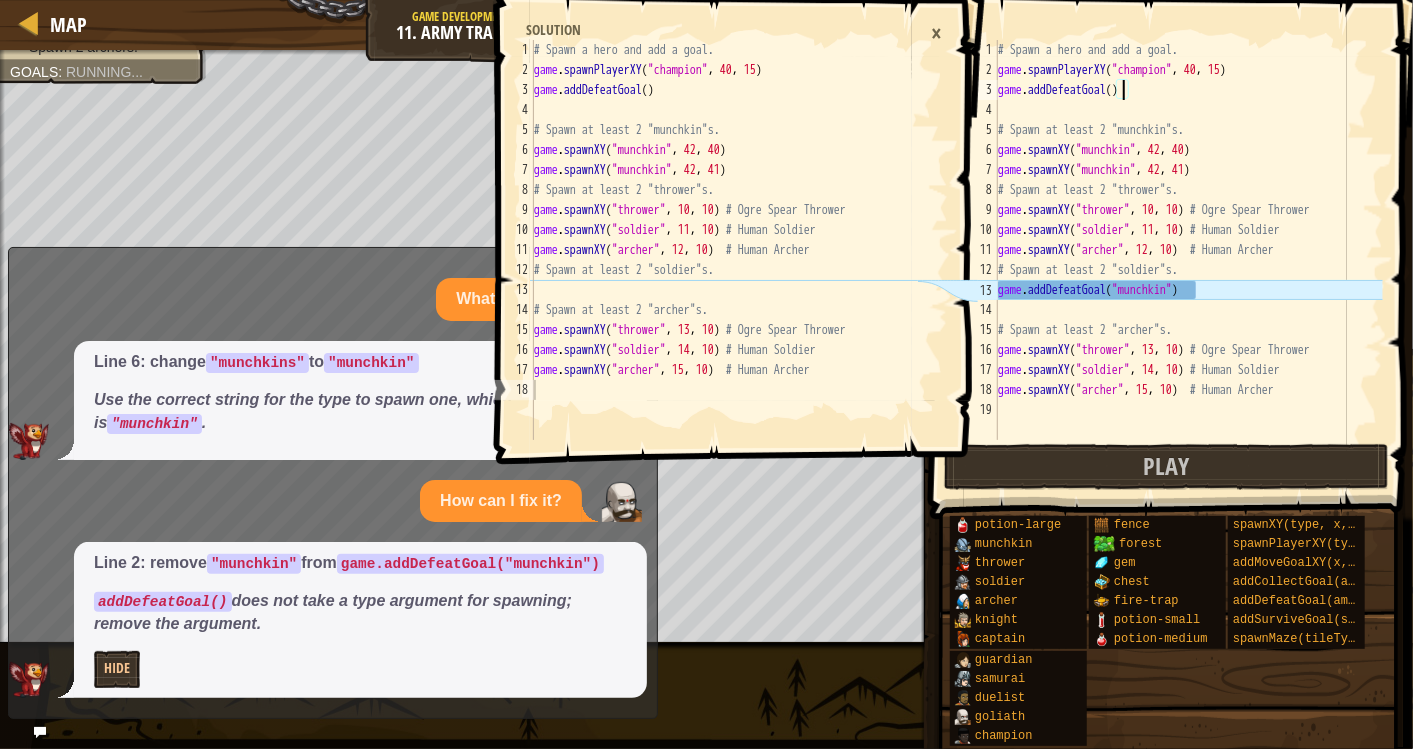 scroll, scrollTop: 8, scrollLeft: 9, axis: both 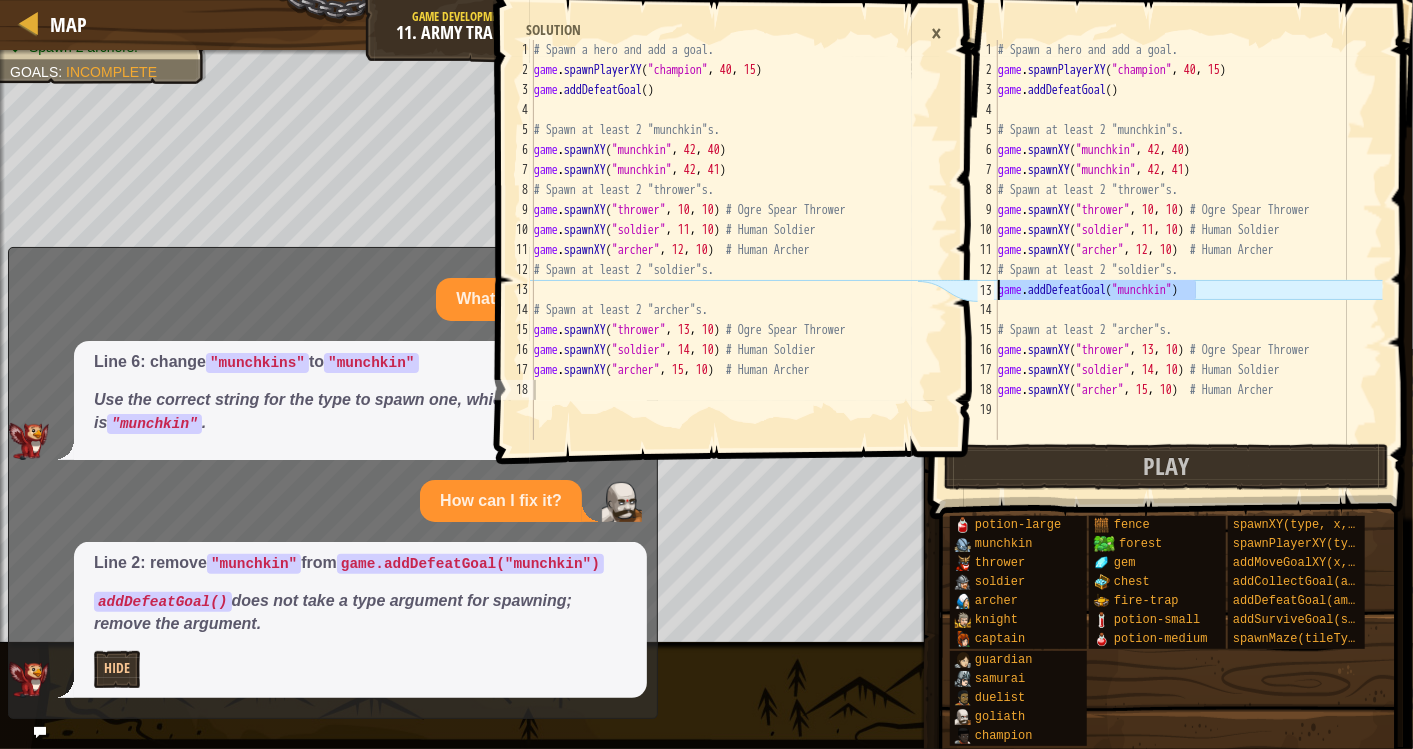 drag, startPoint x: 1200, startPoint y: 285, endPoint x: 999, endPoint y: 286, distance: 201.00249 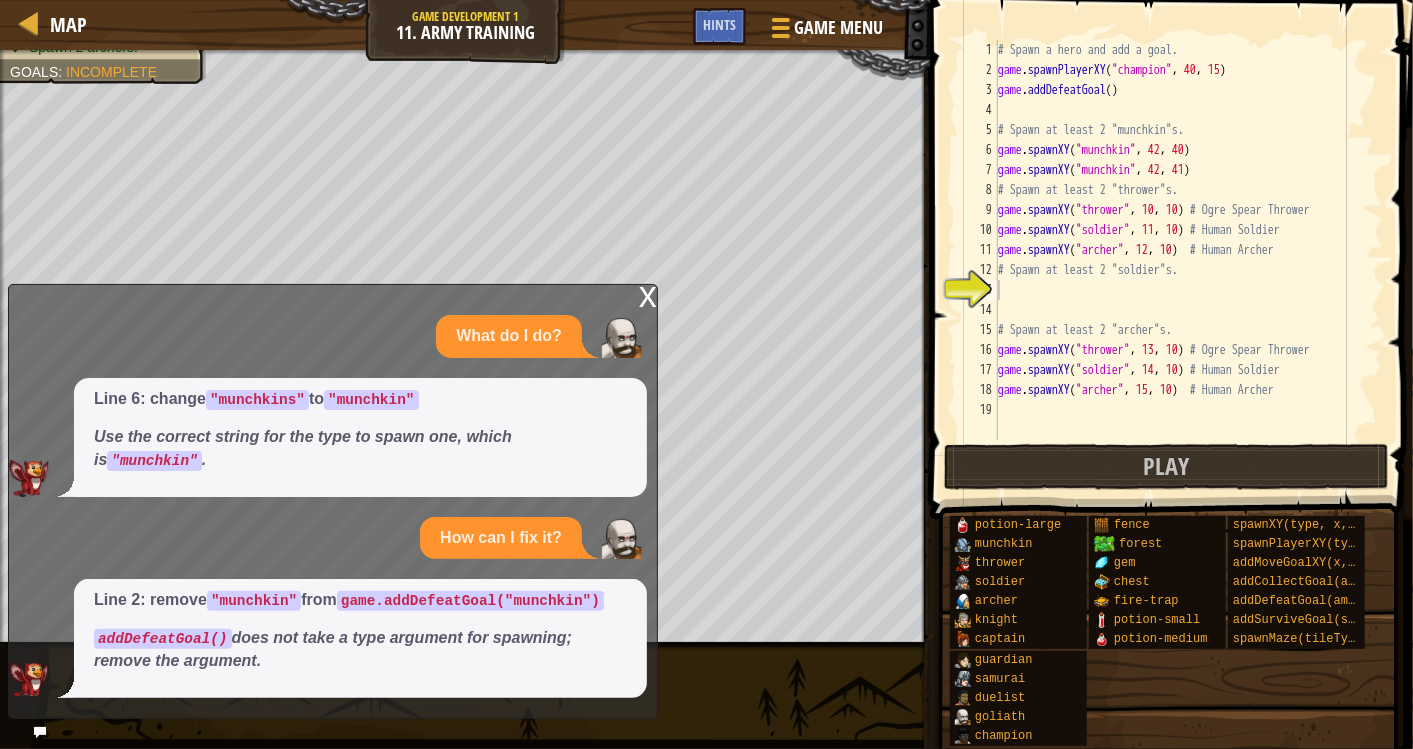click on "x" at bounding box center (648, 295) 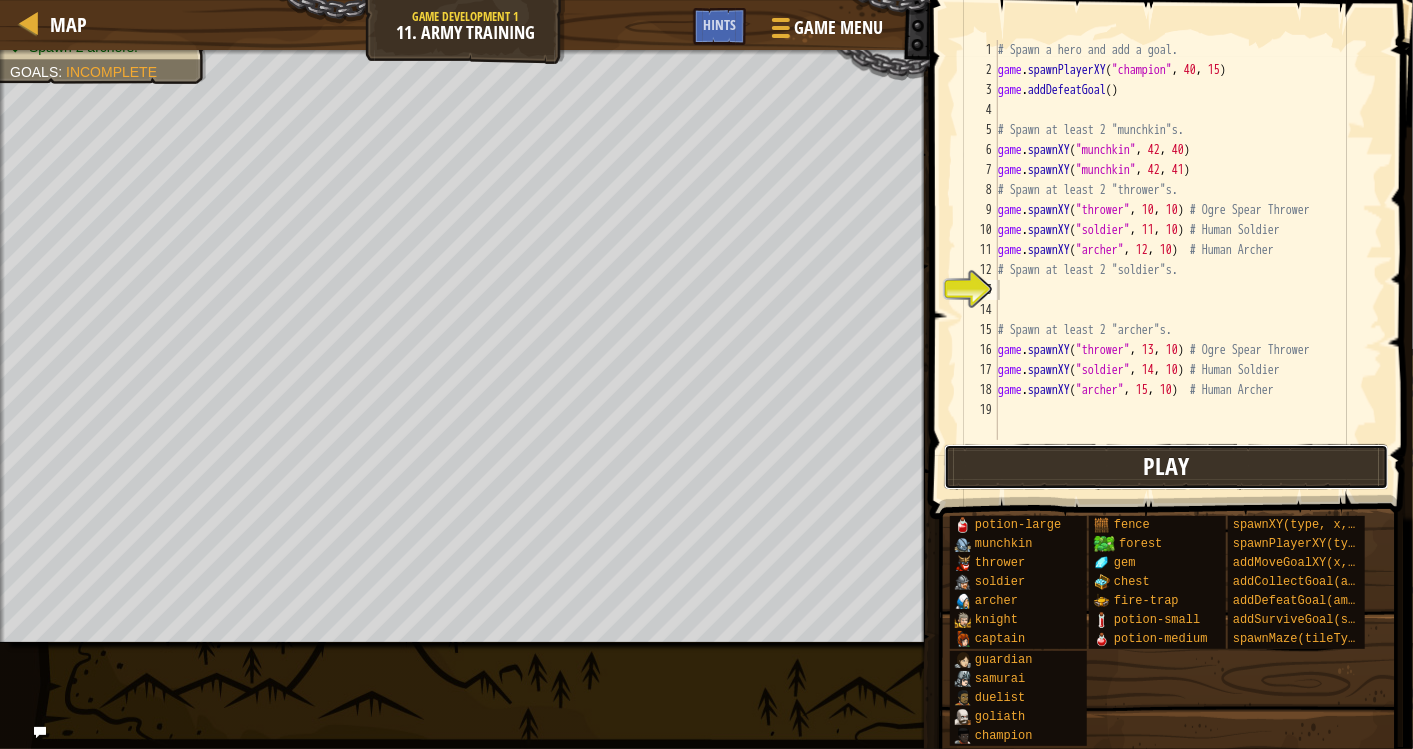 click on "Play" at bounding box center [1166, 467] 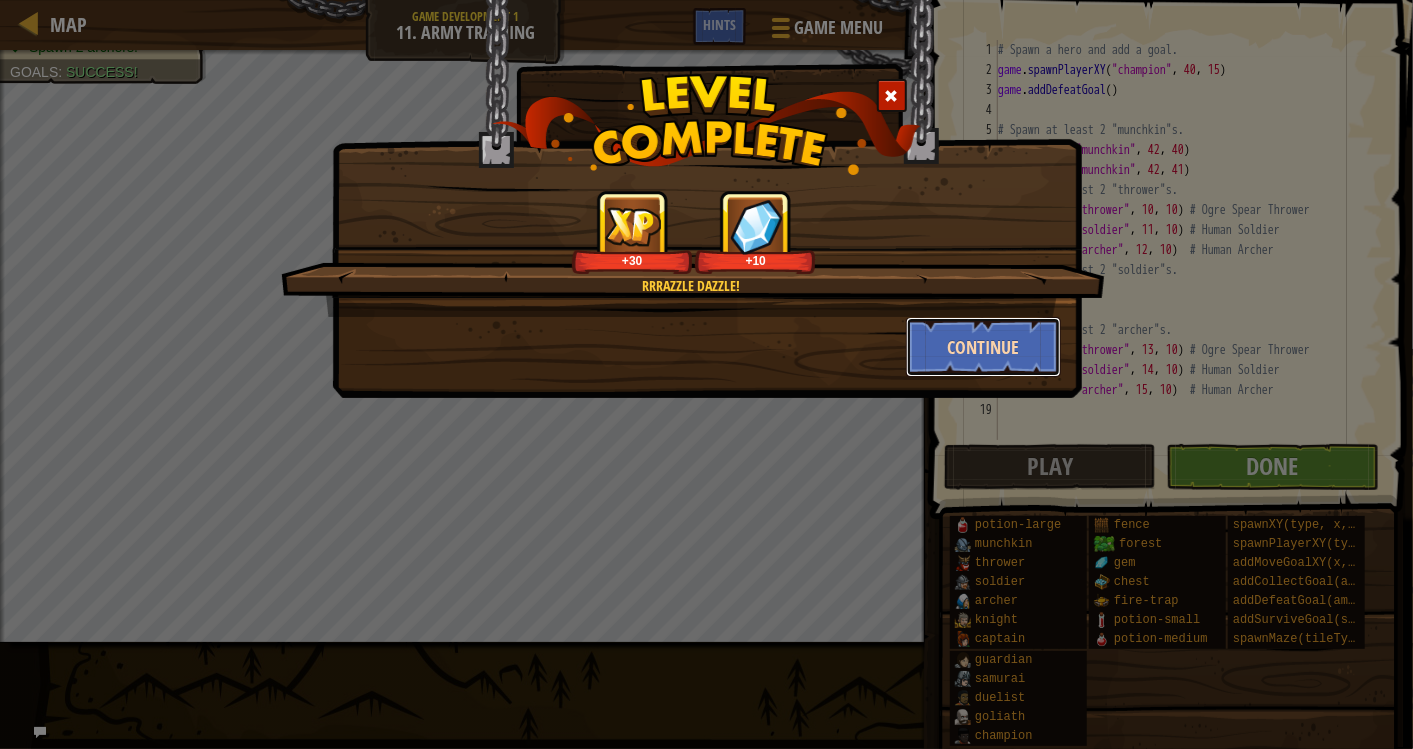 click on "Continue" at bounding box center [983, 347] 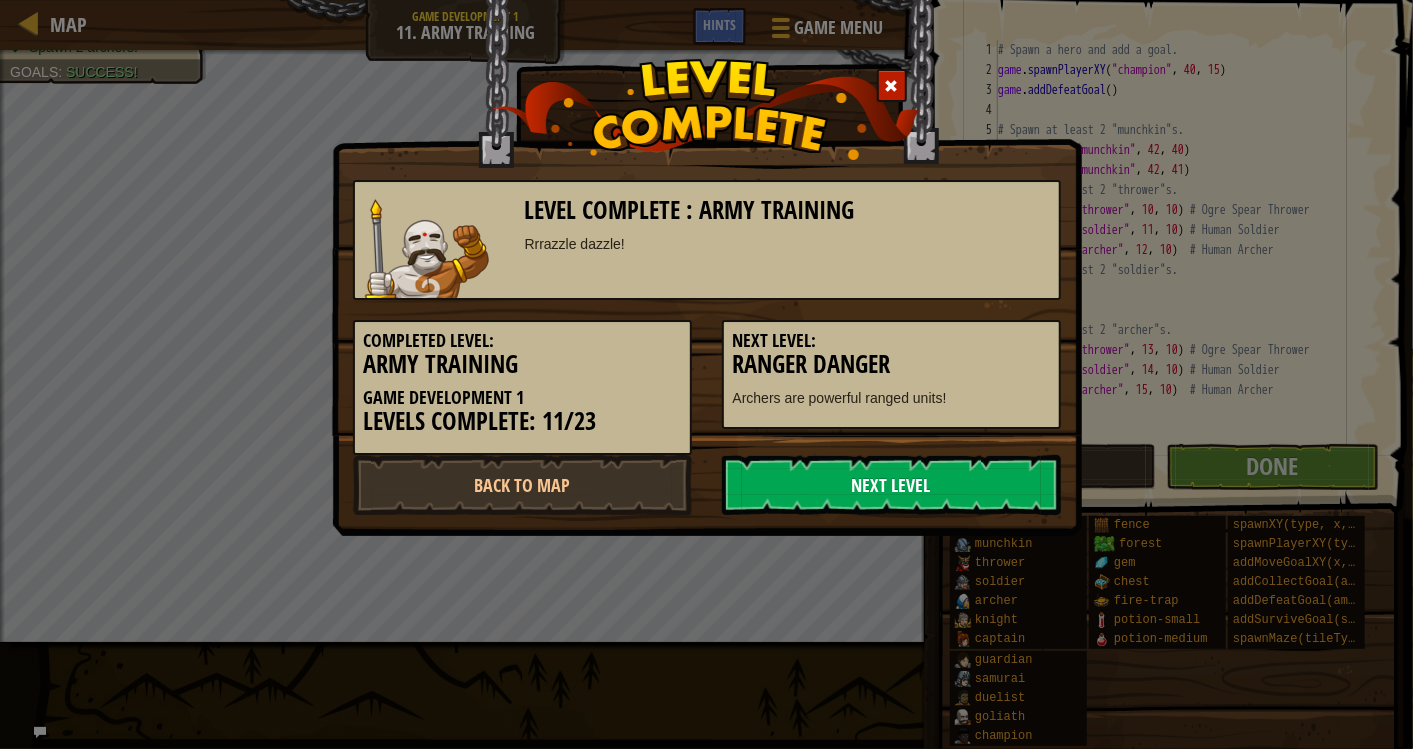 click on "Next Level" at bounding box center [891, 485] 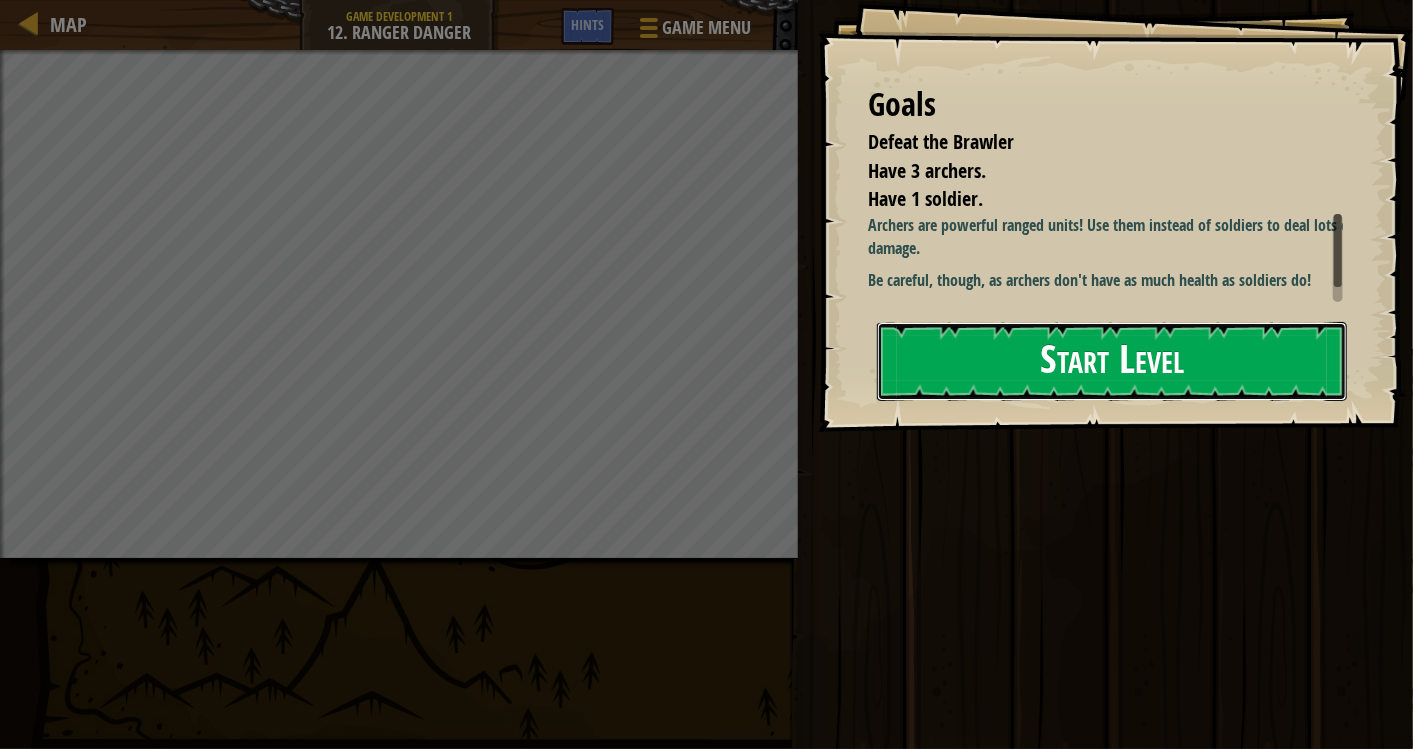 click on "Start Level" at bounding box center (1112, 361) 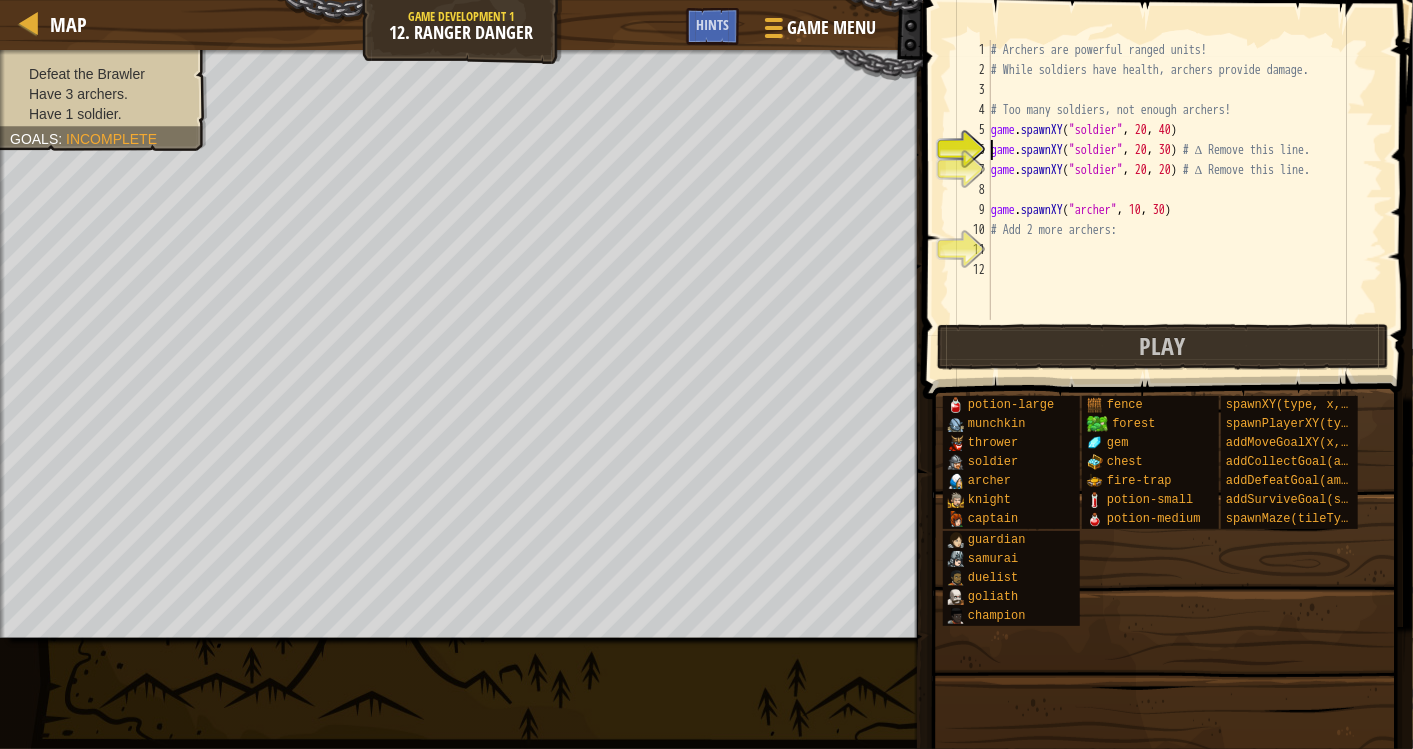 click on "# Archers are powerful ranged units! # While soldiers have health, archers provide damage. # Too many soldiers, not enough archers! game . spawnXY ( "soldier" ,   20 ,   40 ) game . spawnXY ( "soldier" ,   20 ,   30 )   # ∆ Remove this line. game . spawnXY ( "soldier" ,   20 ,   20 )   # ∆ Remove this line. game . spawnXY ( "archer" ,   10 ,   30 ) # Add 2 more archers:" at bounding box center [1185, 200] 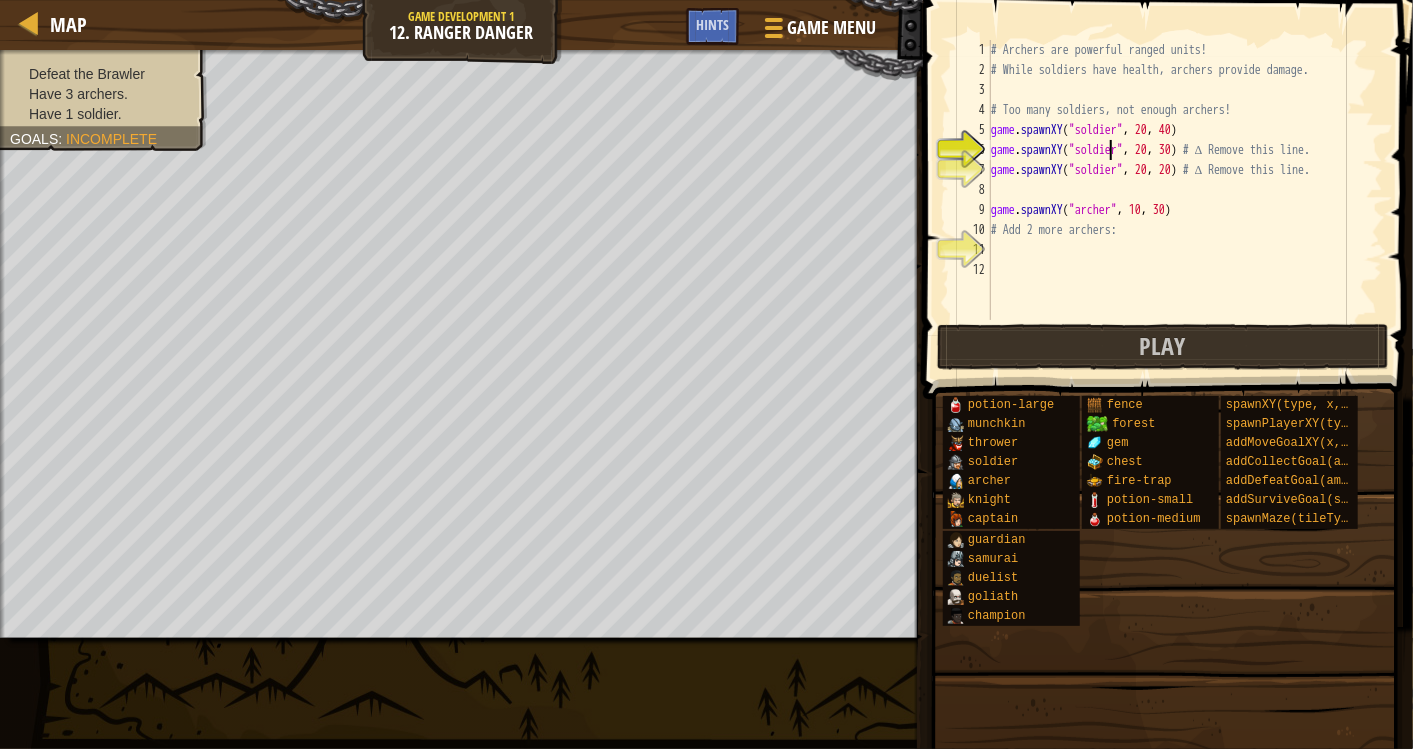 click on "# Archers are powerful ranged units! # While soldiers have health, archers provide damage. # Too many soldiers, not enough archers! game . spawnXY ( "soldier" ,   20 ,   40 ) game . spawnXY ( "soldier" ,   20 ,   30 )   # ∆ Remove this line. game . spawnXY ( "soldier" ,   20 ,   20 )   # ∆ Remove this line. game . spawnXY ( "archer" ,   10 ,   30 ) # Add 2 more archers:" at bounding box center [1185, 200] 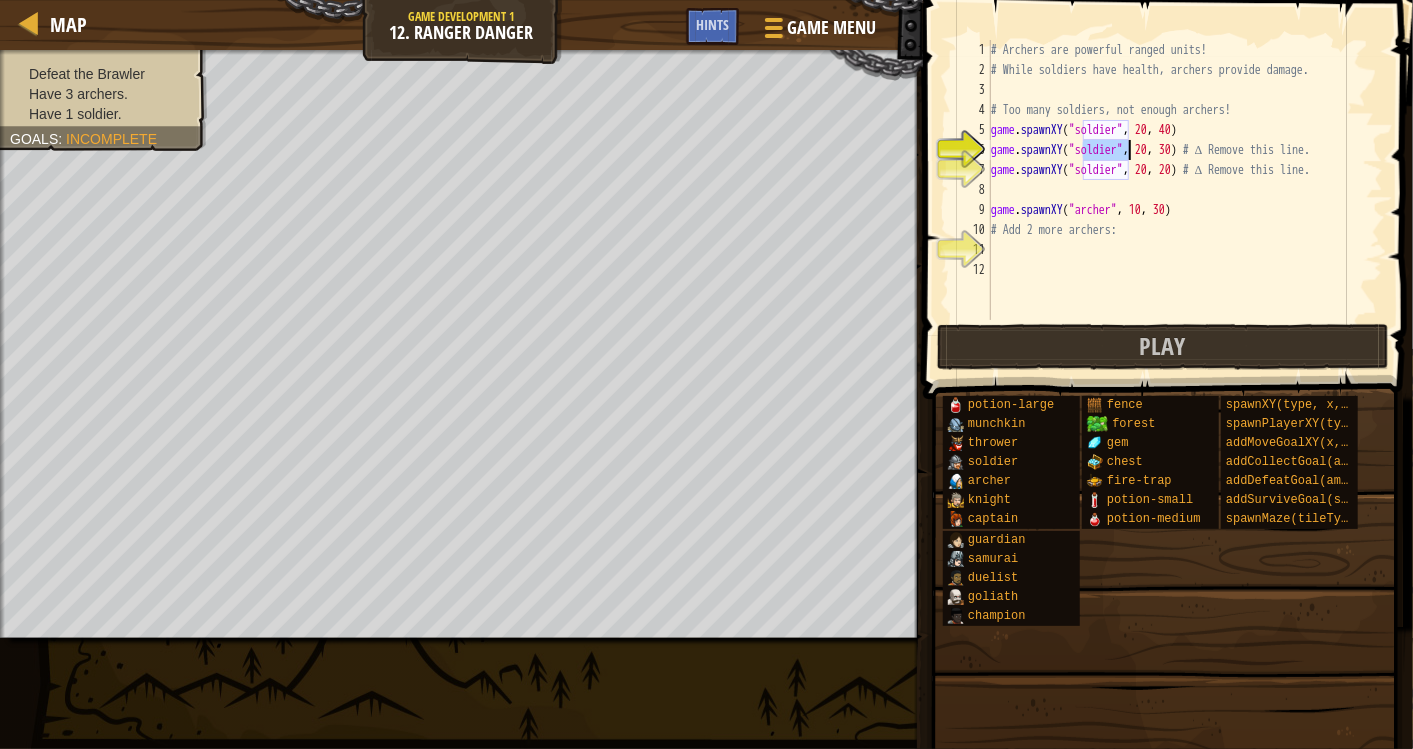 click on "# Archers are powerful ranged units! # While soldiers have health, archers provide damage. # Too many soldiers, not enough archers! game . spawnXY ( "soldier" ,   20 ,   40 ) game . spawnXY ( "soldier" ,   20 ,   30 )   # ∆ Remove this line. game . spawnXY ( "soldier" ,   20 ,   20 )   # ∆ Remove this line. game . spawnXY ( "archer" ,   10 ,   30 ) # Add 2 more archers:" at bounding box center (1185, 200) 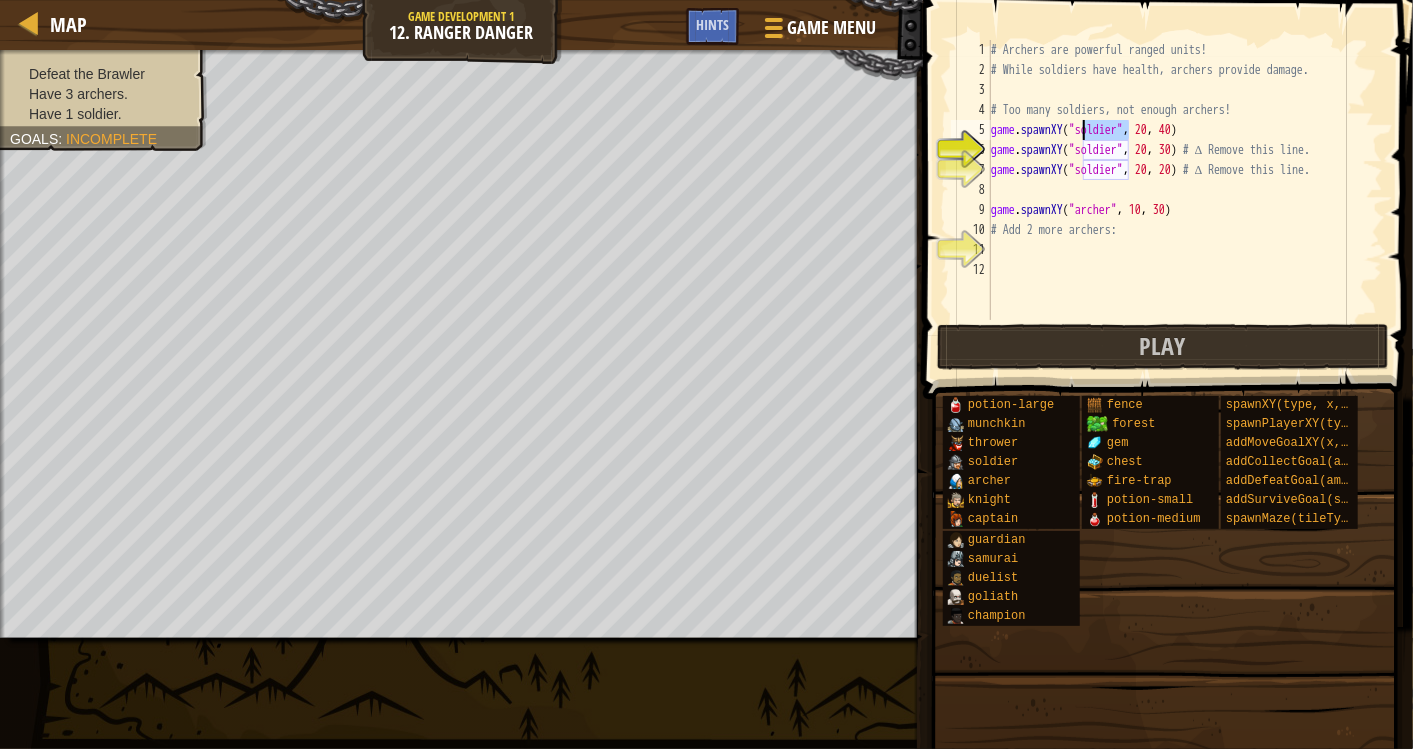 click on "# Archers are powerful ranged units! # While soldiers have health, archers provide damage. # Too many soldiers, not enough archers! game . spawnXY ( "soldier" ,   20 ,   40 ) game . spawnXY ( "soldier" ,   20 ,   30 )   # ∆ Remove this line. game . spawnXY ( "soldier" ,   20 ,   20 )   # ∆ Remove this line. game . spawnXY ( "archer" ,   10 ,   30 ) # Add 2 more archers:" at bounding box center (1185, 200) 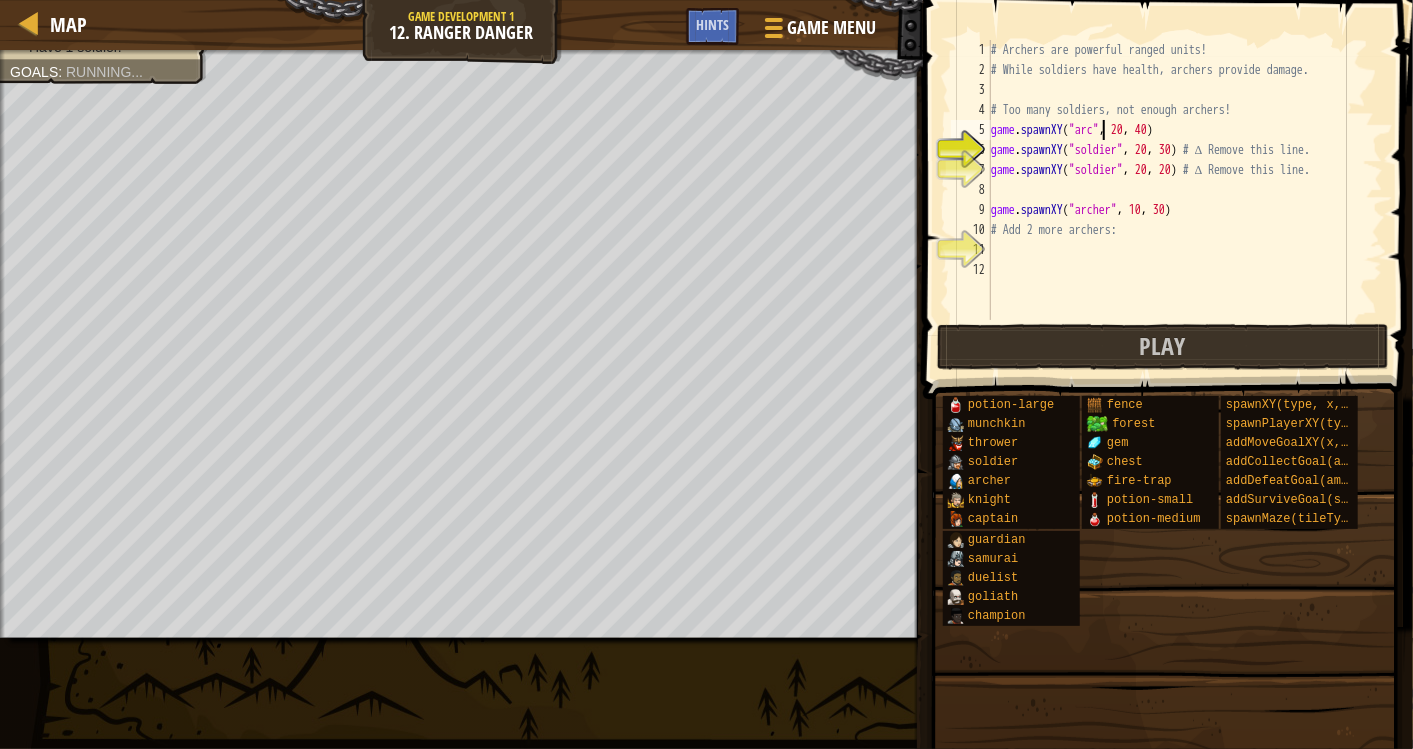 scroll, scrollTop: 8, scrollLeft: 10, axis: both 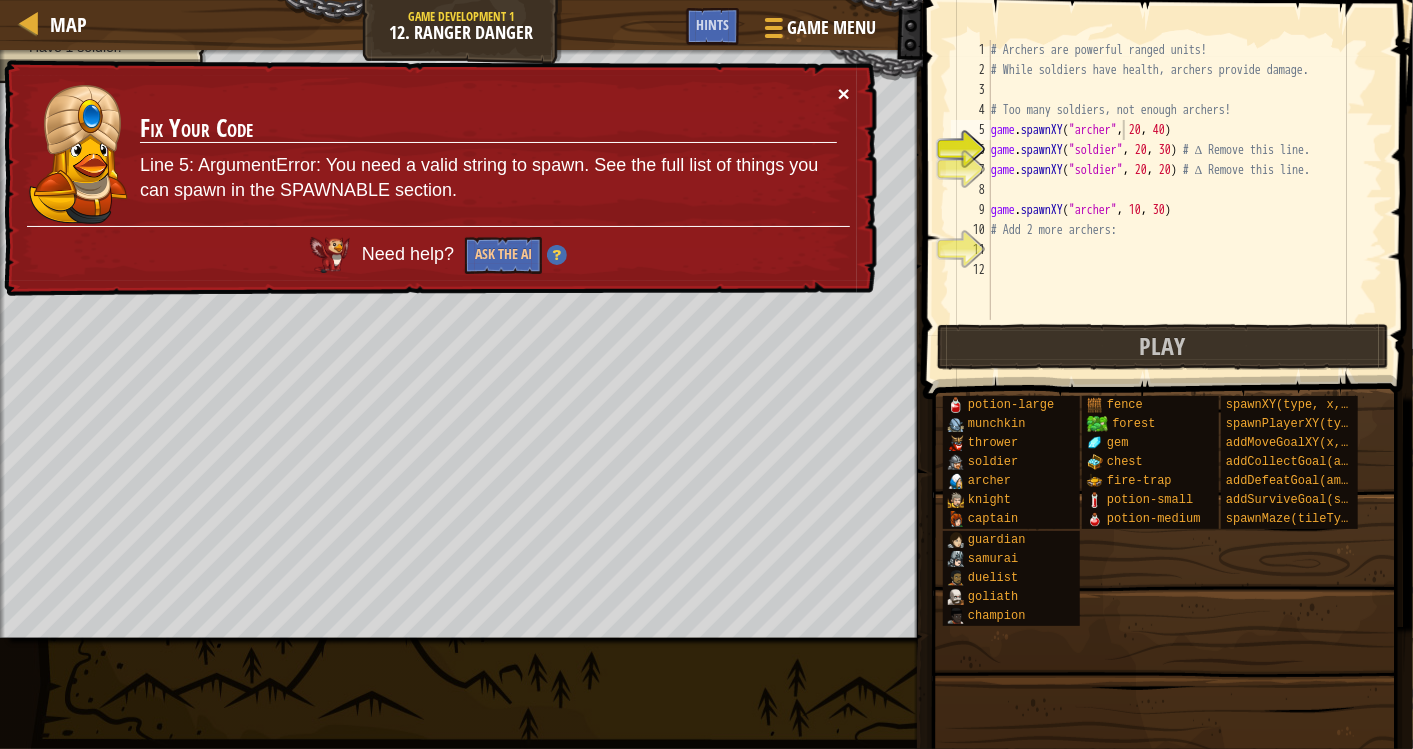 click on "×" at bounding box center (844, 93) 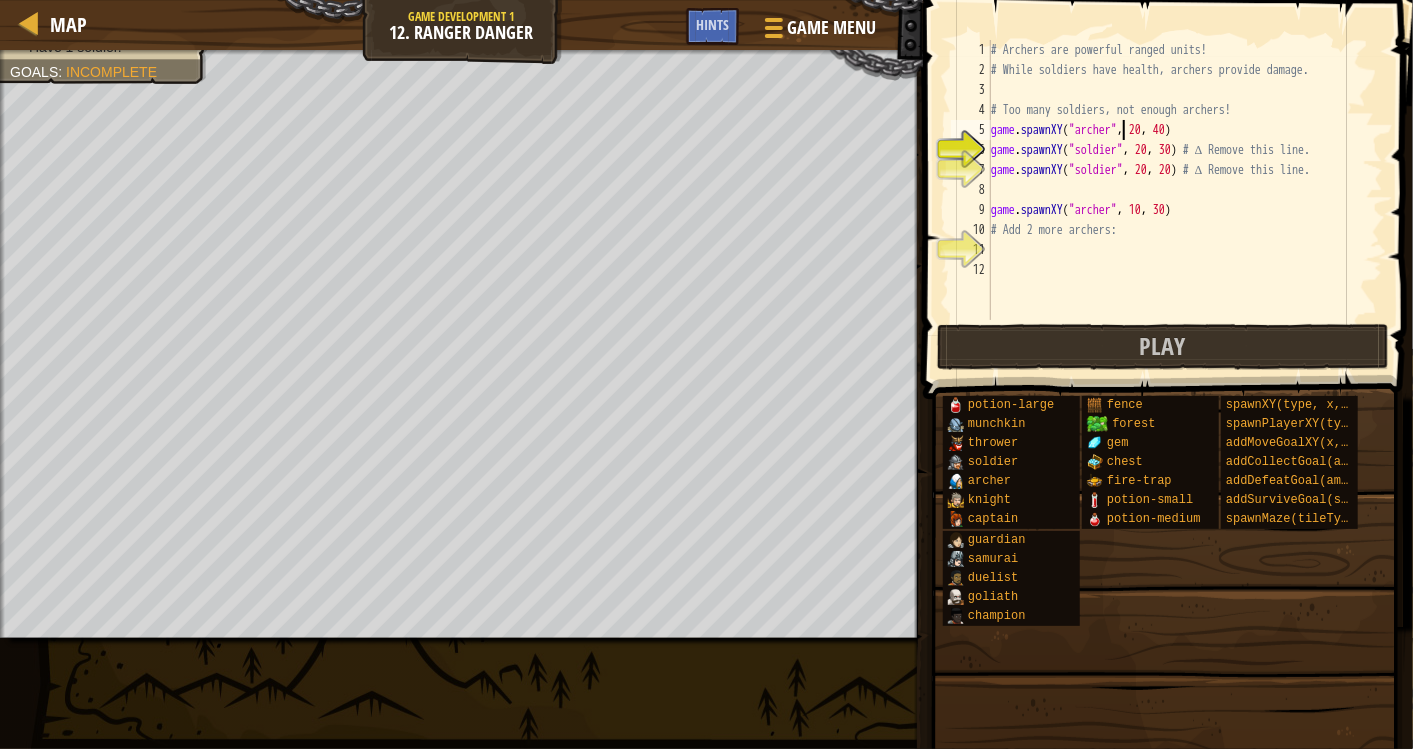 click on "# Archers are powerful ranged units! # While soldiers have health, archers provide damage. # Too many soldiers, not enough archers! game . spawnXY ( "archer" ,   20 ,   40 ) game . spawnXY ( "soldier" ,   20 ,   30 )   # ∆ Remove this line. game . spawnXY ( "soldier" ,   20 ,   20 )   # ∆ Remove this line. game . spawnXY ( "archer" ,   10 ,   30 ) # Add 2 more archers:" at bounding box center [1185, 200] 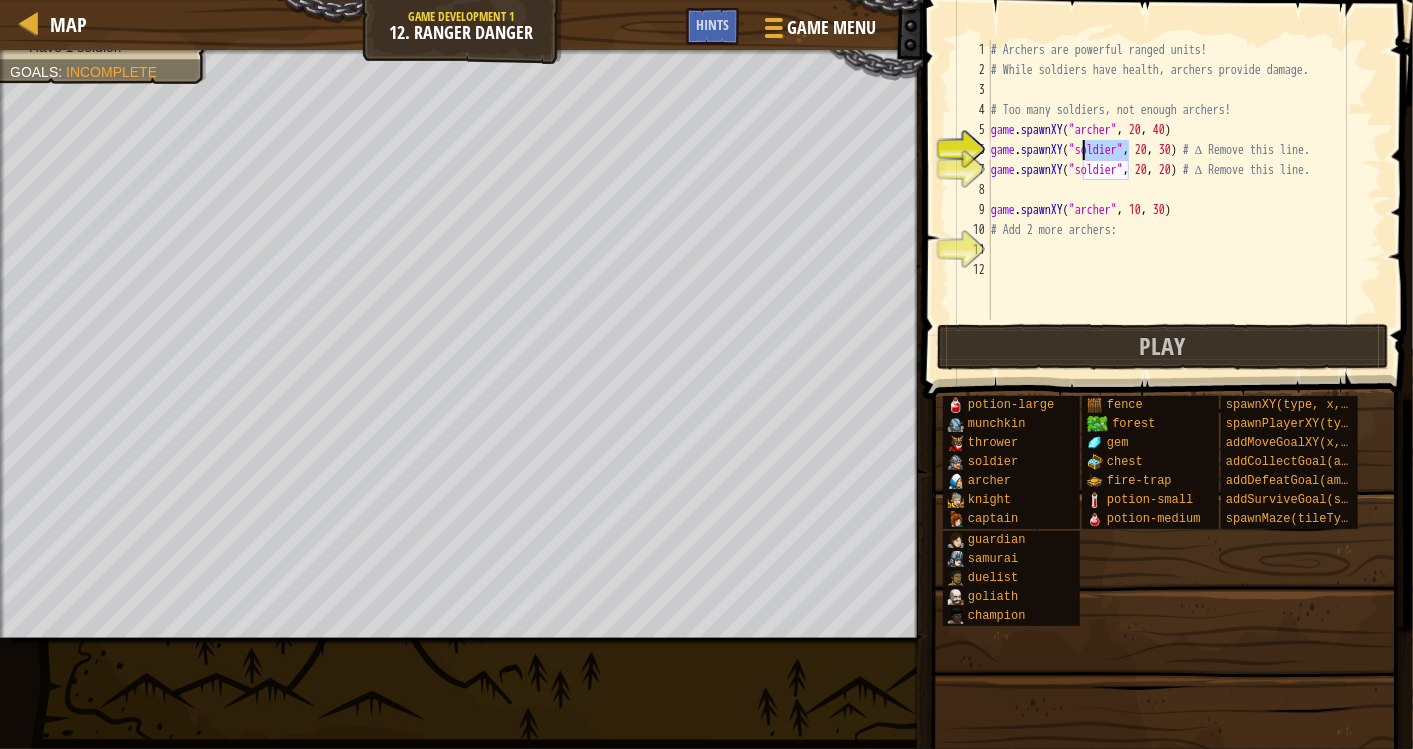 click on "# Archers are powerful ranged units! # While soldiers have health, archers provide damage. # Too many soldiers, not enough archers! game . spawnXY ( "archer" ,   20 ,   40 ) game . spawnXY ( "soldier" ,   20 ,   30 )   # ∆ Remove this line. game . spawnXY ( "soldier" ,   20 ,   20 )   # ∆ Remove this line. game . spawnXY ( "archer" ,   10 ,   30 ) # Add 2 more archers:" at bounding box center [1185, 200] 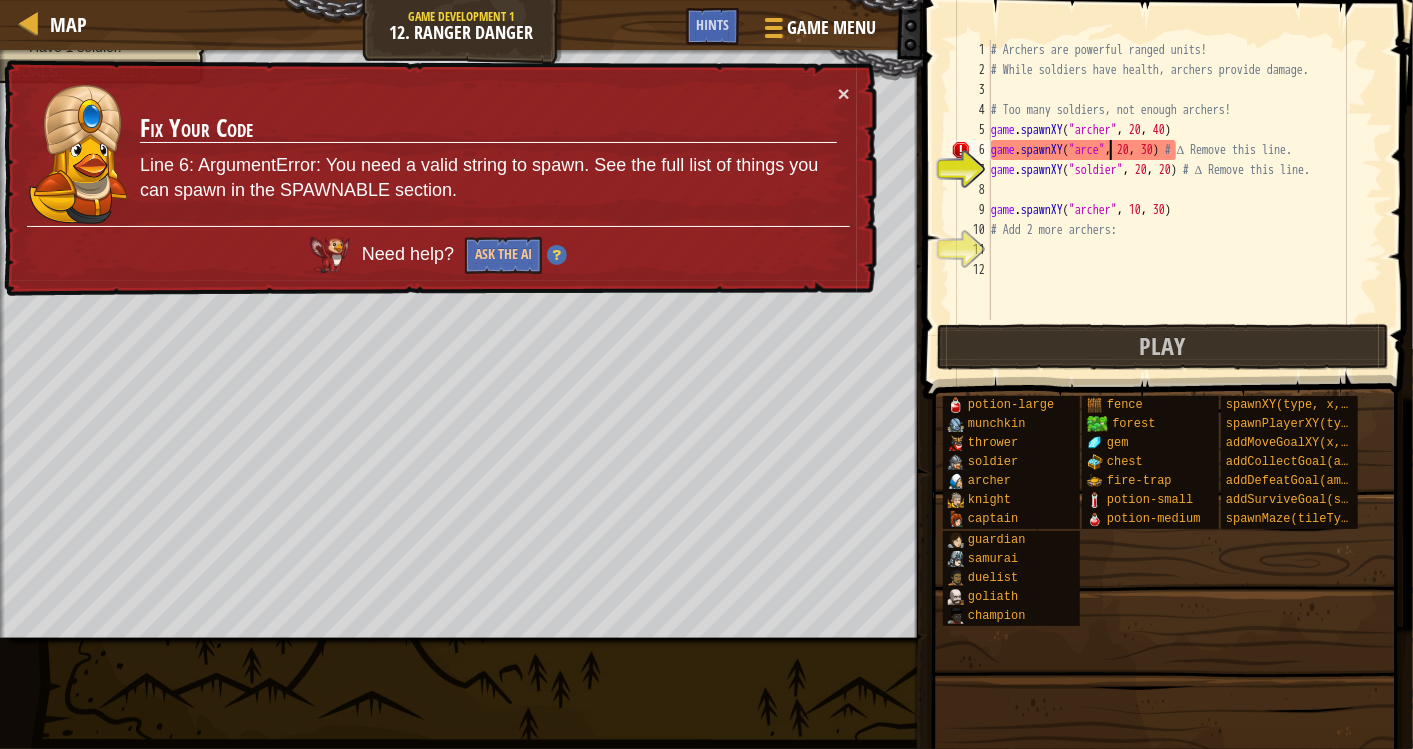 scroll, scrollTop: 8, scrollLeft: 10, axis: both 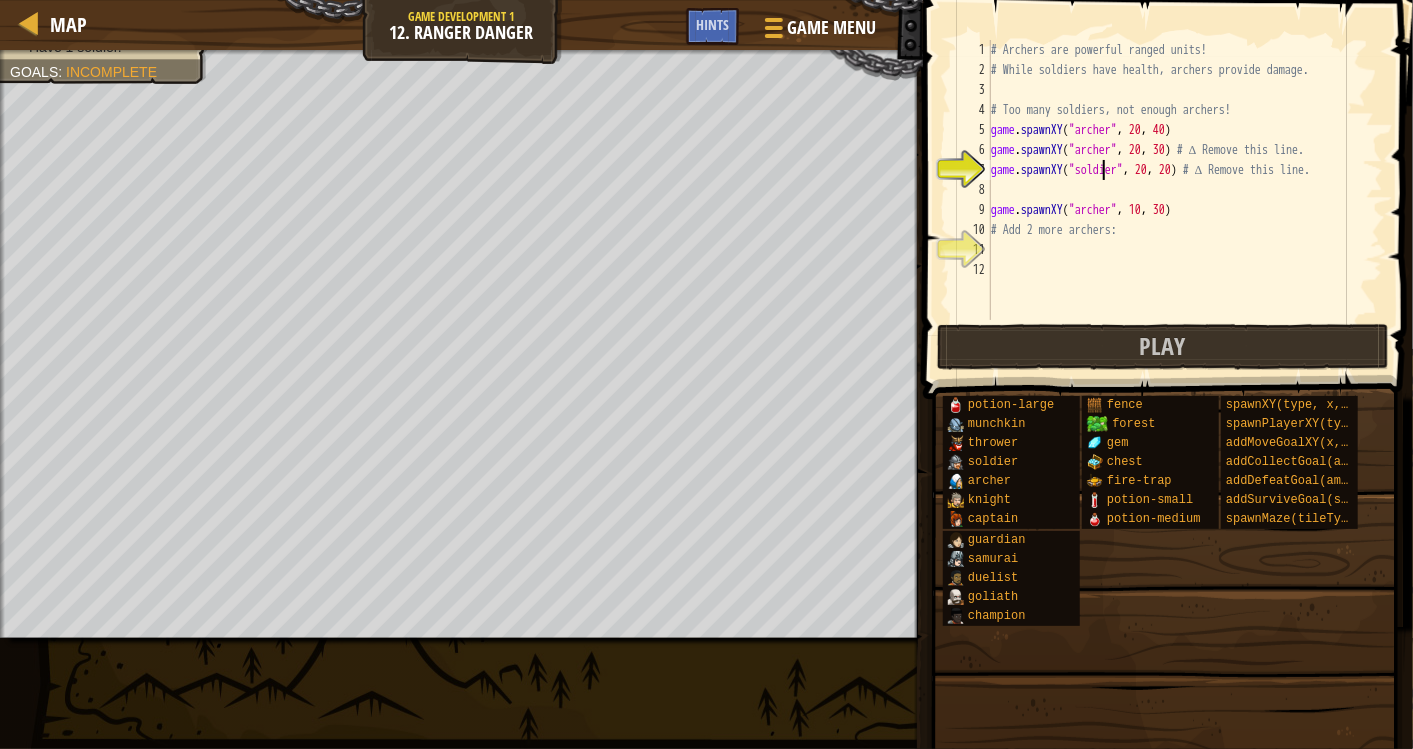 click on "# Archers are powerful ranged units! # While soldiers have health, archers provide damage. # Too many soldiers, not enough archers! game . spawnXY ( "archer" ,   [COORD] ,   [COORD] ) game . spawnXY ( "archer" ,   [COORD] ,   [COORD] )   # ∆ Remove this line. game . spawnXY ( "soldier" ,   [COORD] ,   [COORD] )   # ∆ Remove this line. game . spawnXY ( "archer" ,   [COORD] ,   [COORD] ) # Add 2 more archers: game . addDefeatGoal ( ) game . addMoveGoalXY ( [COORD] ,   [COORD] )" at bounding box center [1185, 200] 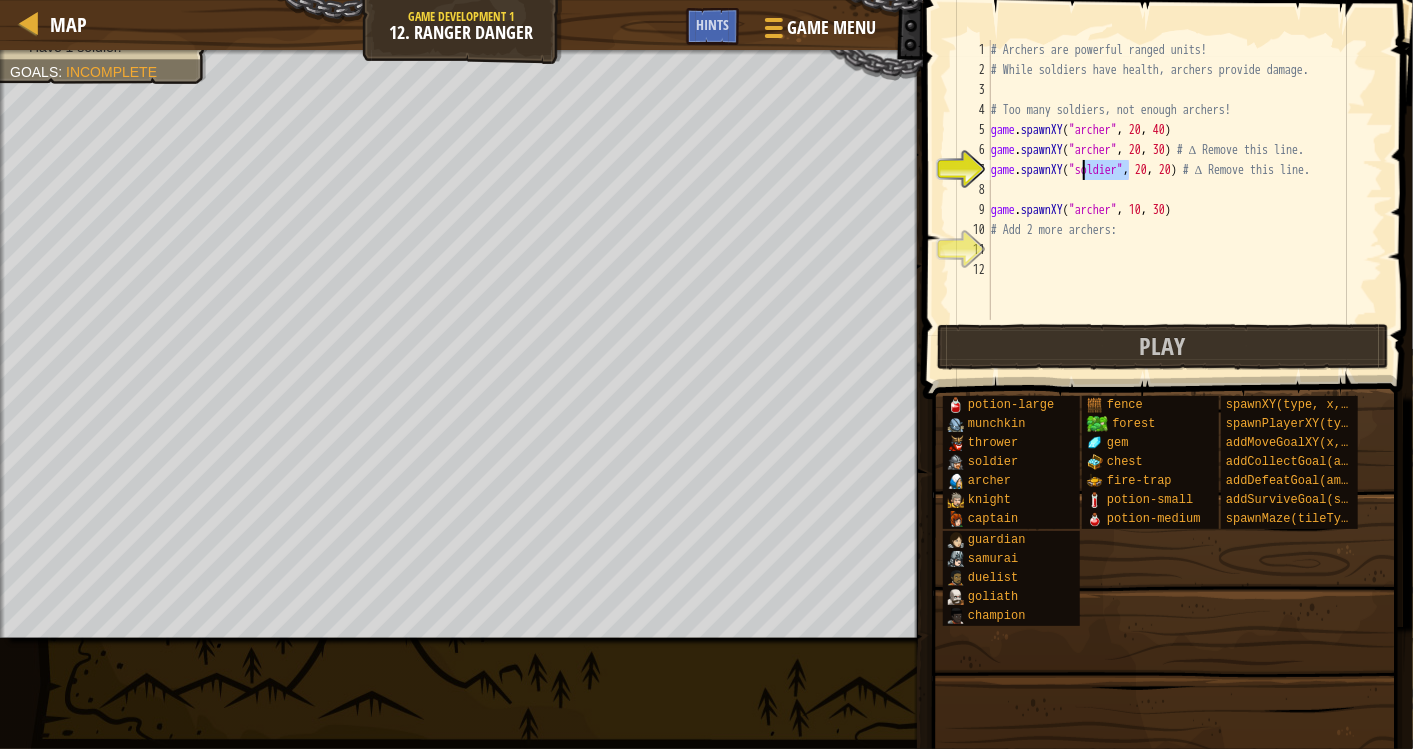 click on "# Archers are powerful ranged units! # While soldiers have health, archers provide damage. # Too many soldiers, not enough archers! game . spawnXY ( "archer" ,   [COORD] ,   [COORD] ) game . spawnXY ( "archer" ,   [COORD] ,   [COORD] )   # ∆ Remove this line. game . spawnXY ( "soldier" ,   [COORD] ,   [COORD] )   # ∆ Remove this line. game . spawnXY ( "archer" ,   [COORD] ,   [COORD] ) # Add 2 more archers: game . addDefeatGoal ( ) game . addMoveGoalXY ( [COORD] ,   [COORD] )" at bounding box center [1185, 200] 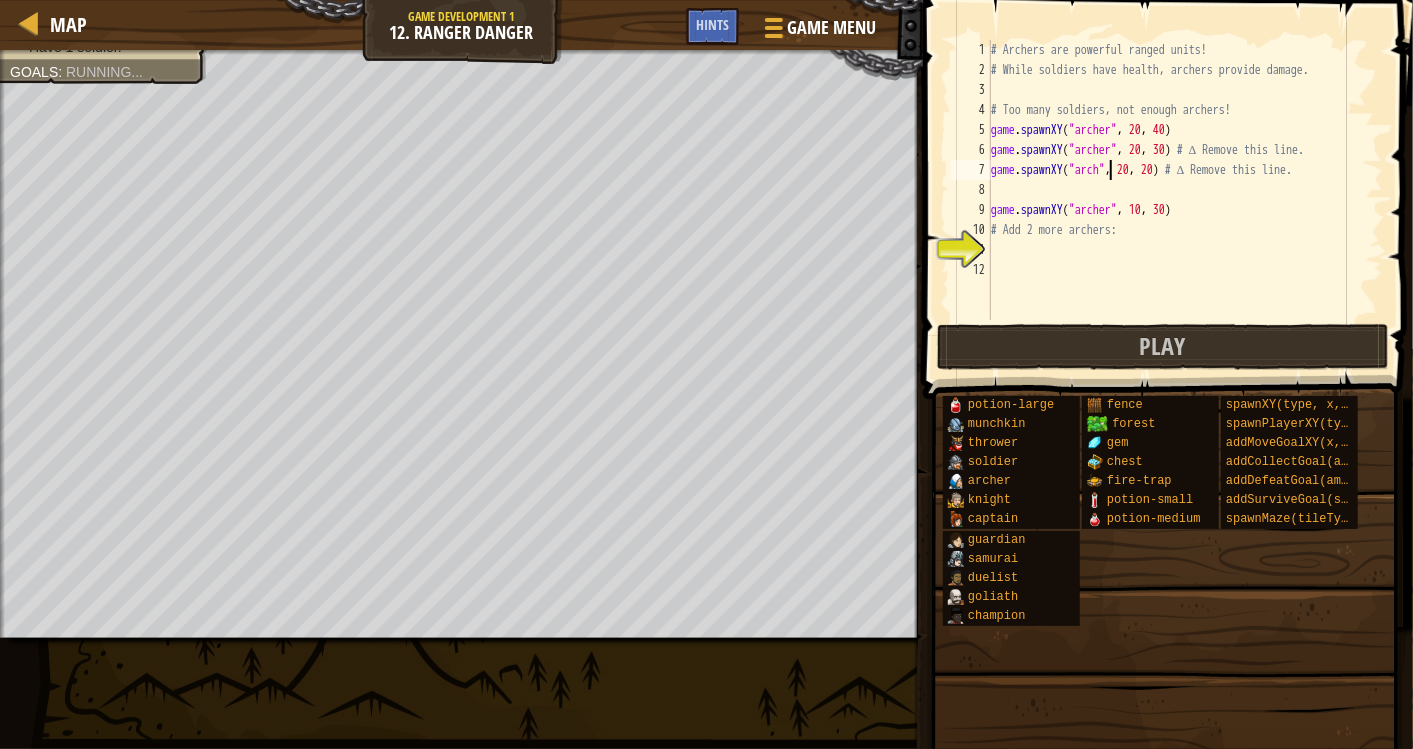 scroll, scrollTop: 8, scrollLeft: 10, axis: both 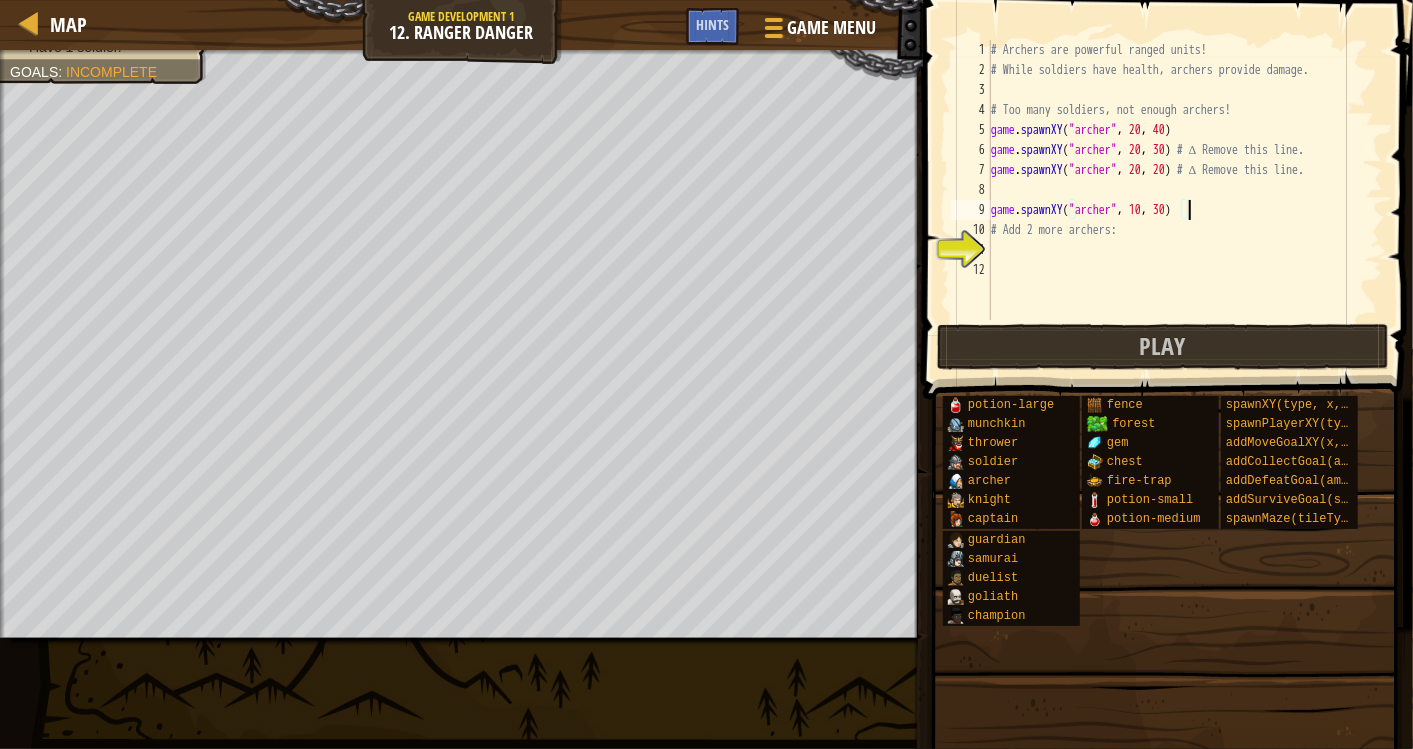 click on "# Archers are powerful ranged units! # While soldiers have health, archers provide damage. # Too many soldiers, not enough archers! game . spawnXY ( "archer" ,   [COORD] ,   [COORD] ) game . spawnXY ( "archer" ,   [COORD] ,   [COORD] )   # ∆ Remove this line. game . spawnXY ( "archer" ,   [COORD] ,   [COORD] )   # ∆ Remove this line. game . spawnXY ( "archer" ,   [COORD] ,   [COORD] ) # Add 2 more archers:" at bounding box center (1185, 200) 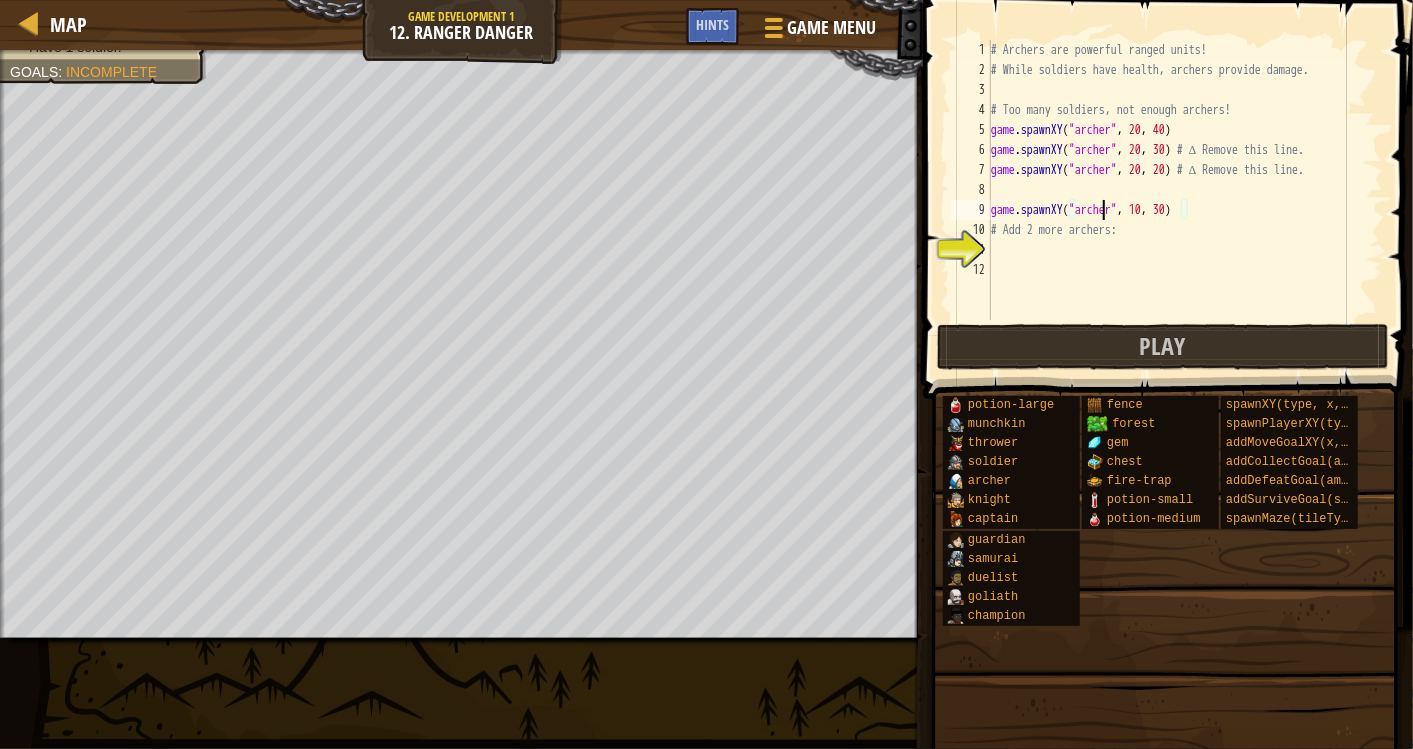 click on "# Archers are powerful ranged units! # While soldiers have health, archers provide damage. # Too many soldiers, not enough archers! game . spawnXY ( "archer" ,   [COORD] ,   [COORD] ) game . spawnXY ( "archer" ,   [COORD] ,   [COORD] )   # ∆ Remove this line. game . spawnXY ( "archer" ,   [COORD] ,   [COORD] )   # ∆ Remove this line. game . spawnXY ( "archer" ,   [COORD] ,   [COORD] ) # Add 2 more archers:" at bounding box center [1185, 200] 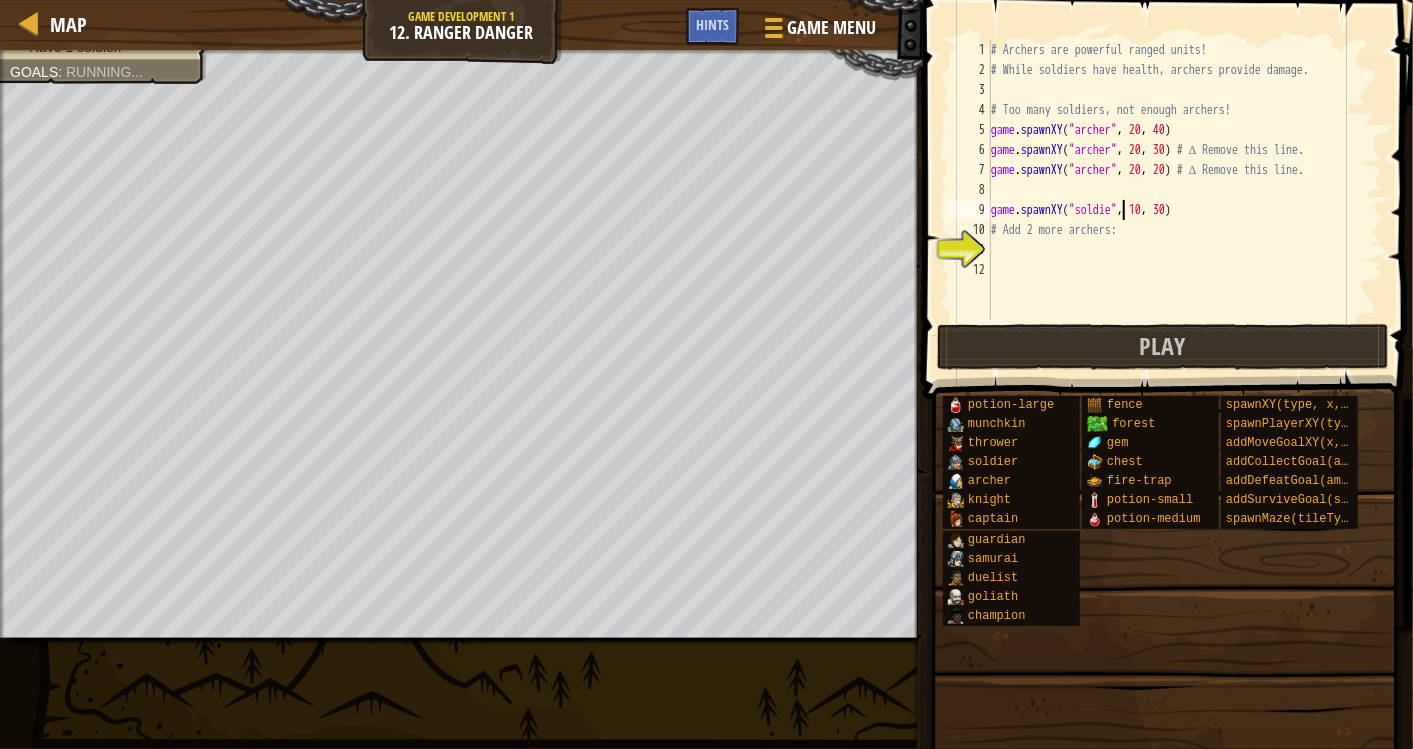 type on "game.spawnXY("soldier", 10, 30)" 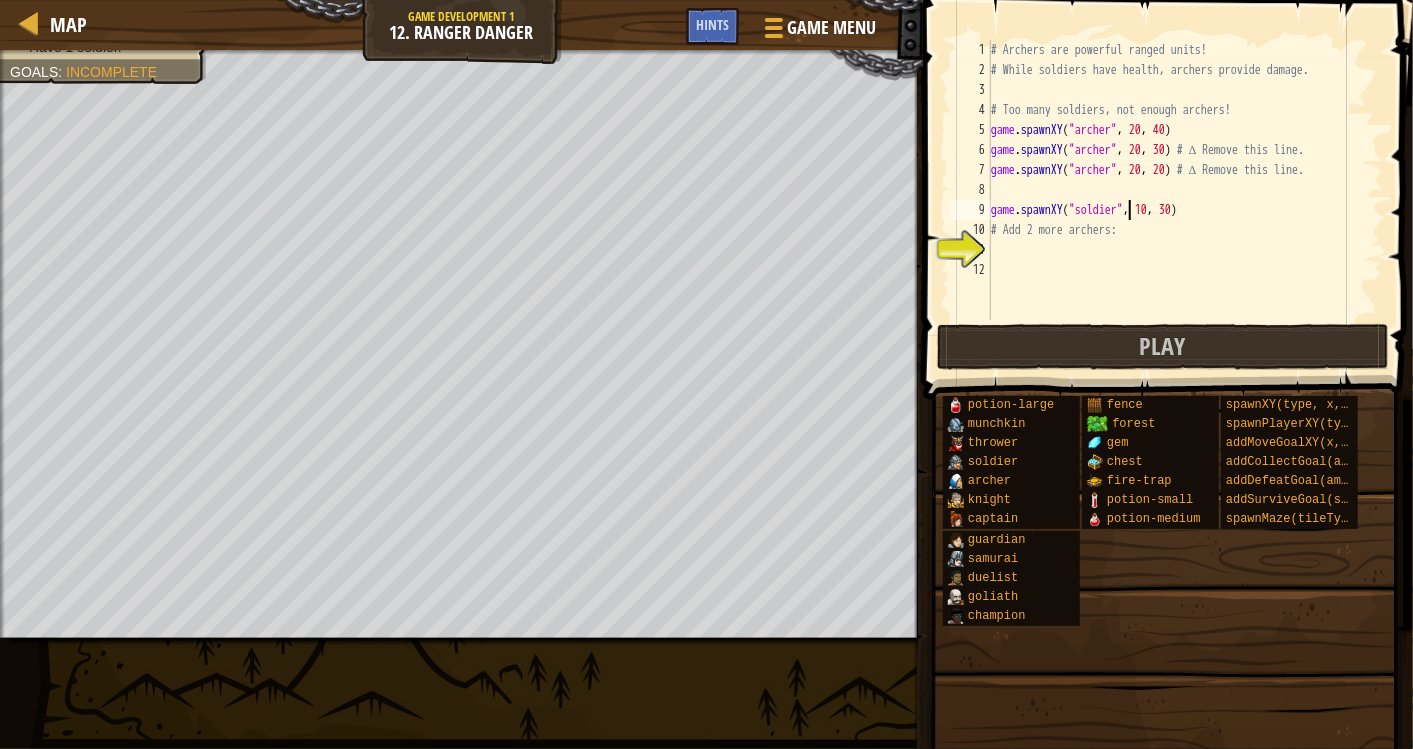 click on "# Archers are powerful ranged units! # While soldiers have health, archers provide damage. # Too many soldiers, not enough archers! game . spawnXY ( "archer" ,   20 ,   40 ) game . spawnXY ( "archer" ,   20 ,   30 )   # ∆ Remove this line. game . spawnXY ( "archer" ,   20 ,   20 )   # ∆ Remove this line. game . spawnXY ( "soldier" ,   10 ,   30 ) # Add 2 more archers:" at bounding box center (1185, 200) 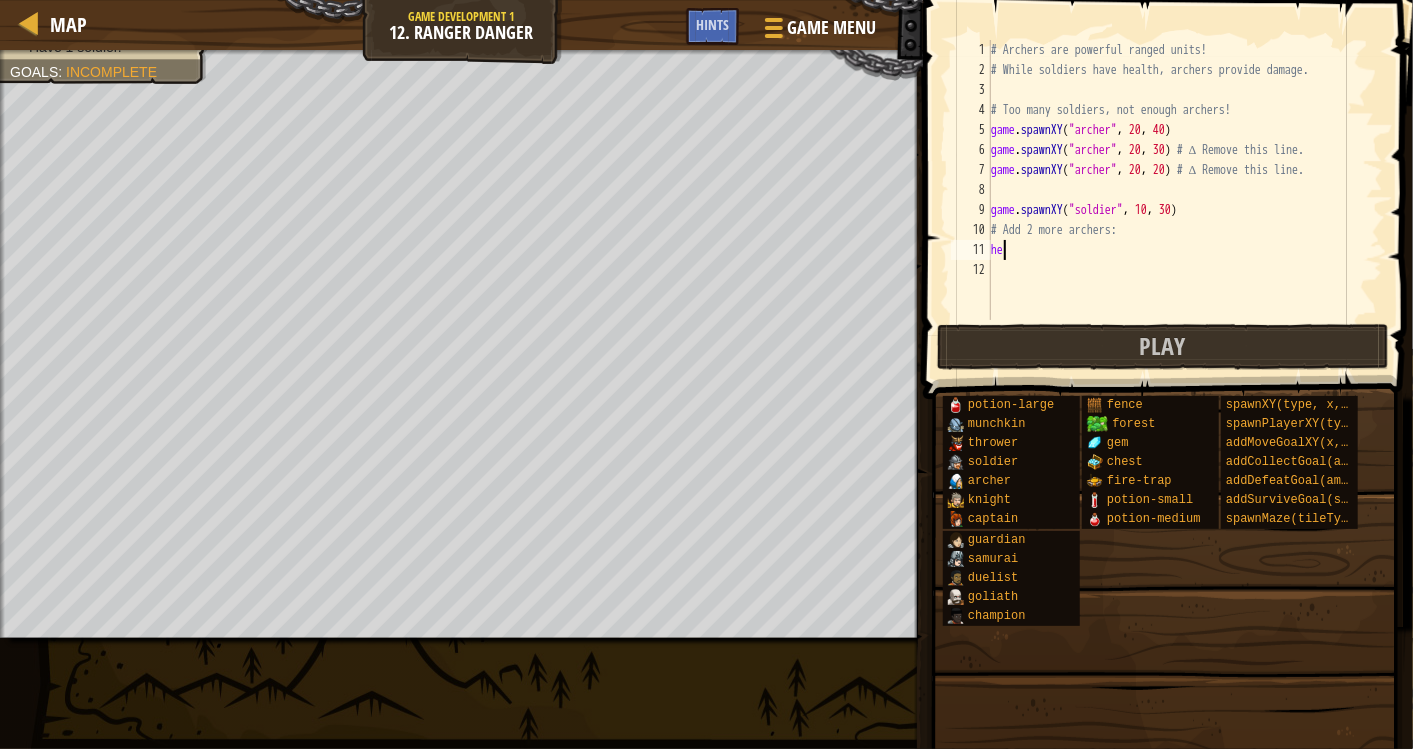 scroll, scrollTop: 8, scrollLeft: 0, axis: vertical 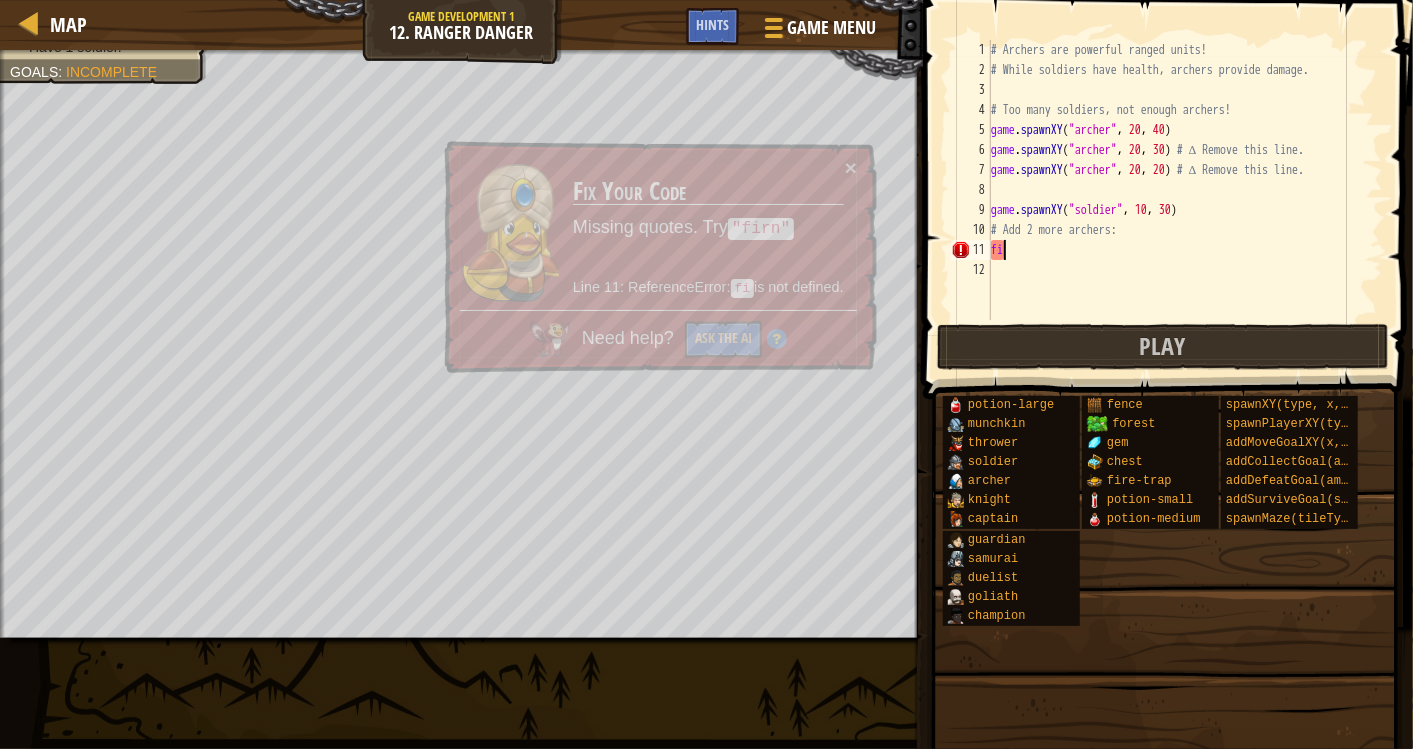 type on "f" 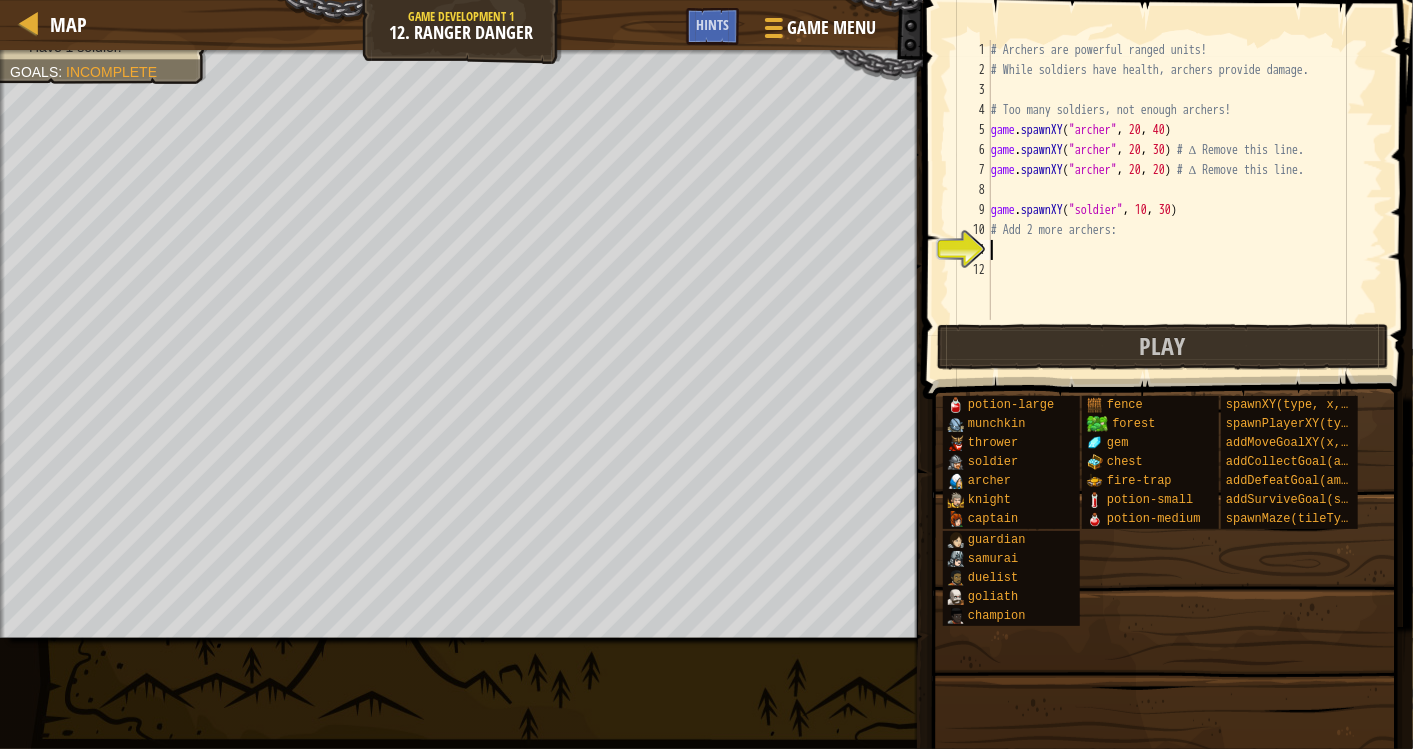 type on "g" 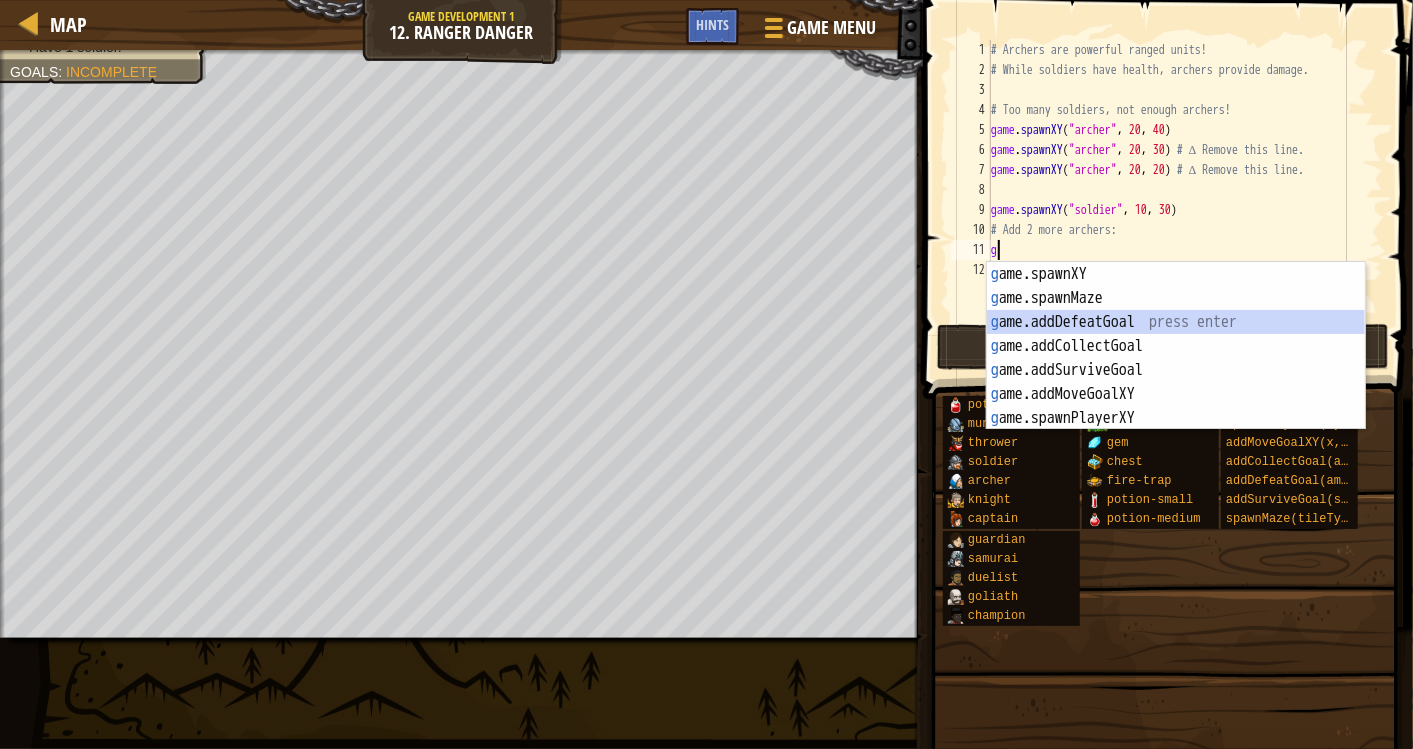 click on "g ame.spawnXY press enter g ame.spawnMaze press enter g ame.addDefeatGoal press enter g ame.addCollectGoal press enter g ame.addSurviveGoal press enter g ame.addMoveGoalXY press enter g ame.spawnPlayerXY press enter" at bounding box center [1176, 370] 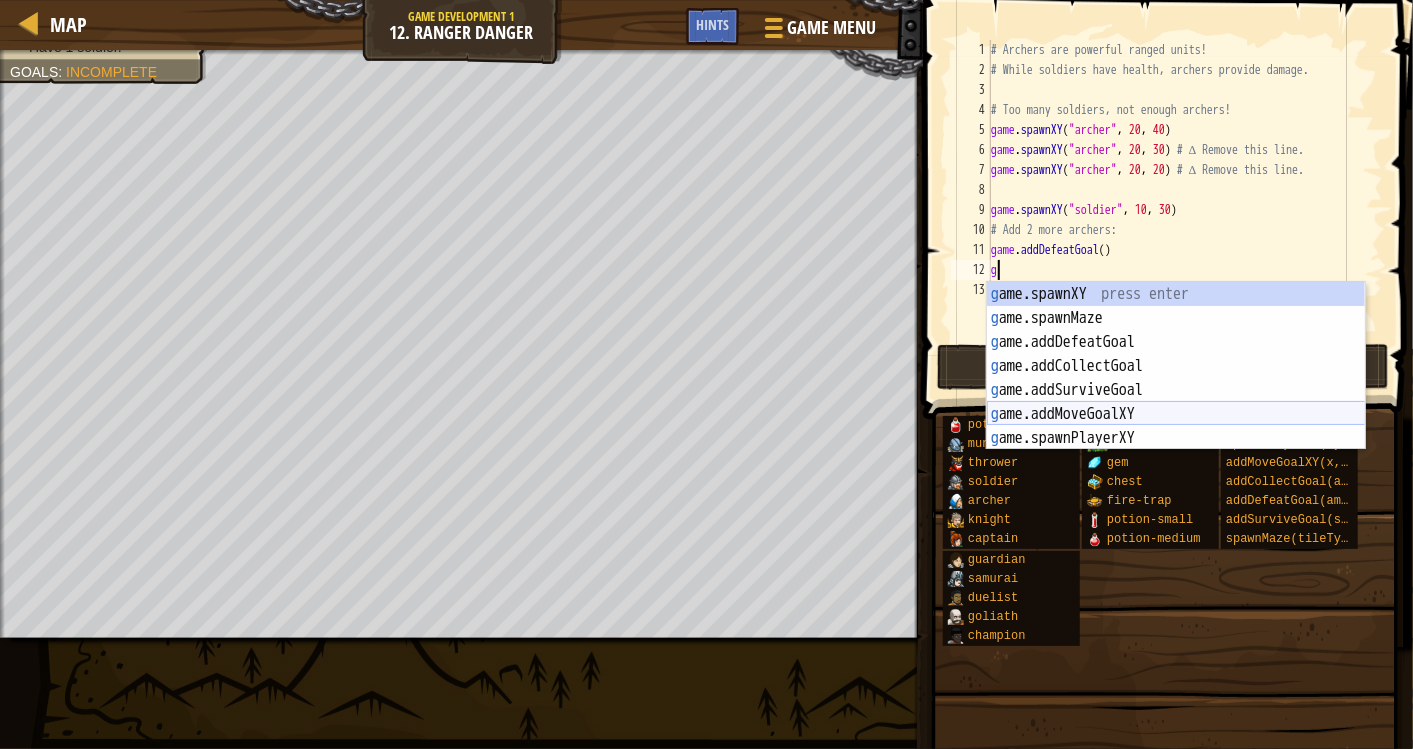click on "g ame.spawnXY press enter g ame.spawnMaze press enter g ame.addDefeatGoal press enter g ame.addCollectGoal press enter g ame.addSurviveGoal press enter g ame.addMoveGoalXY press enter g ame.spawnPlayerXY press enter" at bounding box center [1176, 390] 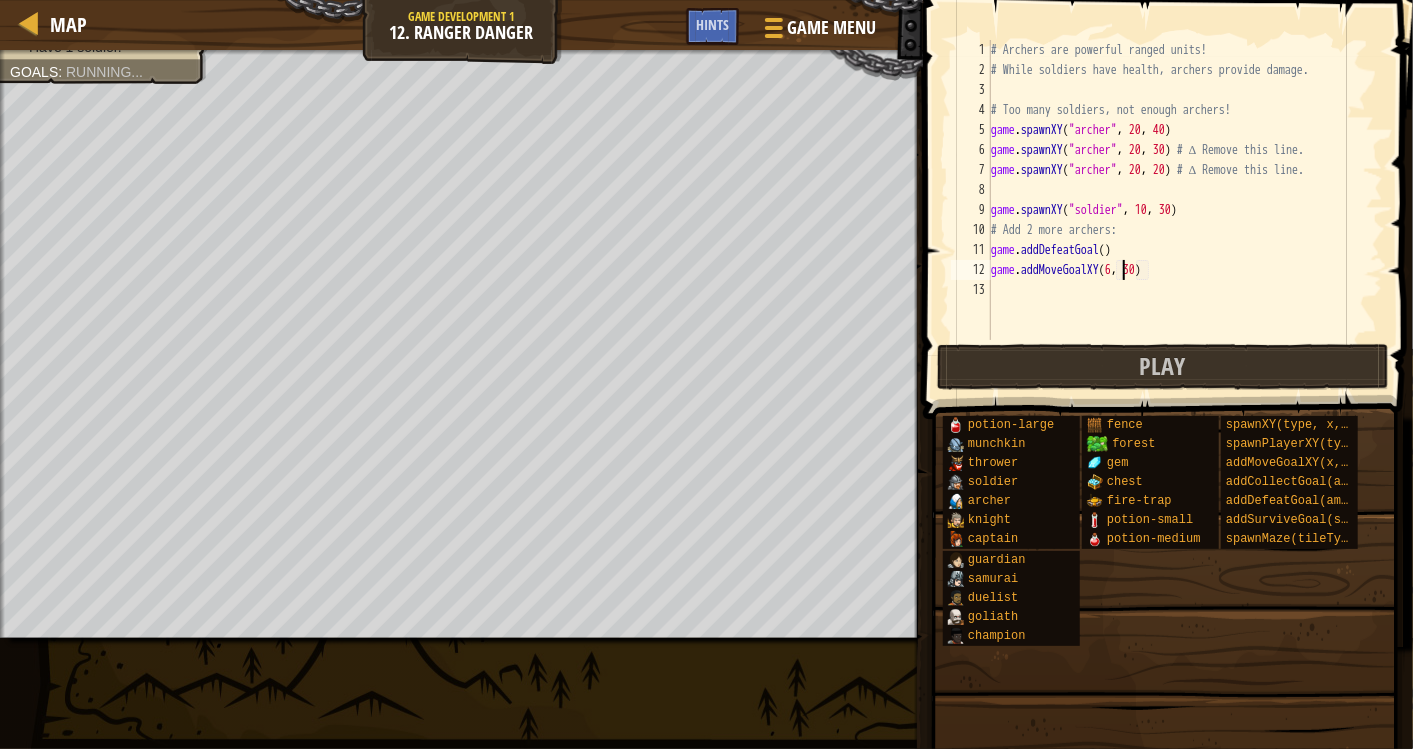 scroll, scrollTop: 8, scrollLeft: 11, axis: both 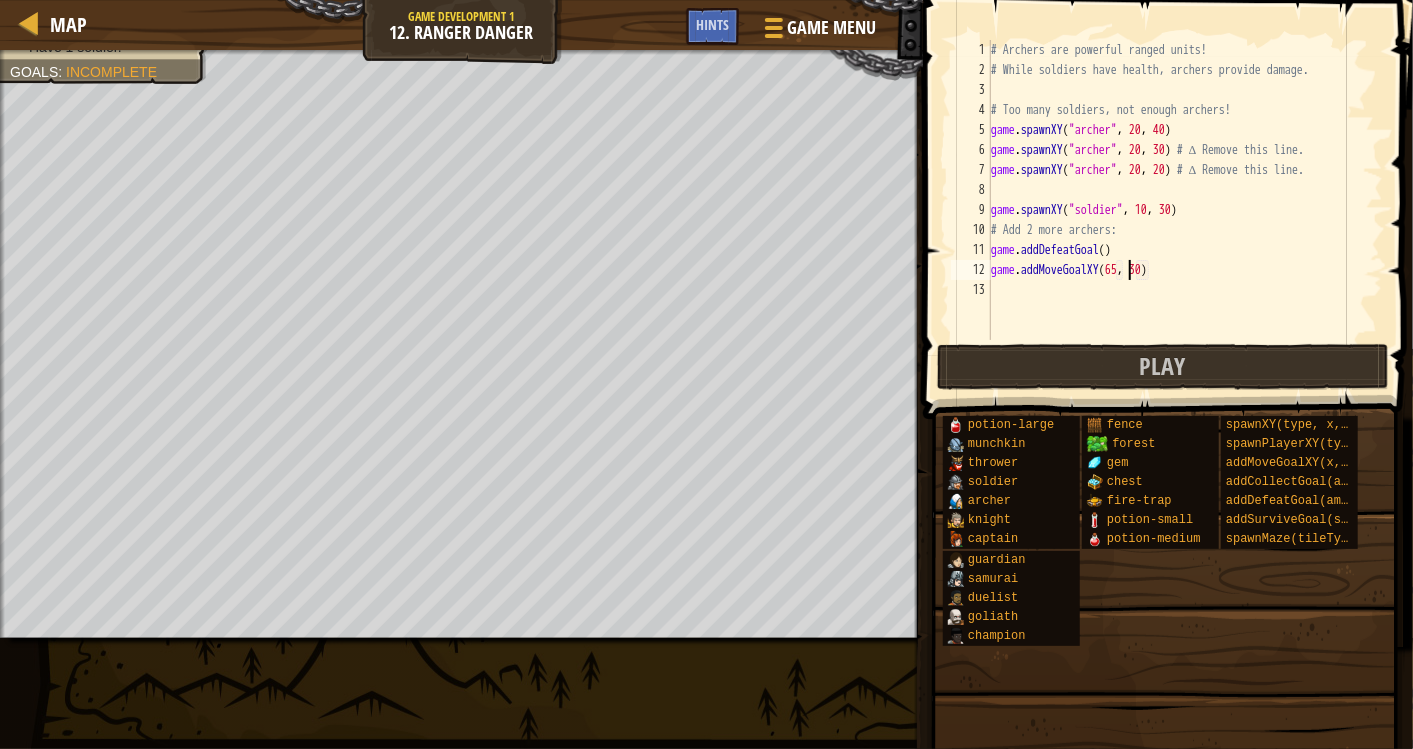 click on "# Archers are powerful ranged units! # While soldiers have health, archers provide damage. # Too many soldiers, not enough archers! game . spawnXY ( "archer" ,   [COORD] ,   [COORD] ) game . spawnXY ( "archer" ,   [COORD] ,   [COORD] )   # ∆ Remove this line. game . spawnXY ( "archer" ,   [COORD] ,   [COORD] )   # ∆ Remove this line. game . spawnXY ( "soldier" ,   [COORD] ,   [COORD] ) # Add 2 more archers: game . addDefeatGoal ( ) game . addMoveGoalXY ( [COORD] ,   [COORD] )" at bounding box center (1185, 210) 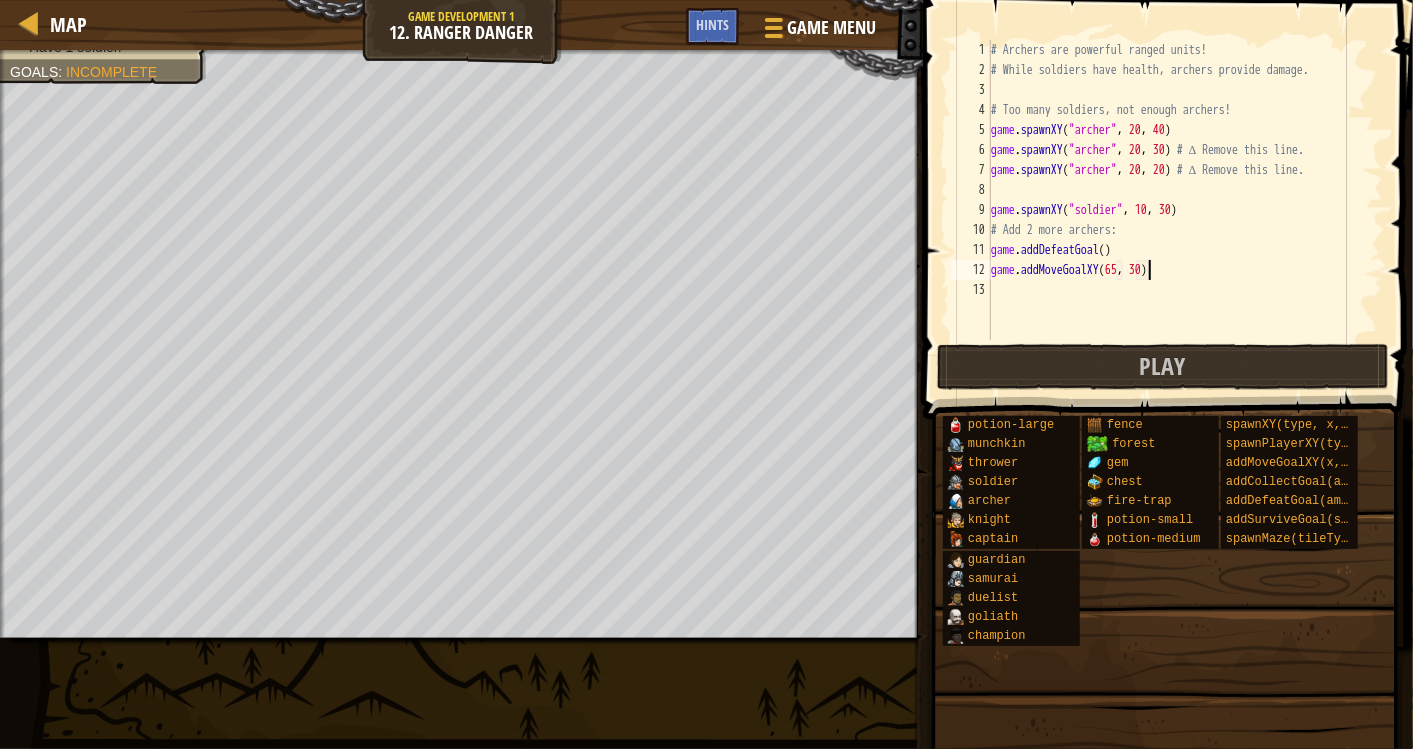 click on "# Archers are powerful ranged units! # While soldiers have health, archers provide damage. # Too many soldiers, not enough archers! game . spawnXY ( "archer" ,   [COORD] ,   [COORD] ) game . spawnXY ( "archer" ,   [COORD] ,   [COORD] )   # ∆ Remove this line. game . spawnXY ( "archer" ,   [COORD] ,   [COORD] )   # ∆ Remove this line. game . spawnXY ( "soldier" ,   [COORD] ,   [COORD] ) # Add 2 more archers: game . addDefeatGoal ( ) game . addMoveGoalXY ( [COORD] ,   [COORD] )" at bounding box center [1185, 210] 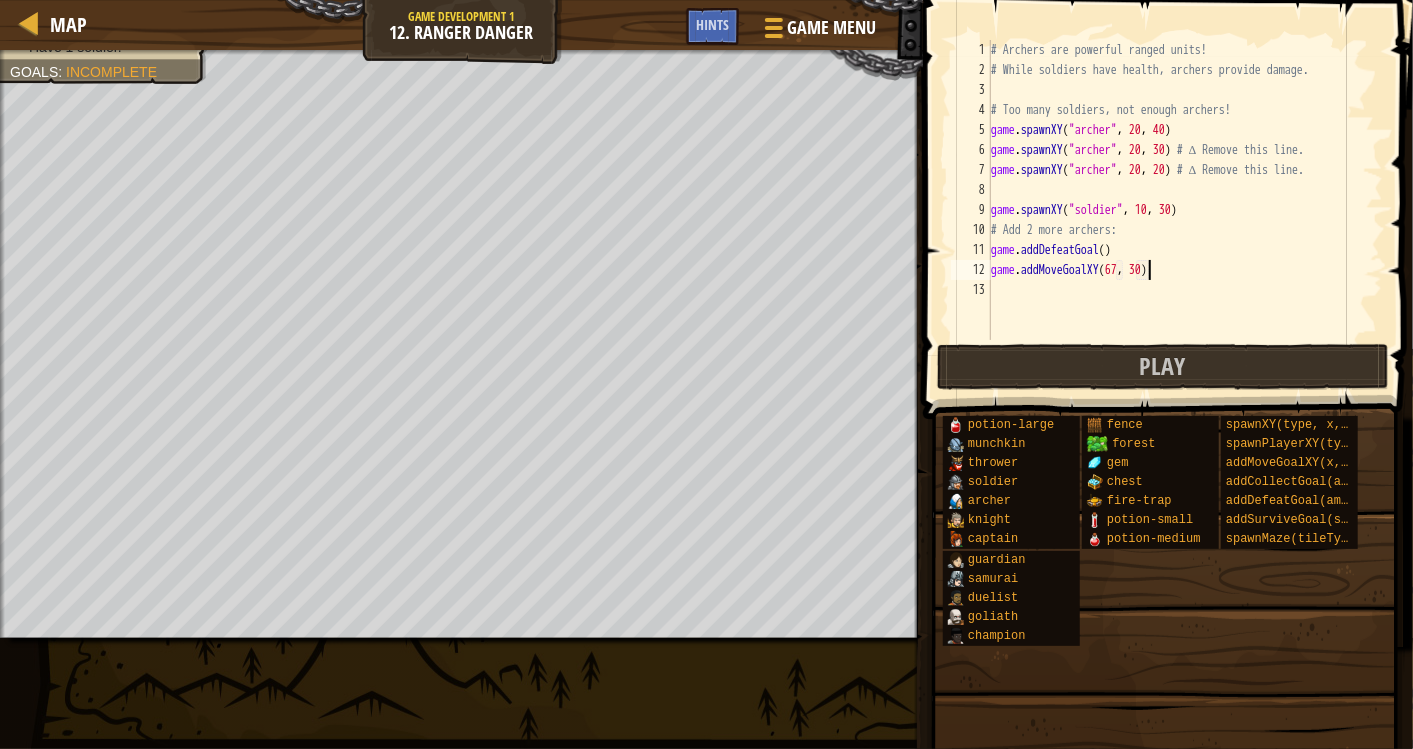 click on "# Archers are powerful ranged units! # While soldiers have health, archers provide damage. # Too many soldiers, not enough archers! game . spawnXY ( "archer" ,   [COORD] ,   [COORD] ) game . spawnXY ( "archer" ,   [COORD] ,   [COORD] )   # ∆ Remove this line. game . spawnXY ( "archer" ,   [COORD] ,   [COORD] )   # ∆ Remove this line. game . spawnXY ( "soldier" ,   [COORD] ,   [COORD] ) # Add 2 more archers: game . addDefeatGoal ( ) game . addMoveGoalXY ( [COORD] ,   [COORD] )" at bounding box center (1185, 210) 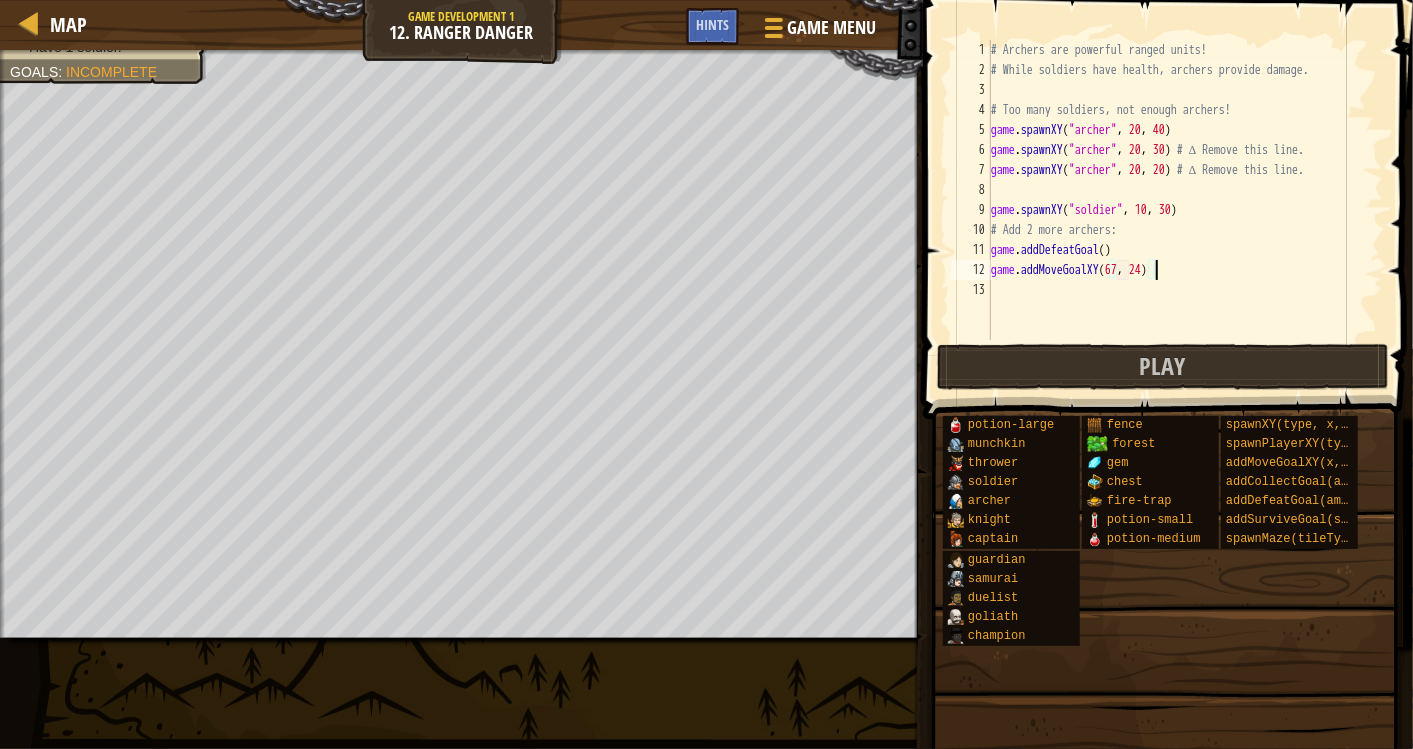 scroll, scrollTop: 8, scrollLeft: 13, axis: both 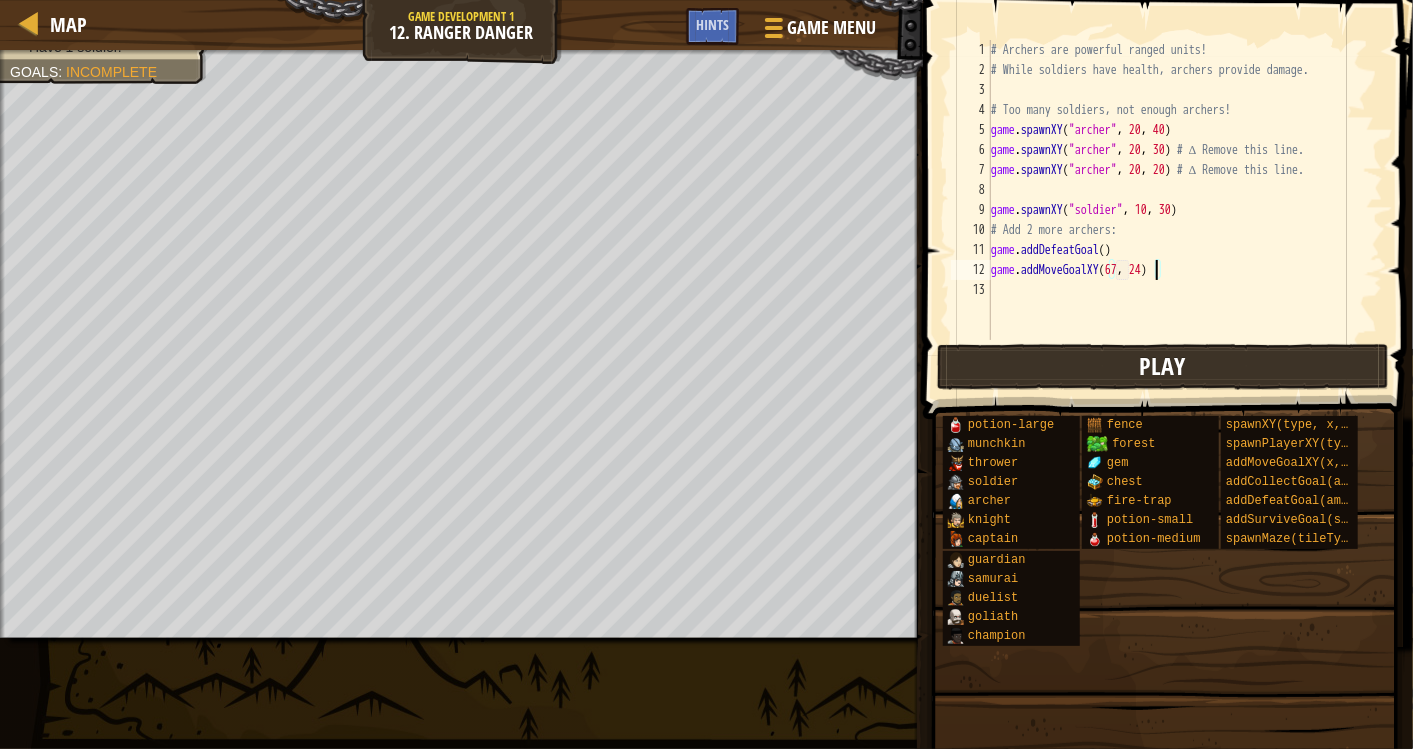 type on "game.addMoveGoalXY([NUMBER], [NUMBER])" 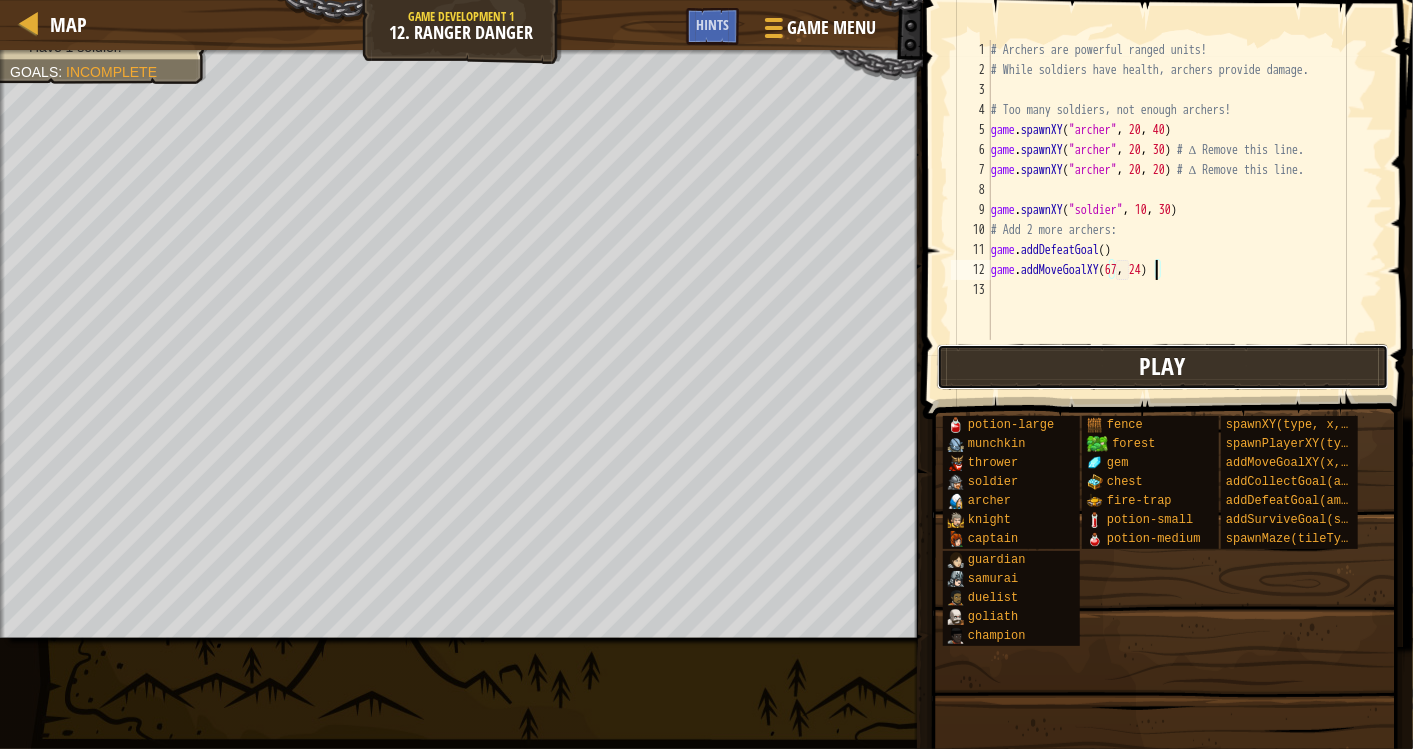 click on "Play" at bounding box center [1163, 367] 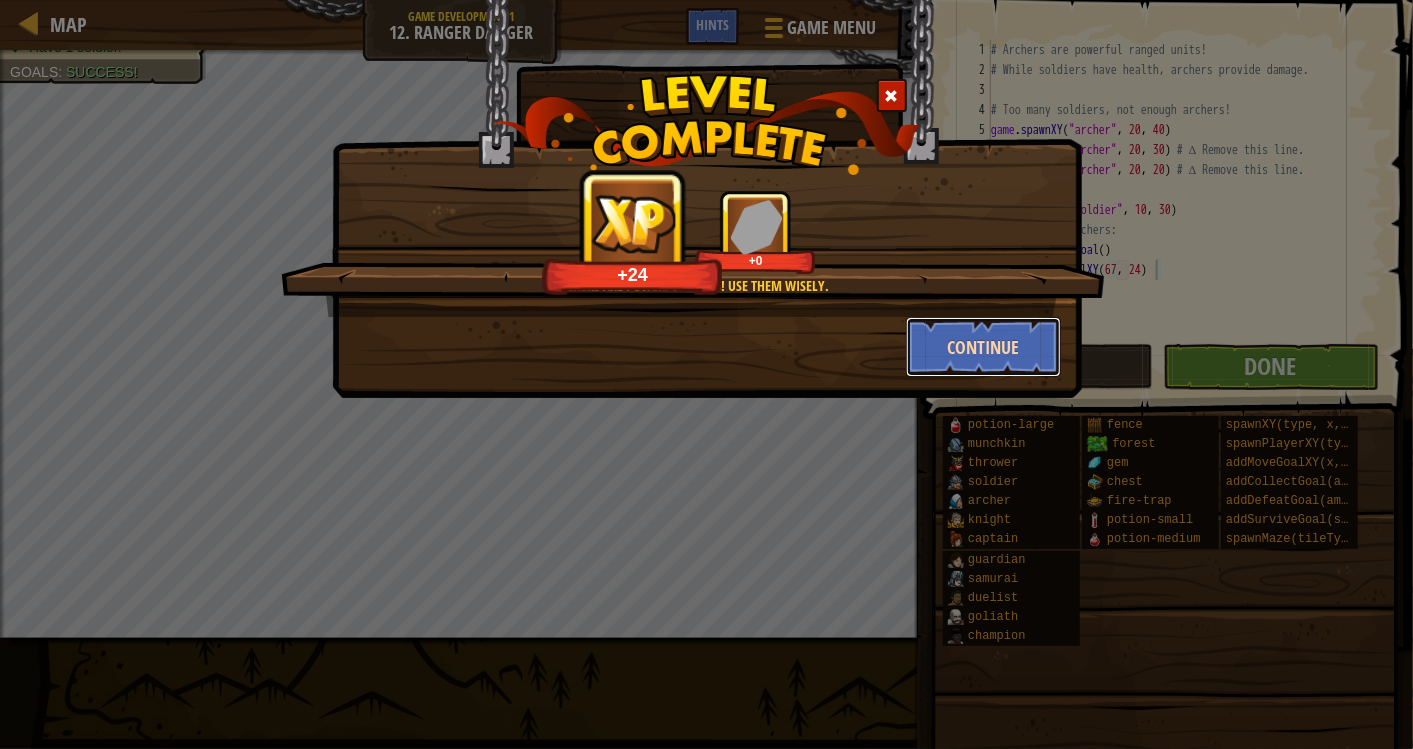 click on "Continue" at bounding box center [983, 347] 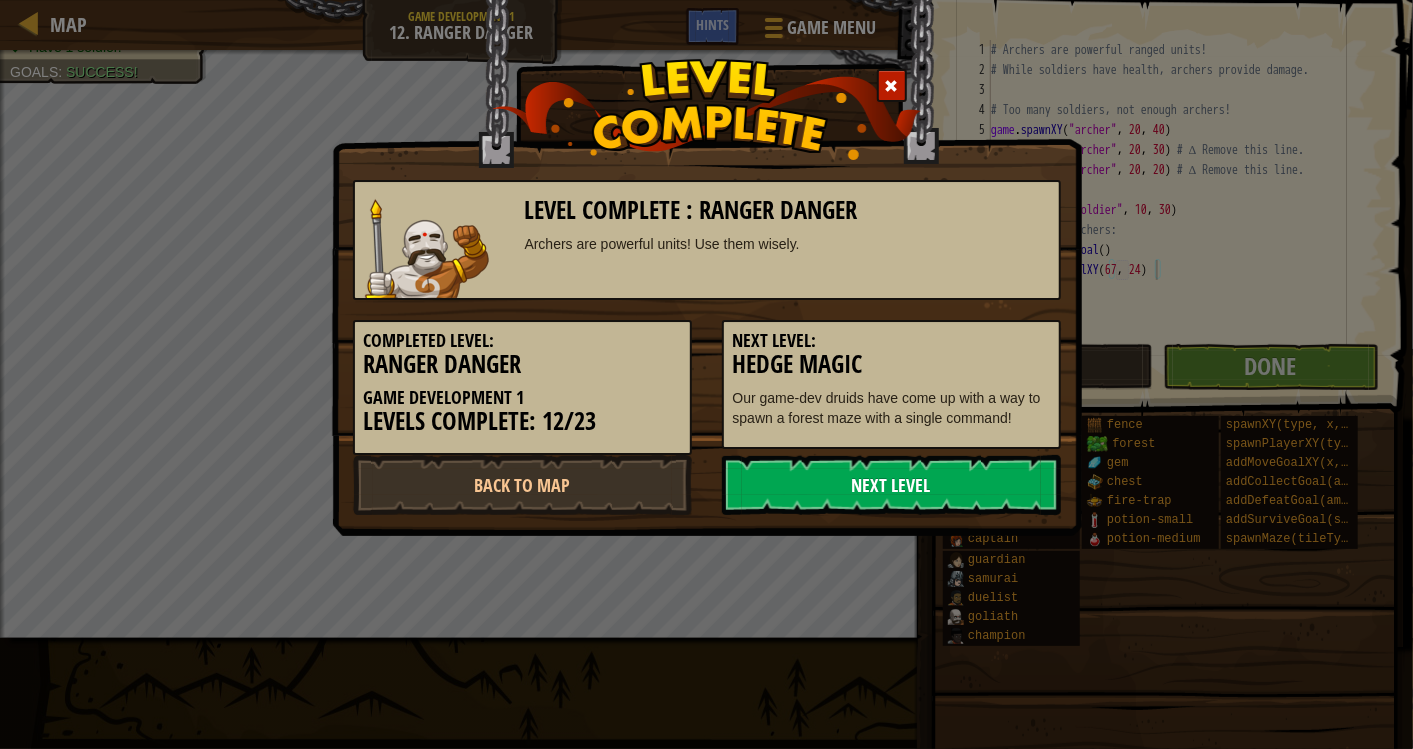 click on "Next Level" at bounding box center [891, 485] 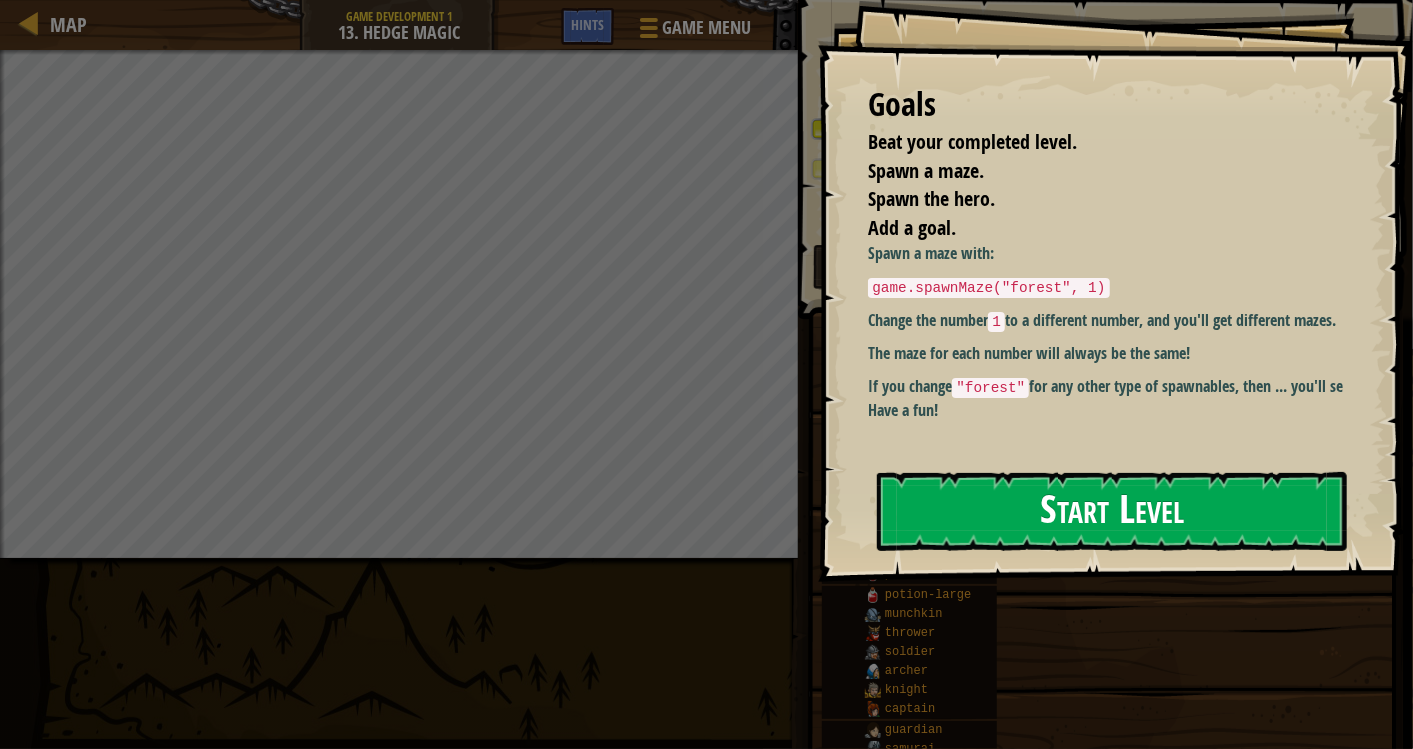 click on "Start Level" at bounding box center (1112, 511) 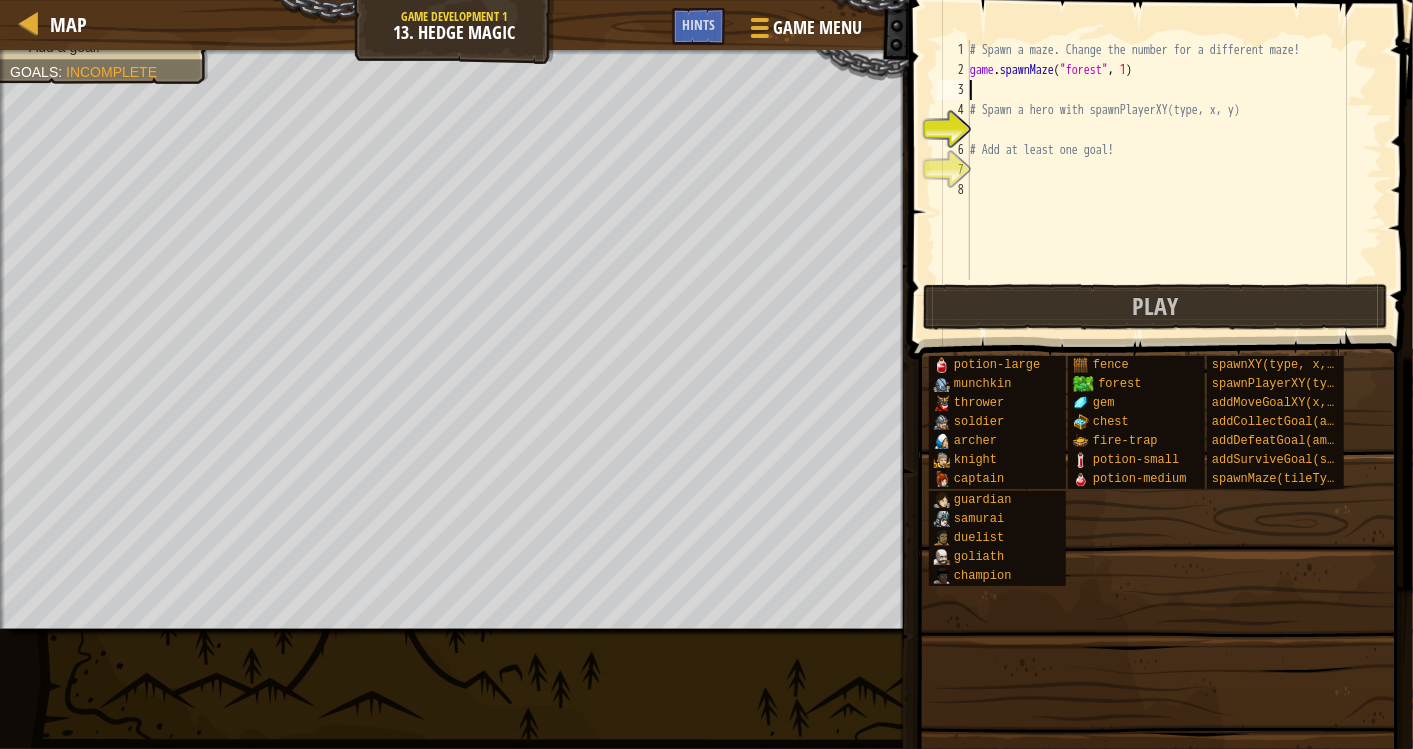 click on "# Spawn a maze. Change the number for a different maze! game . spawnMaze ( "forest" ,   1 ) # Spawn a hero with spawnPlayerXY(type, x, y) # Add at least one goal!" at bounding box center [1174, 180] 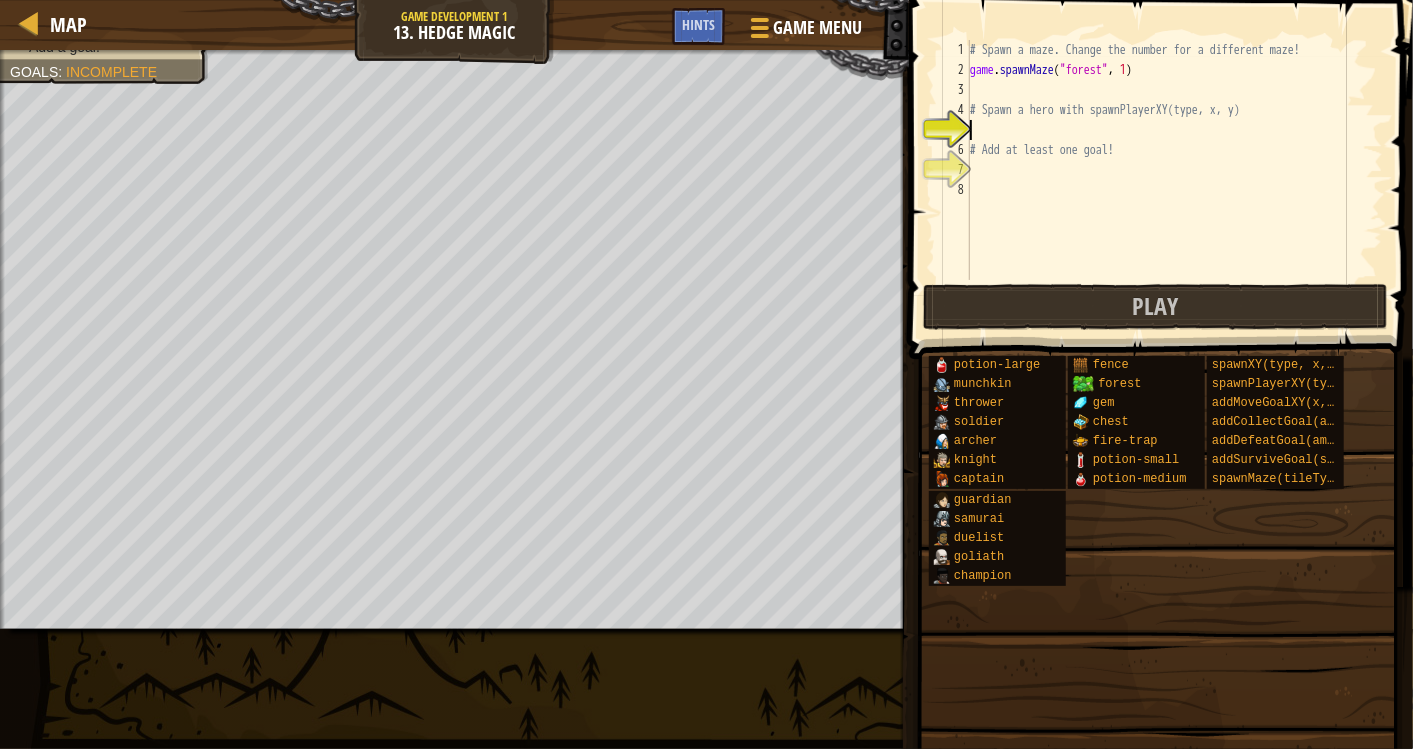 scroll, scrollTop: 8, scrollLeft: 0, axis: vertical 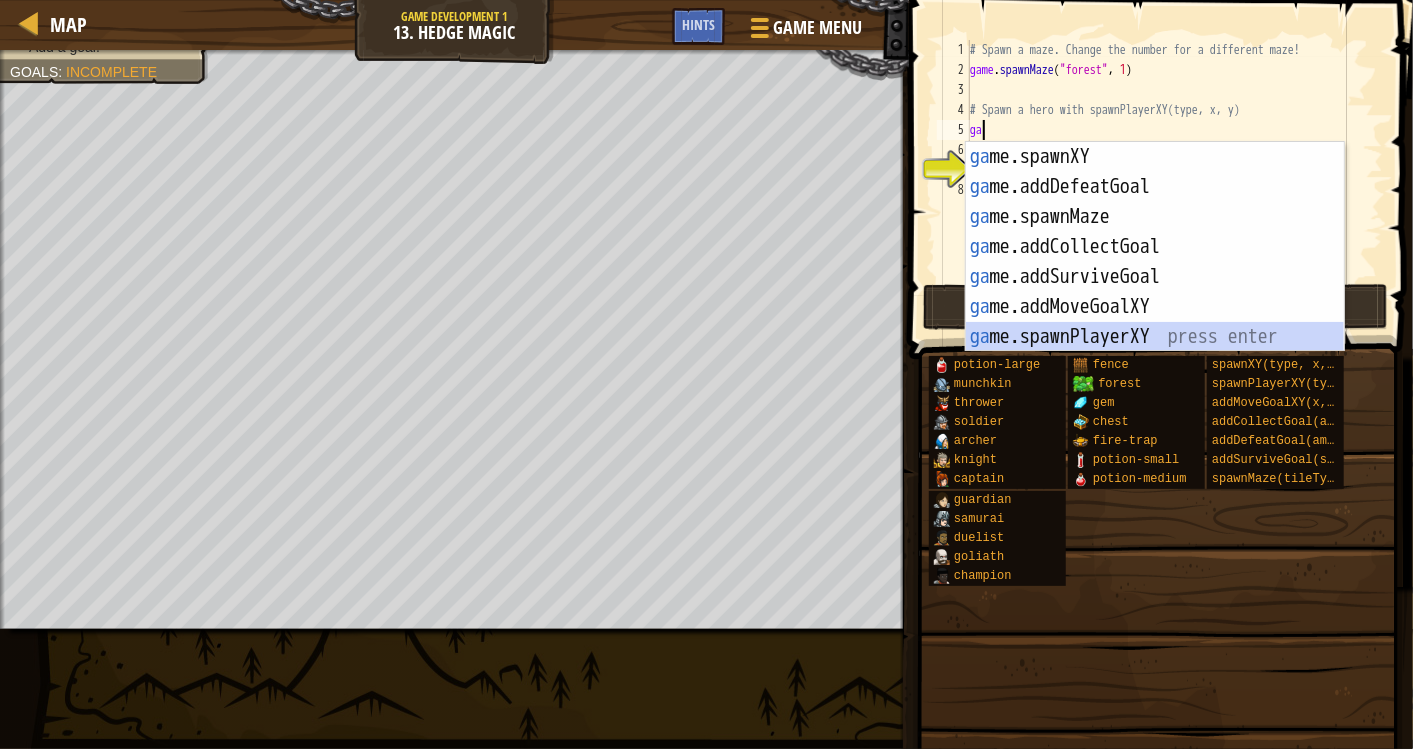 click on "ga me.spawnXY press enter ga me.addDefeatGoal press enter ga me.spawnMaze press enter ga me.addCollectGoal press enter ga me.addSurviveGoal press enter ga me.addMoveGoalXY press enter ga me.spawnPlayerXY press enter" at bounding box center (1155, 277) 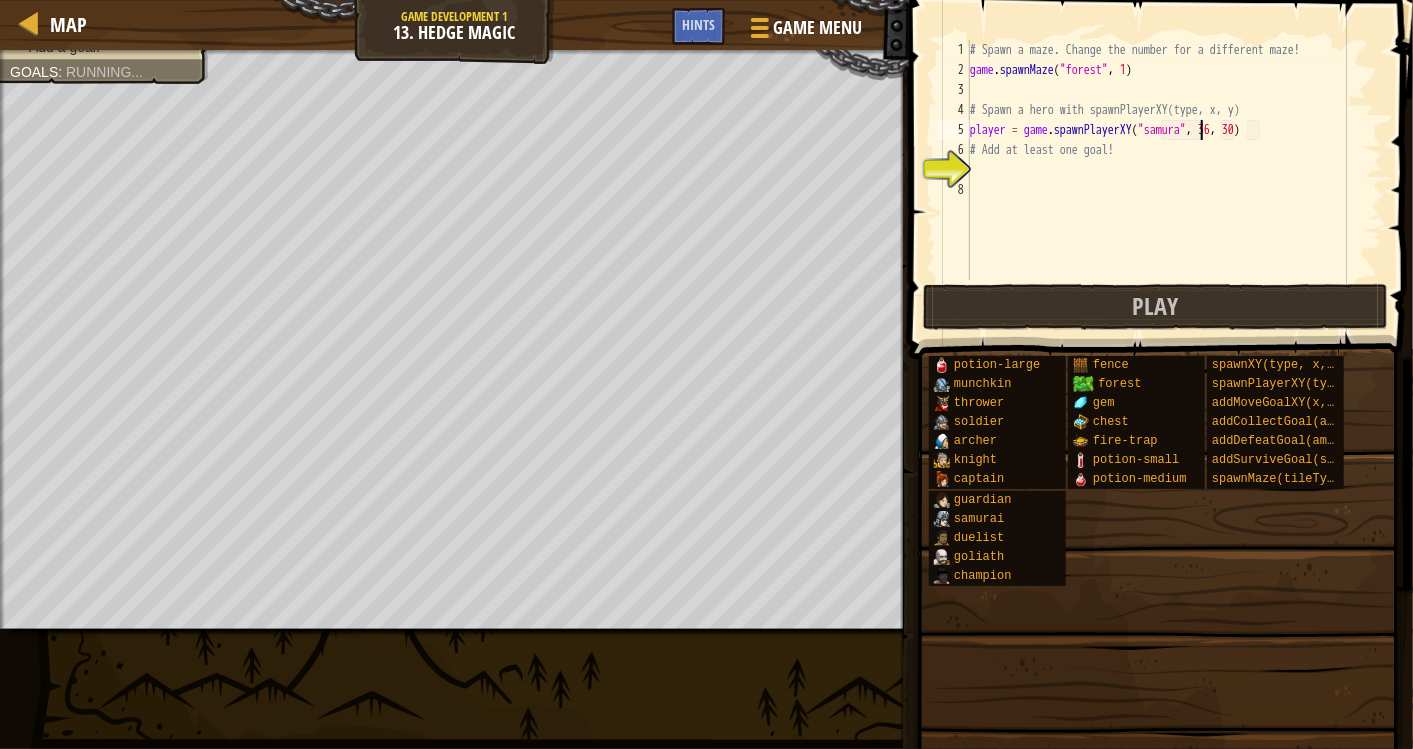 type on "player = game.spawnPlayerXY("samurai", 36, 30)" 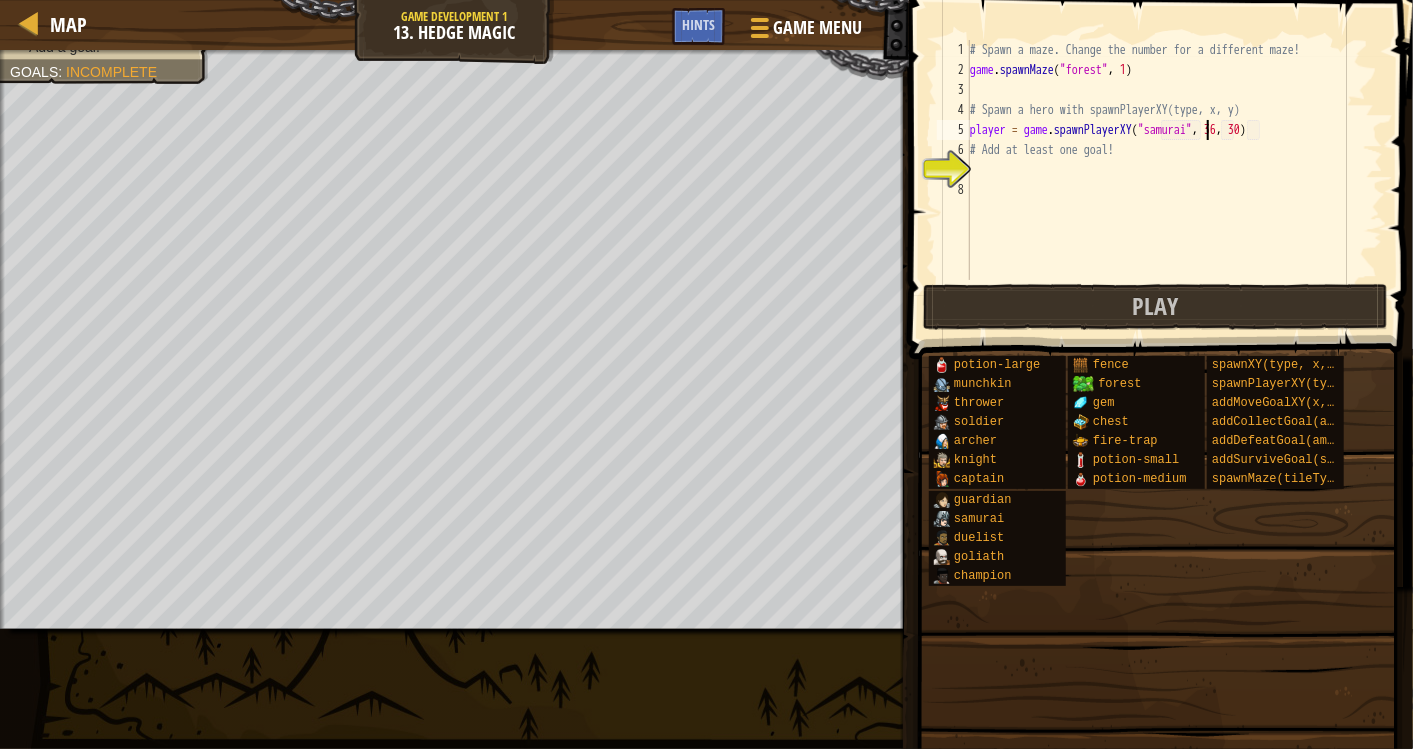 click on "# Spawn a maze. Change the number for a different maze! game . spawnMaze ( "forest" ,   1 ) # Spawn a hero with spawnPlayerXY(type, x, y) player   =   game . spawnPlayerXY ( "samurai" ,   [COORD] ,   [COORD] ) # Add at least one goal!" at bounding box center [1174, 180] 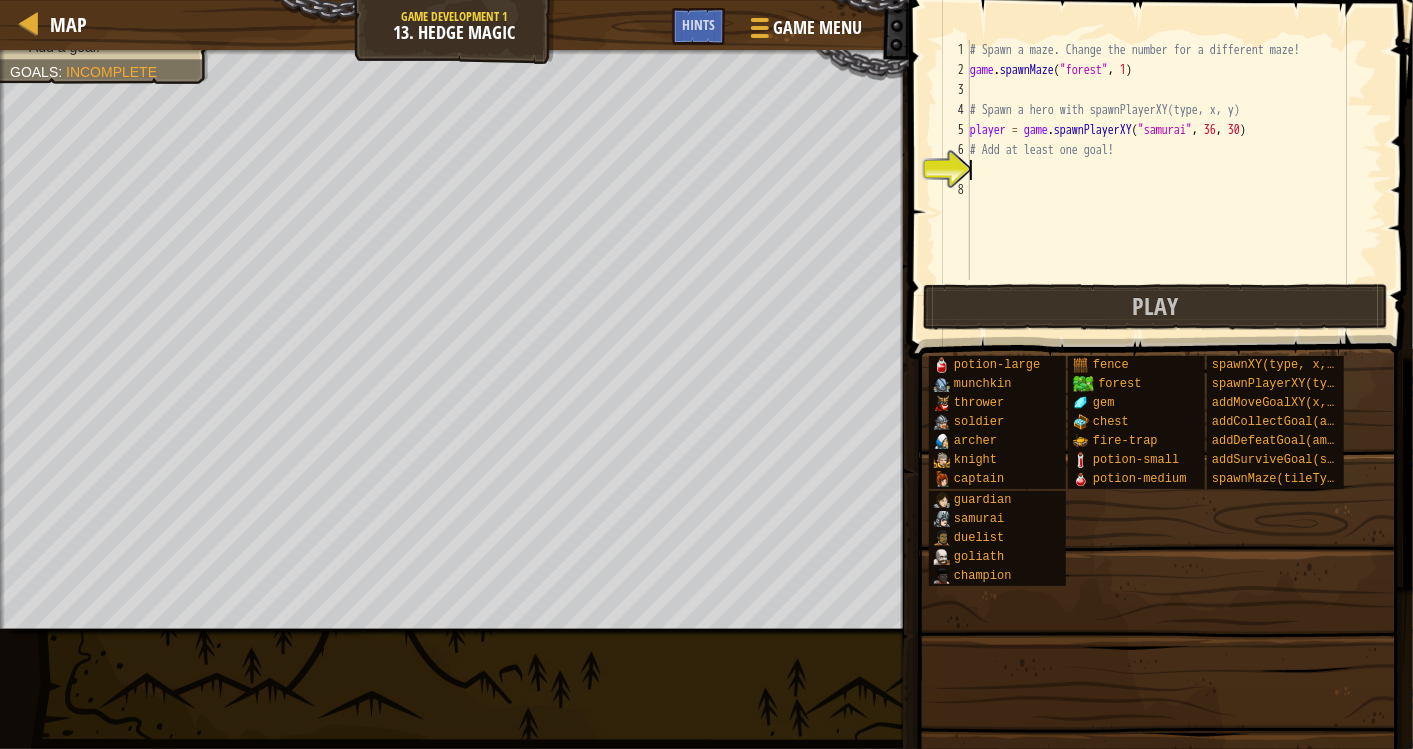 scroll, scrollTop: 8, scrollLeft: 0, axis: vertical 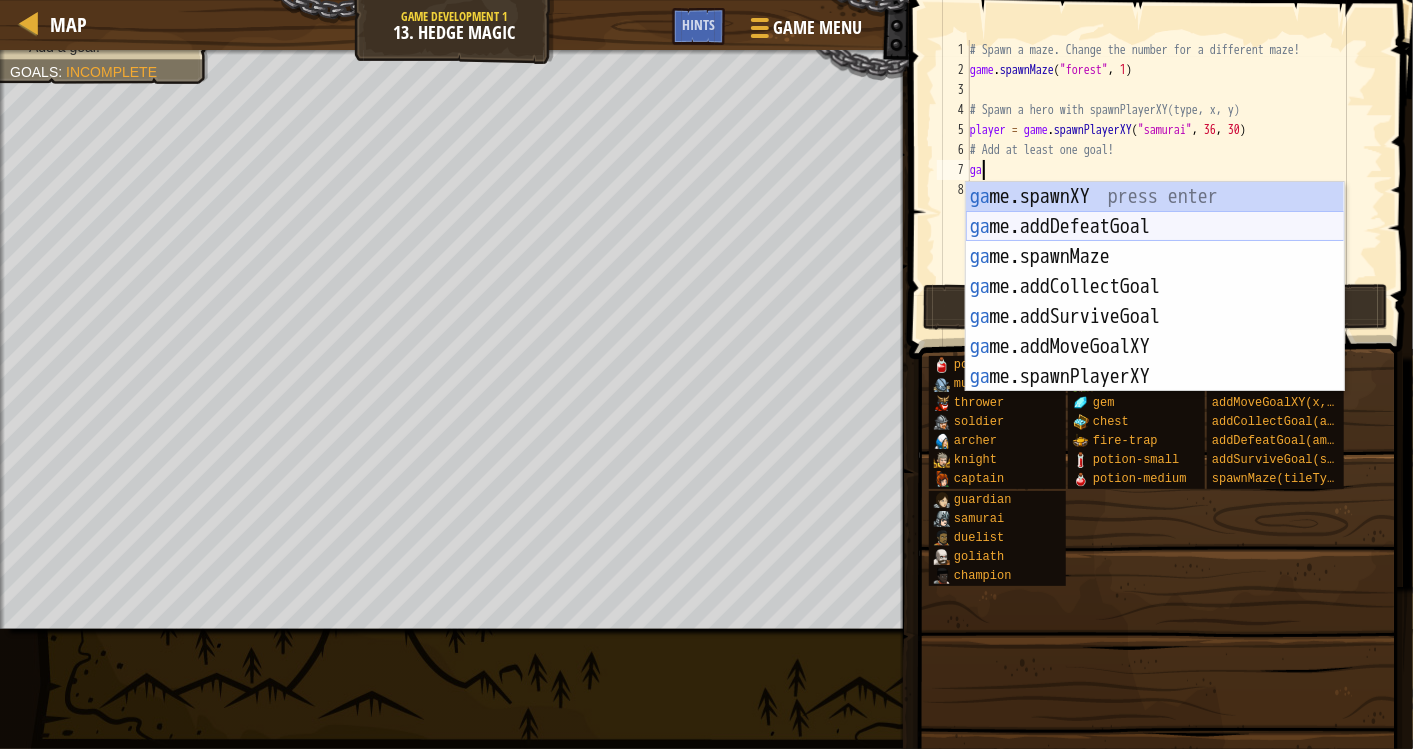 click on "ga me.spawnXY press enter ga me.addDefeatGoal press enter ga me.spawnMaze press enter ga me.addCollectGoal press enter ga me.addSurviveGoal press enter ga me.addMoveGoalXY press enter ga me.spawnPlayerXY press enter" at bounding box center [1155, 317] 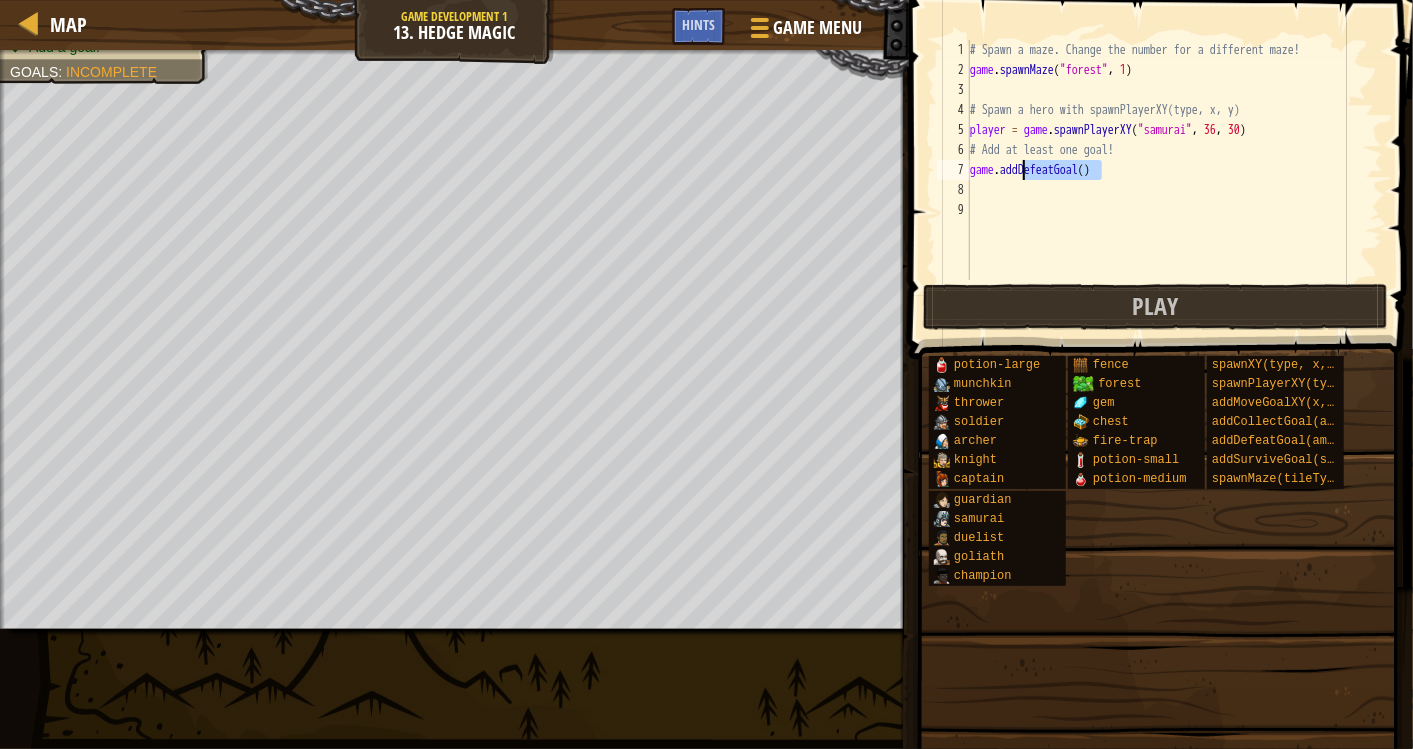 drag, startPoint x: 1101, startPoint y: 169, endPoint x: 1022, endPoint y: 168, distance: 79.00633 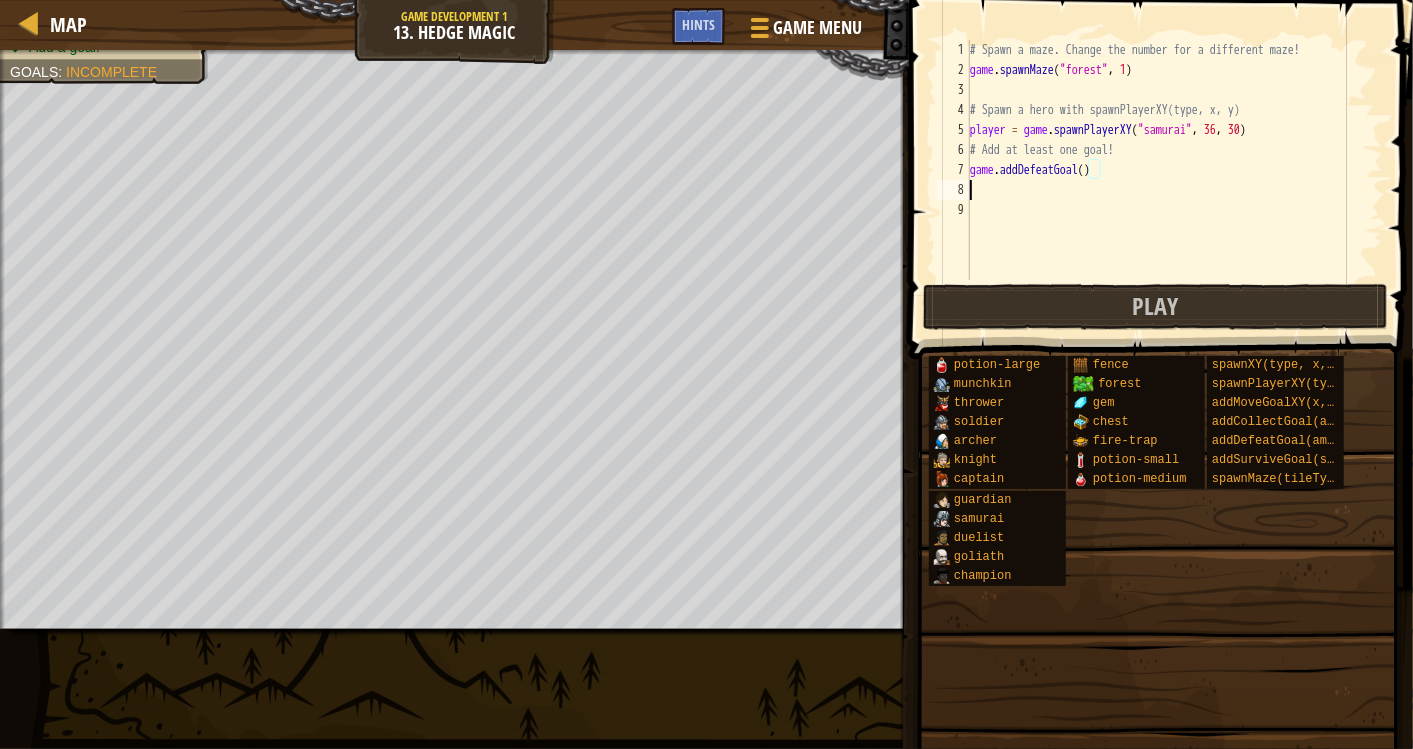 click on "# Spawn a maze. Change the number for a different maze! game . spawnMaze ( "forest" ,   [NUMBER] ) # Spawn a hero with spawnPlayerXY(type, x, y) player   =   game . spawnPlayerXY ( "samurai" ,   [NUMBER] ,   [NUMBER] ) # Add at least one goal! game . addDefeatGoal ( )" at bounding box center [1174, 180] 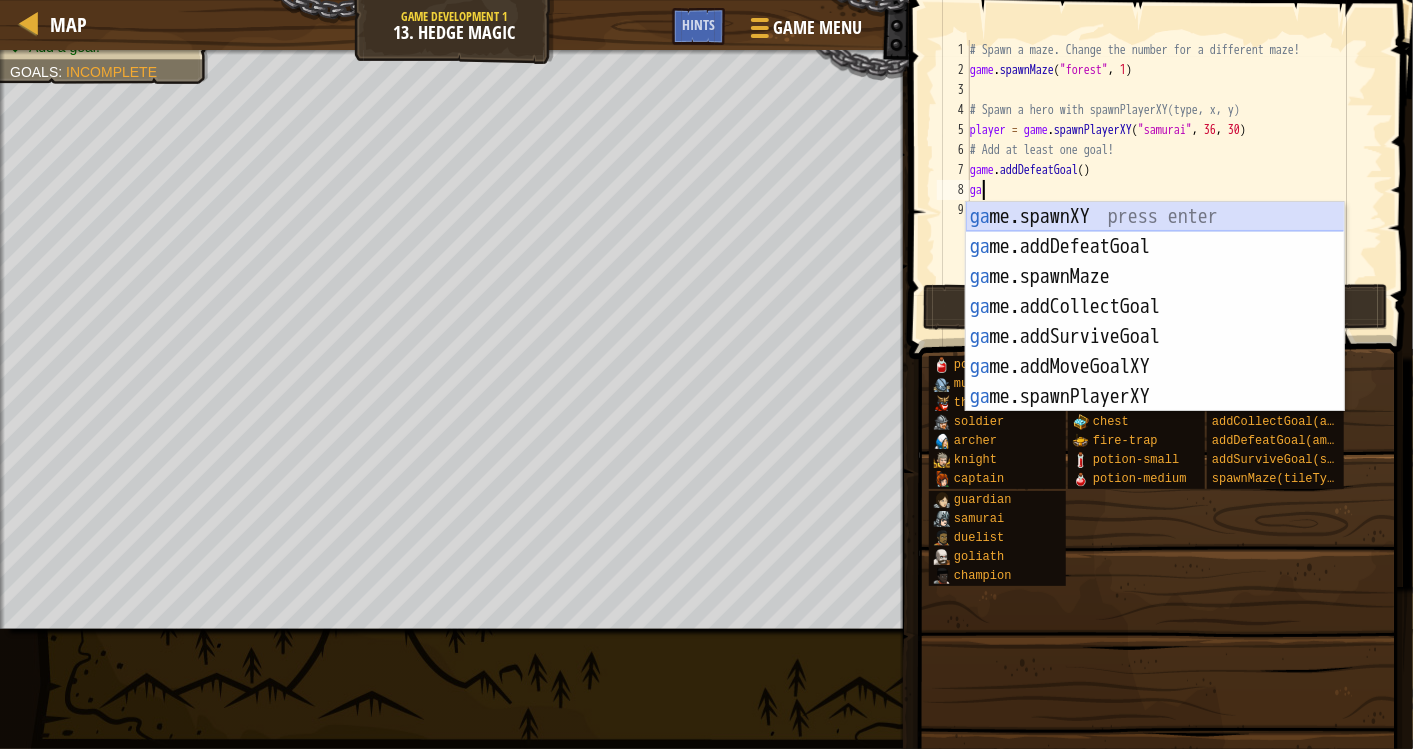 click on "ga me.spawnXY press enter ga me.addDefeatGoal press enter ga me.spawnMaze press enter ga me.addCollectGoal press enter ga me.addSurviveGoal press enter ga me.addMoveGoalXY press enter ga me.spawnPlayerXY press enter" at bounding box center [1155, 337] 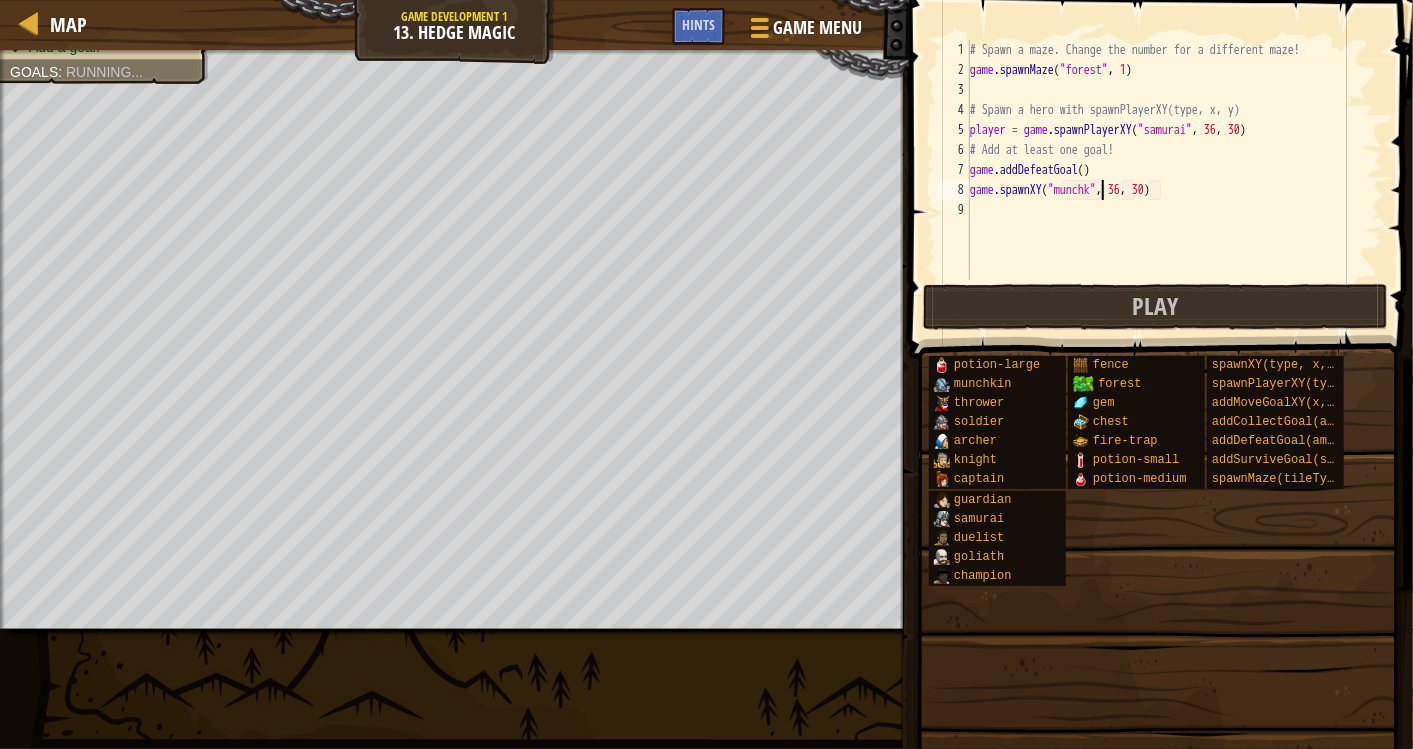 scroll, scrollTop: 8, scrollLeft: 11, axis: both 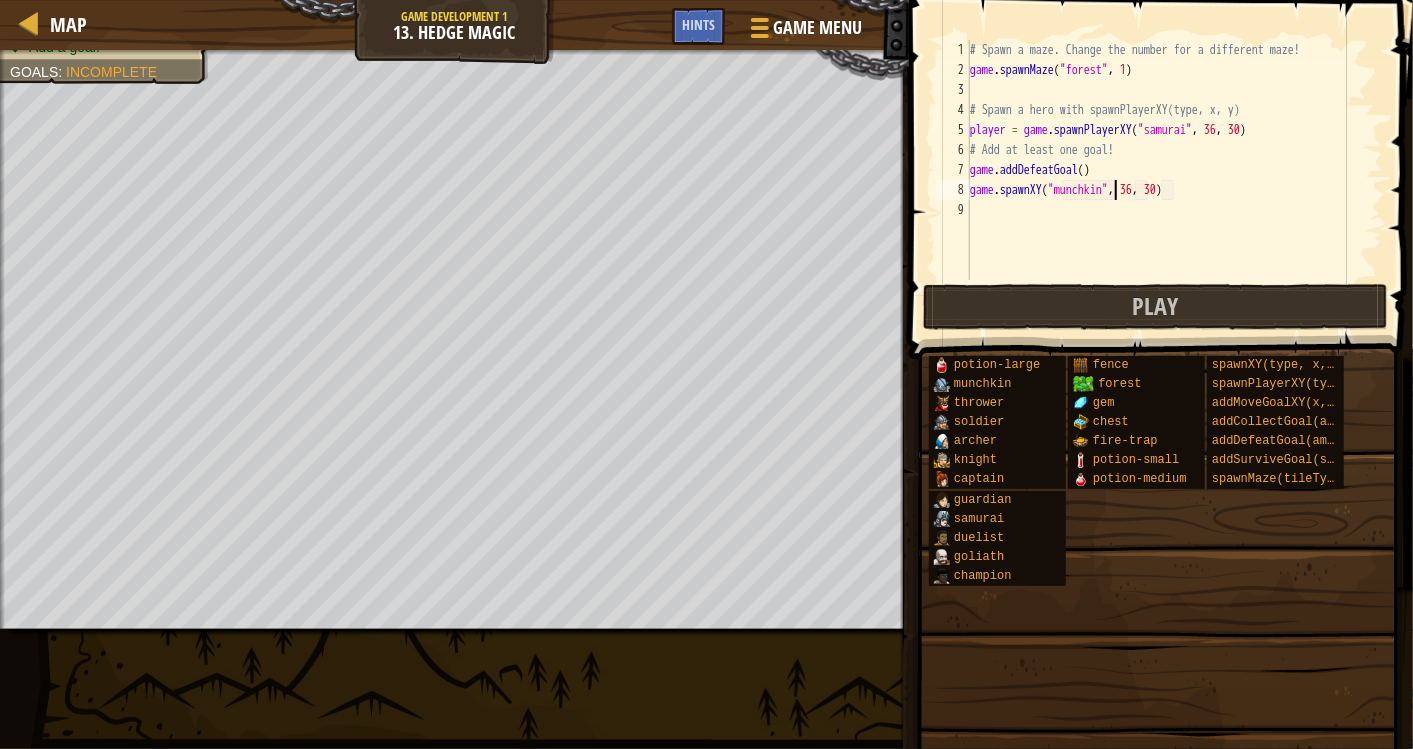 click on "# Spawn a maze. Change the number for a different maze! game . spawnMaze ( "forest" ,   1 ) # Spawn a hero with spawnPlayerXY(type, x, y) player   =   game . spawnPlayerXY ( "samurai" ,   36 ,   30 ) # Add at least one goal! game . addDefeatGoal ( ) game . spawnXY ( "munchkin" ,   36 ,   30 )" at bounding box center (1174, 180) 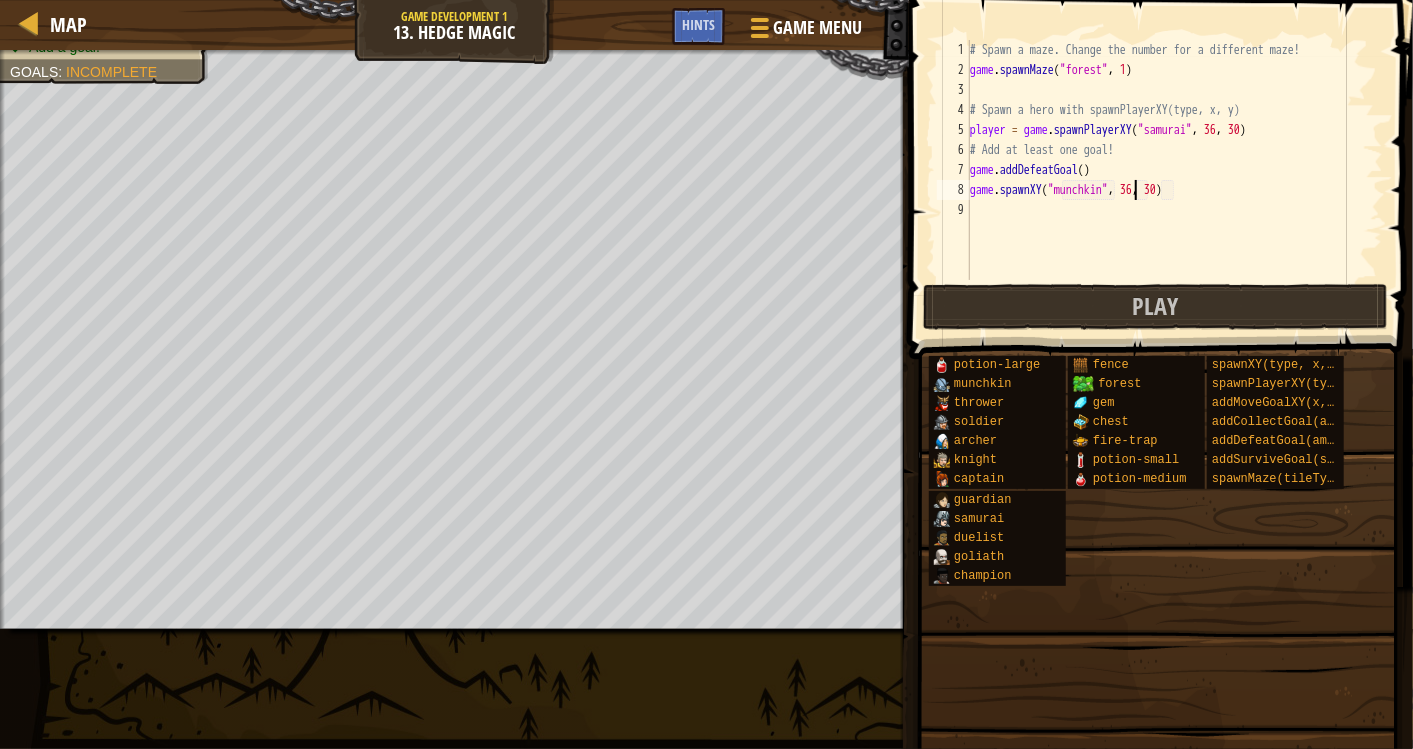 click on "# Spawn a maze. Change the number for a different maze! game . spawnMaze ( "forest" ,   1 ) # Spawn a hero with spawnPlayerXY(type, x, y) player   =   game . spawnPlayerXY ( "samurai" ,   36 ,   30 ) # Add at least one goal! game . addDefeatGoal ( ) game . spawnXY ( "munchkin" ,   36 ,   30 )" at bounding box center (1174, 180) 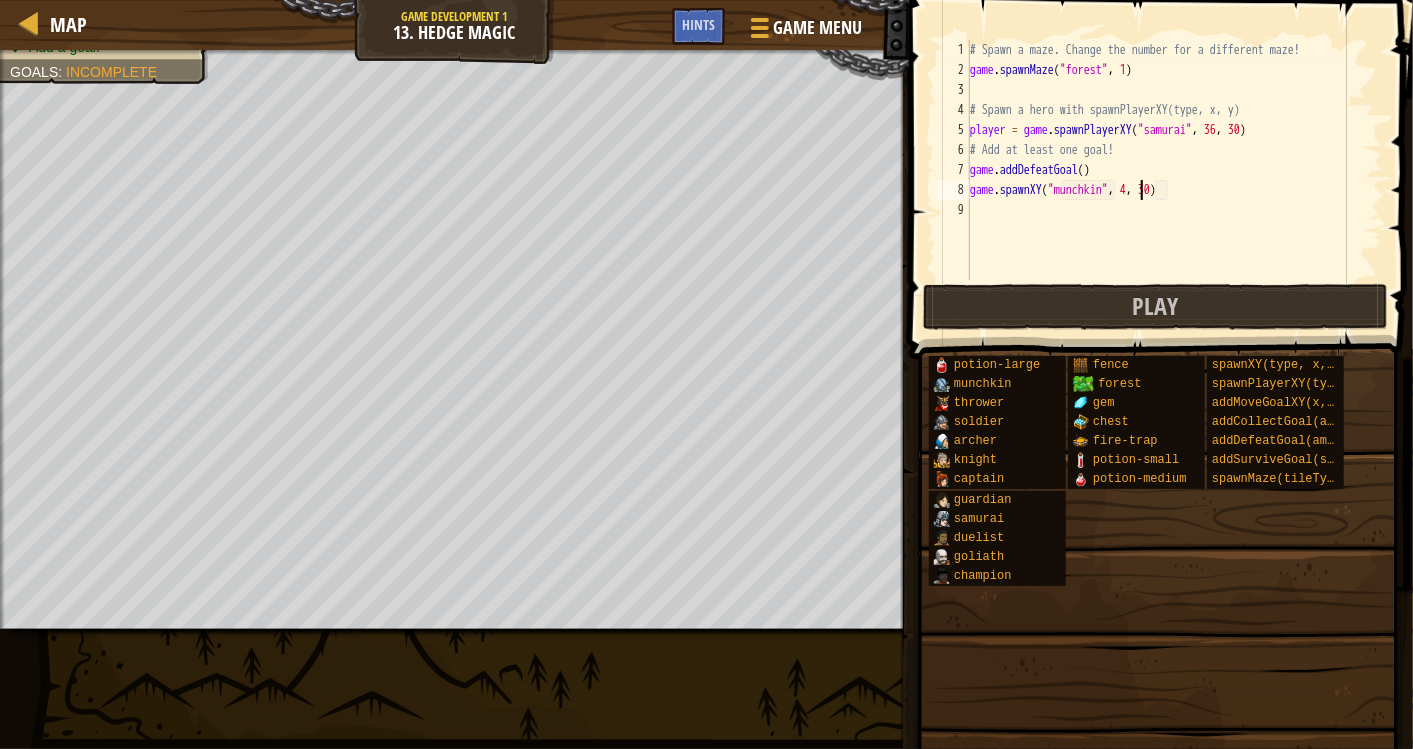scroll, scrollTop: 8, scrollLeft: 14, axis: both 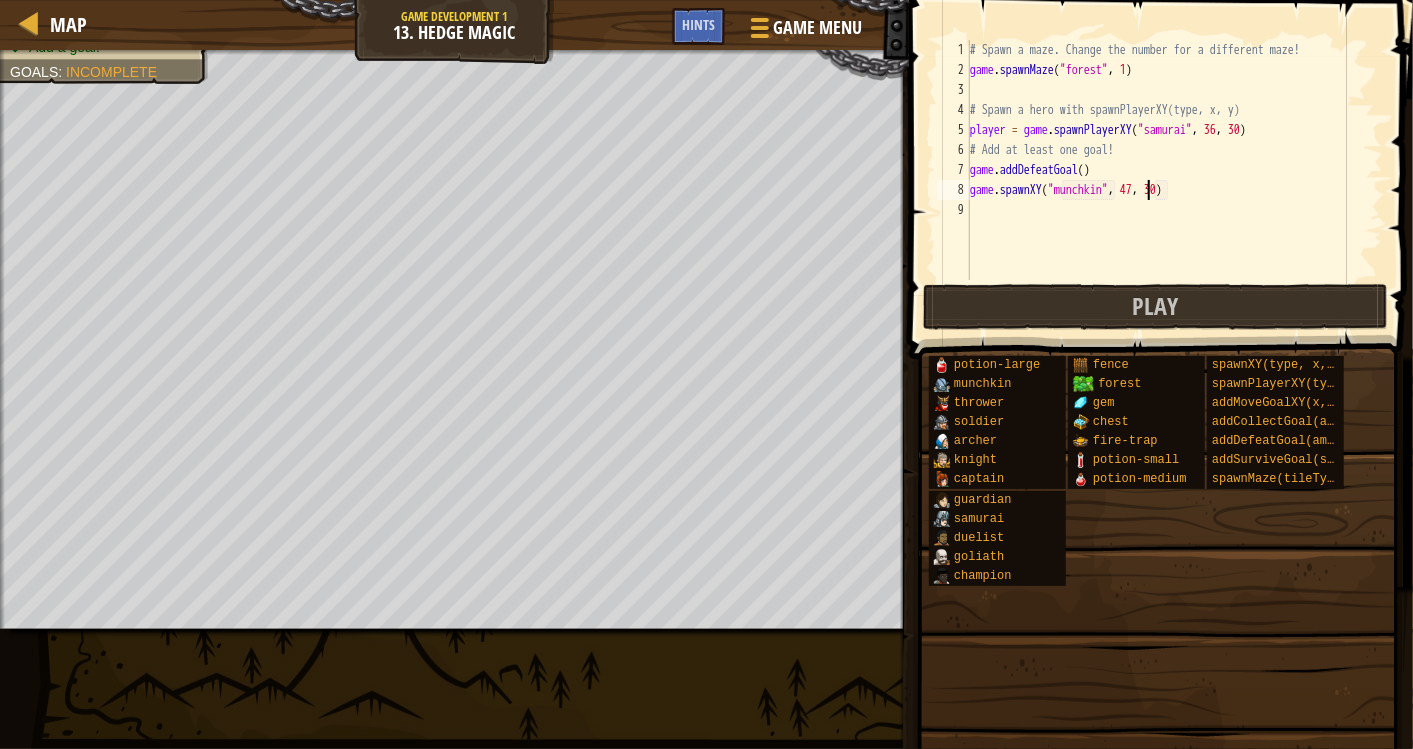 click on "# Spawn a maze. Change the number for a different maze! game . spawnMaze ( "forest" ,   [NUMBER] ) # Spawn a hero with spawnPlayerXY(type, x, y) player   =   game . spawnPlayerXY ( "samurai" ,   [NUMBER] ,   [NUMBER] ) # Add at least one goal! game . addDefeatGoal ( ) game . spawnXY ( "munchkin" ,   [NUMBER] ,   [NUMBER] )" at bounding box center [1174, 180] 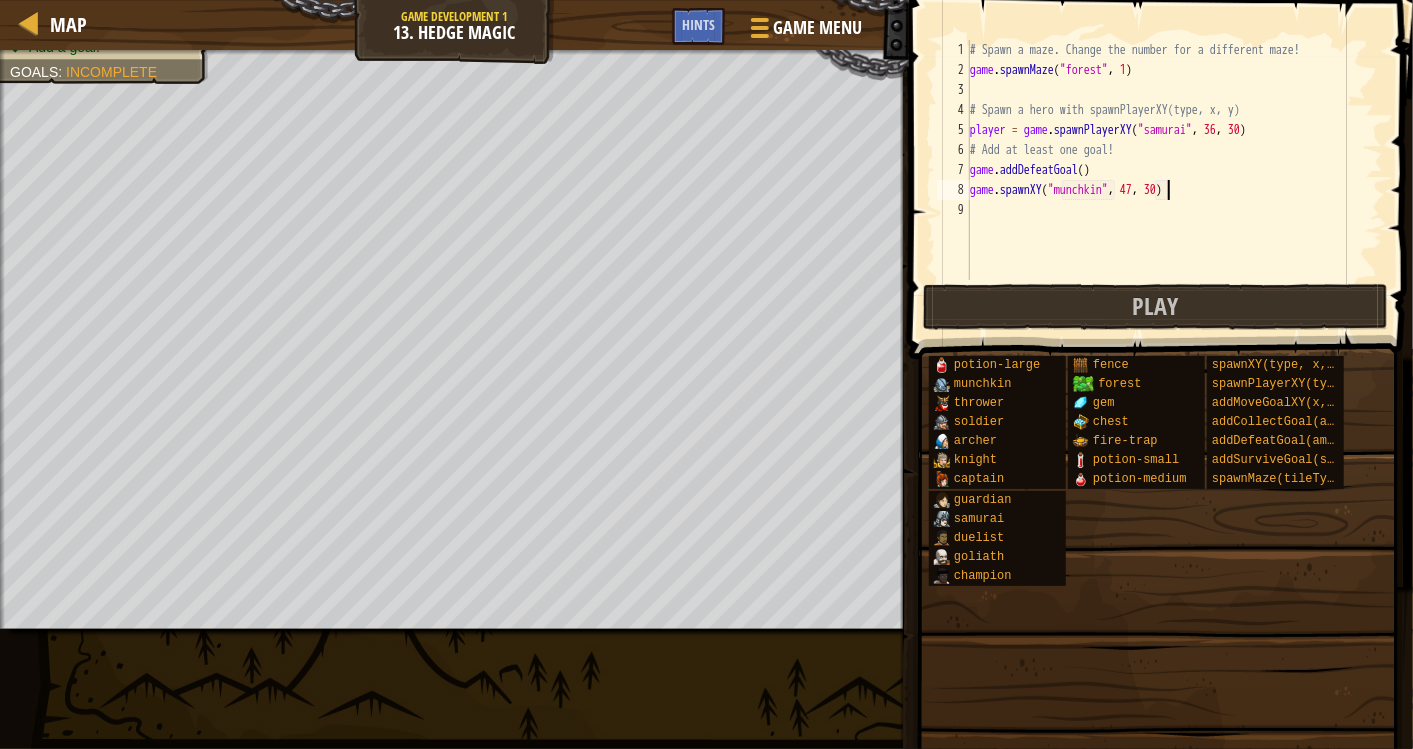 click on "# Spawn a maze. Change the number for a different maze! game . spawnMaze ( "forest" ,   [NUMBER] ) # Spawn a hero with spawnPlayerXY(type, x, y) player   =   game . spawnPlayerXY ( "samurai" ,   [NUMBER] ,   [NUMBER] ) # Add at least one goal! game . addDefeatGoal ( ) game . spawnXY ( "munchkin" ,   [NUMBER] ,   [NUMBER] )" at bounding box center [1174, 180] 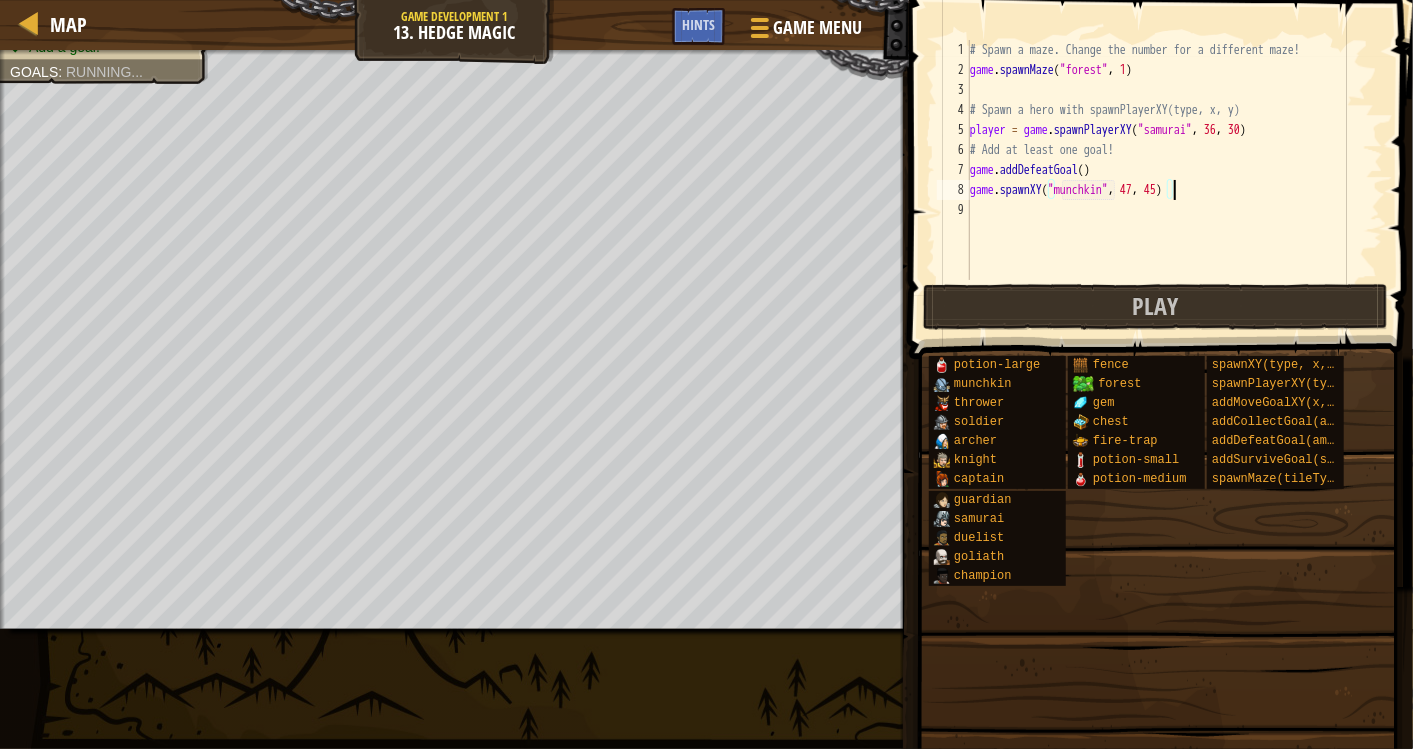 scroll, scrollTop: 8, scrollLeft: 16, axis: both 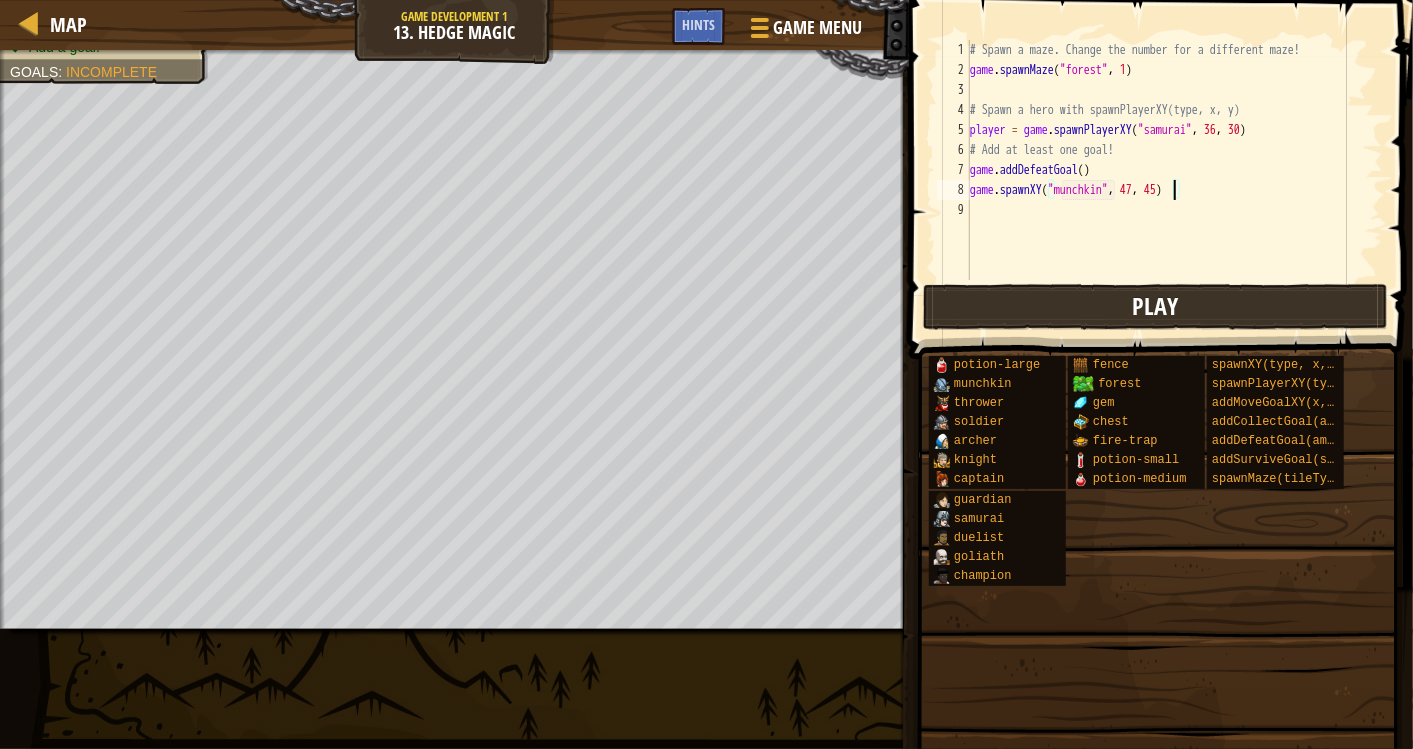 type on "game.spawnXY("munchkin", 47, 45)" 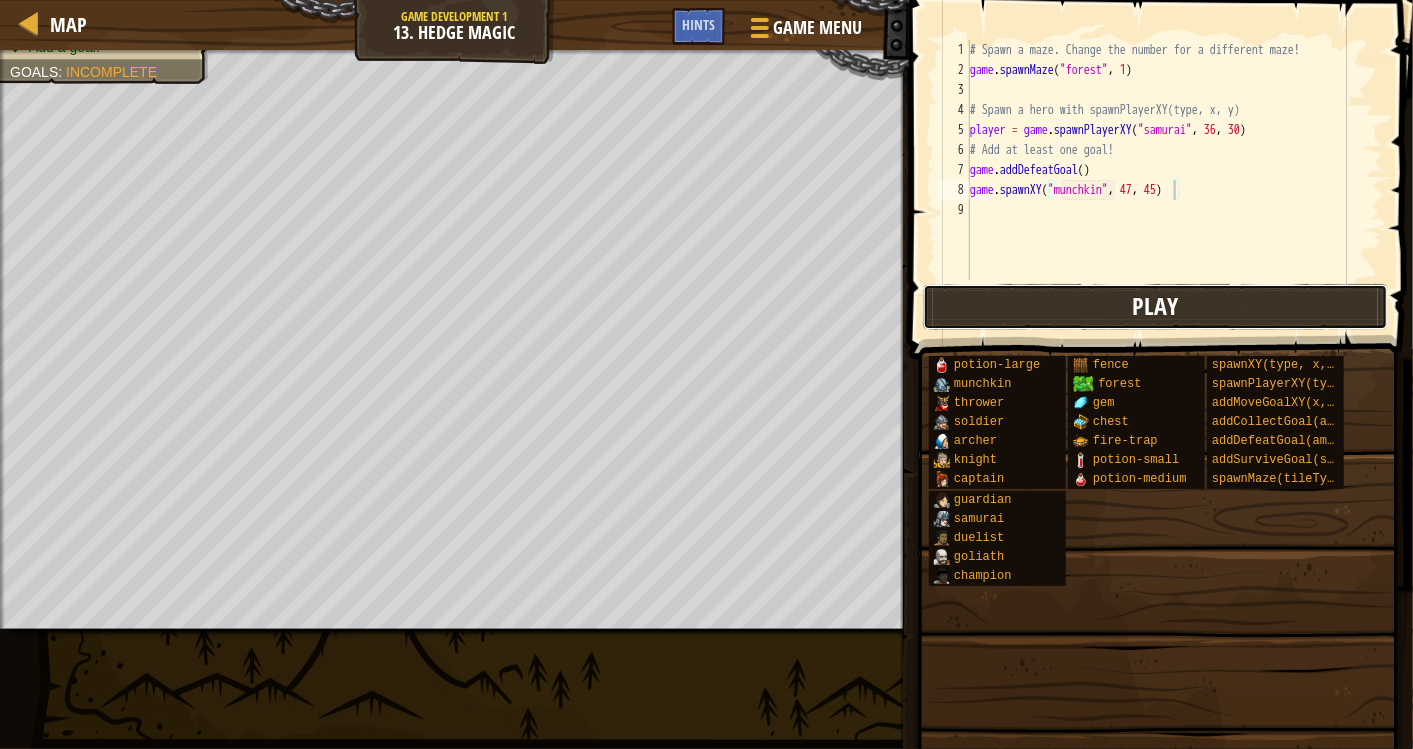click on "Play" at bounding box center [1156, 307] 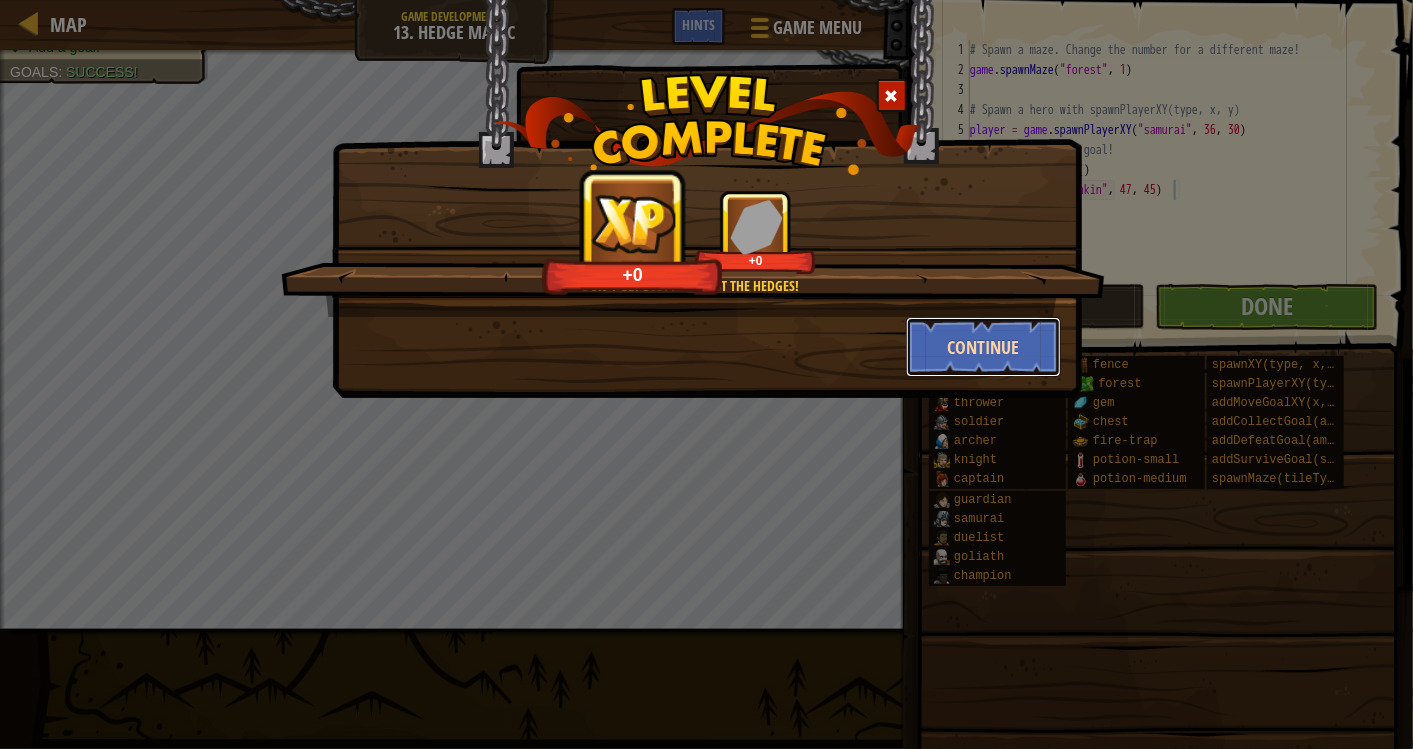 click on "Continue" at bounding box center (983, 347) 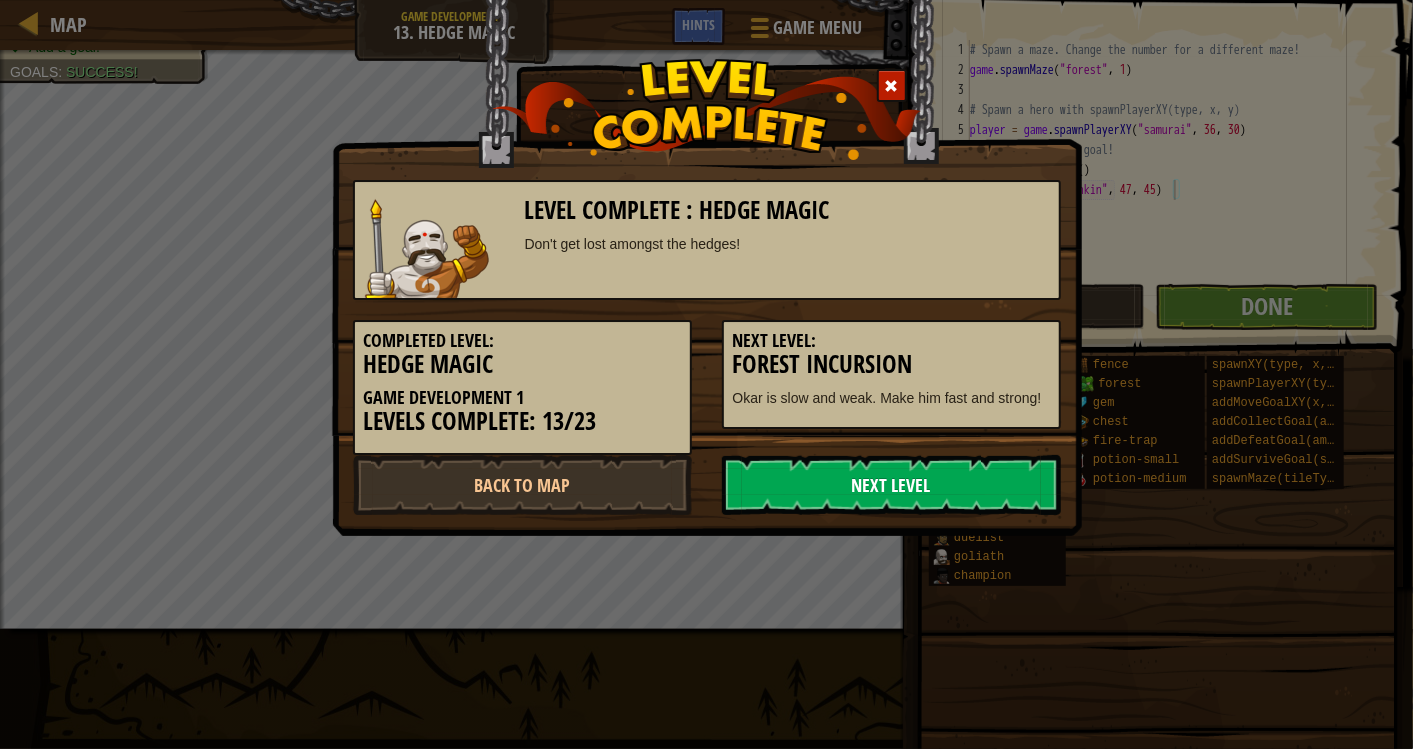 click on "Next Level" at bounding box center (891, 485) 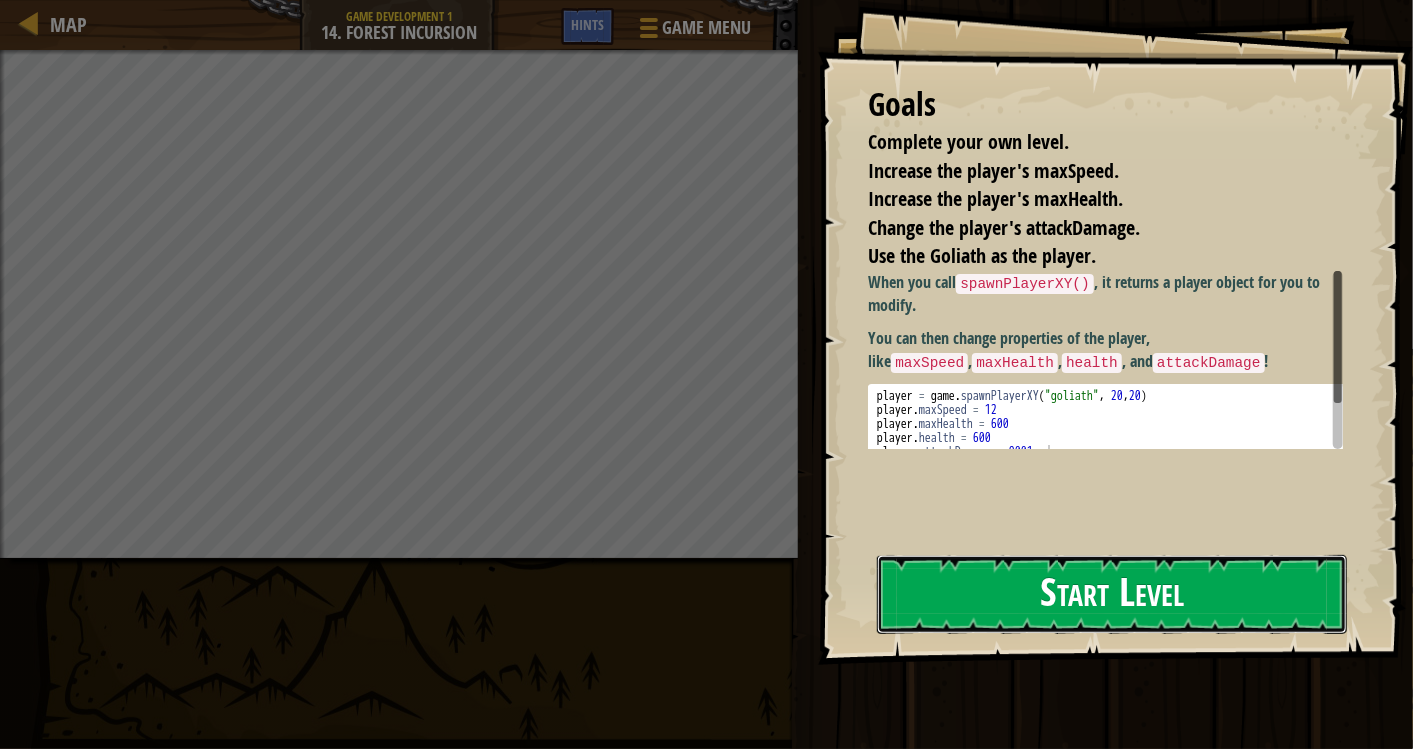 click on "Start Level" at bounding box center (1112, 594) 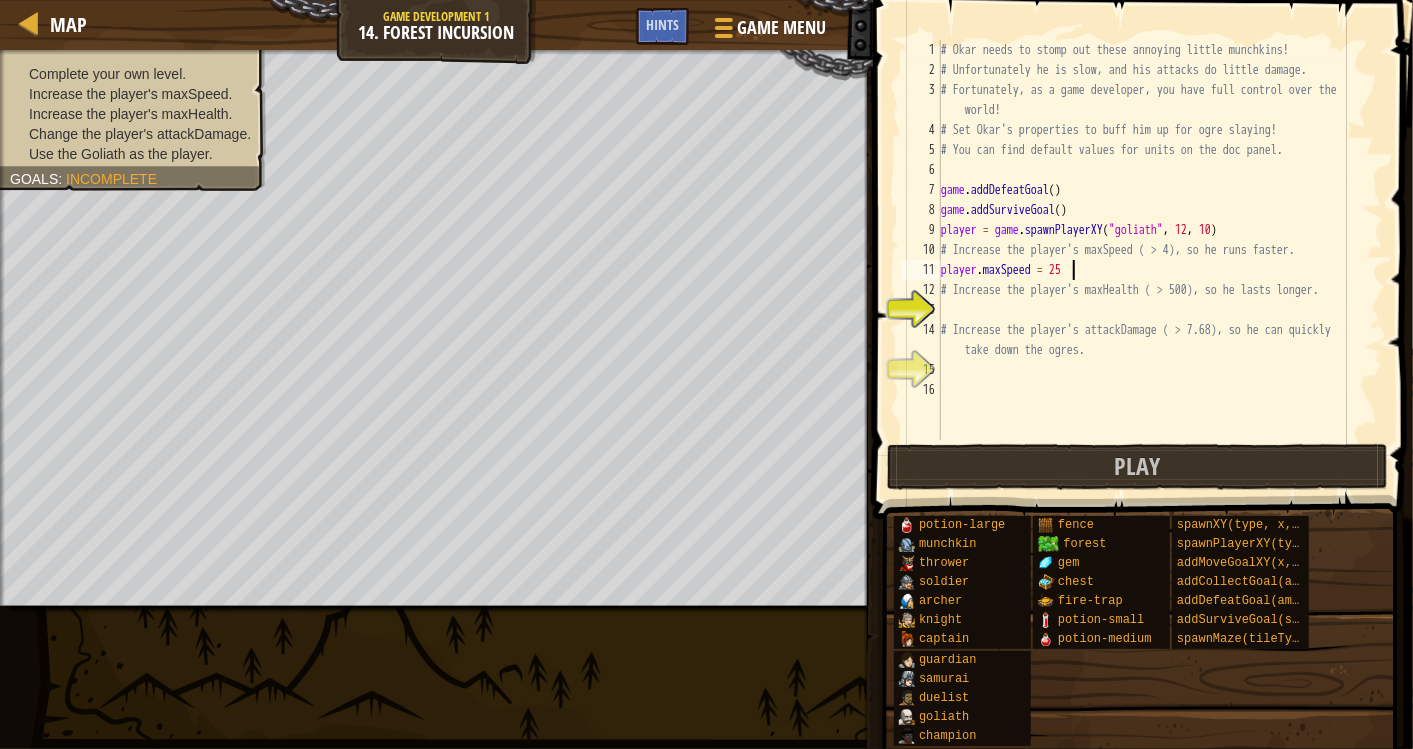 click on "# Okar needs to stomp out these annoying little munchkins! # Unfortunately he is slow, and his attacks do little damage. # Fortunately, as a game developer, you have full control over the       world! # Set Okar's properties to buff him up for ogre slaying! # You can find default values for units on the doc panel. game . addDefeatGoal ( ) game . addSurviveGoal ( ) player   =   game . spawnPlayerXY ( "goliath" ,   [COORD] ,   [COORD] ) # Increase the player's maxSpeed ( > 4), so he runs faster. player . maxSpeed   =   [VALUE] # Increase the player's maxHealth ( > 500), so he lasts longer. # Increase the player's attackDamage ( > 7.68), so he can quickly       take down the ogres." at bounding box center [1160, 260] 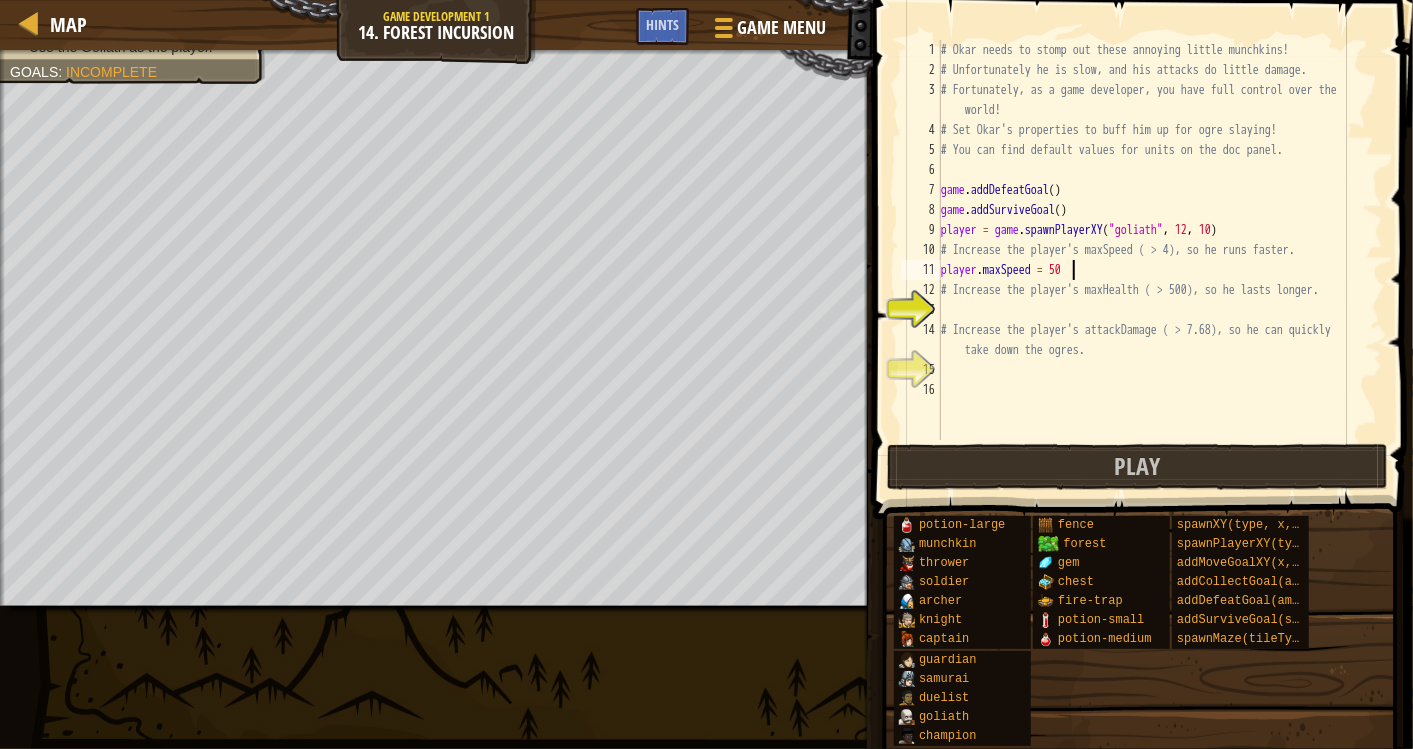 type on "player.maxSpeed = 500" 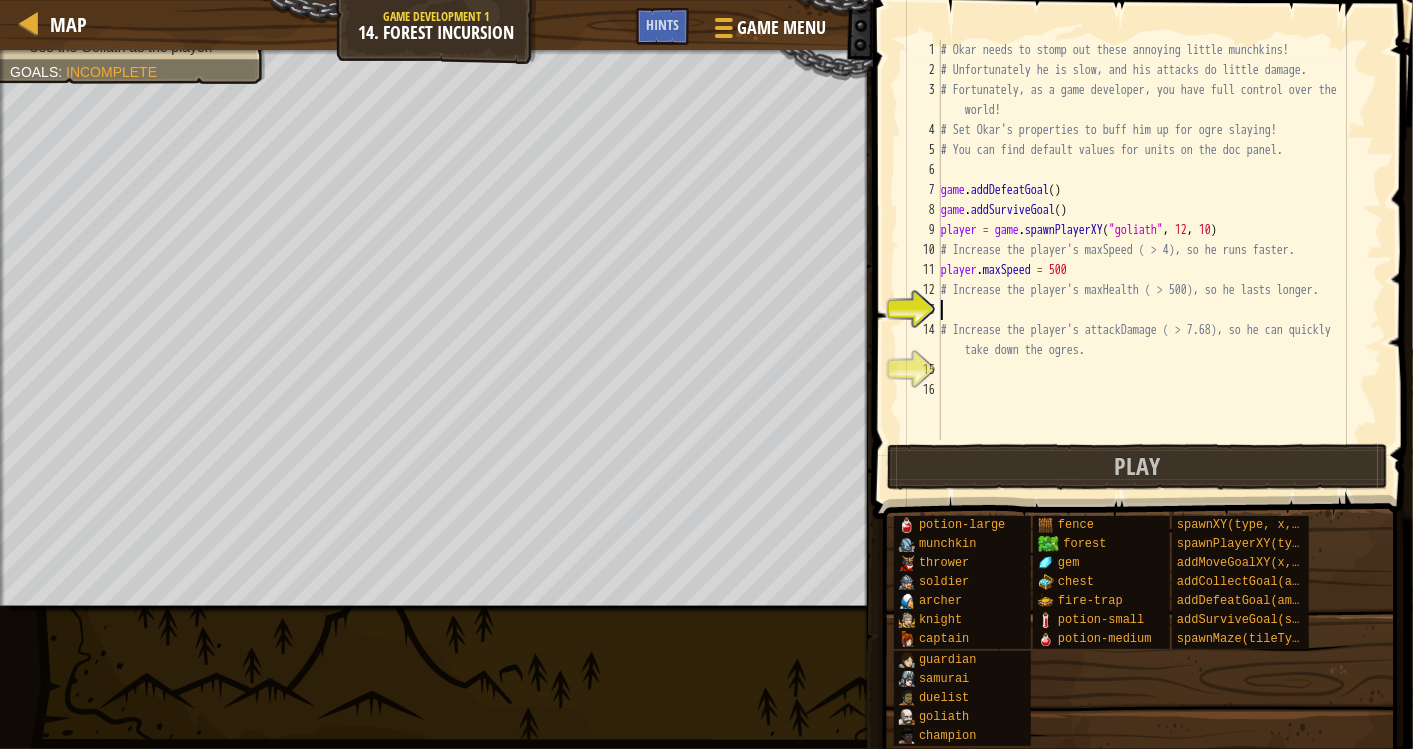 click on "# Okar needs to stomp out these annoying little munchkins! # Unfortunately he is slow, and his attacks do little damage. # Fortunately, as a game developer, you have full control over the       world! # Set Okar's properties to buff him up for ogre slaying! # You can find default values for units on the doc panel. game . addDefeatGoal ( ) game . addSurviveGoal ( ) player   =   game . spawnPlayerXY ( "goliath" ,   12 ,   10 ) # Increase the player's maxSpeed ( > 4), so he runs faster. player . maxSpeed   =   500 # Increase the player's maxHealth ( > 500), so he lasts longer. # Increase the player's attackDamage ( > 7.68), so he can quickly       take down the ogres." at bounding box center (1160, 260) 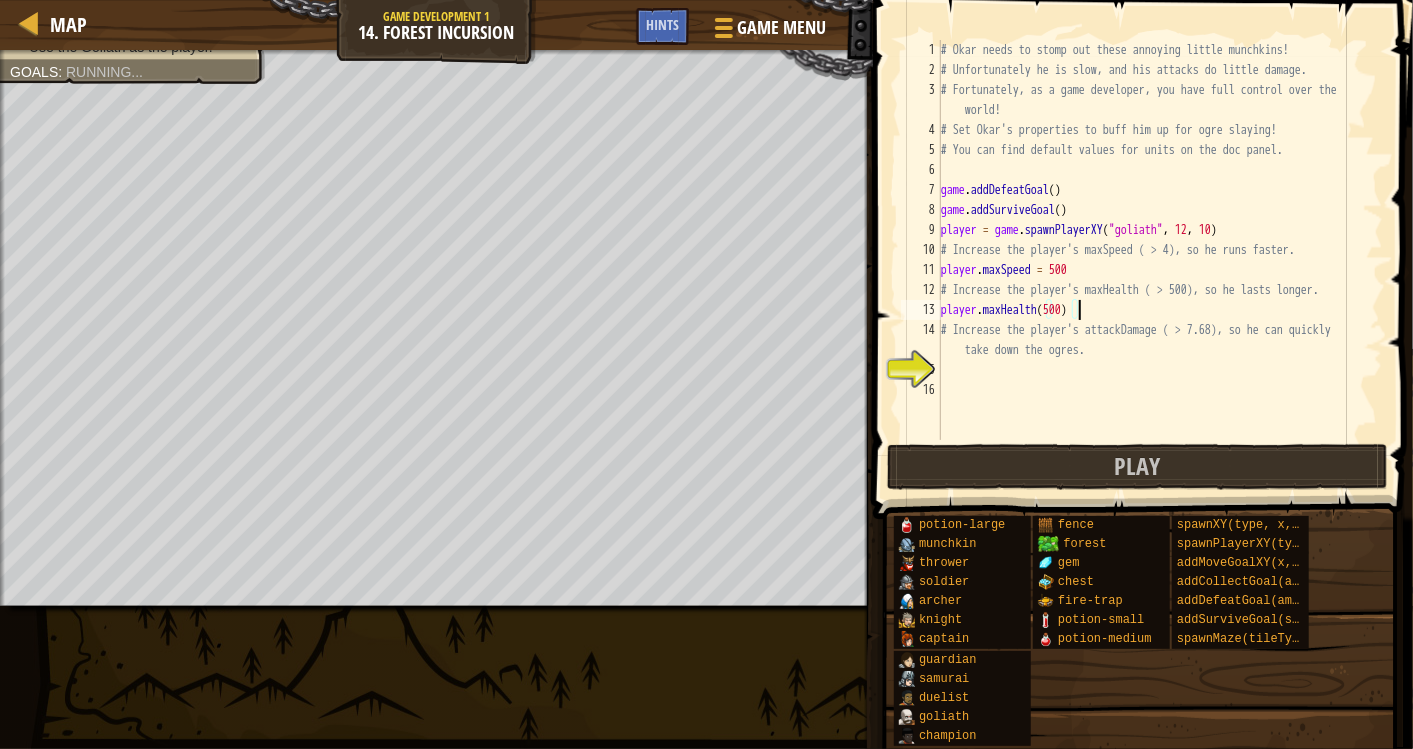 scroll, scrollTop: 8, scrollLeft: 10, axis: both 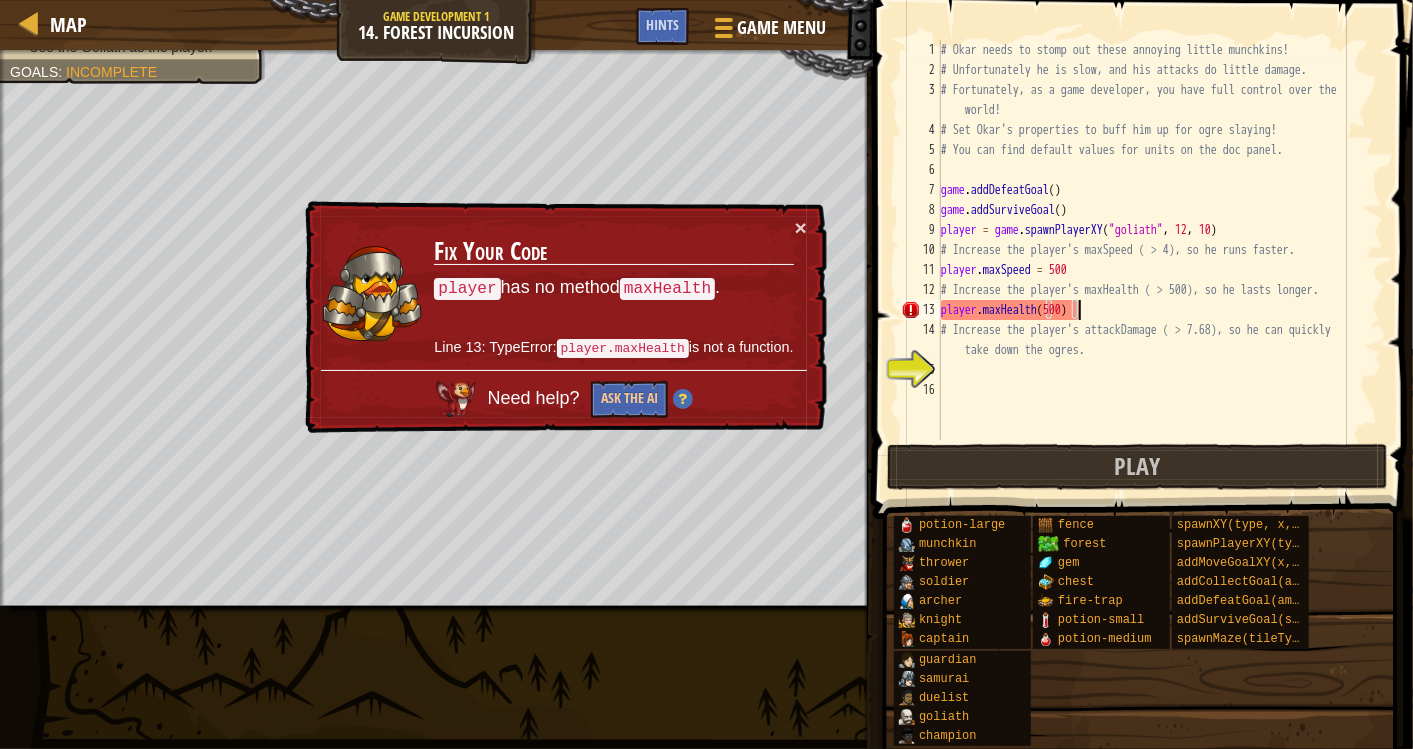 click on "# Okar needs to stomp out these annoying little munchkins! # Unfortunately he is slow, and his attacks do little damage. # Fortunately, as a game developer, you have full control over the       world! # Set Okar's properties to buff him up for ogre slaying! # You can find default values for units on the doc panel. game . addDefeatGoal ( ) game . addSurviveGoal ( ) player   =   game . spawnPlayerXY ( "goliath" ,   [COORD] ,   [COORD] ) # Increase the player's maxSpeed ( > 4), so he runs faster. player . maxSpeed   =   500 # Increase the player's maxHealth ( > 500), so he lasts longer. player . maxHealth ( [VALUE] ) # Increase the player's attackDamage ( > 7.68), so he can quickly       take down the ogres." at bounding box center (1160, 260) 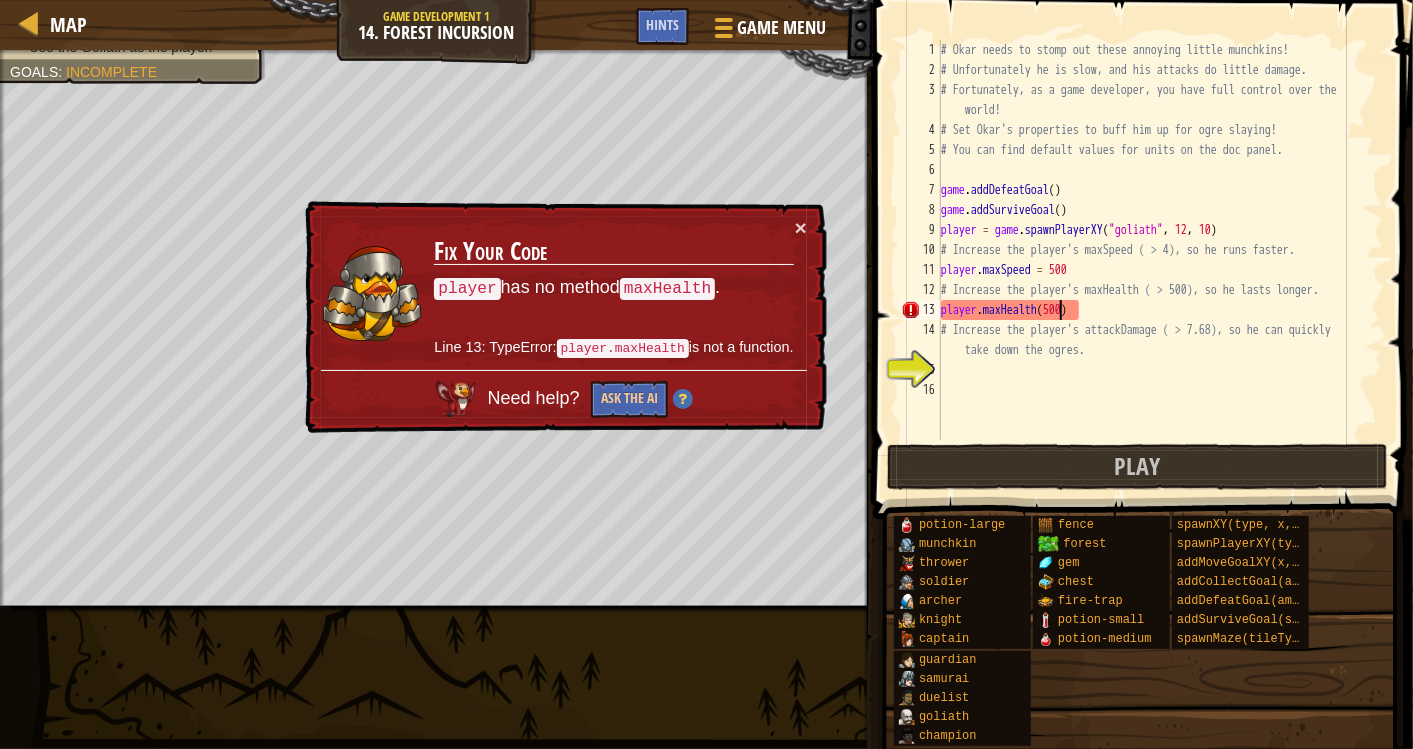 click on "# Okar needs to stomp out these annoying little munchkins! # Unfortunately he is slow, and his attacks do little damage. # Fortunately, as a game developer, you have full control over the       world! # Set Okar's properties to buff him up for ogre slaying! # You can find default values for units on the doc panel. game . addDefeatGoal ( ) game . addSurviveGoal ( ) player   =   game . spawnPlayerXY ( "goliath" ,   [COORD] ,   [COORD] ) # Increase the player's maxSpeed ( > 4), so he runs faster. player . maxSpeed   =   500 # Increase the player's maxHealth ( > 500), so he lasts longer. player . maxHealth ( [VALUE] ) # Increase the player's attackDamage ( > 7.68), so he can quickly       take down the ogres." at bounding box center [1160, 260] 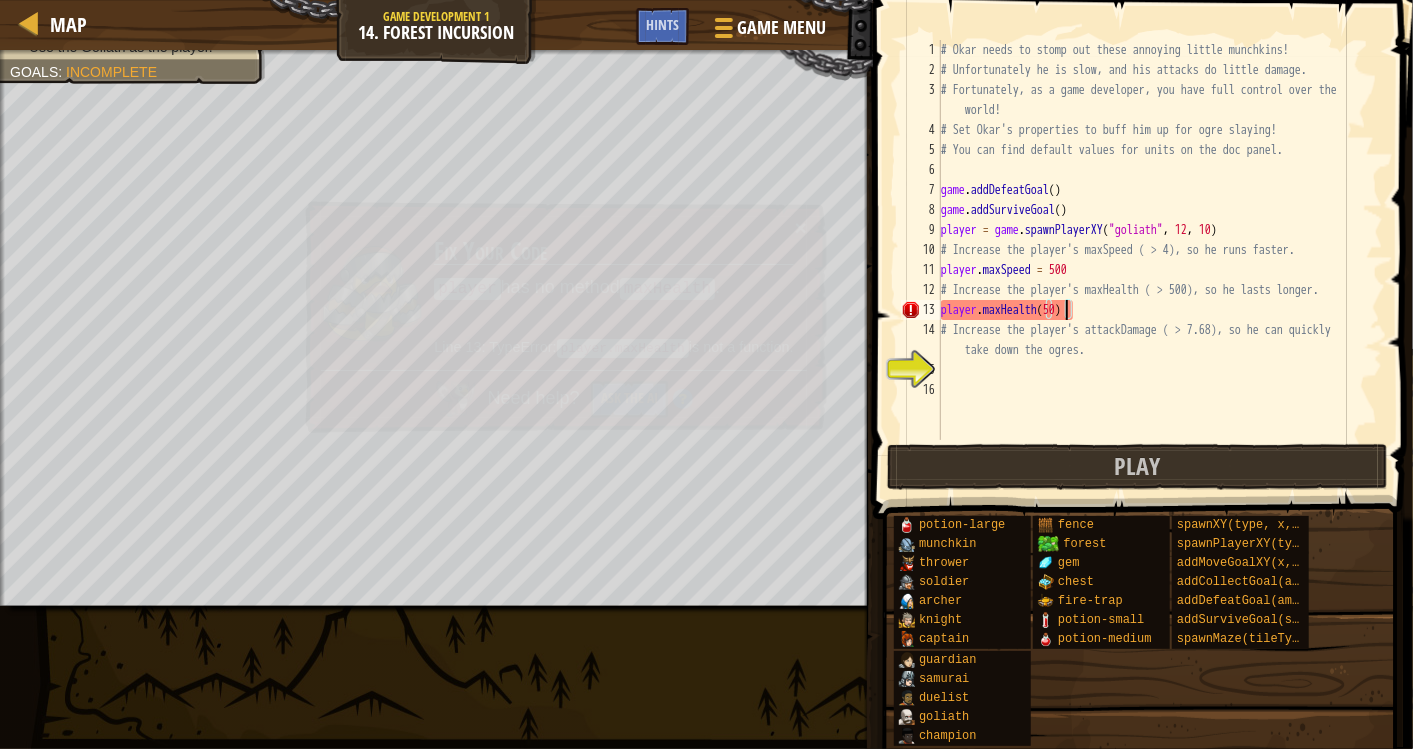type on "player.maxHealth([VALUE])" 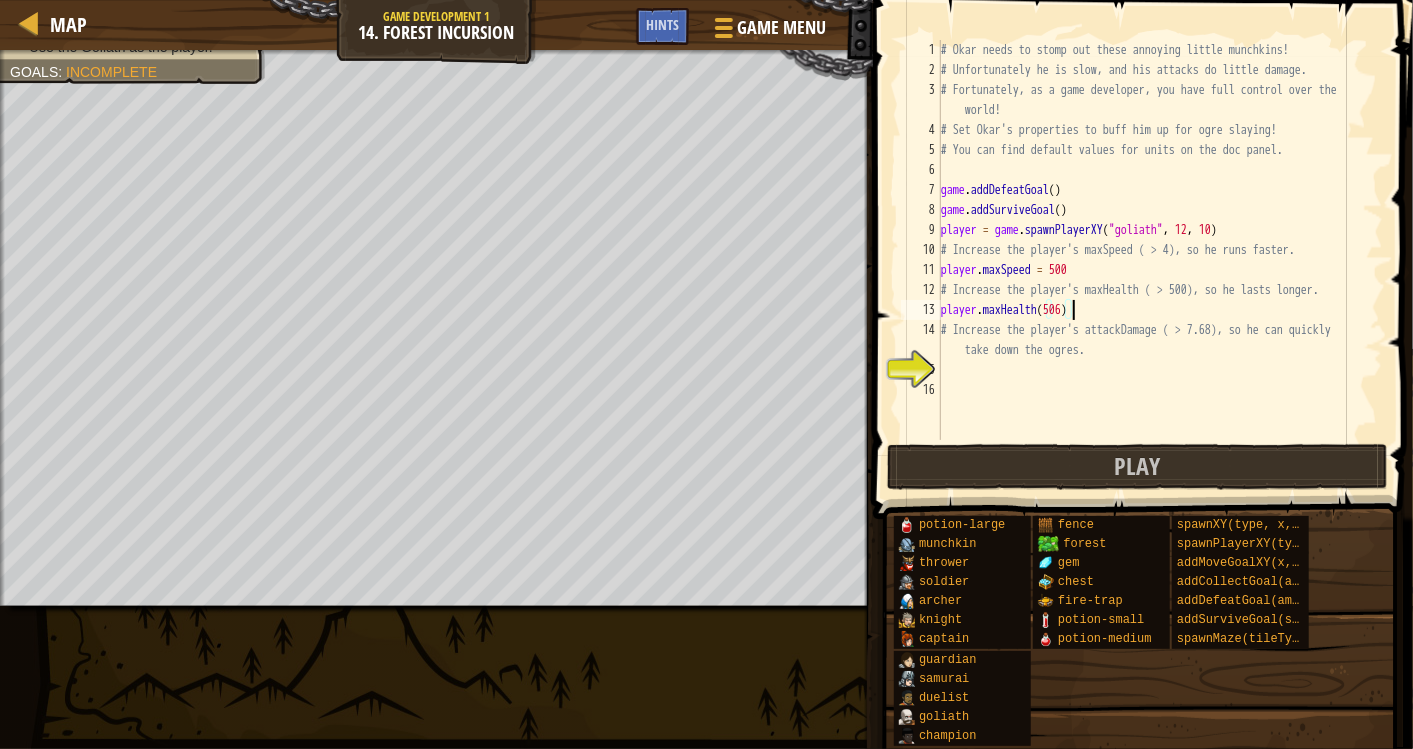 scroll, scrollTop: 8, scrollLeft: 10, axis: both 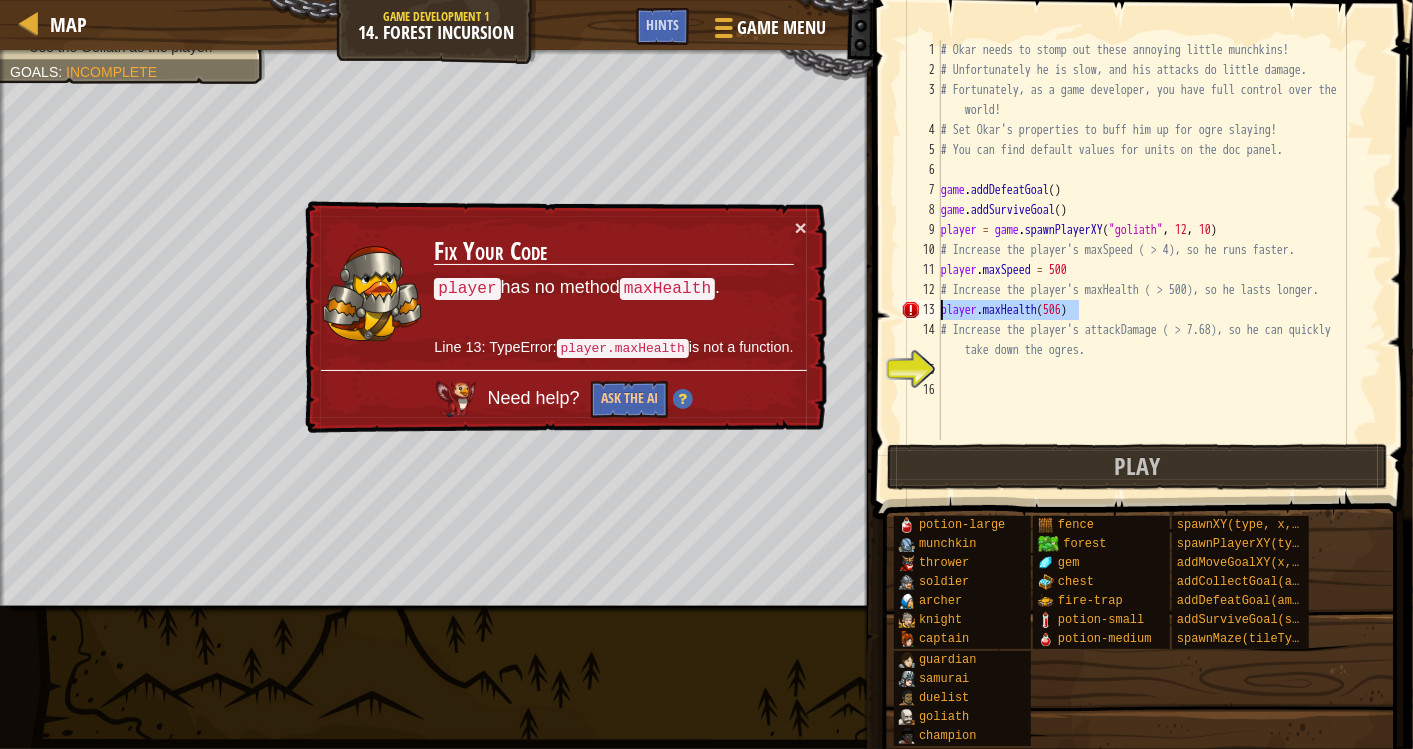 drag, startPoint x: 1097, startPoint y: 310, endPoint x: 931, endPoint y: 305, distance: 166.07529 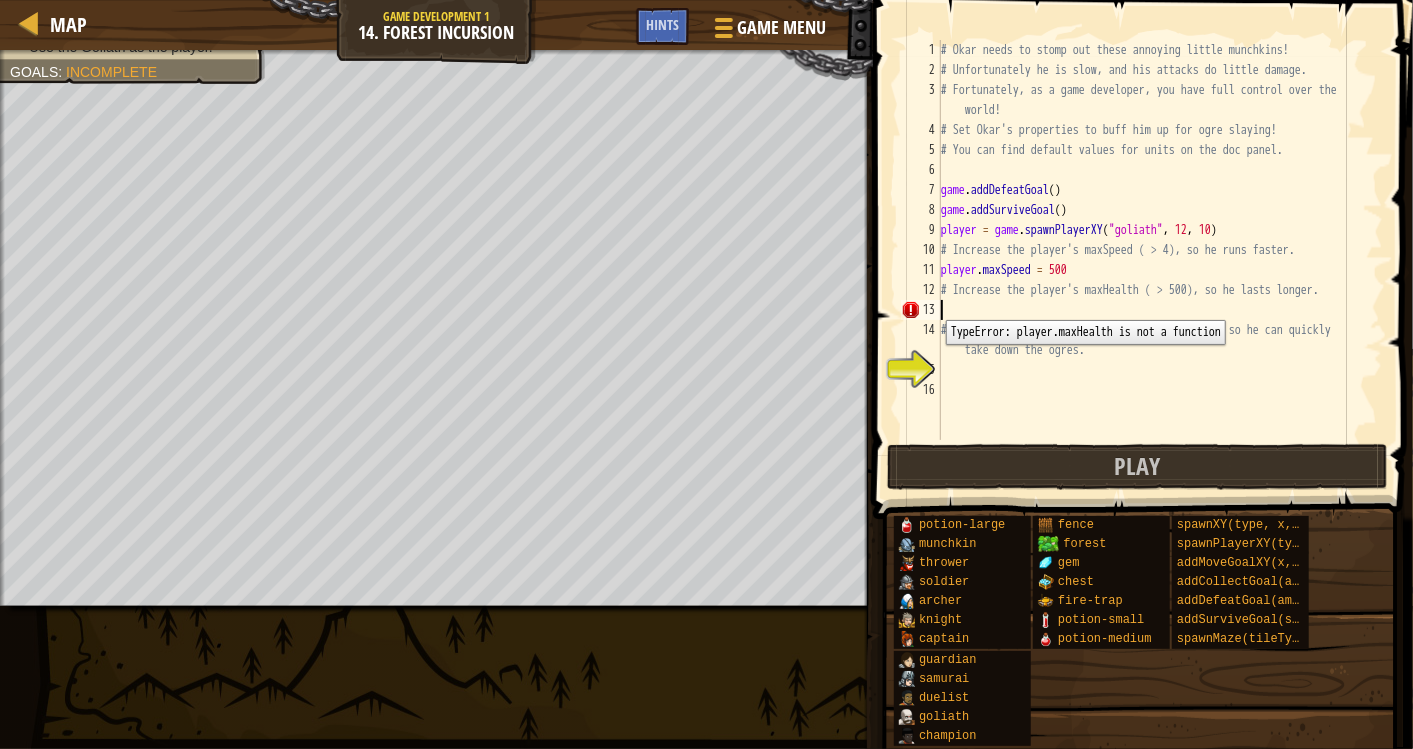 scroll, scrollTop: 8, scrollLeft: 0, axis: vertical 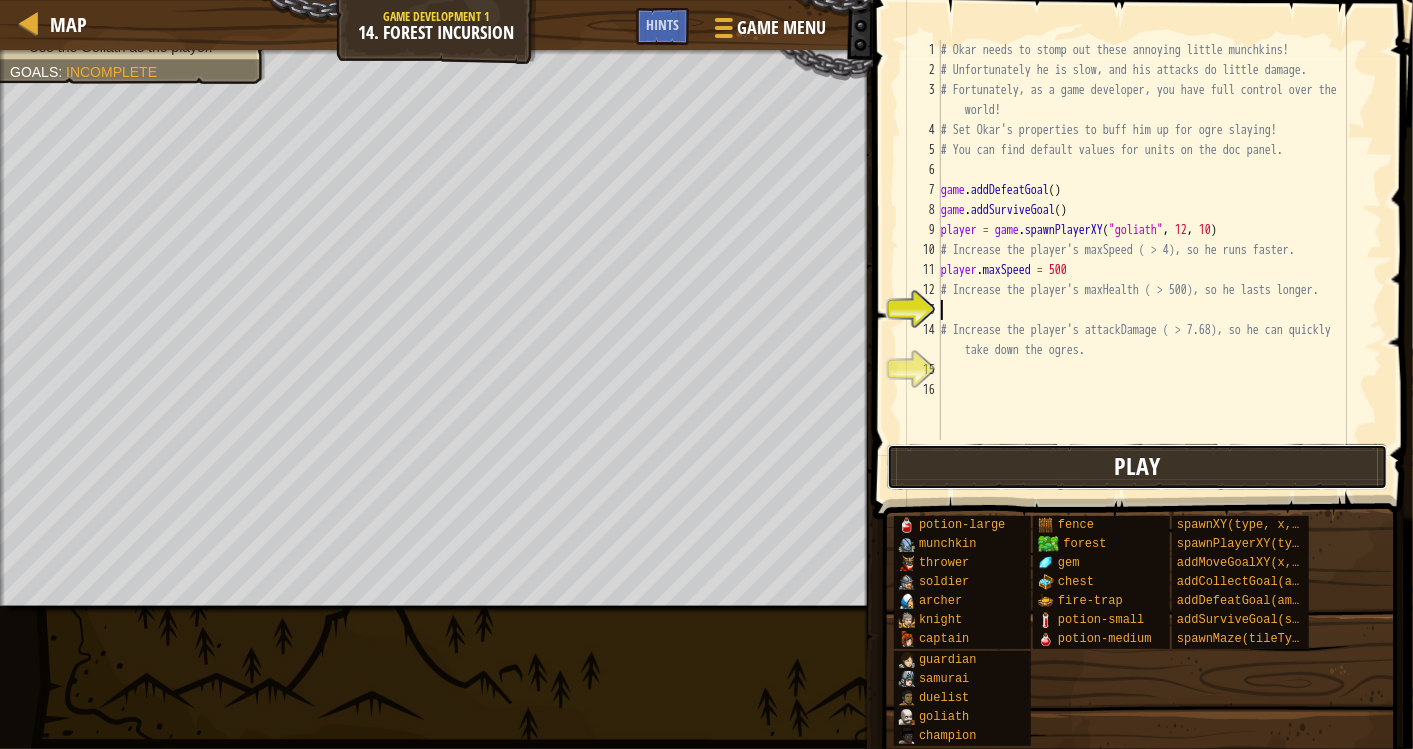 click on "Play" at bounding box center [1137, 467] 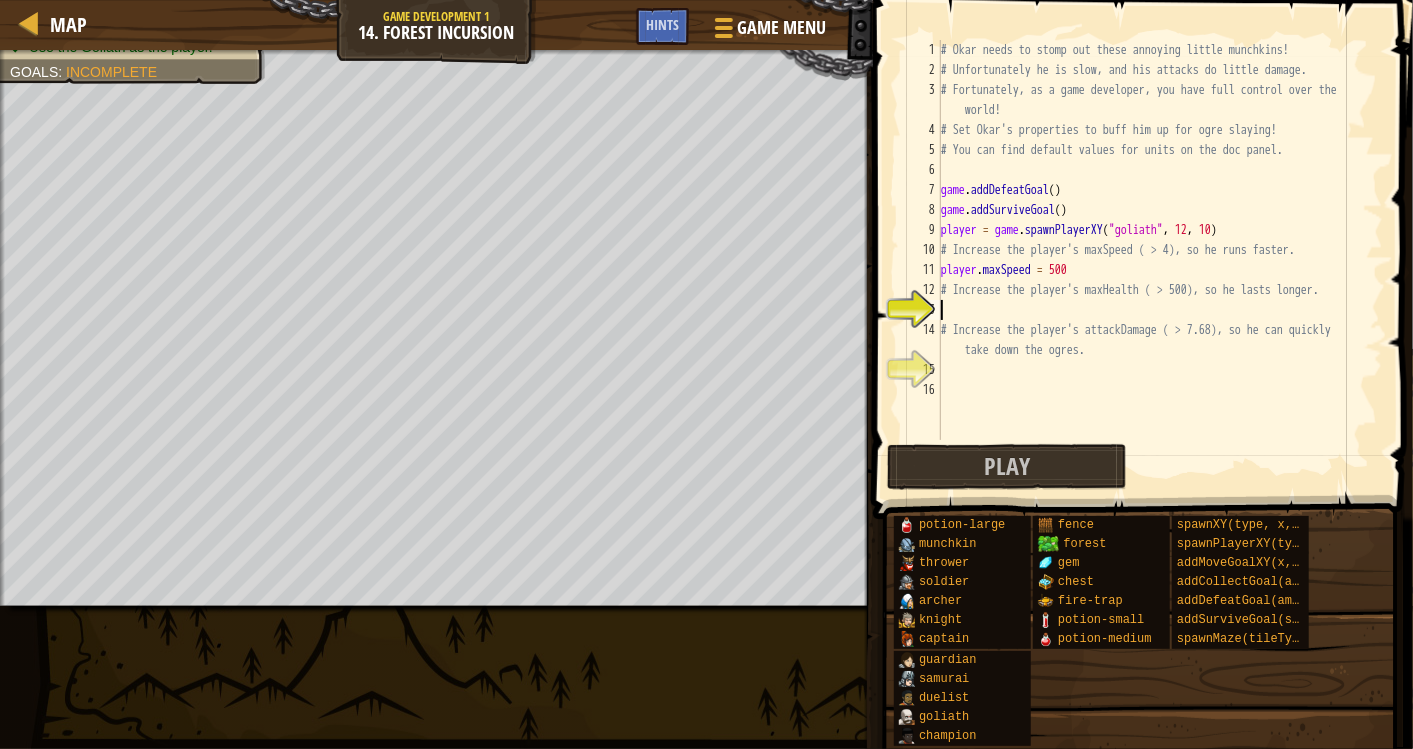 click on "# Okar needs to stomp out these annoying little munchkins! # Unfortunately he is slow, and his attacks do little damage. # Fortunately, as a game developer, you have full control over the       world! # Set Okar's properties to buff him up for ogre slaying! # You can find default values for units on the doc panel. game . addDefeatGoal ( ) game . addSurviveGoal ( ) player   =   game . spawnPlayerXY ( "goliath" ,   12 ,   10 ) # Increase the player's maxSpeed ( > 4), so he runs faster. player . maxSpeed   =   500 # Increase the player's maxHealth ( > 500), so he lasts longer. # Increase the player's attackDamage ( > 7.68), so he can quickly       take down the ogres." at bounding box center [1160, 260] 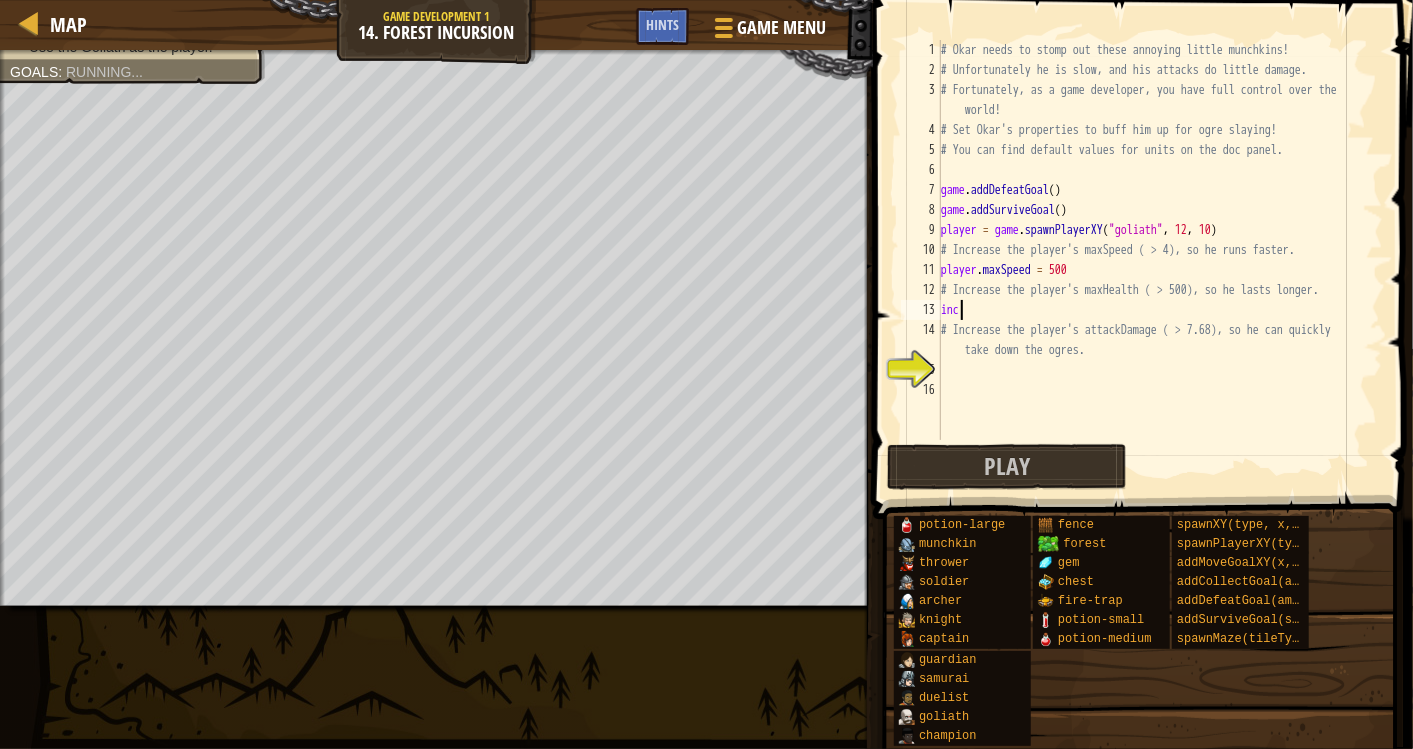 scroll, scrollTop: 8, scrollLeft: 0, axis: vertical 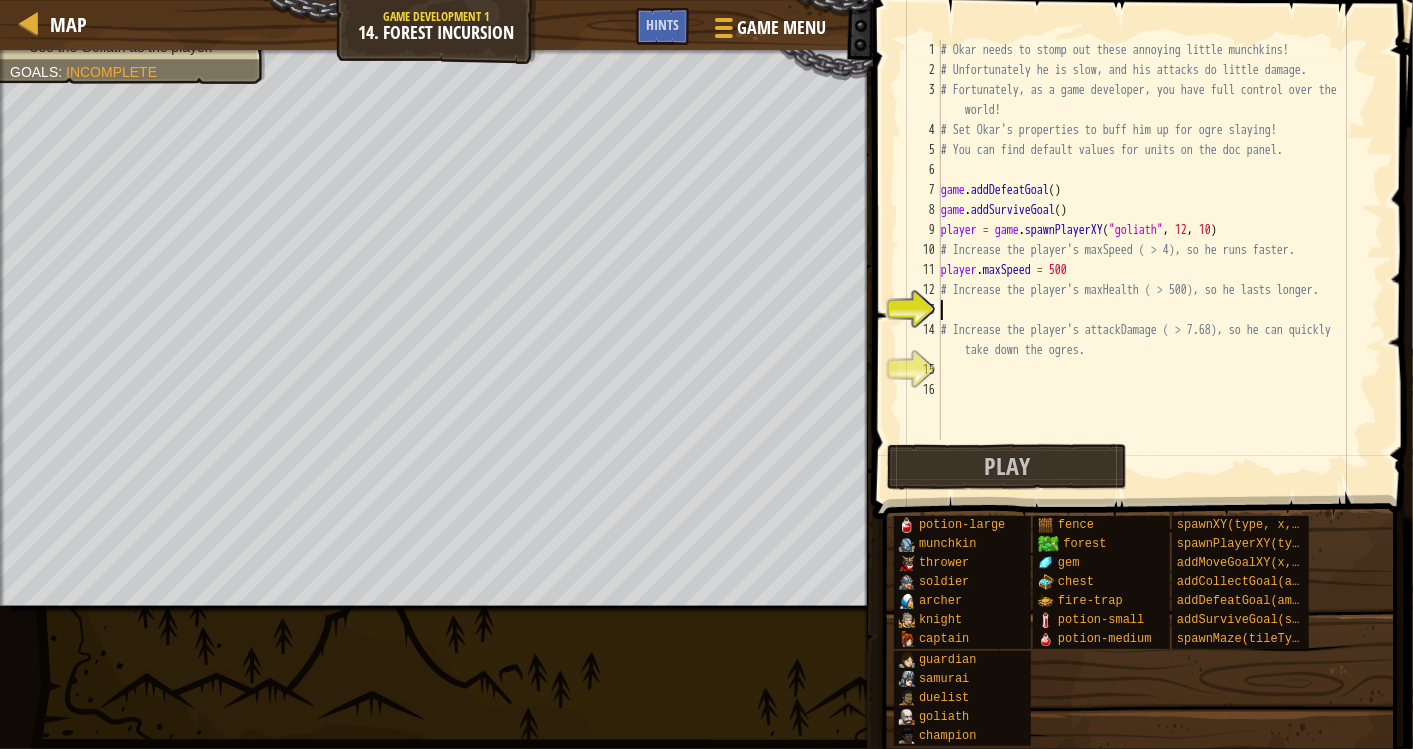 type on "p" 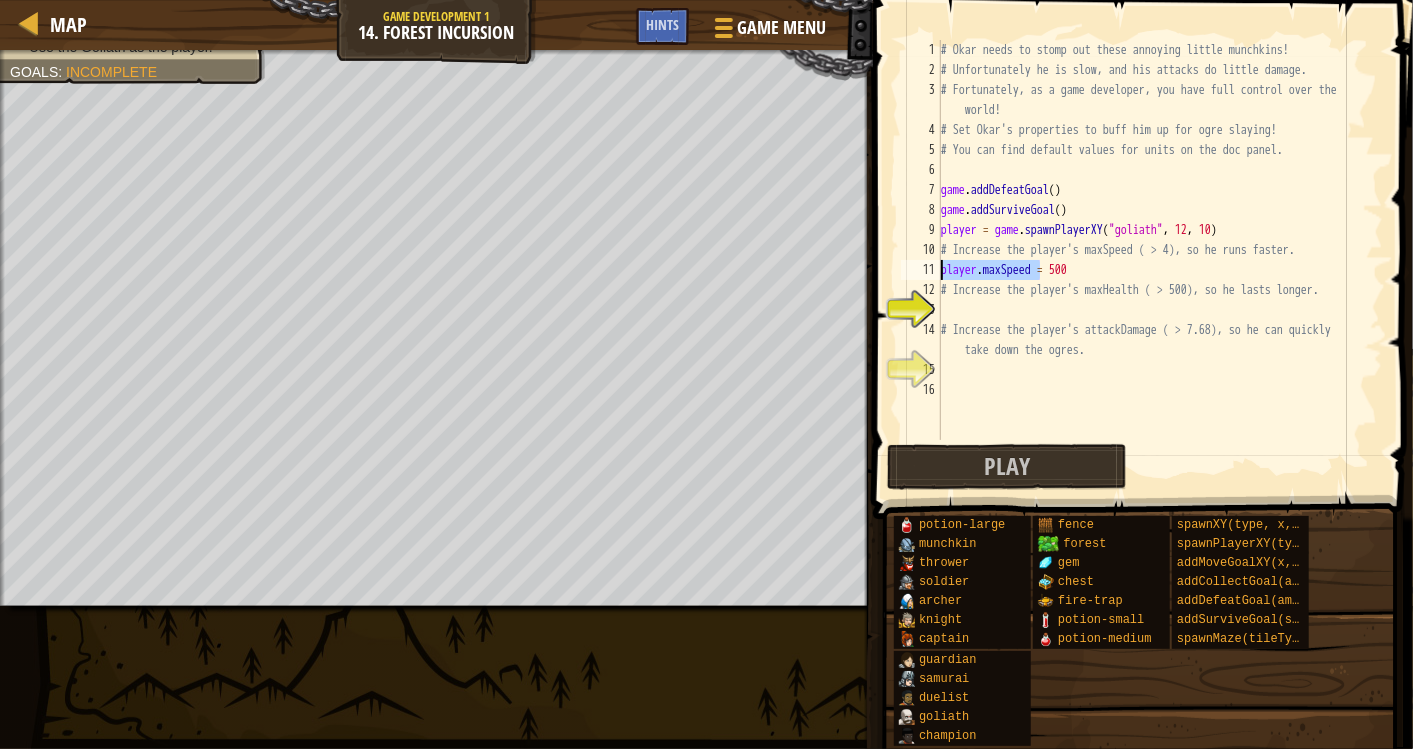 drag, startPoint x: 1038, startPoint y: 266, endPoint x: 938, endPoint y: 262, distance: 100.07997 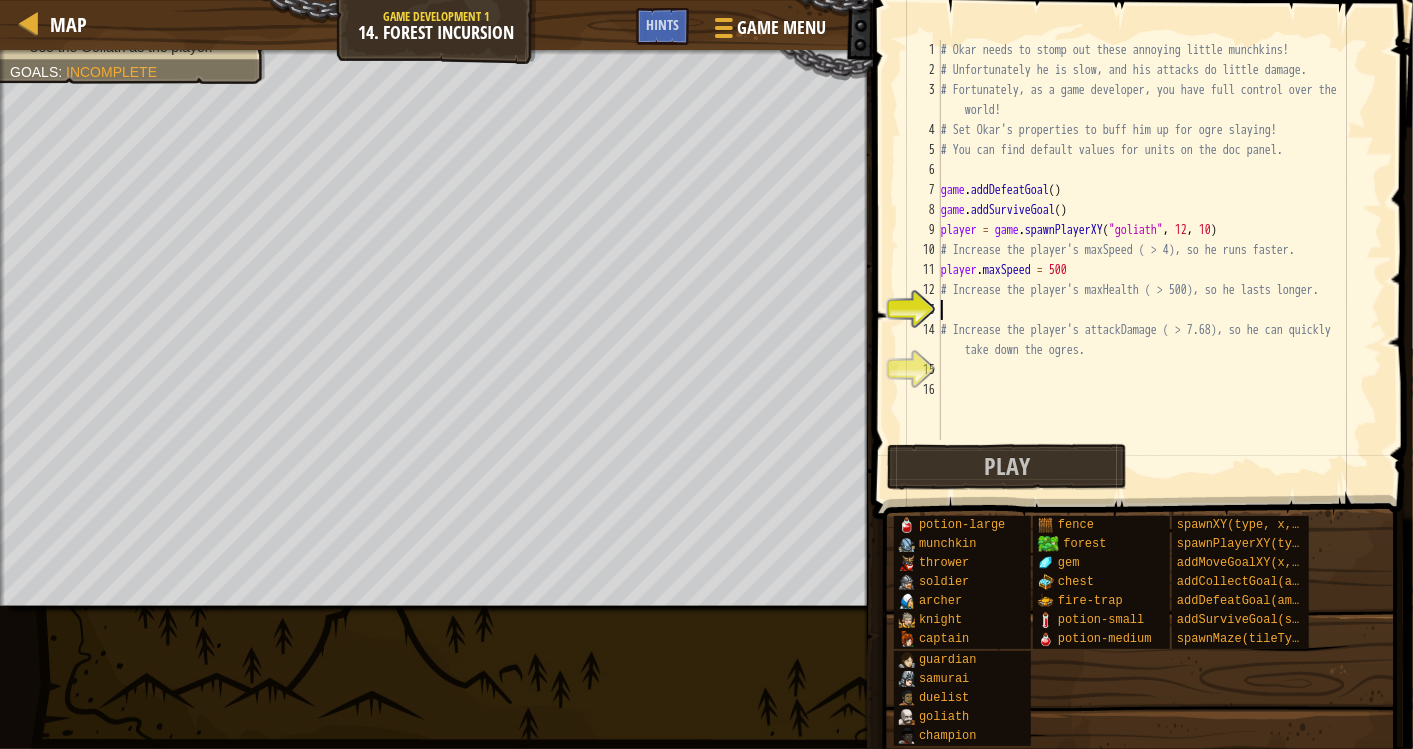 paste on "player.maxSpeed" 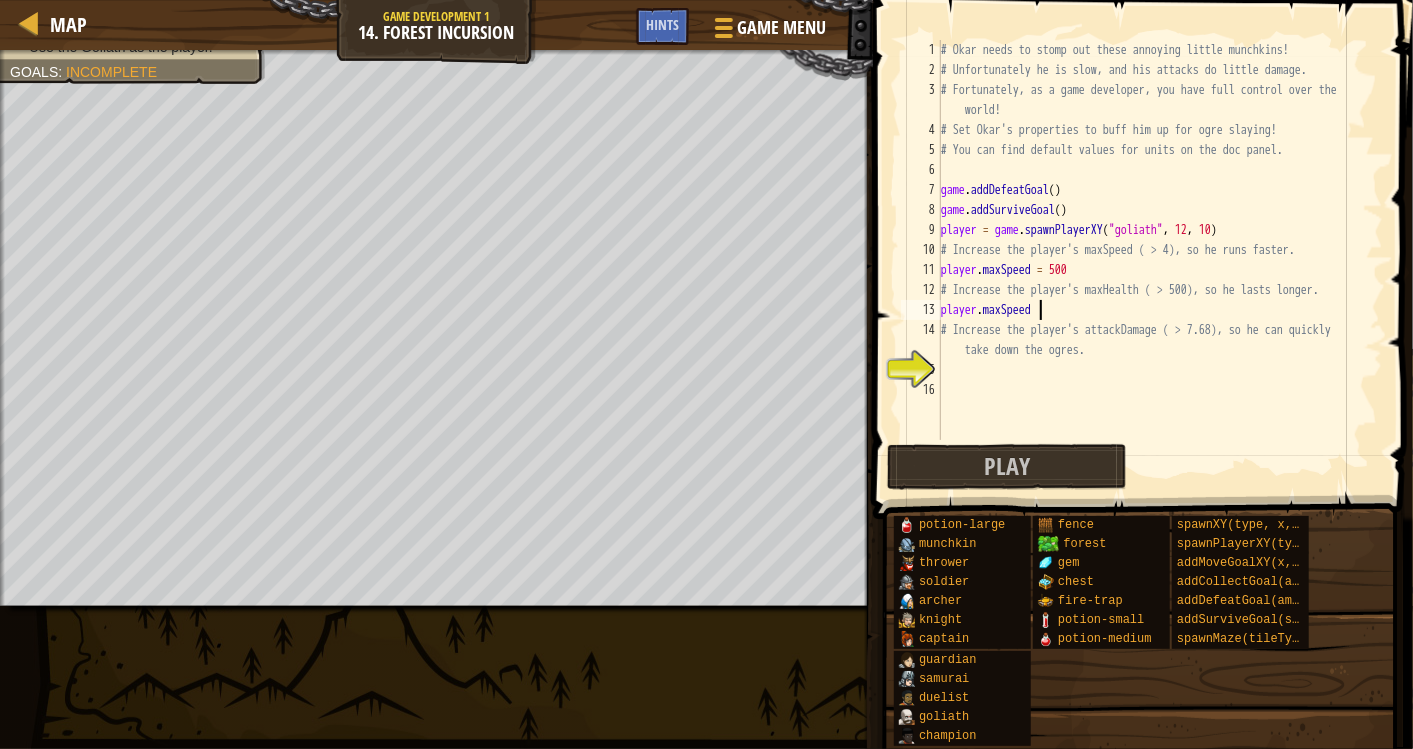 click on "# Okar needs to stomp out these annoying little munchkins! # Unfortunately he is slow, and his attacks do little damage. # Fortunately, as a game developer, you have full control over the       world! # Set Okar's properties to buff him up for ogre slaying! # You can find default values for units on the doc panel. game . addDefeatGoal ( ) game . addSurviveGoal ( ) player   =   game . spawnPlayerXY ( "goliath" ,   12 ,   10 ) # Increase the player's maxSpeed ( > 4), so he runs faster. player . maxSpeed   =   500 # Increase the player's maxHealth ( > 500), so he lasts longer. player . maxSpeed # Increase the player's attackDamage ( > 7.68), so he can quickly       take down the ogres." at bounding box center (1160, 260) 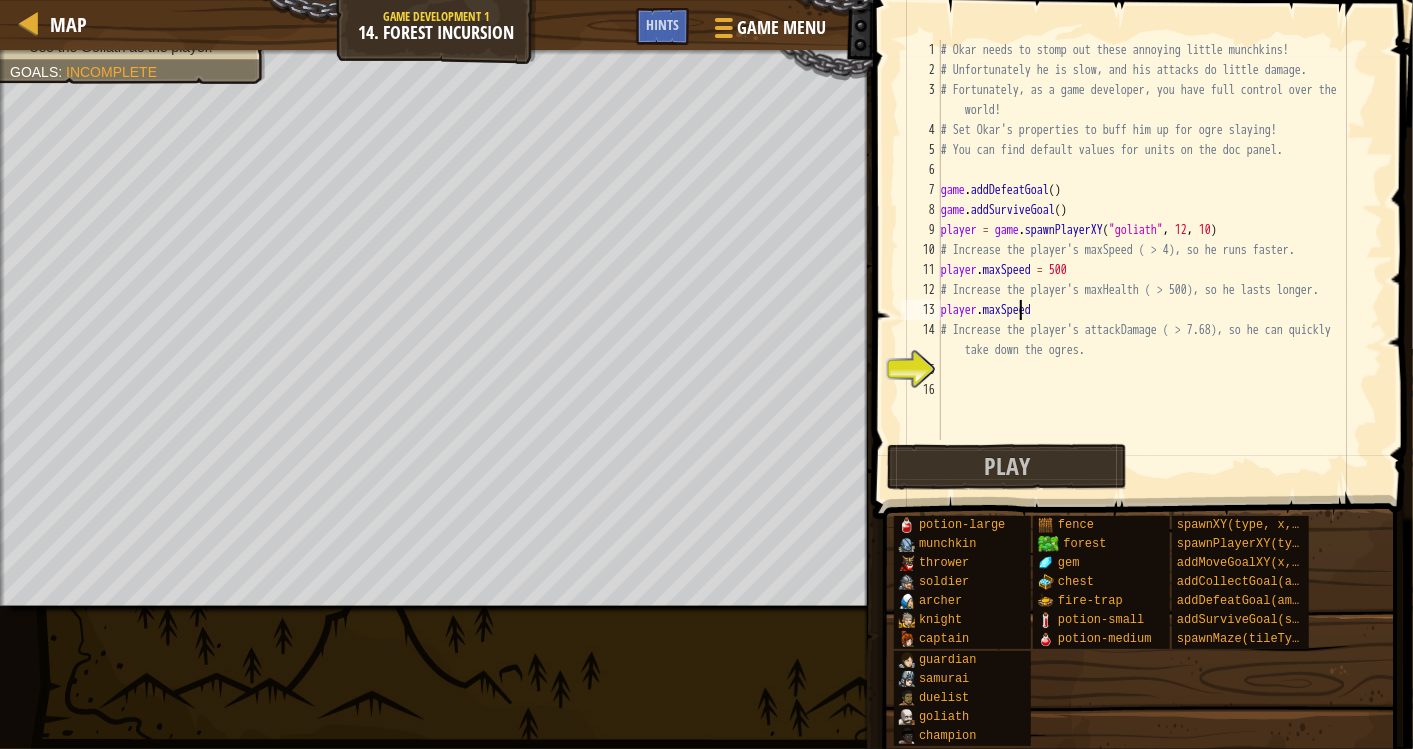 click on "# Okar needs to stomp out these annoying little munchkins! # Unfortunately he is slow, and his attacks do little damage. # Fortunately, as a game developer, you have full control over the       world! # Set Okar's properties to buff him up for ogre slaying! # You can find default values for units on the doc panel. game . addDefeatGoal ( ) game . addSurviveGoal ( ) player   =   game . spawnPlayerXY ( "goliath" ,   12 ,   10 ) # Increase the player's maxSpeed ( > 4), so he runs faster. player . maxSpeed   =   500 # Increase the player's maxHealth ( > 500), so he lasts longer. player . maxSpeed # Increase the player's attackDamage ( > 7.68), so he can quickly       take down the ogres." at bounding box center [1160, 260] 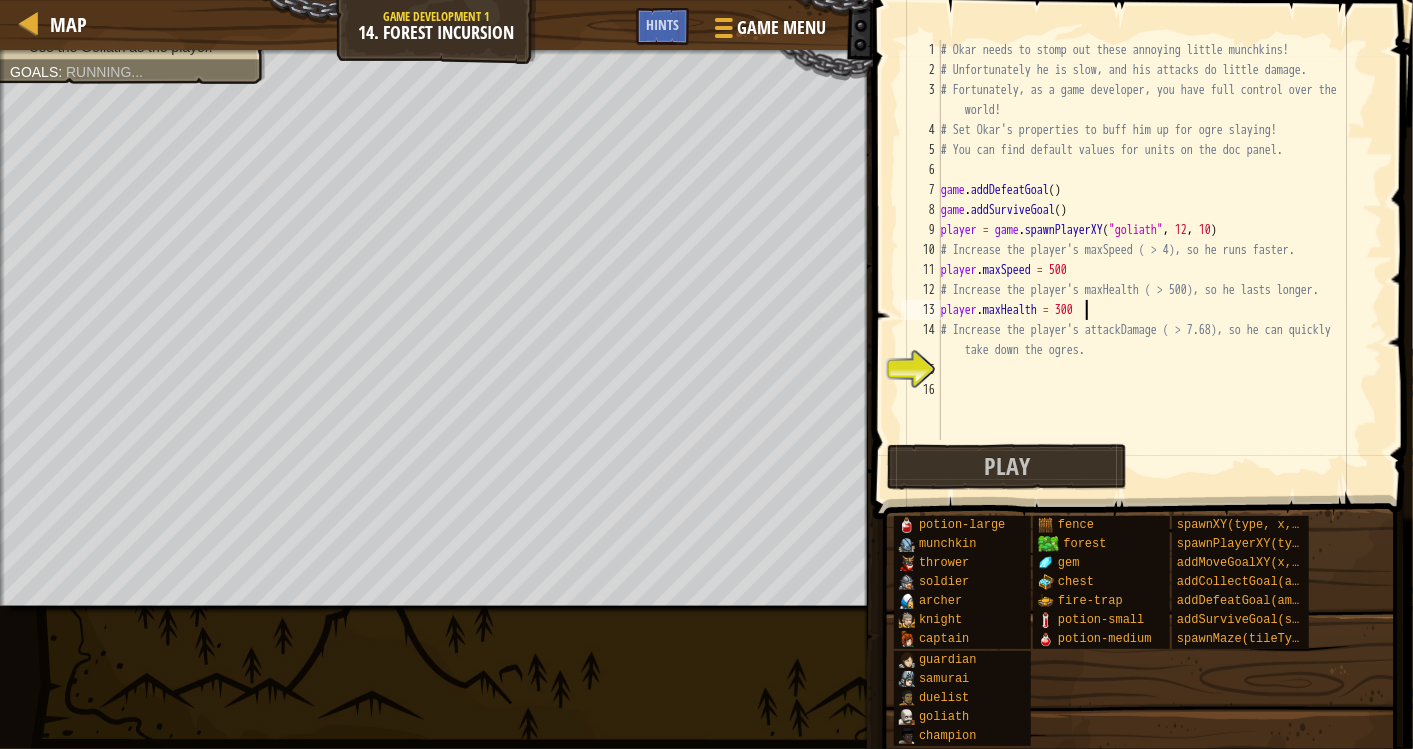 scroll, scrollTop: 8, scrollLeft: 11, axis: both 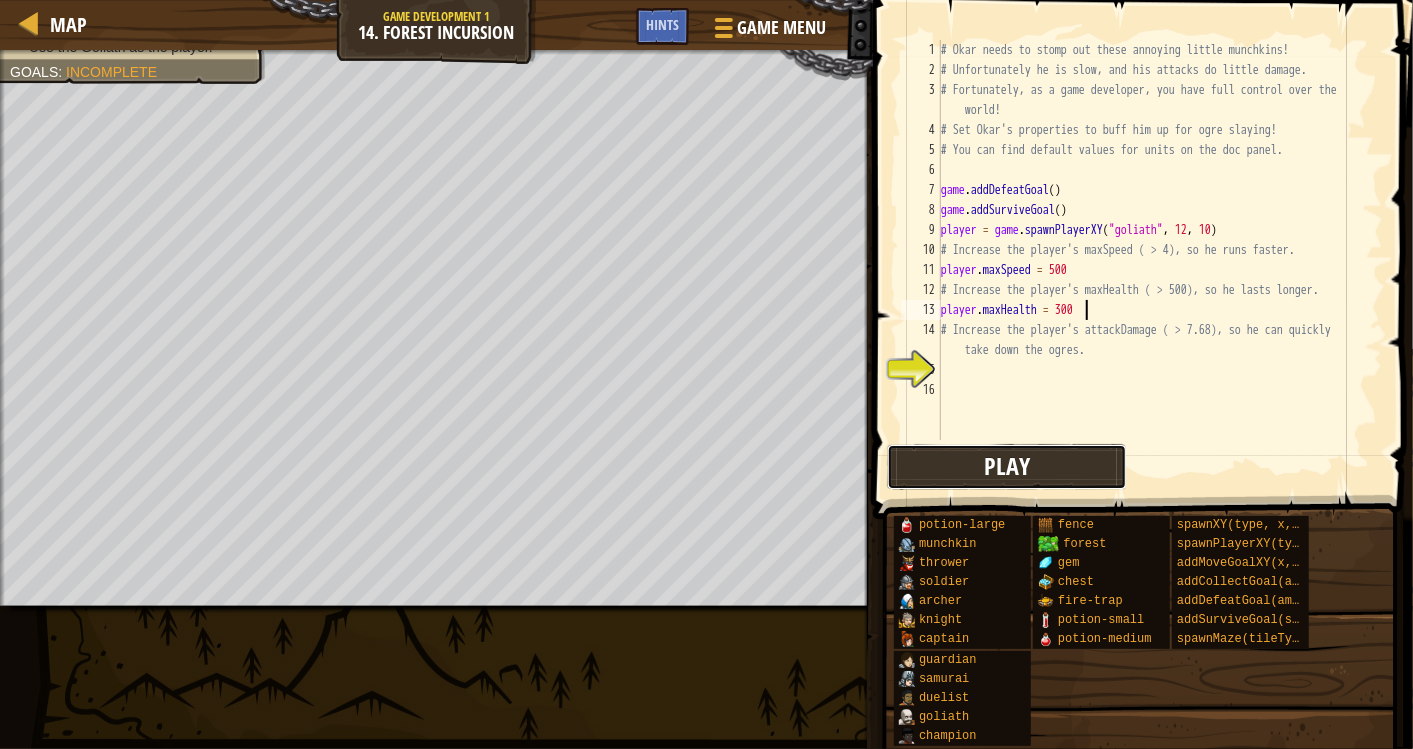 click on "Play" at bounding box center (1007, 466) 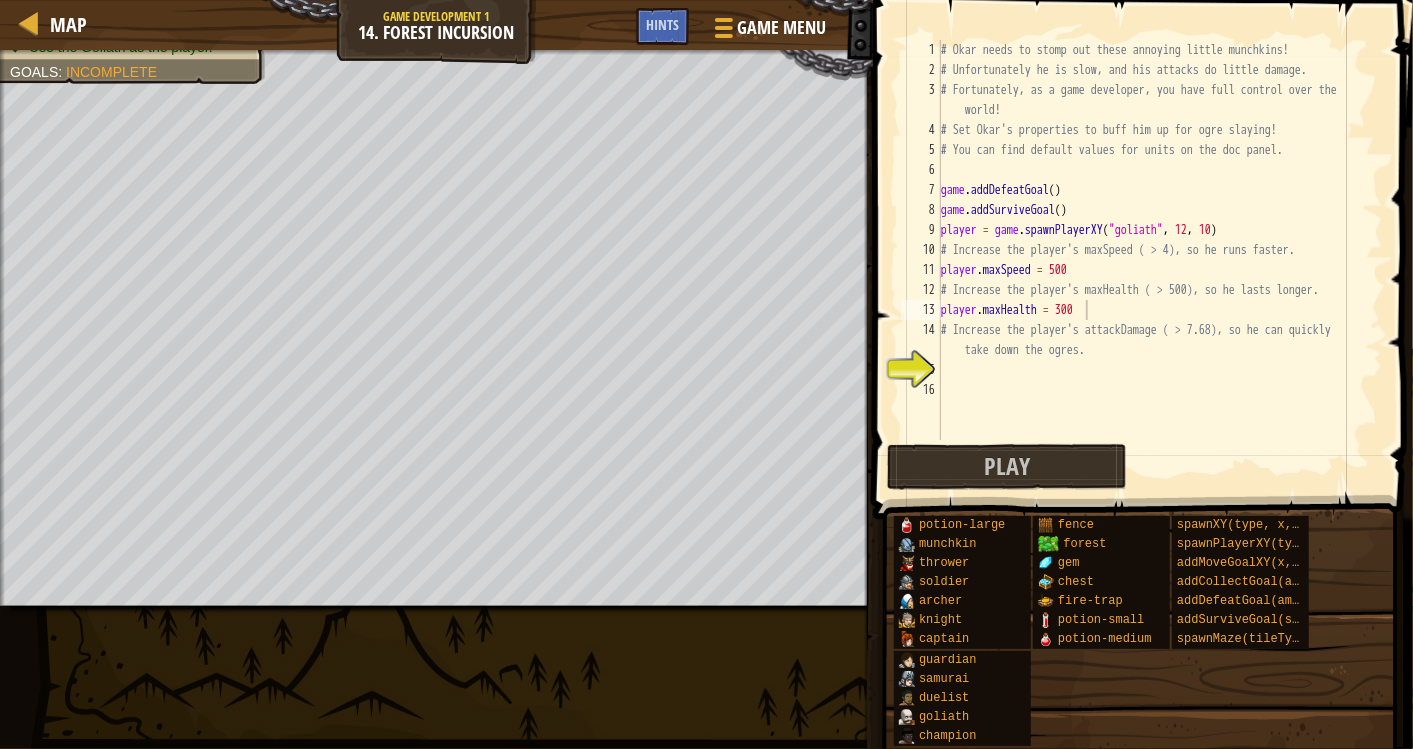click on "# Okar needs to stomp out these annoying little munchkins! # Unfortunately he is slow, and his attacks do little damage. # Fortunately, as a game developer, you have full control over the       world! # Set Okar's properties to buff him up for ogre slaying! # You can find default values for units on the doc panel. game . addDefeatGoal ( ) game . addSurviveGoal ( ) player   =   game . spawnPlayerXY ( "goliath" ,   [COORD] ,   [COORD] ) # Increase the player's maxSpeed ( > 4), so he runs faster. player . maxSpeed   =   500 # Increase the player's maxHealth ( > 500), so he lasts longer. player . maxHealth   =   300 # Increase the player's attackDamage ( > 7.68), so he can quickly       take down the ogres." at bounding box center [1160, 260] 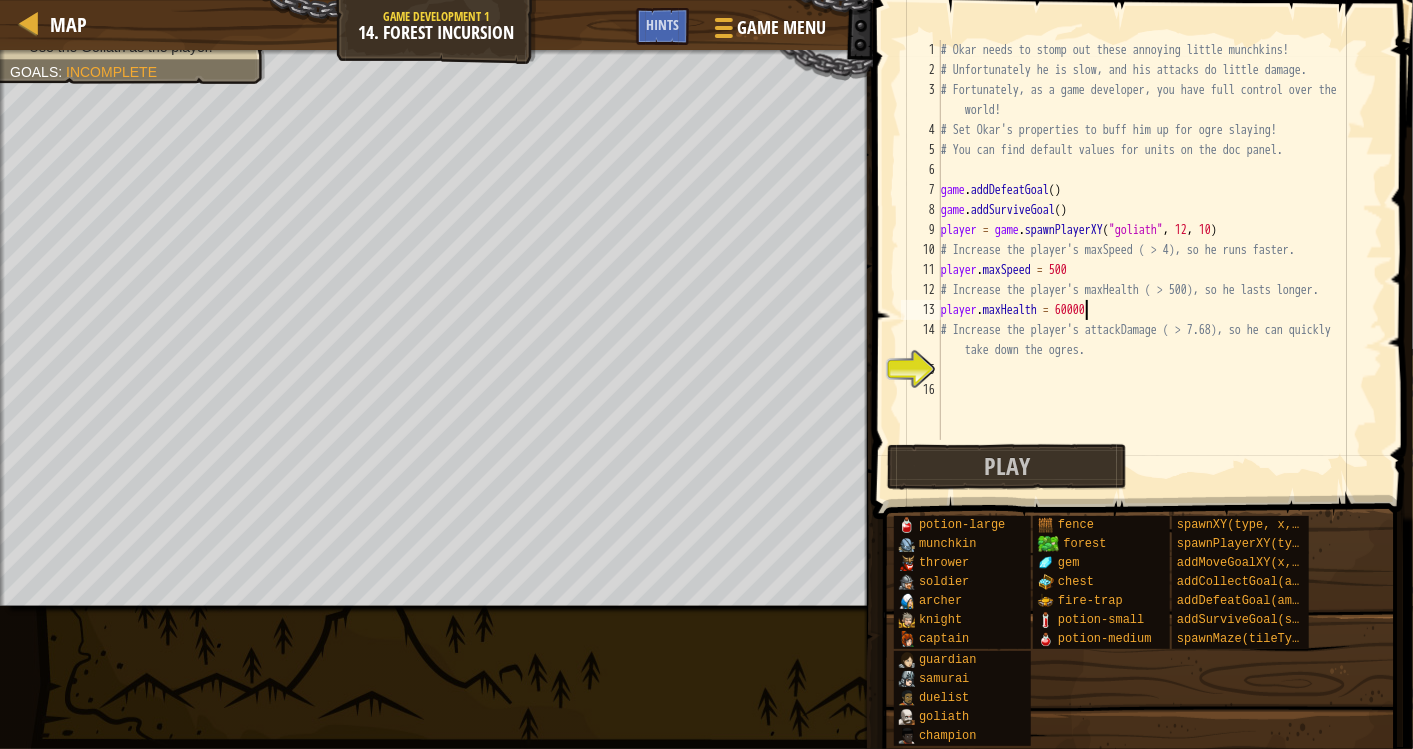scroll, scrollTop: 8, scrollLeft: 11, axis: both 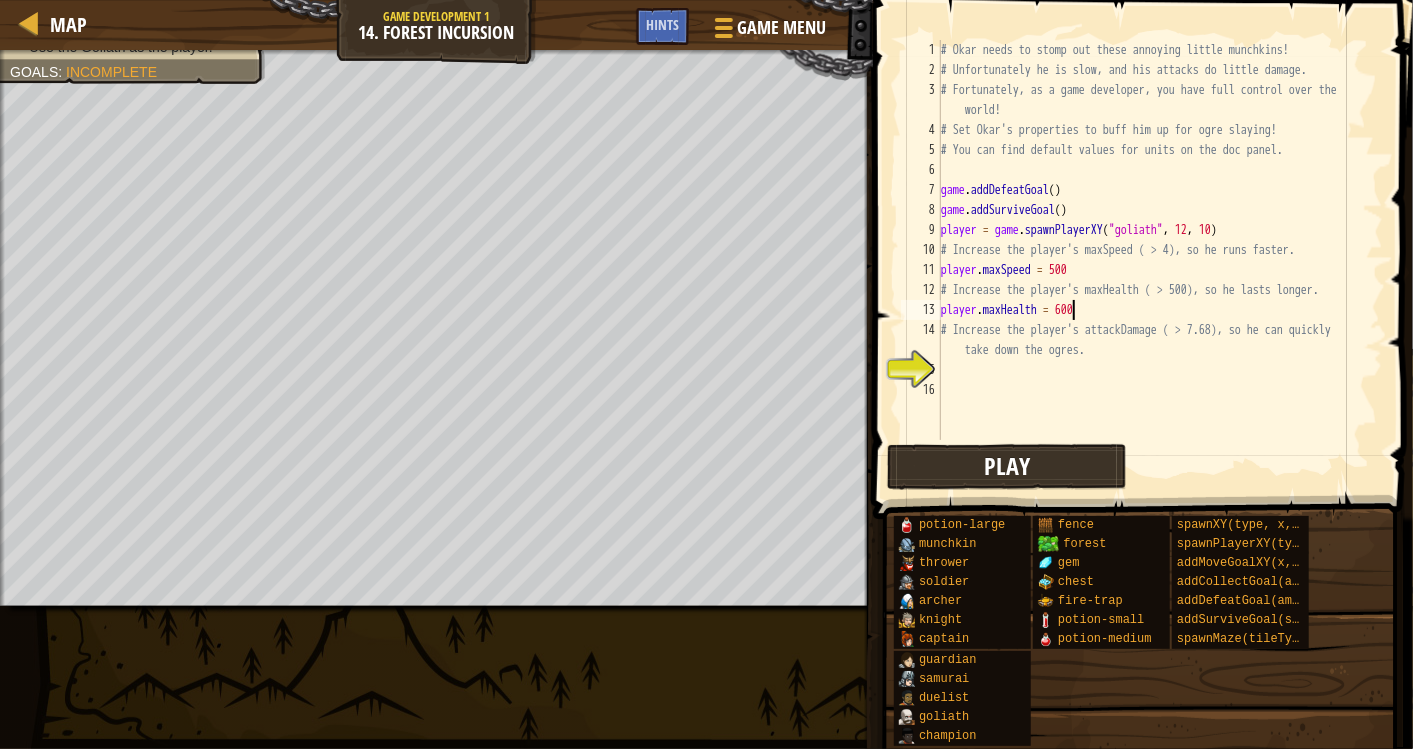 type on "player.maxHealth = 600" 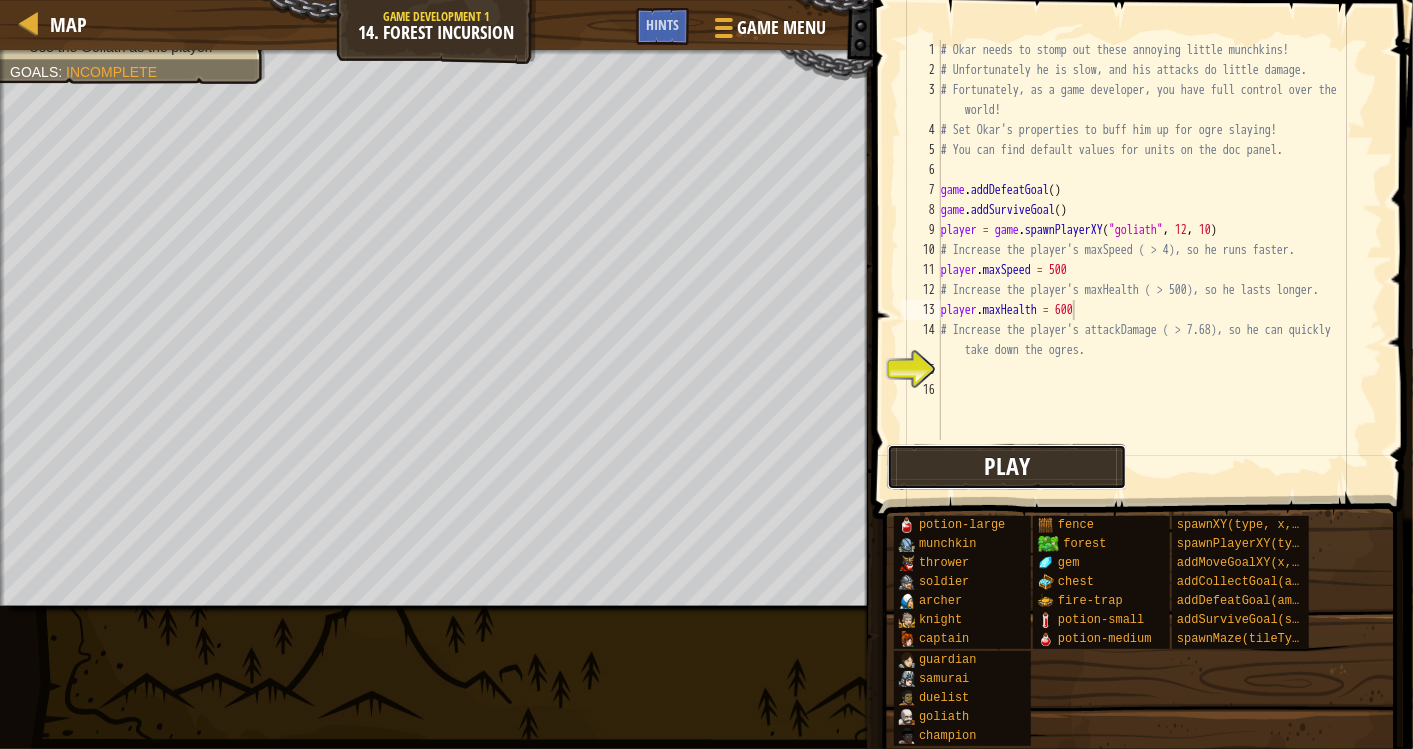click on "Play" at bounding box center (1007, 466) 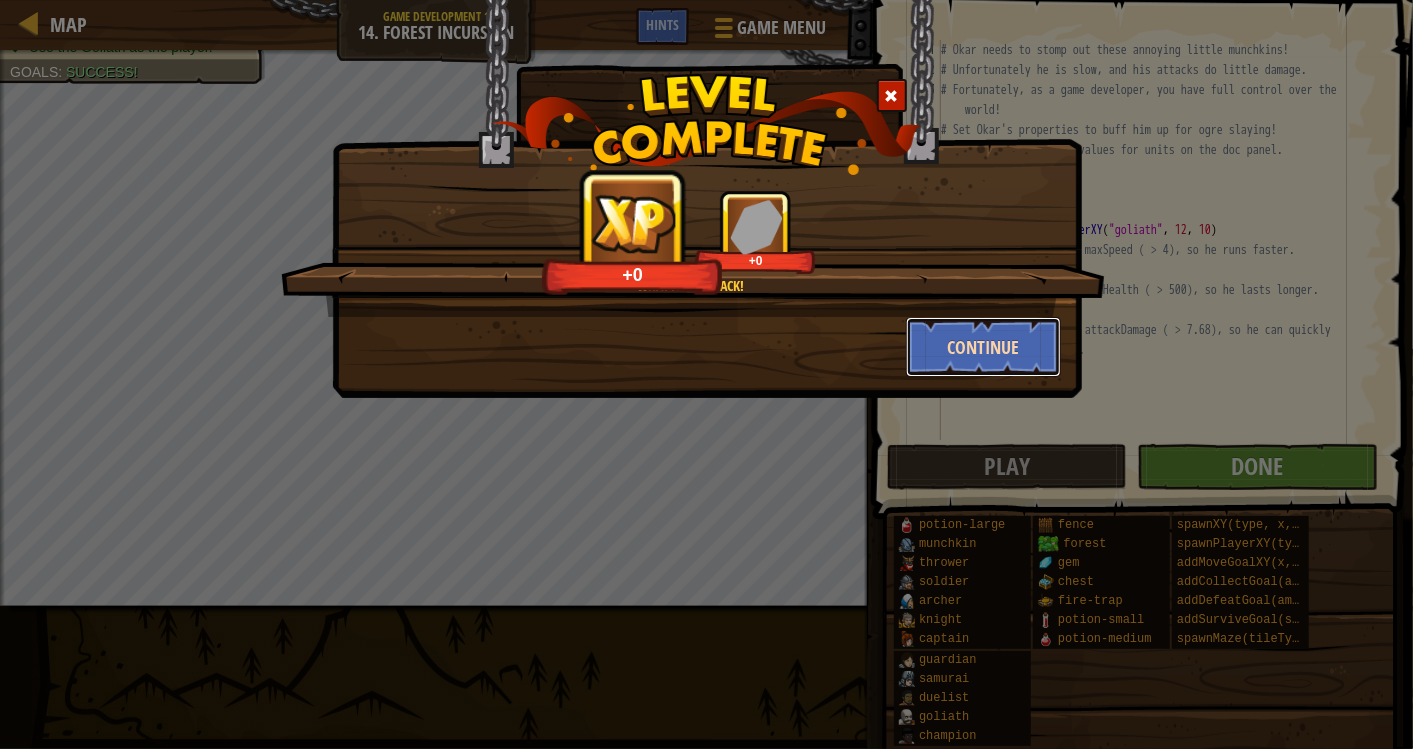click on "Continue" at bounding box center (983, 347) 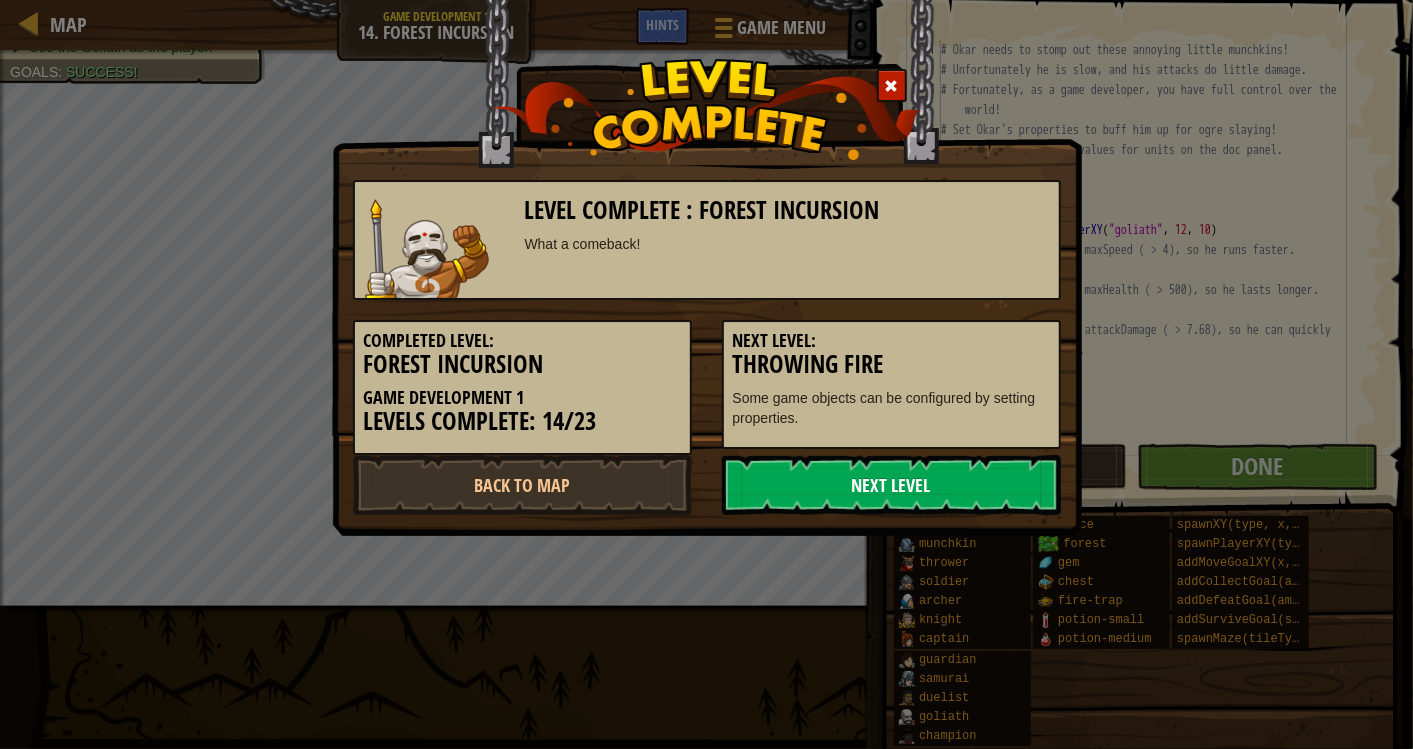 click on "Next Level" at bounding box center [891, 485] 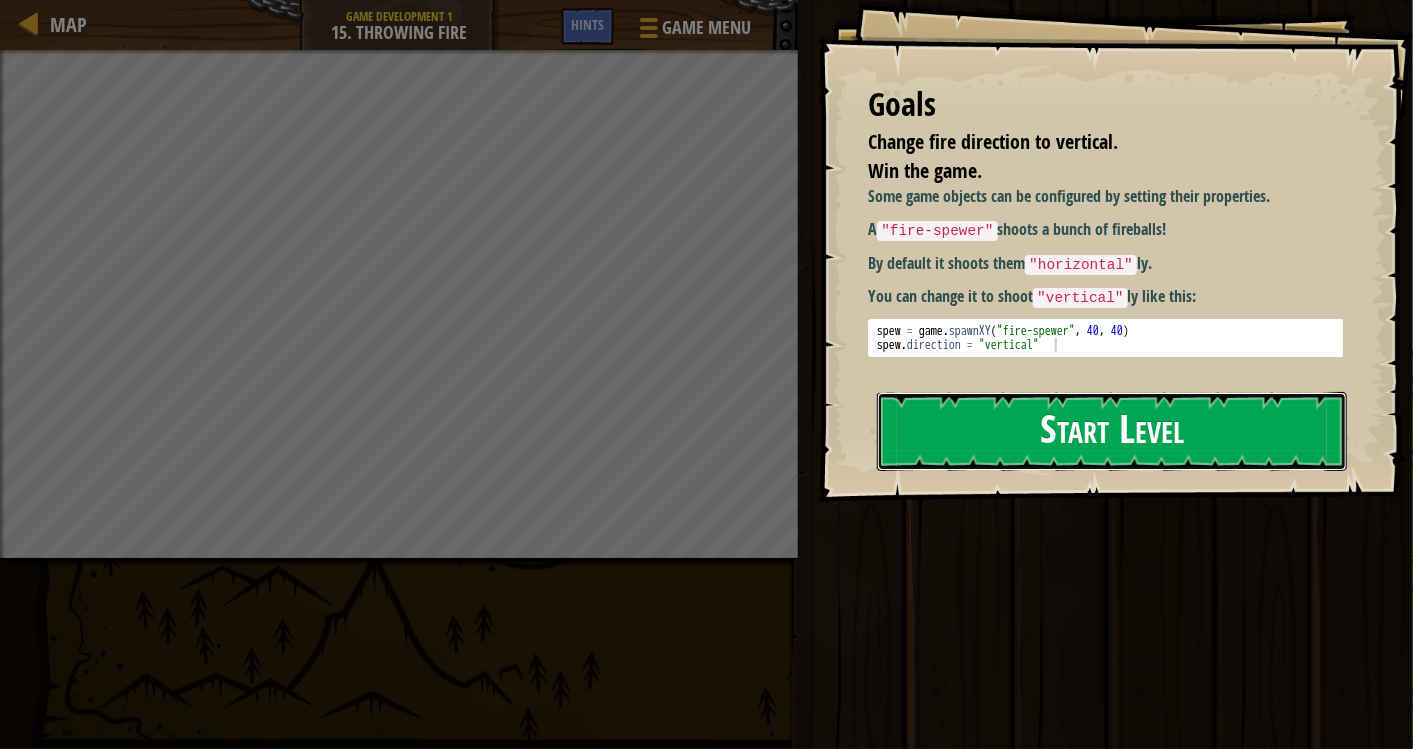 click on "Start Level" at bounding box center (1112, 431) 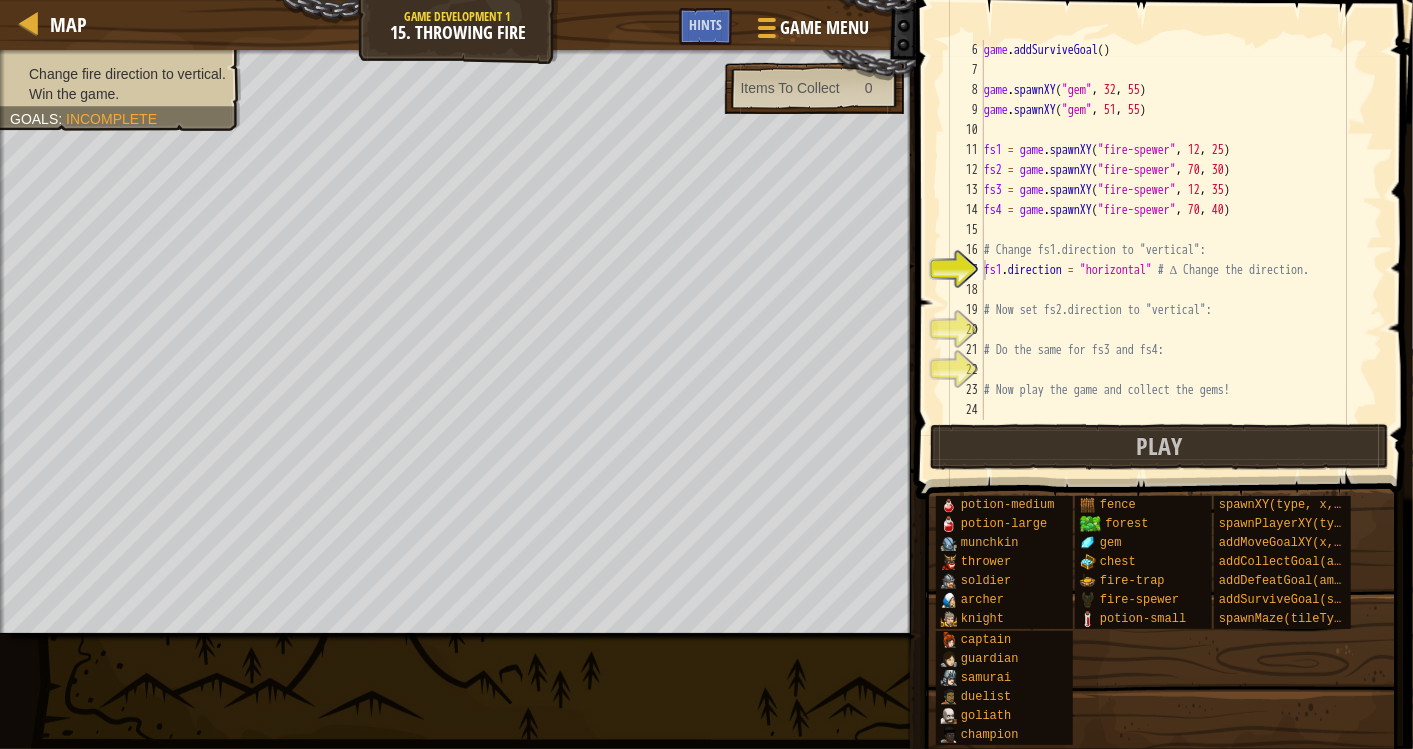 scroll, scrollTop: 100, scrollLeft: 0, axis: vertical 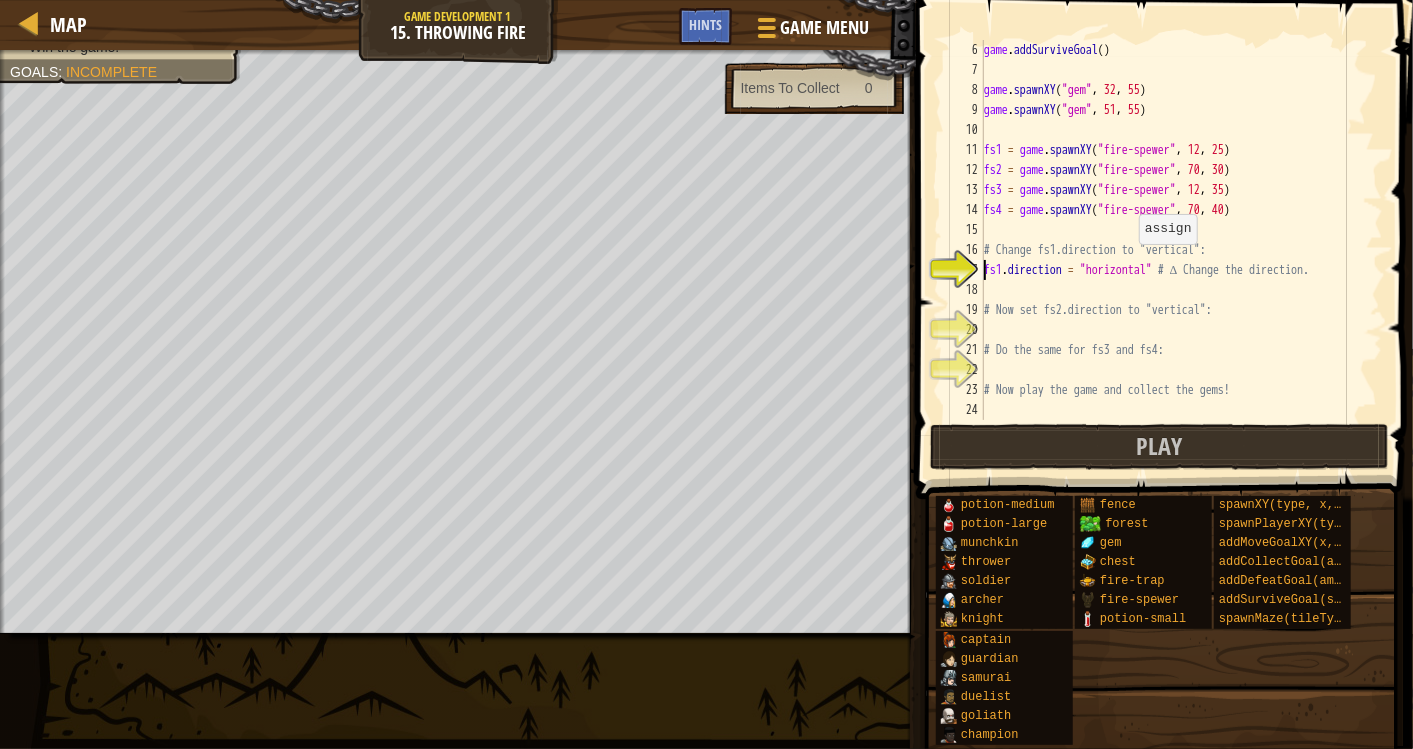click on "game . addSurviveGoal ( ) game . spawnXY ( "gem" ,   32 ,   55 ) game . spawnXY ( "gem" ,   51 ,   55 ) fs1   =   game . spawnXY ( "fire-spewer" ,   12 ,   25 ) fs2   =   game . spawnXY ( "fire-spewer" ,   70 ,   30 ) fs3   =   game . spawnXY ( "fire-spewer" ,   12 ,   35 ) fs4   =   game . spawnXY ( "fire-spewer" ,   70 ,   40 ) # Change fs1.direction to "vertical": fs1 . direction   =   "horizontal"   # ∆ Change the direction. # Now set fs2.direction to "vertical": # Do the same for fs3 and fs4: # Now play the game and collect the gems!" at bounding box center (1173, 250) 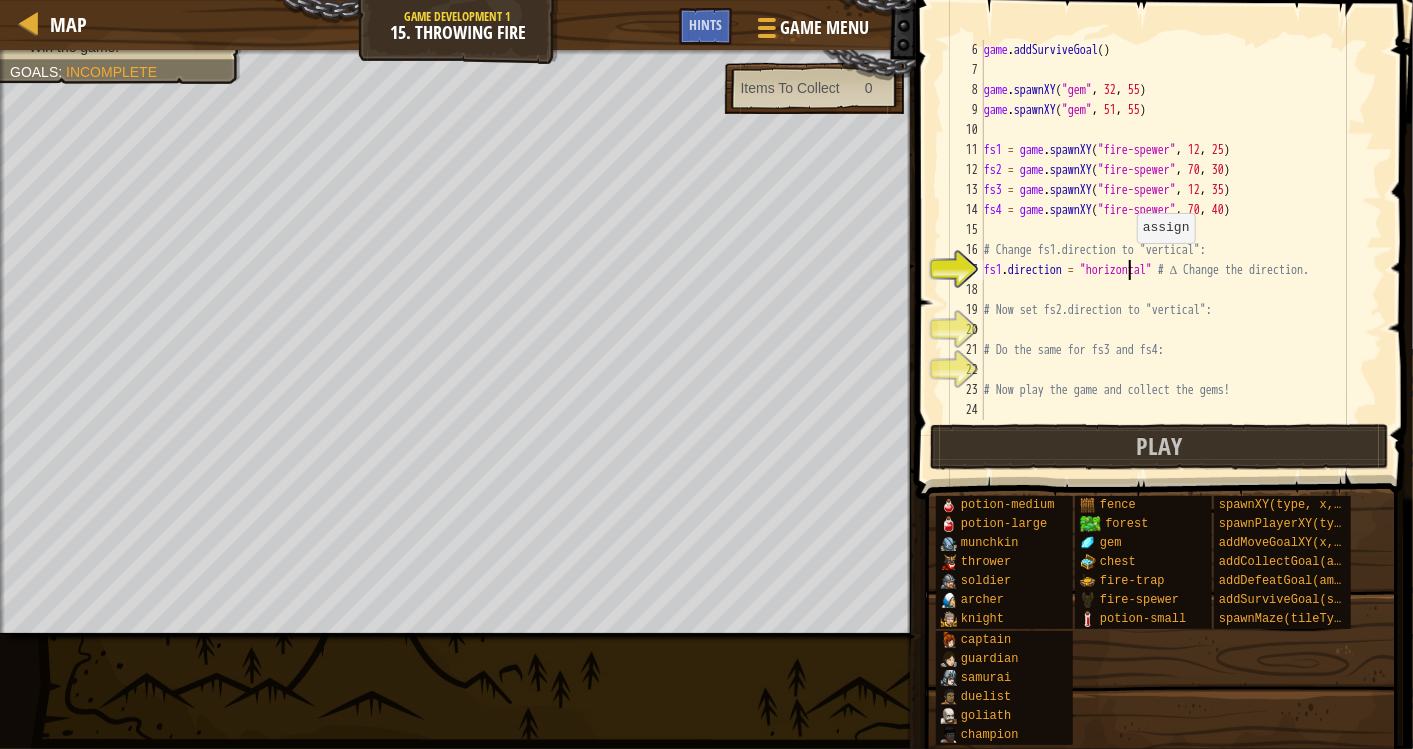 click on "game . addSurviveGoal ( ) game . spawnXY ( "gem" ,   32 ,   55 ) game . spawnXY ( "gem" ,   51 ,   55 ) fs1   =   game . spawnXY ( "fire-spewer" ,   12 ,   25 ) fs2   =   game . spawnXY ( "fire-spewer" ,   70 ,   30 ) fs3   =   game . spawnXY ( "fire-spewer" ,   12 ,   35 ) fs4   =   game . spawnXY ( "fire-spewer" ,   70 ,   40 ) # Change fs1.direction to "vertical": fs1 . direction   =   "horizontal"   # ∆ Change the direction. # Now set fs2.direction to "vertical": # Do the same for fs3 and fs4: # Now play the game and collect the gems!" at bounding box center [1173, 250] 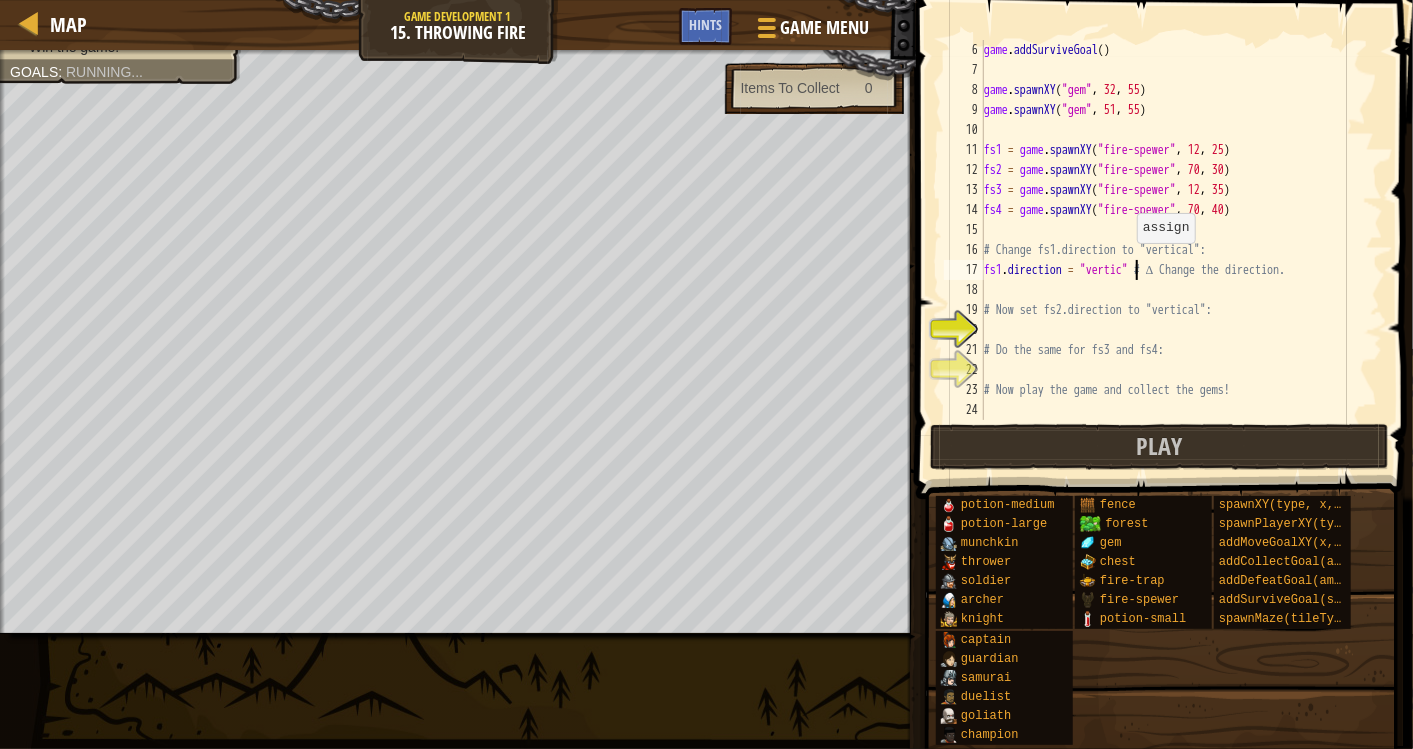 type on "fs1.direction = "vertical" # ∆ Change the direction." 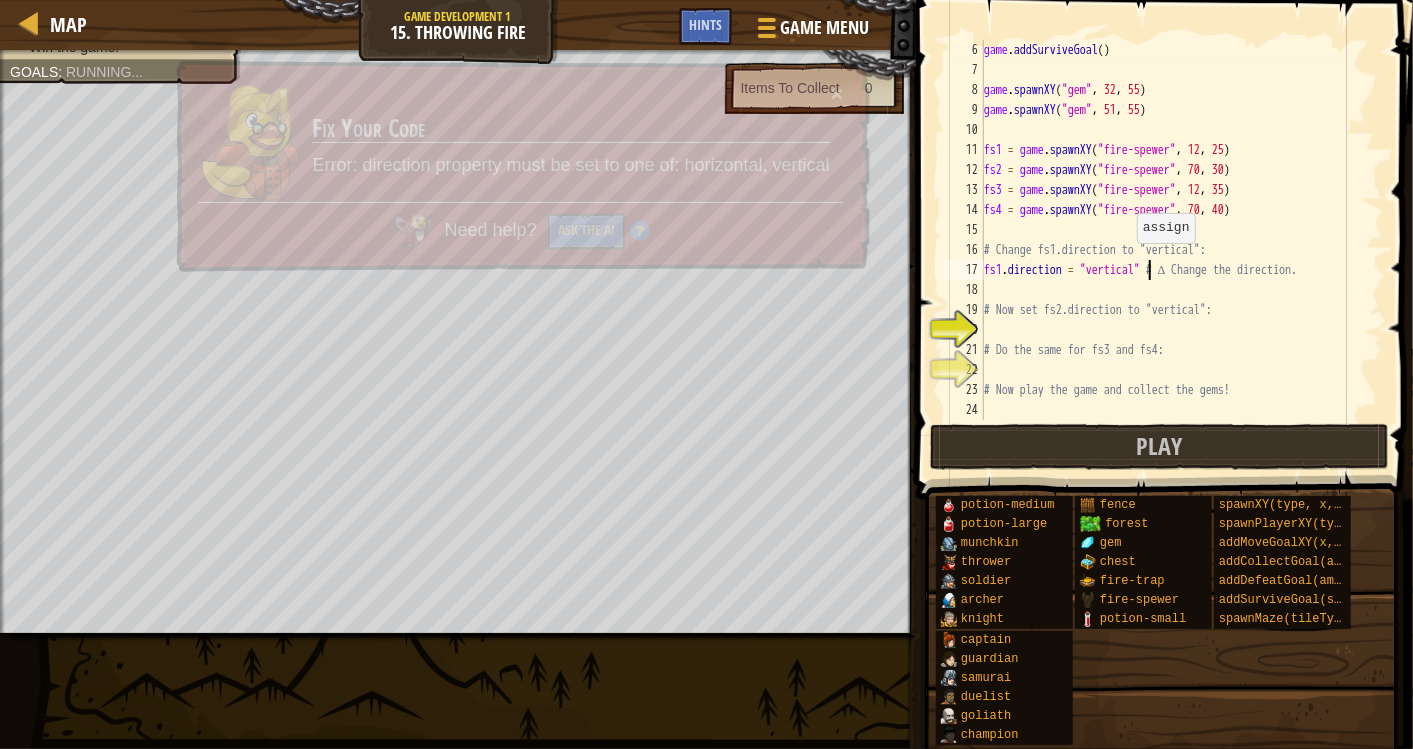 scroll, scrollTop: 8, scrollLeft: 14, axis: both 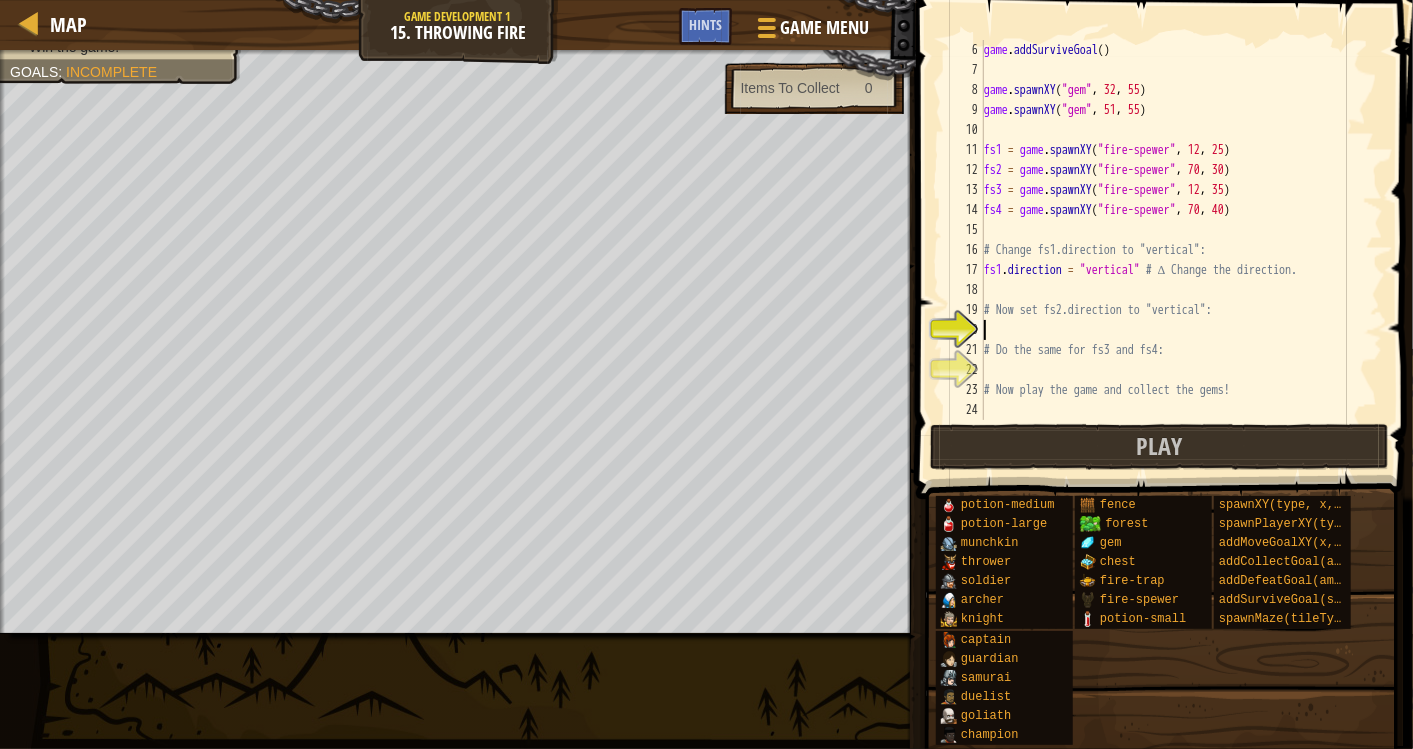 click on "game . addSurviveGoal ( ) game . spawnXY ( "gem" ,   32 ,   55 ) game . spawnXY ( "gem" ,   51 ,   55 ) fs1   =   game . spawnXY ( "fire-spewer" ,   12 ,   25 ) fs2   =   game . spawnXY ( "fire-spewer" ,   70 ,   30 ) fs3   =   game . spawnXY ( "fire-spewer" ,   12 ,   35 ) fs4   =   game . spawnXY ( "fire-spewer" ,   70 ,   40 ) # Change fs1.direction to "vertical": fs1 . direction   =   "vertical"   # ∆ Change the direction. # Now set fs2.direction to "vertical": # Do the same for fs3 and fs4: # Now play the game and collect the gems!" at bounding box center [1173, 250] 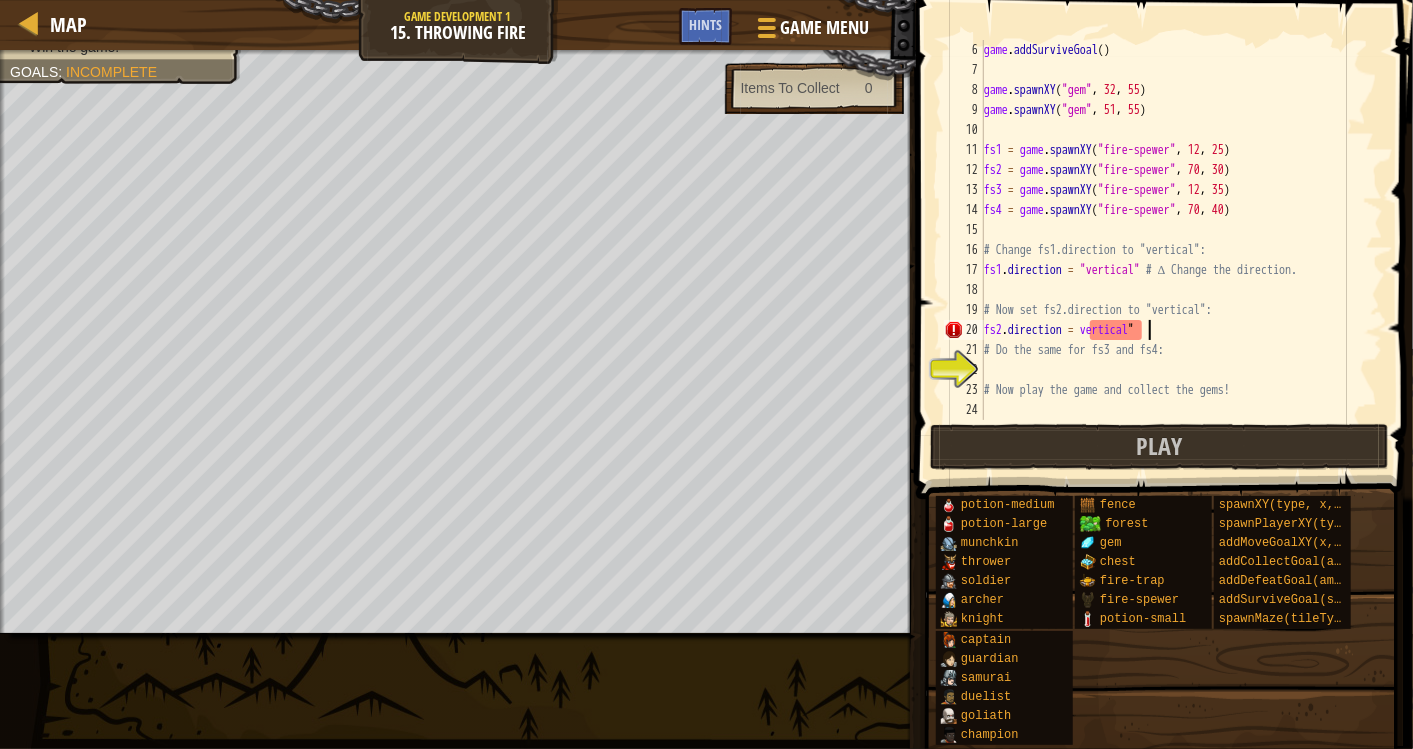 scroll, scrollTop: 8, scrollLeft: 12, axis: both 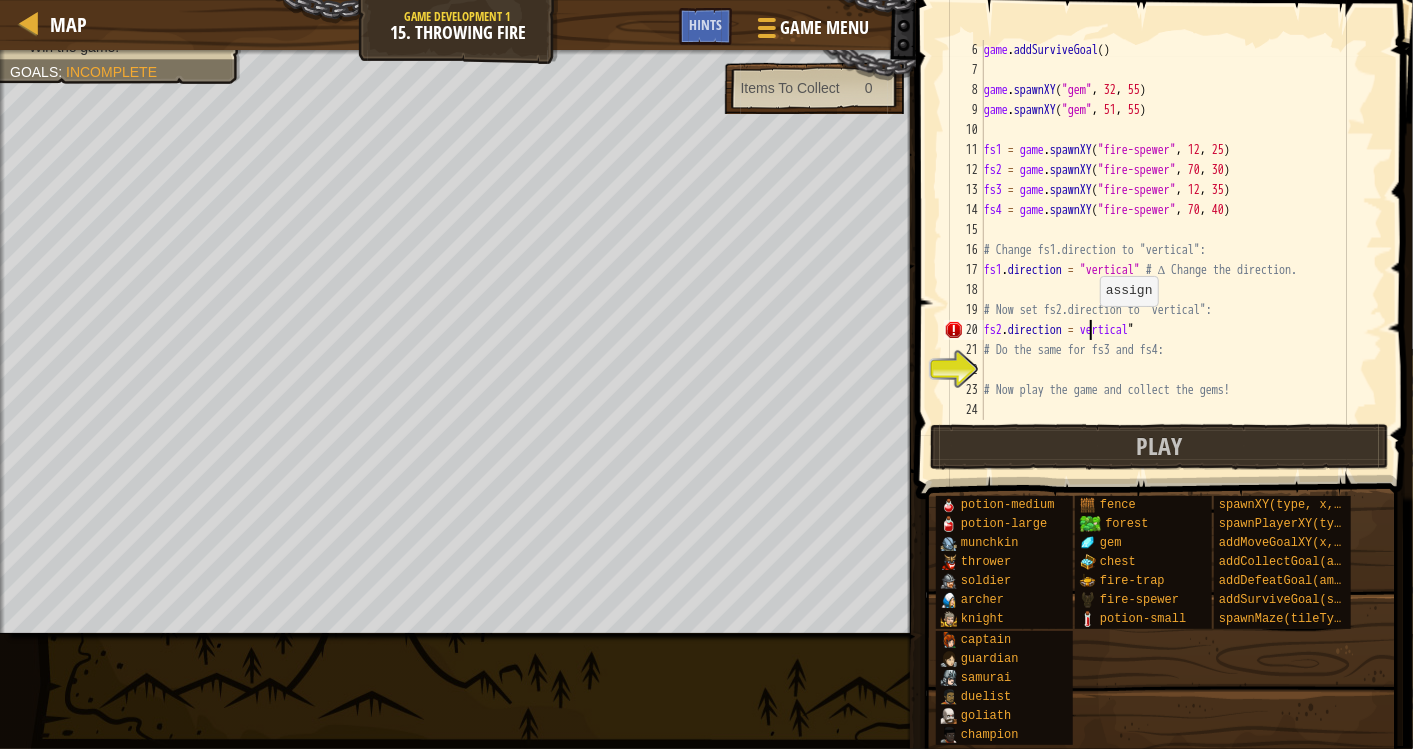 click on "game . addSurviveGoal ( ) game . spawnXY ( "gem" ,   [NUMBER] ,   [NUMBER] ) game . spawnXY ( "gem" ,   [NUMBER] ,   [NUMBER] ) fs1   =   game . spawnXY ( "fire-spewer" ,   [NUMBER] ,   [NUMBER] ) fs2   =   game . spawnXY ( "fire-spewer" ,   [NUMBER] ,   [NUMBER] ) fs3   =   game . spawnXY ( "fire-spewer" ,   [NUMBER] ,   [NUMBER] ) fs4   =   game . spawnXY ( "fire-spewer" ,   [NUMBER] ,   [NUMBER] ) # Change fs1.direction to "vertical": fs1 . direction   =   "vertical"   # ∆ Change the direction. # Now set fs2.direction to "vertical": fs2 . direction   =   vertical " # Do the same for fs3 and fs4: # Now play the game and collect the gems!" at bounding box center [1173, 250] 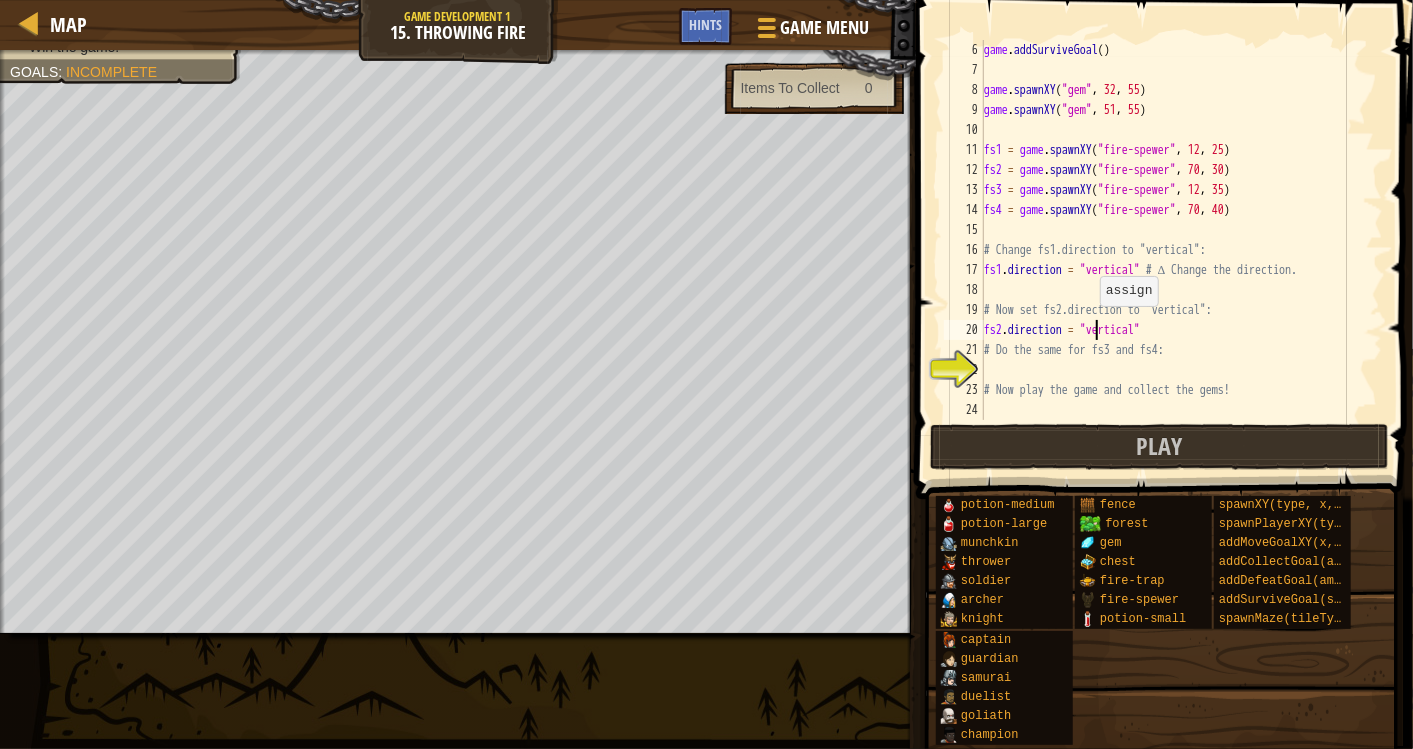 scroll, scrollTop: 8, scrollLeft: 9, axis: both 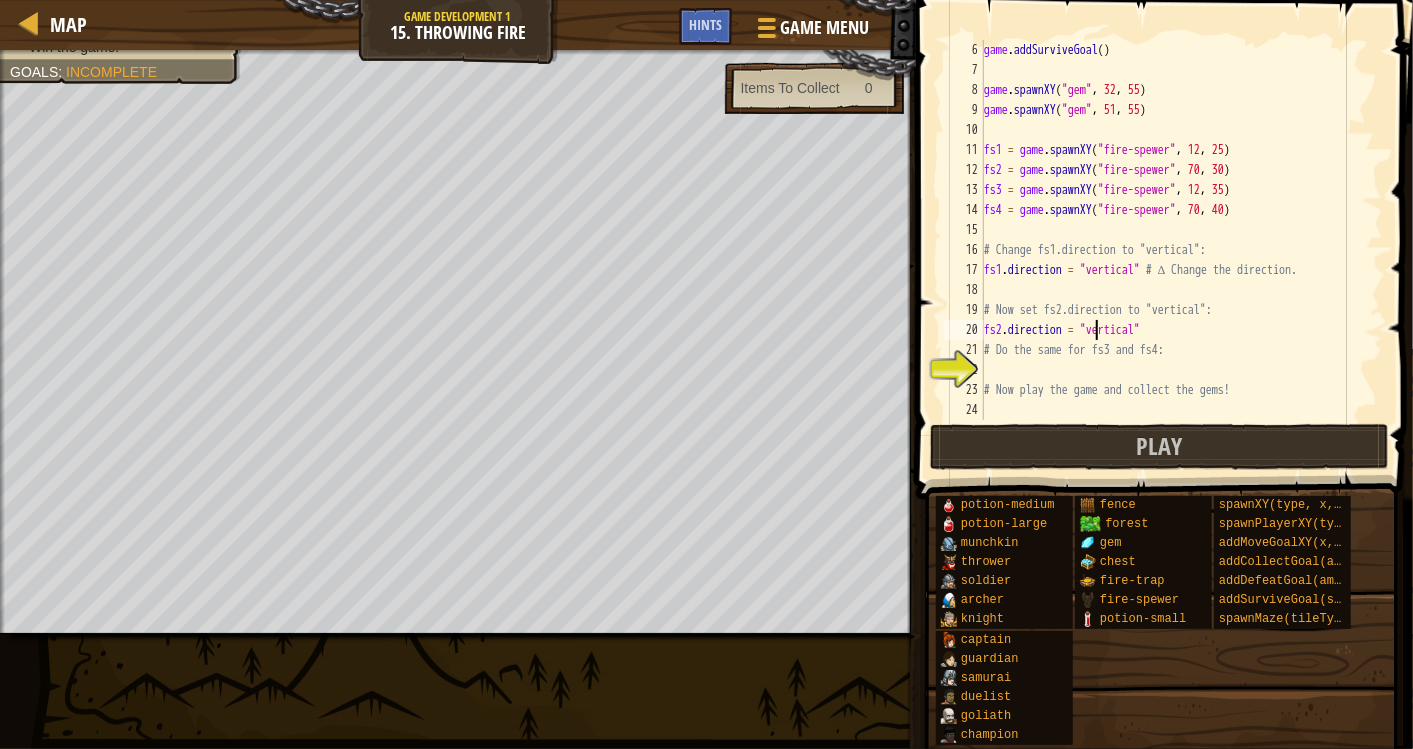 click on "game . addSurviveGoal ( ) game . spawnXY ( "gem" ,   32 ,   55 ) game . spawnXY ( "gem" ,   51 ,   55 ) fs1   =   game . spawnXY ( "fire-spewer" ,   12 ,   25 ) fs2   =   game . spawnXY ( "fire-spewer" ,   70 ,   30 ) fs3   =   game . spawnXY ( "fire-spewer" ,   12 ,   35 ) fs4   =   game . spawnXY ( "fire-spewer" ,   70 ,   40 ) # Change fs1.direction to "vertical": fs1 . direction   =   "vertical"   # ∆ Change the direction. # Now set fs2.direction to "vertical": fs2 . direction   =   "vertical" # Do the same for fs3 and fs4: # Now play the game and collect the gems!" at bounding box center [1173, 250] 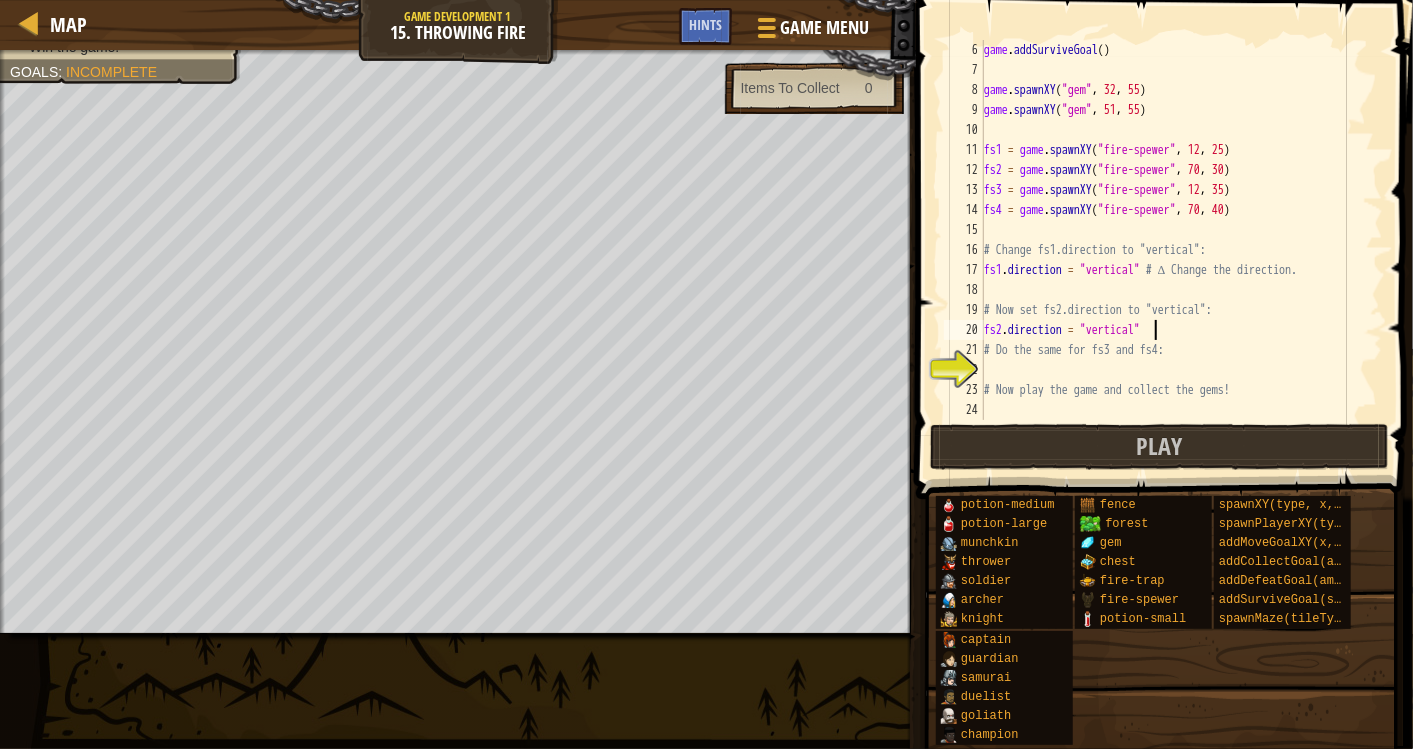 click on "game . addSurviveGoal ( ) game . spawnXY ( "gem" ,   32 ,   55 ) game . spawnXY ( "gem" ,   51 ,   55 ) fs1   =   game . spawnXY ( "fire-spewer" ,   12 ,   25 ) fs2   =   game . spawnXY ( "fire-spewer" ,   70 ,   30 ) fs3   =   game . spawnXY ( "fire-spewer" ,   12 ,   35 ) fs4   =   game . spawnXY ( "fire-spewer" ,   70 ,   40 ) # Change fs1.direction to "vertical": fs1 . direction   =   "vertical"   # ∆ Change the direction. # Now set fs2.direction to "vertical": fs2 . direction   =   "vertical" # Do the same for fs3 and fs4: # Now play the game and collect the gems!" at bounding box center (1173, 250) 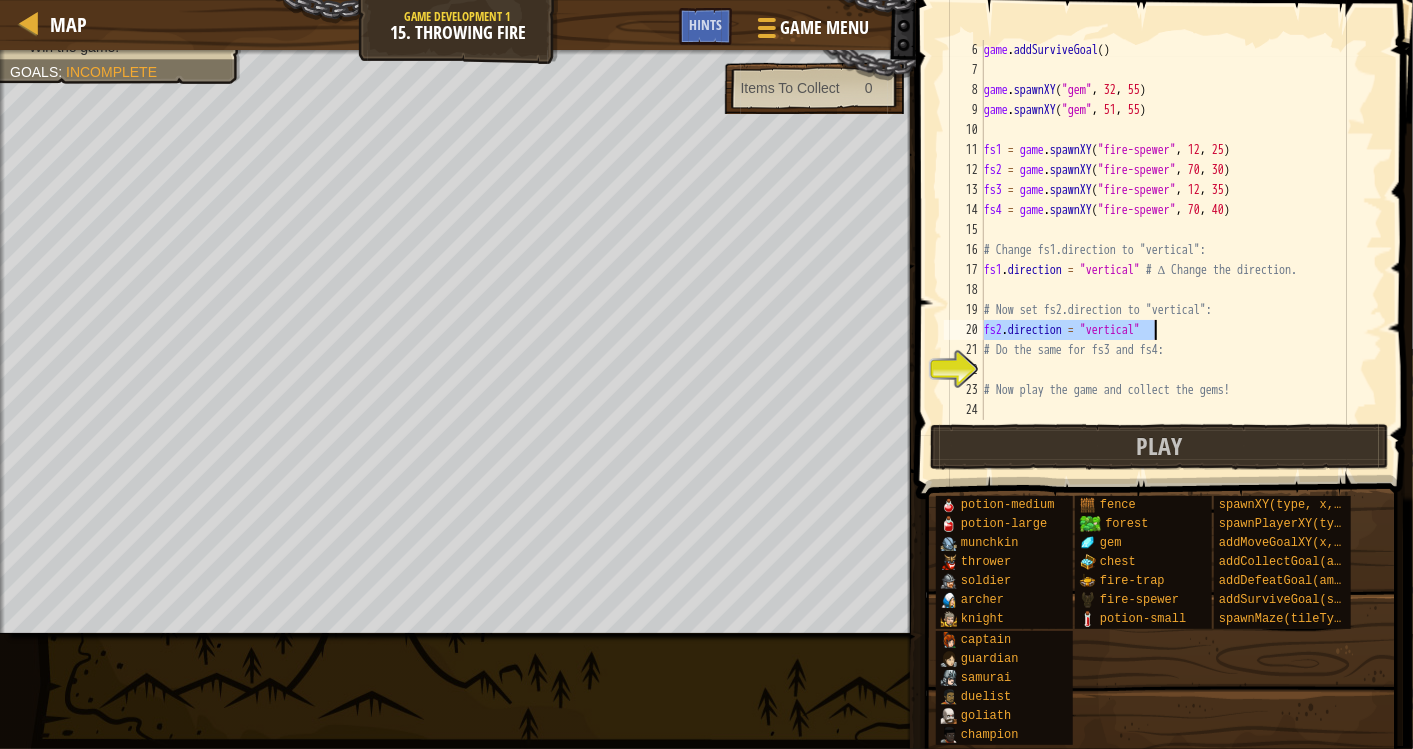 drag, startPoint x: 986, startPoint y: 326, endPoint x: 1165, endPoint y: 334, distance: 179.17868 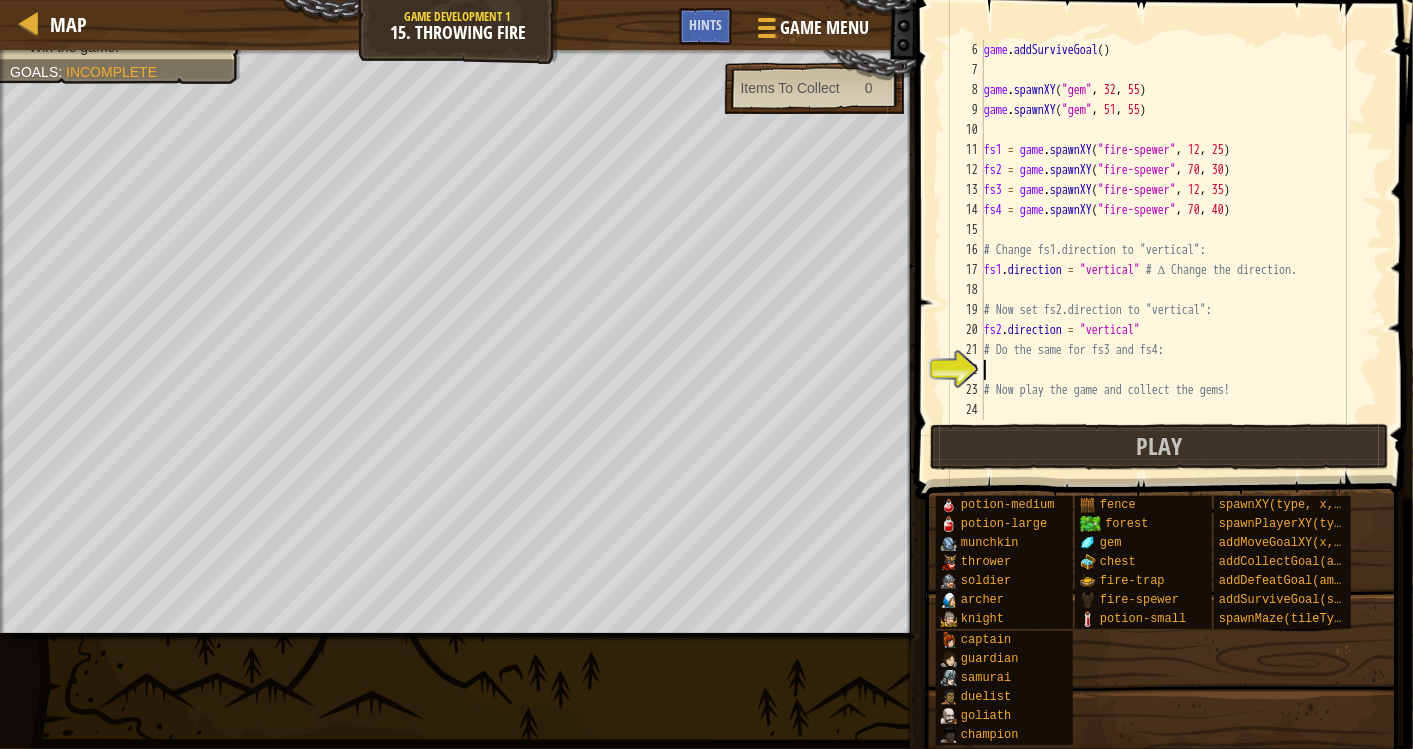 paste on "fs2.direction = "vertical"" 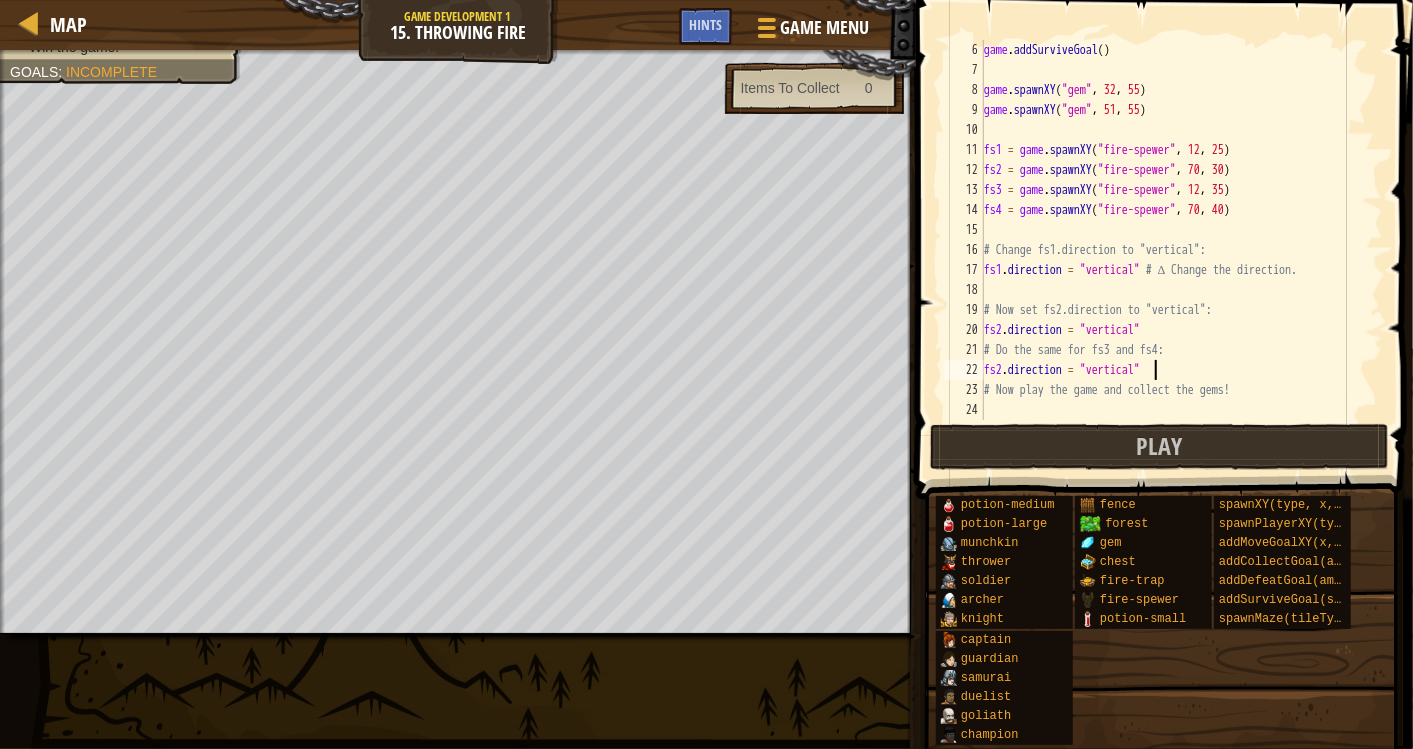 click on "game . addSurviveGoal ( ) game . spawnXY ( "gem" ,   [NUMBER] ,   [NUMBER] ) game . spawnXY ( "gem" ,   [NUMBER] ,   [NUMBER] ) fs1   =   game . spawnXY ( "fire-spewer" ,   [NUMBER] ,   [NUMBER] ) fs2   =   game . spawnXY ( "fire-spewer" ,   [NUMBER] ,   [NUMBER] ) fs3   =   game . spawnXY ( "fire-spewer" ,   [NUMBER] ,   [NUMBER] ) fs4   =   game . spawnXY ( "fire-spewer" ,   [NUMBER] ,   [NUMBER] ) # Change fs1.direction to "vertical": fs1 . direction   =   "vertical"   # ∆ Change the direction. # Now set fs2.direction to "vertical": fs2 . direction   =   "vertical" # Do the same for fs3 and fs4: fs2 . direction   =   "vertical" # Now play the game and collect the gems!" at bounding box center [1173, 250] 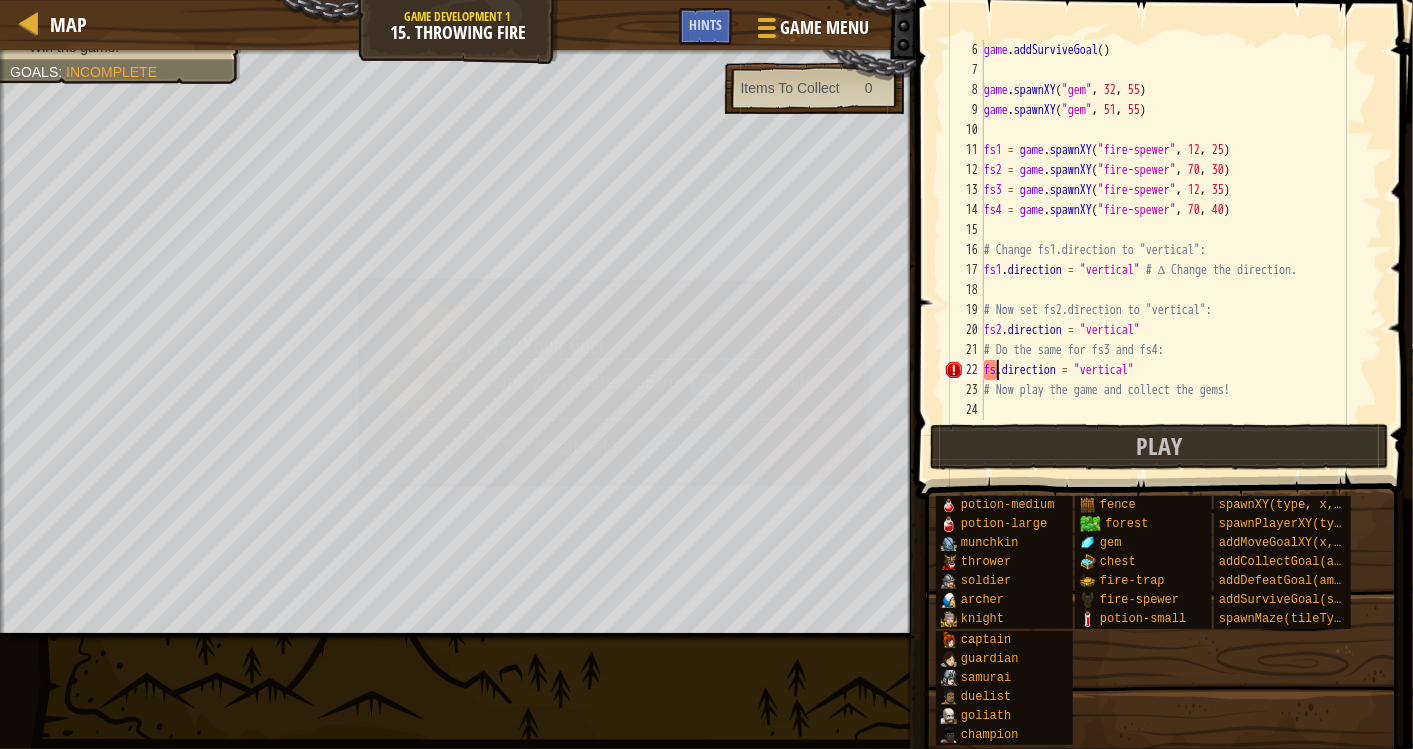 type on "fs3.direction = "vertical"" 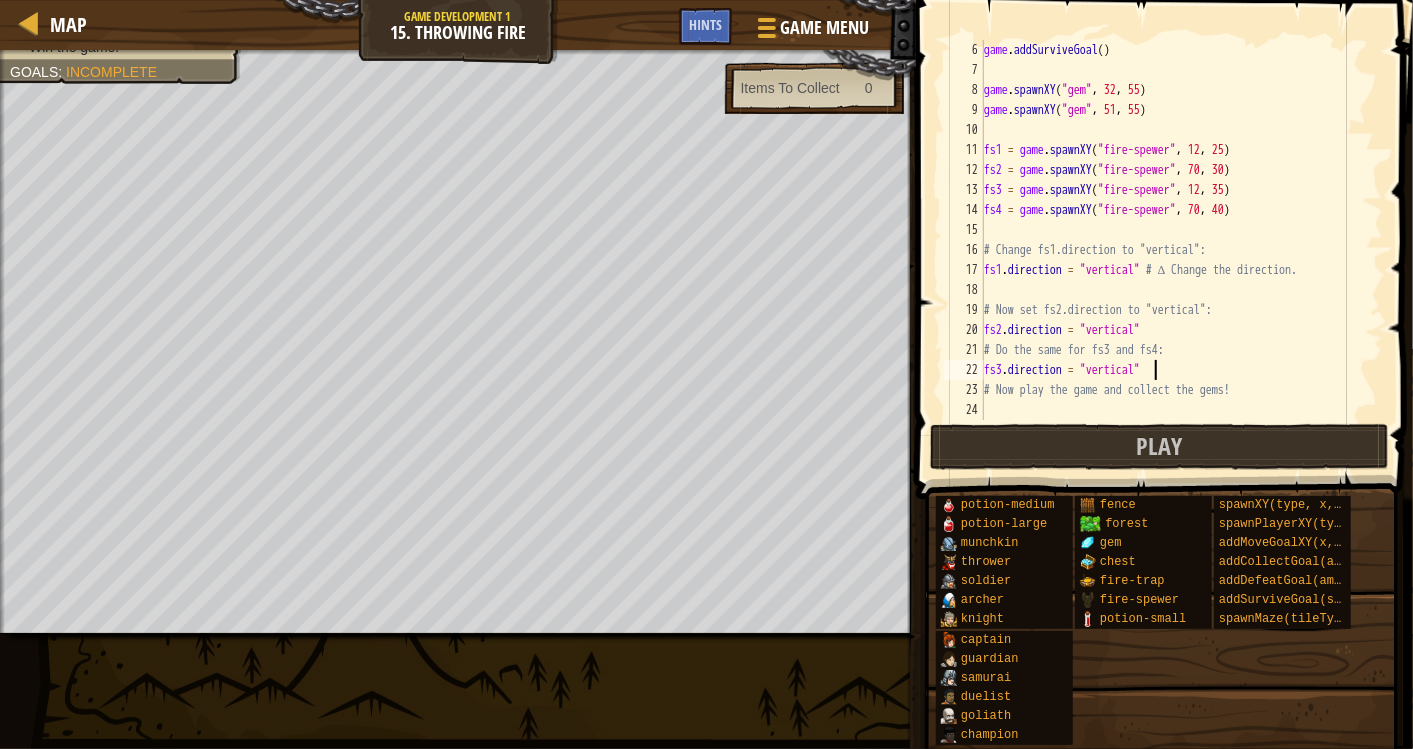 click on "game . addSurviveGoal ( ) game . spawnXY ( "gem" ,   32 ,   55 ) game . spawnXY ( "gem" ,   51 ,   55 ) fs1   =   game . spawnXY ( "fire-spewer" ,   12 ,   25 ) fs2   =   game . spawnXY ( "fire-spewer" ,   70 ,   30 ) fs3   =   game . spawnXY ( "fire-spewer" ,   12 ,   35 ) fs4   =   game . spawnXY ( "fire-spewer" ,   70 ,   40 ) # Change fs1.direction to "vertical": fs1 . direction   =   "vertical"   # ∆ Change the direction. # Now set fs2.direction to "vertical": fs2 . direction   =   "vertical" # Do the same for fs3 and fs4: fs3 . direction   =   "vertical" # Now play the game and collect the gems!" at bounding box center [1173, 250] 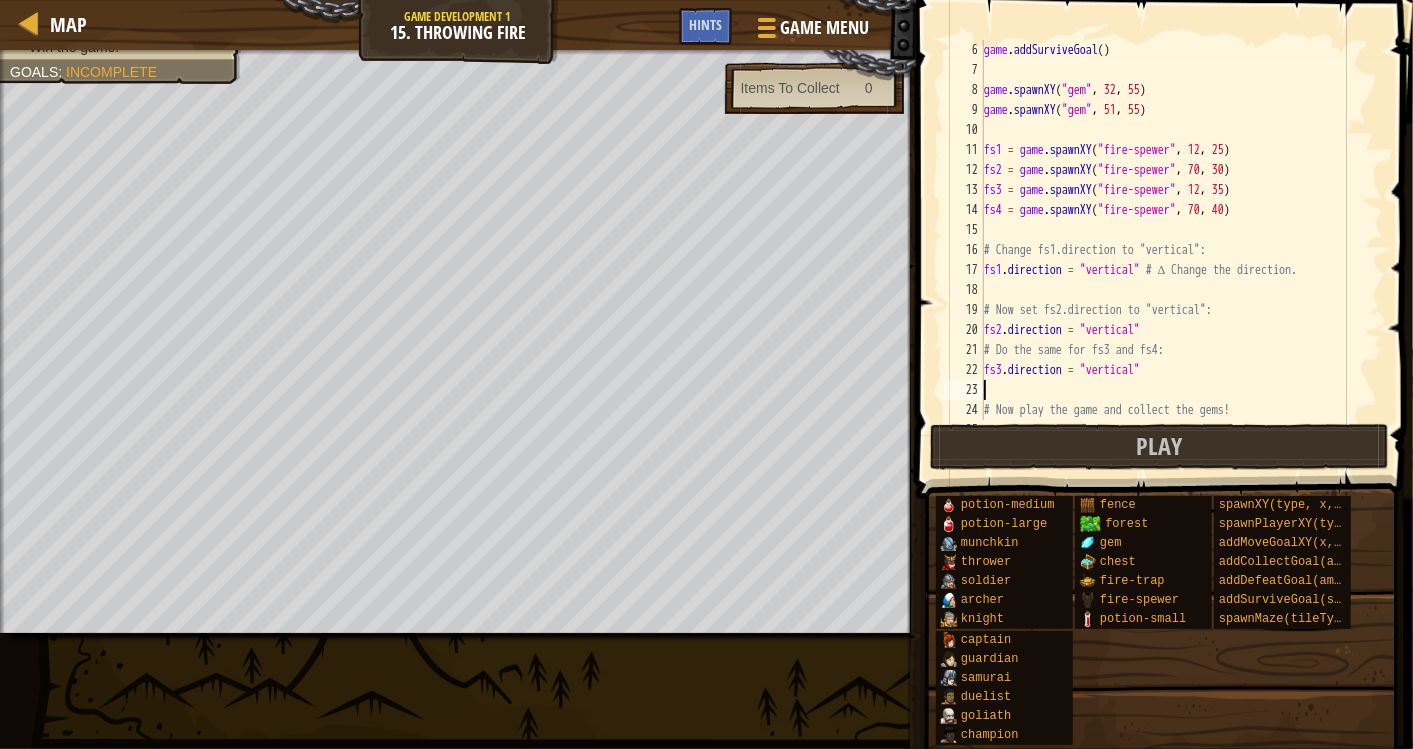 paste on "fs2.direction = "vertical"" 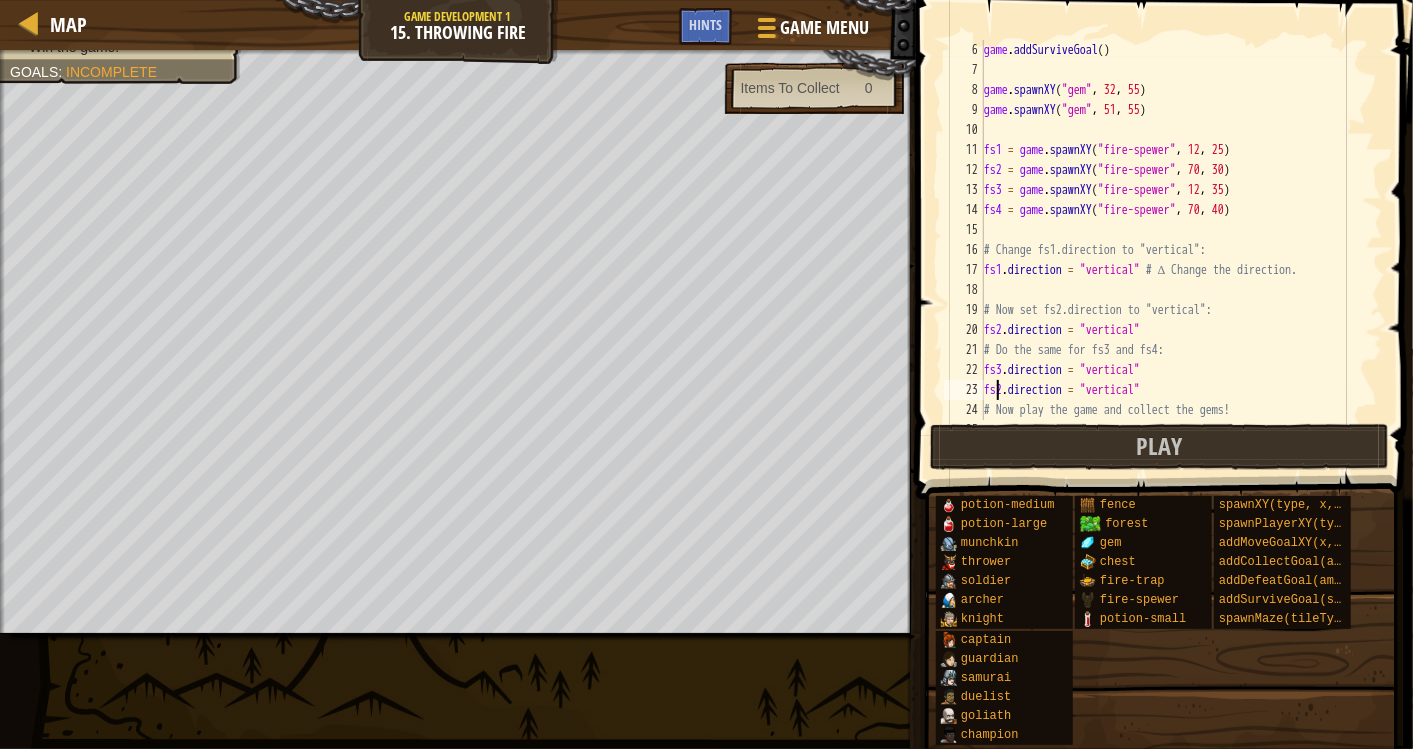 click on "game . addSurviveGoal ( ) game . spawnXY ( "gem" ,   32 ,   55 ) game . spawnXY ( "gem" ,   51 ,   55 ) fs1   =   game . spawnXY ( "fire-spewer" ,   12 ,   25 ) fs2   =   game . spawnXY ( "fire-spewer" ,   70 ,   30 ) fs3   =   game . spawnXY ( "fire-spewer" ,   12 ,   35 ) fs4   =   game . spawnXY ( "fire-spewer" ,   70 ,   40 ) # Change fs1.direction to "vertical": fs1 . direction   =   "vertical"   # ∆ Change the direction. # Now set fs2.direction to "vertical": fs2 . direction   =   "vertical" # Do the same for fs3 and fs4: fs3 . direction   =   "vertical" fs2 . direction   =   "vertical" # Now play the game and collect the gems!" at bounding box center (1173, 250) 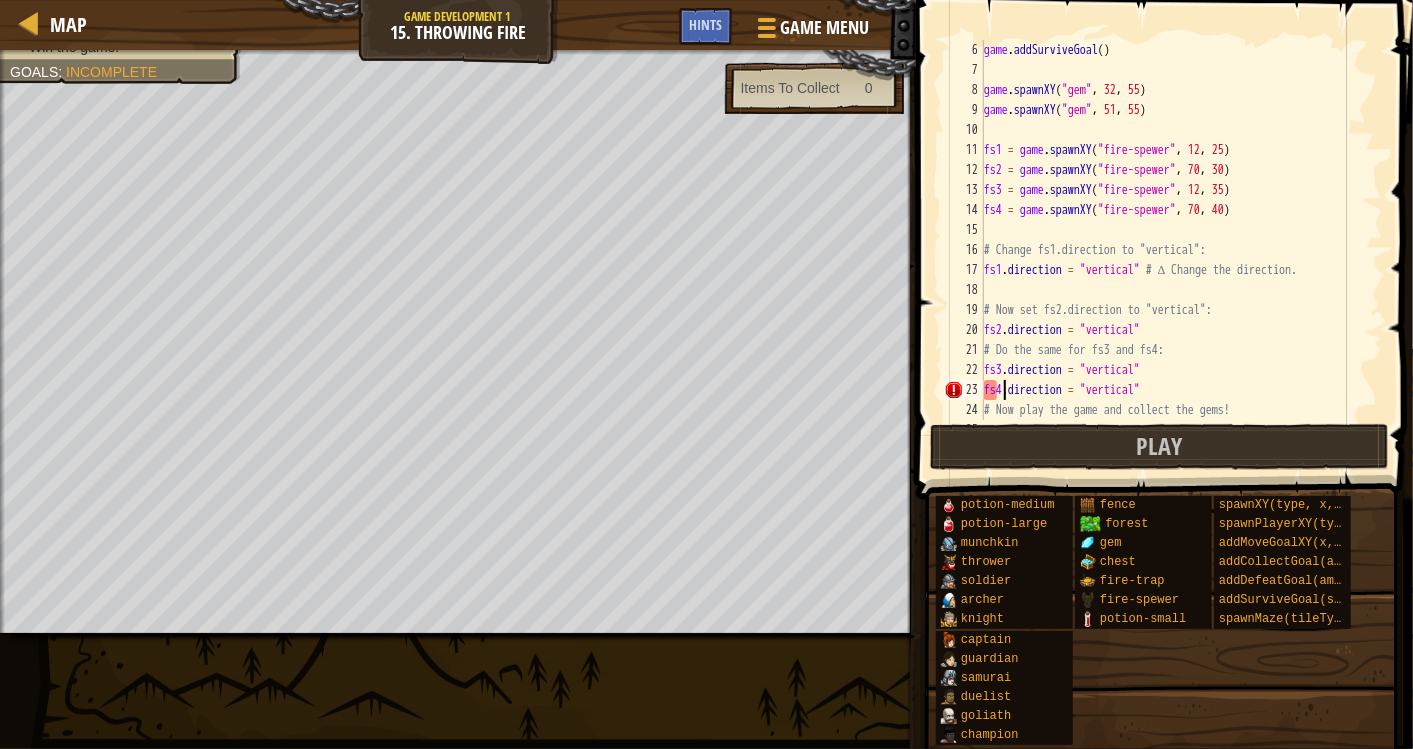 scroll, scrollTop: 8, scrollLeft: 0, axis: vertical 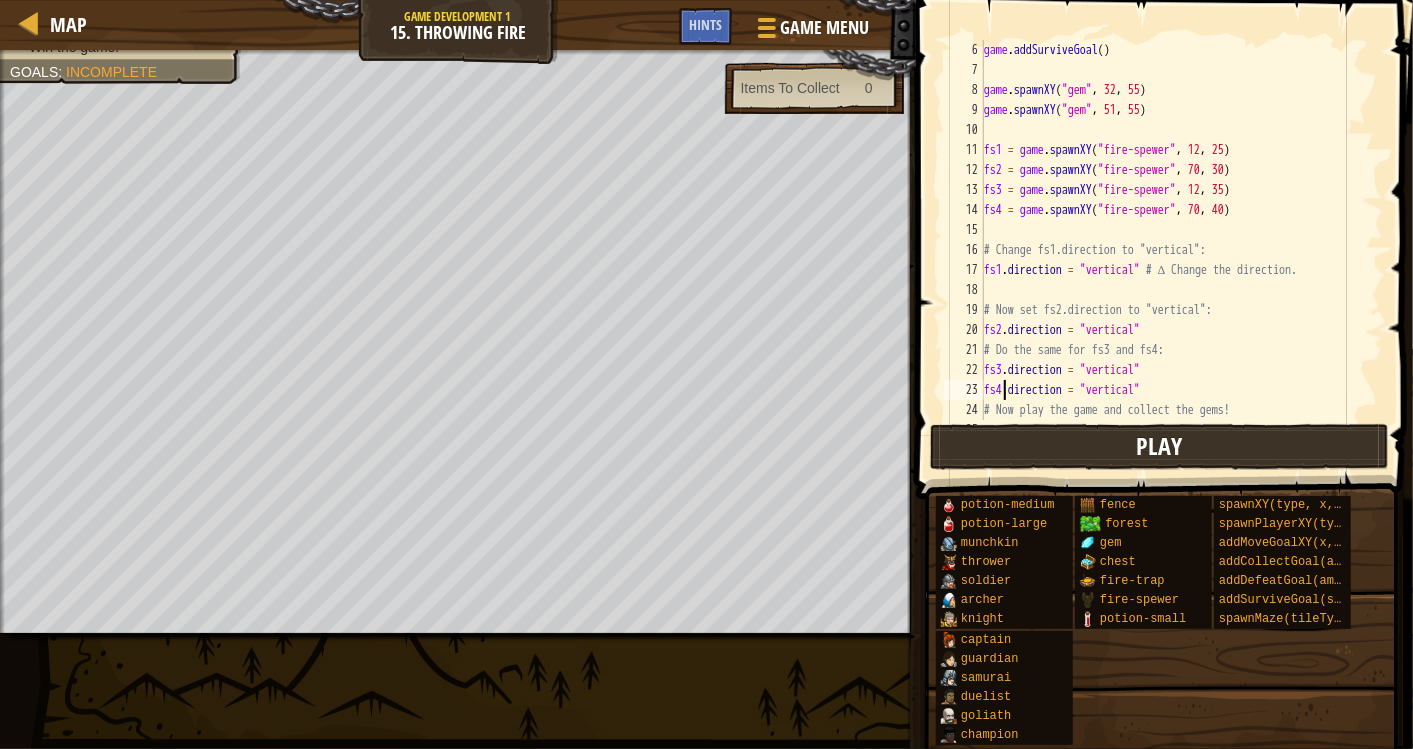 type on "fs4.direction = "vertical"" 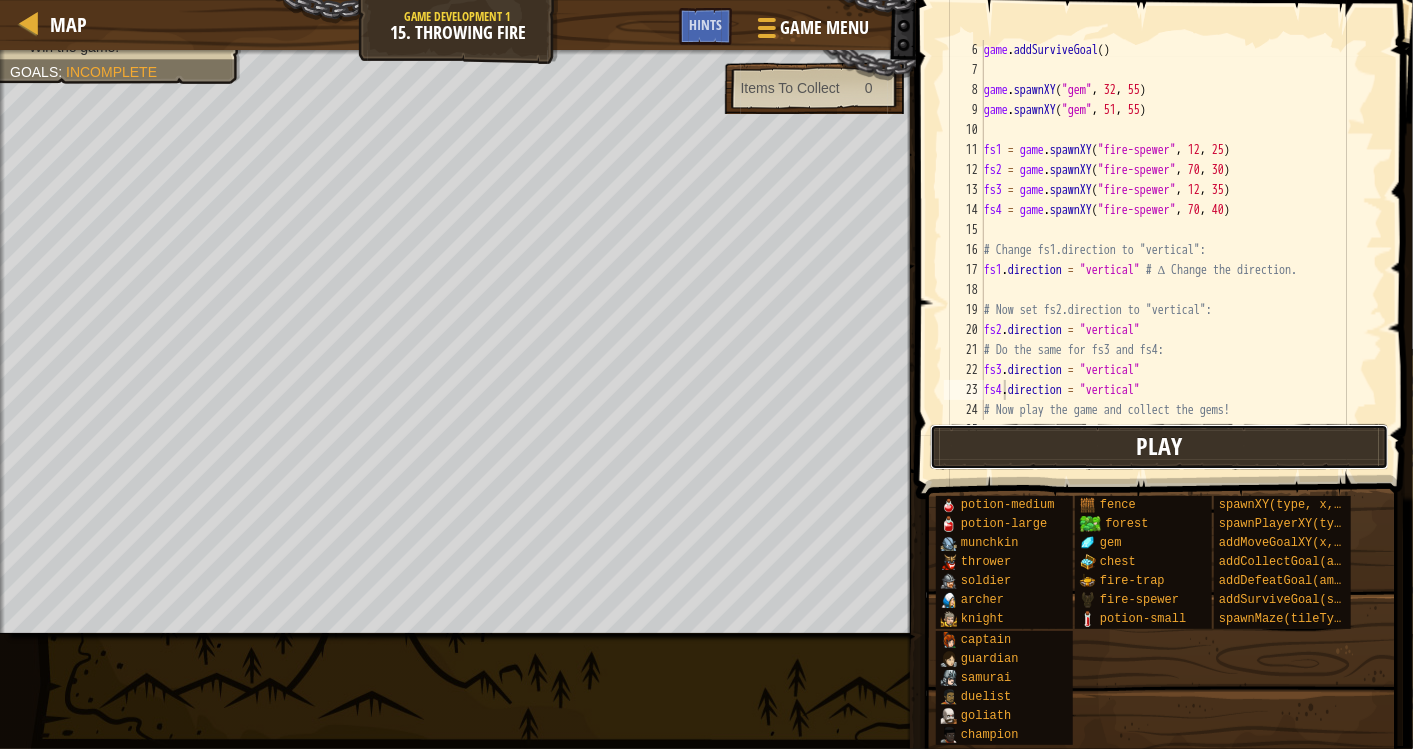 click on "Play" at bounding box center (1159, 447) 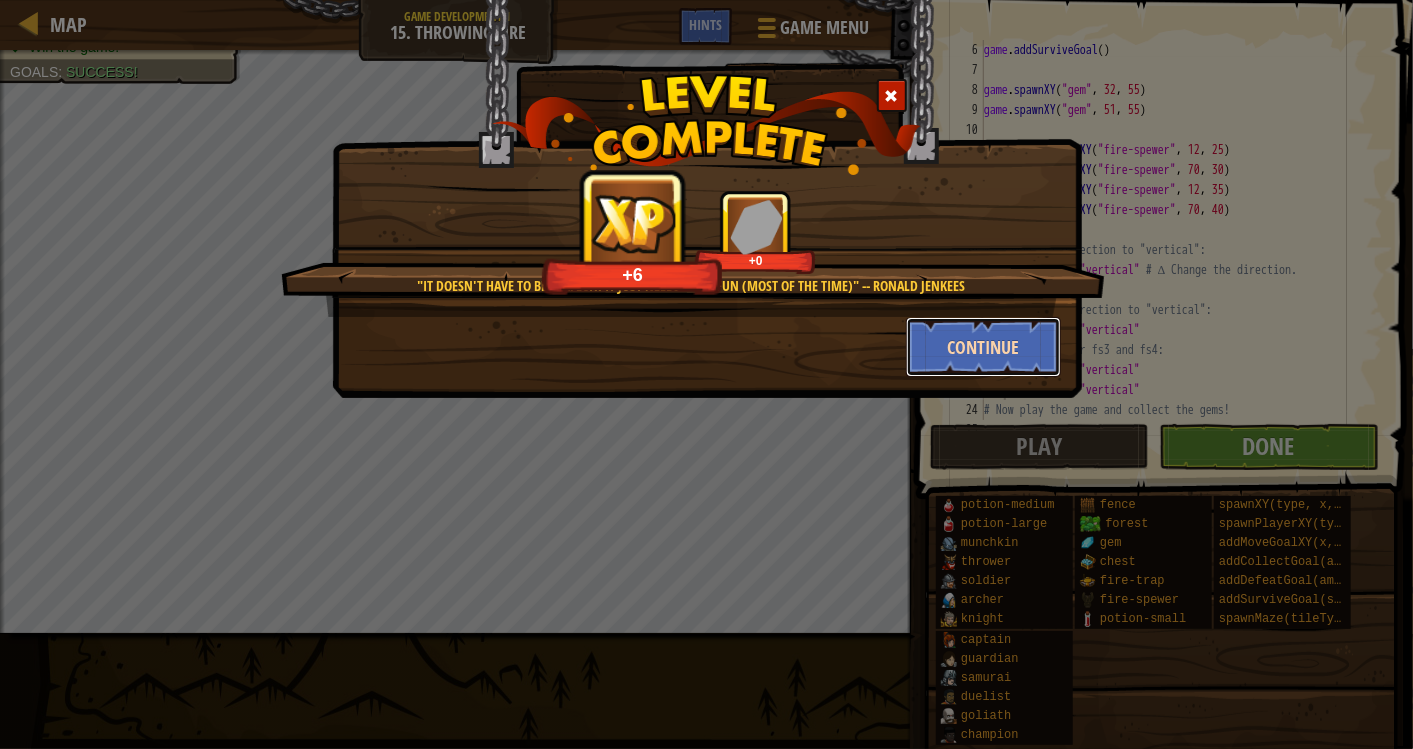 click on "Continue" at bounding box center (983, 347) 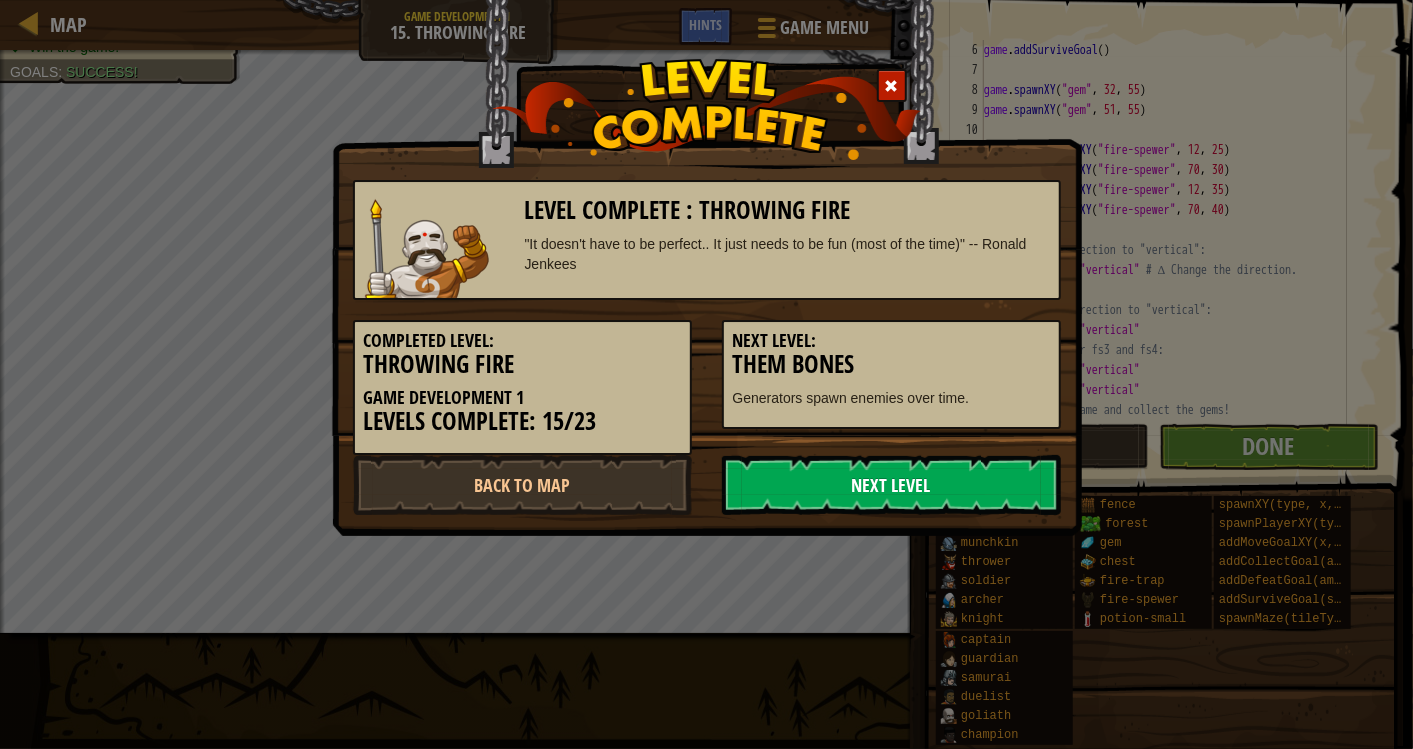 click on "Next Level" at bounding box center (891, 485) 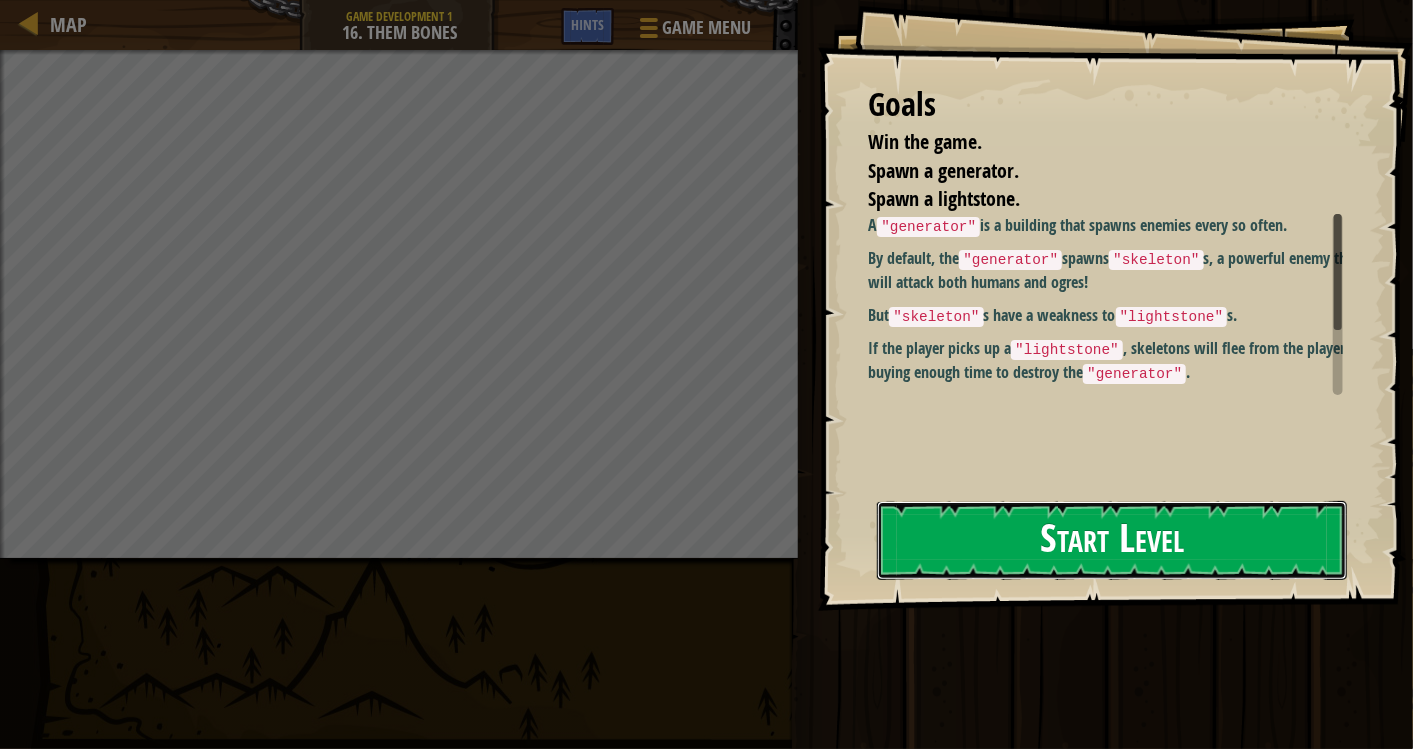 click on "Start Level" at bounding box center [1112, 540] 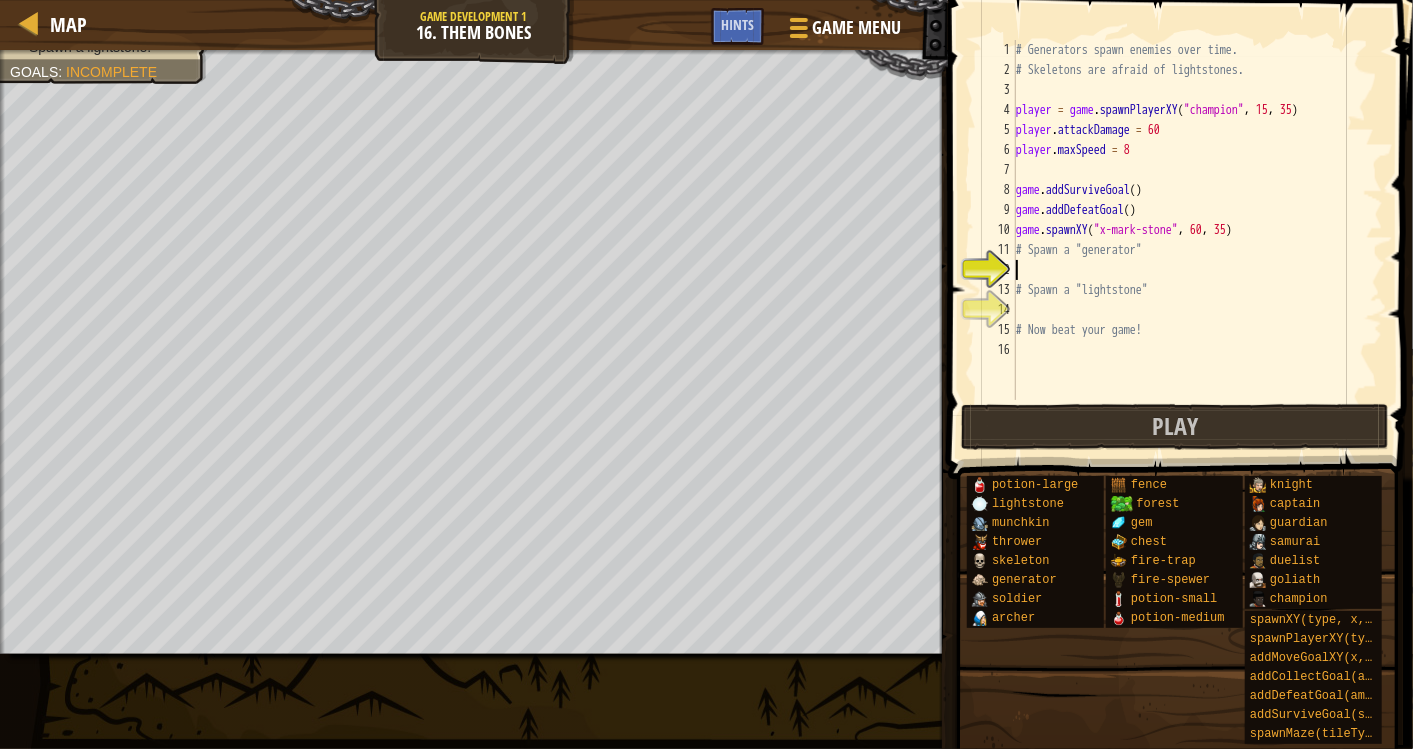 click on "# Generators spawn enemies over time. # Skeletons are afraid of lightstones. player   =   game . spawnPlayerXY ( "champion" ,   [COORD] ,   [COORD] ) player . attackDamage   =   [VALUE] player . maxSpeed   =   [VALUE] game . addSurviveGoal ( ) game . addDefeatGoal ( ) game . spawnXY ( "x-mark-stone" ,   [COORD] ,   [COORD] ) # Spawn a "generator" # Spawn a "lightstone" # Now beat your game!" at bounding box center (1197, 240) 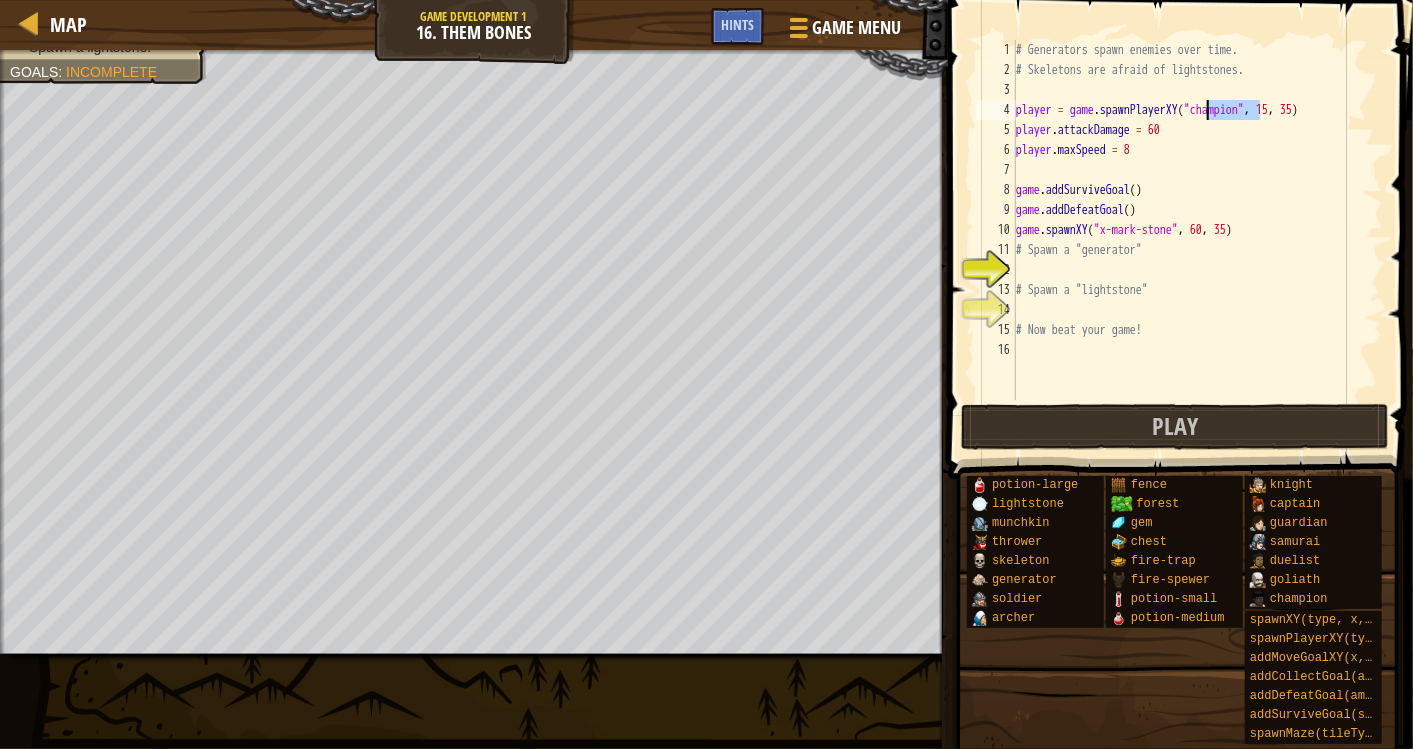 click on "# Generators spawn enemies over time. # Skeletons are afraid of lightstones. player   =   game . spawnPlayerXY ( "champion" ,   [COORD] ,   [COORD] ) player . attackDamage   =   [VALUE] player . maxSpeed   =   [VALUE] game . addSurviveGoal ( ) game . addDefeatGoal ( ) game . spawnXY ( "x-mark-stone" ,   [COORD] ,   [COORD] ) # Spawn a "generator" # Spawn a "lightstone" # Now beat your game!" at bounding box center (1197, 240) 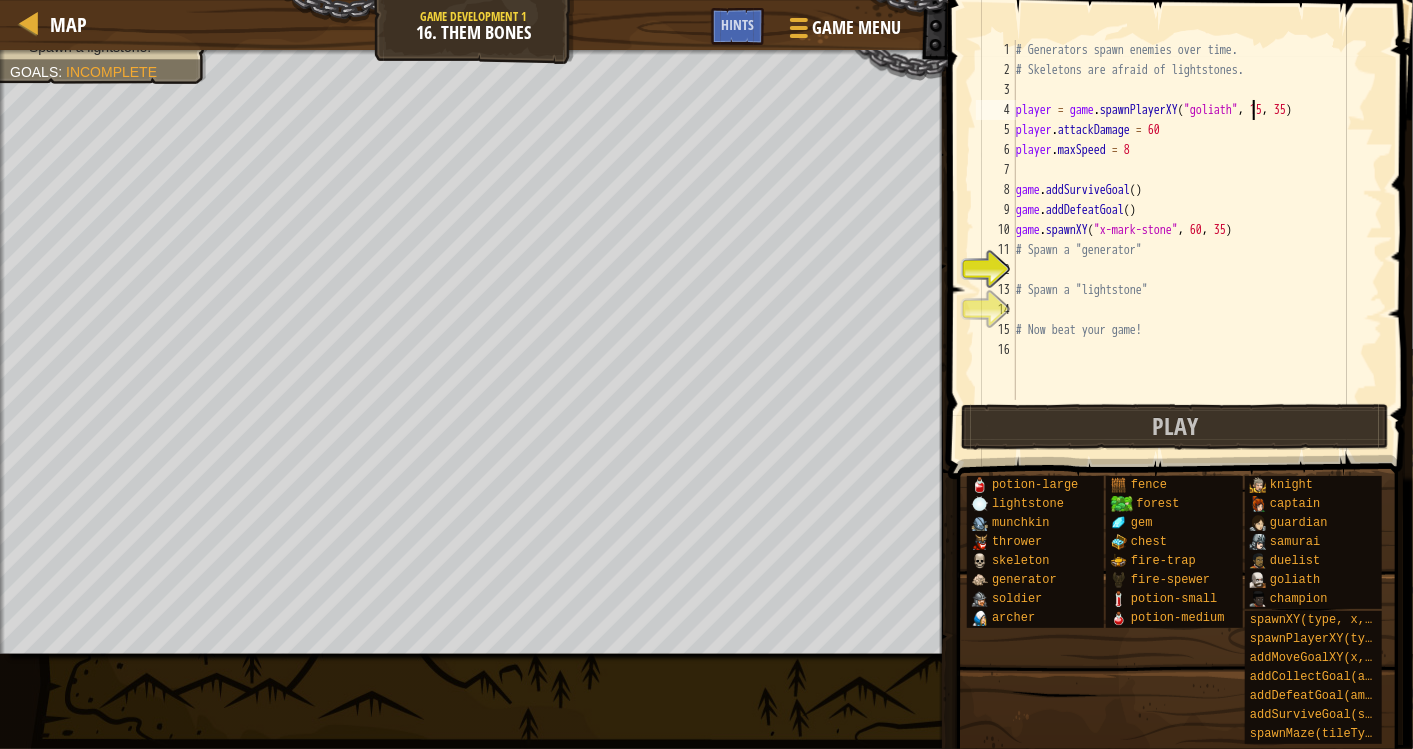 scroll, scrollTop: 8, scrollLeft: 19, axis: both 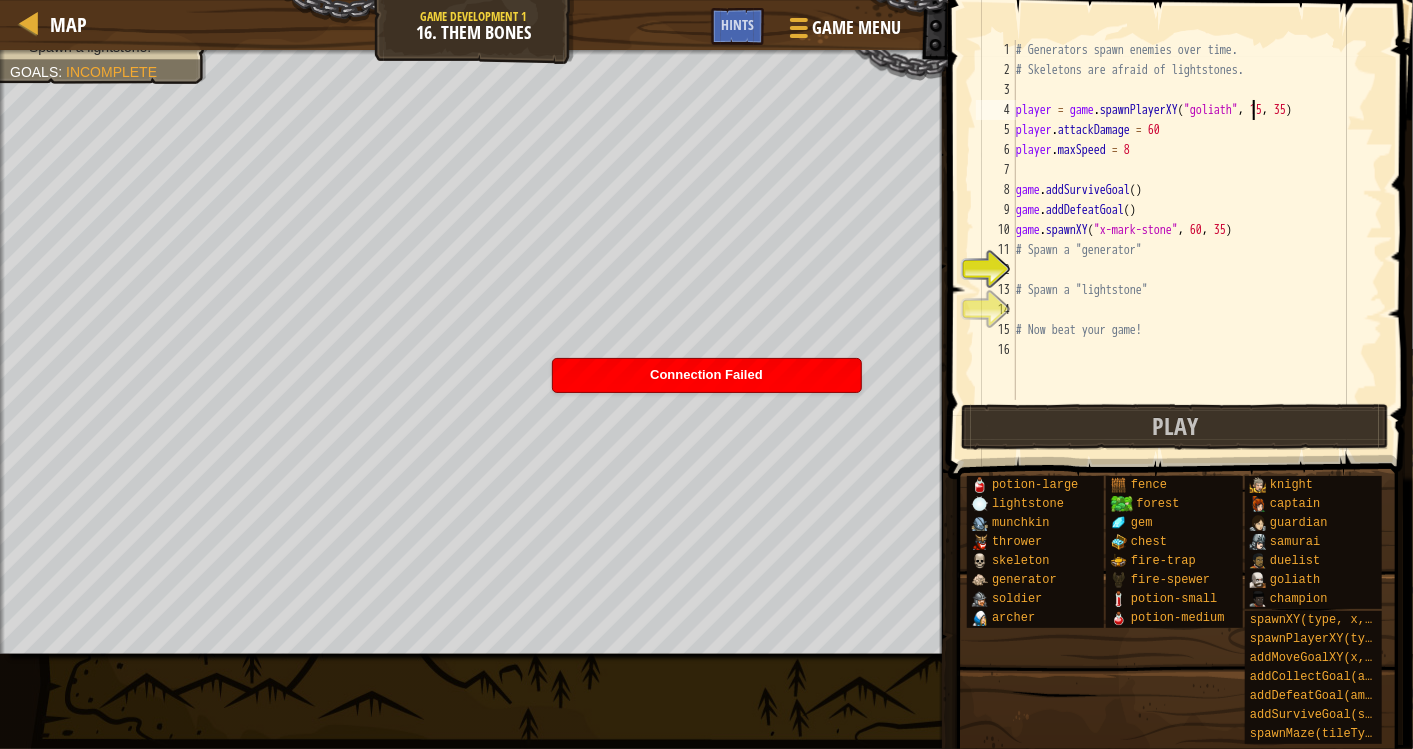 click on "player   =   game . spawnPlayerXY ( "goliath" ,   [NUMBER] ,   [NUMBER] ) player . attackDamage   =   [NUMBER] player . maxSpeed   =   [NUMBER] game . addSurviveGoal ( ) game . addDefeatGoal ( ) game . spawnXY ( "x-mark-stone" ,   [NUMBER] ,   [NUMBER] ) # Spawn a "generator" # Spawn a "lightstone" # Now beat your game!" at bounding box center [1197, 240] 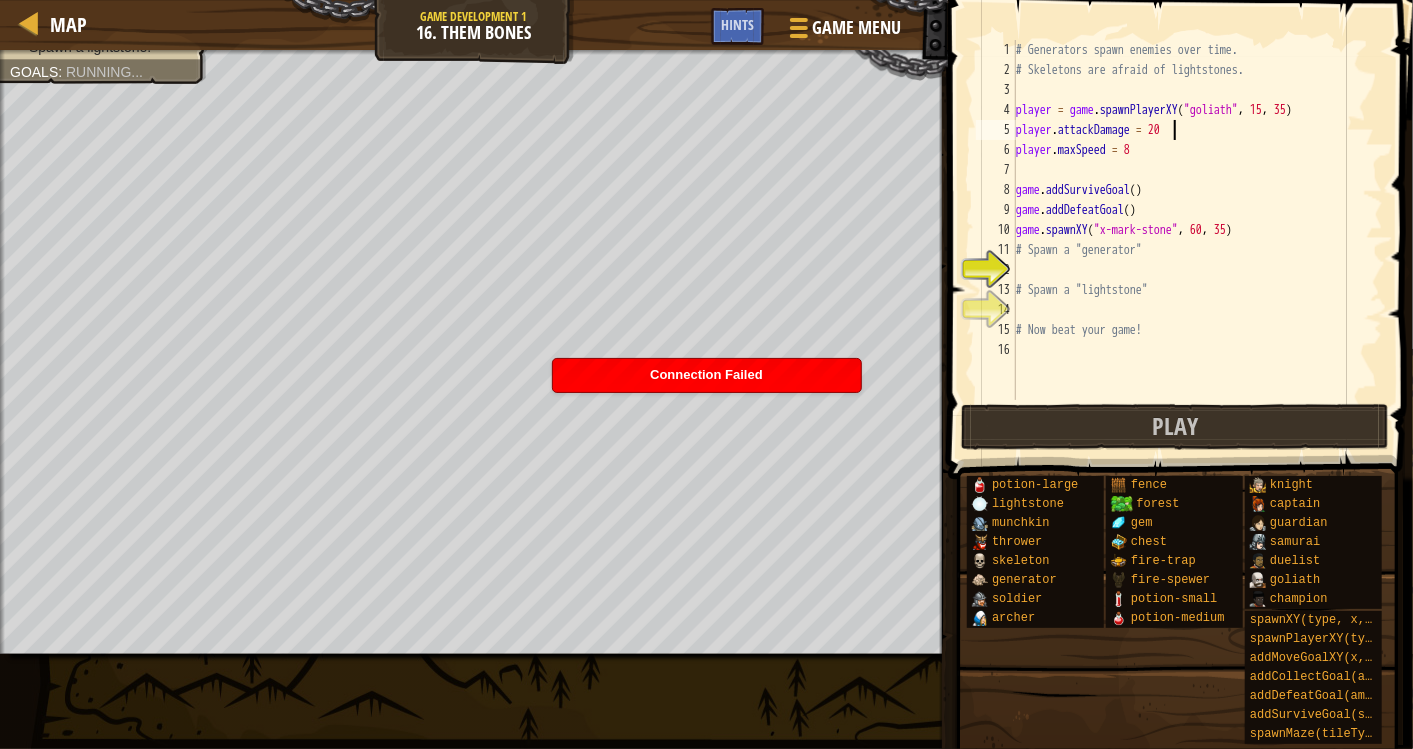 scroll, scrollTop: 8, scrollLeft: 11, axis: both 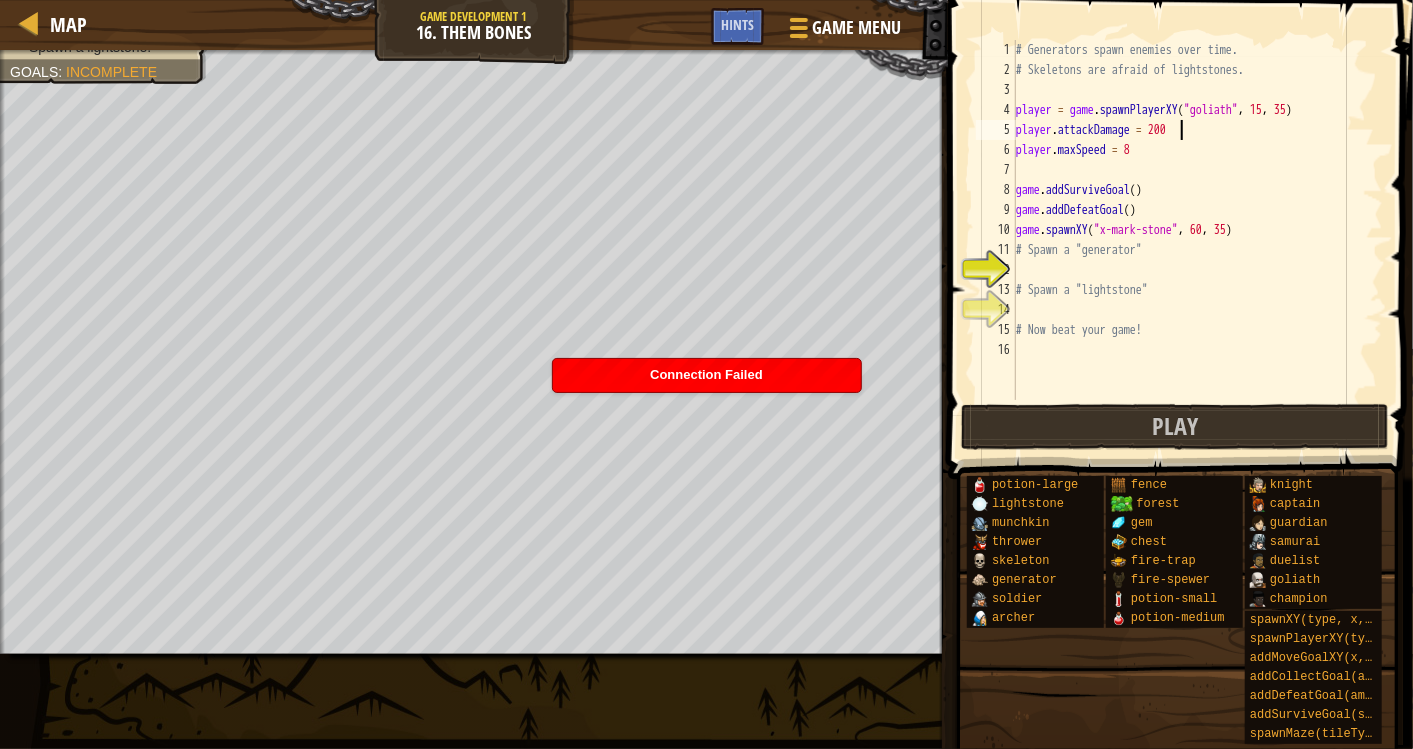 click on "player   =   game . spawnPlayerXY ( "goliath" ,   [NUMBER] ,   [NUMBER] ) player . attackDamage   =   [NUMBER] player . maxSpeed   =   [NUMBER] game . addSurviveGoal ( ) game . addDefeatGoal ( ) game . spawnXY ( "x-mark-stone" ,   [NUMBER] ,   [NUMBER] ) # Spawn a "generator" # Spawn a "lightstone" # Now beat your game!" at bounding box center [1197, 240] 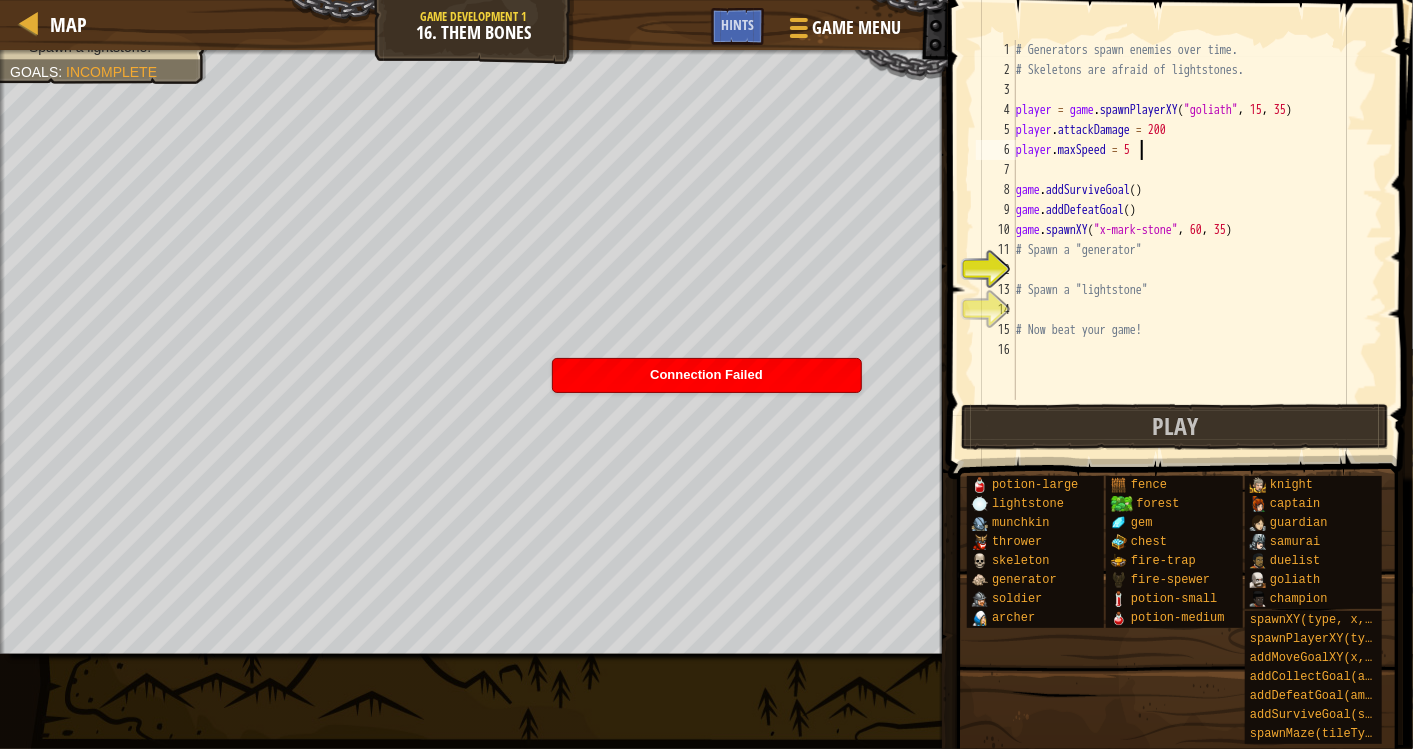 scroll, scrollTop: 8, scrollLeft: 9, axis: both 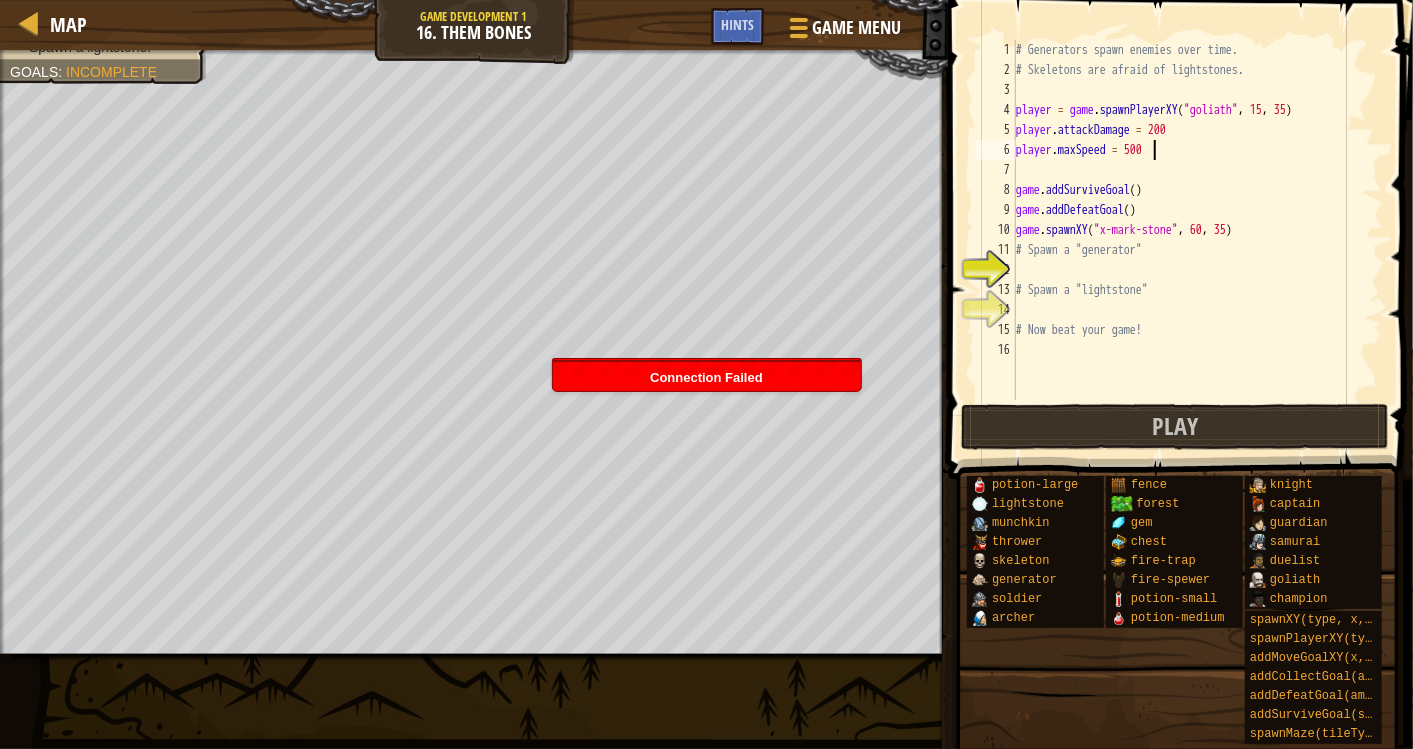 click on "# Generators spawn enemies over time. # Skeletons are afraid of lightstones. player   =   game . spawnPlayerXY ( "goliath" ,   [COORD] ,   [COORD] ) player . attackDamage   =   [VALUE] player . maxSpeed   =   [VALUE] game . addSurviveGoal ( ) game . addDefeatGoal ( ) game . spawnXY ( "x-mark-stone" ,   [COORD] ,   [COORD] ) # Spawn a "generator" # Spawn a "lightstone" # Now beat your game!" at bounding box center [1197, 240] 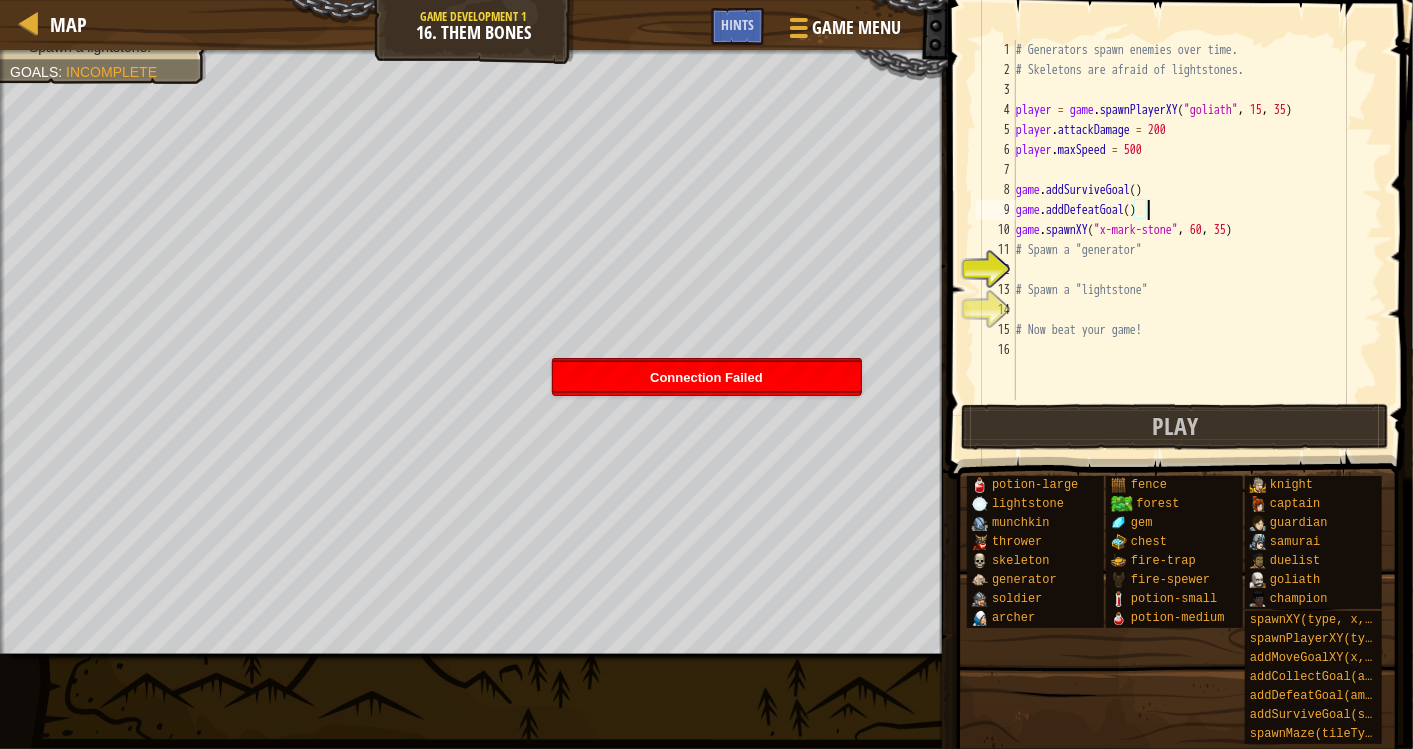 click on "# Generators spawn enemies over time. # Skeletons are afraid of lightstones. player   =   game . spawnPlayerXY ( "goliath" ,   [COORD] ,   [COORD] ) player . attackDamage   =   [VALUE] player . maxSpeed   =   [VALUE] game . addSurviveGoal ( ) game . addDefeatGoal ( ) game . spawnXY ( "x-mark-stone" ,   [COORD] ,   [COORD] ) # Spawn a "generator" # Spawn a "lightstone" # Now beat your game!" at bounding box center [1197, 240] 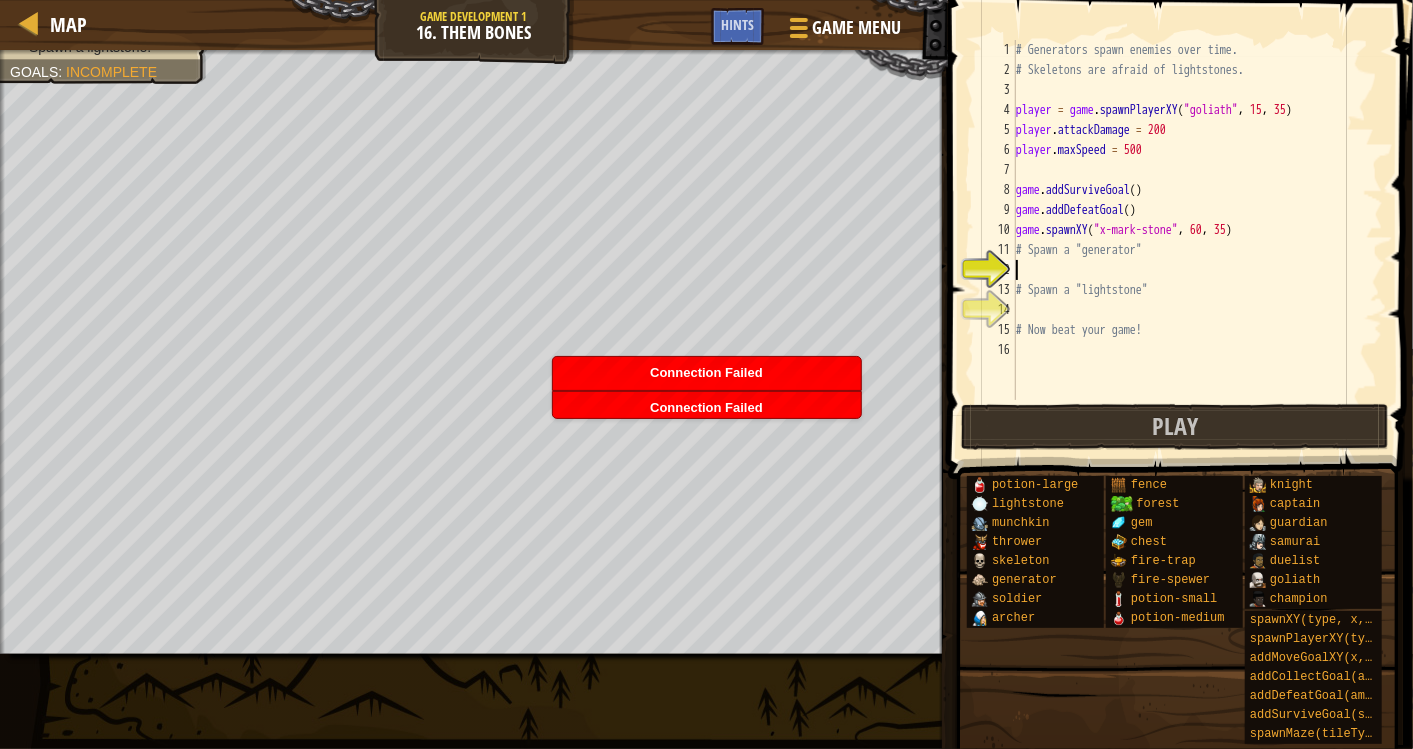 scroll, scrollTop: 8, scrollLeft: 0, axis: vertical 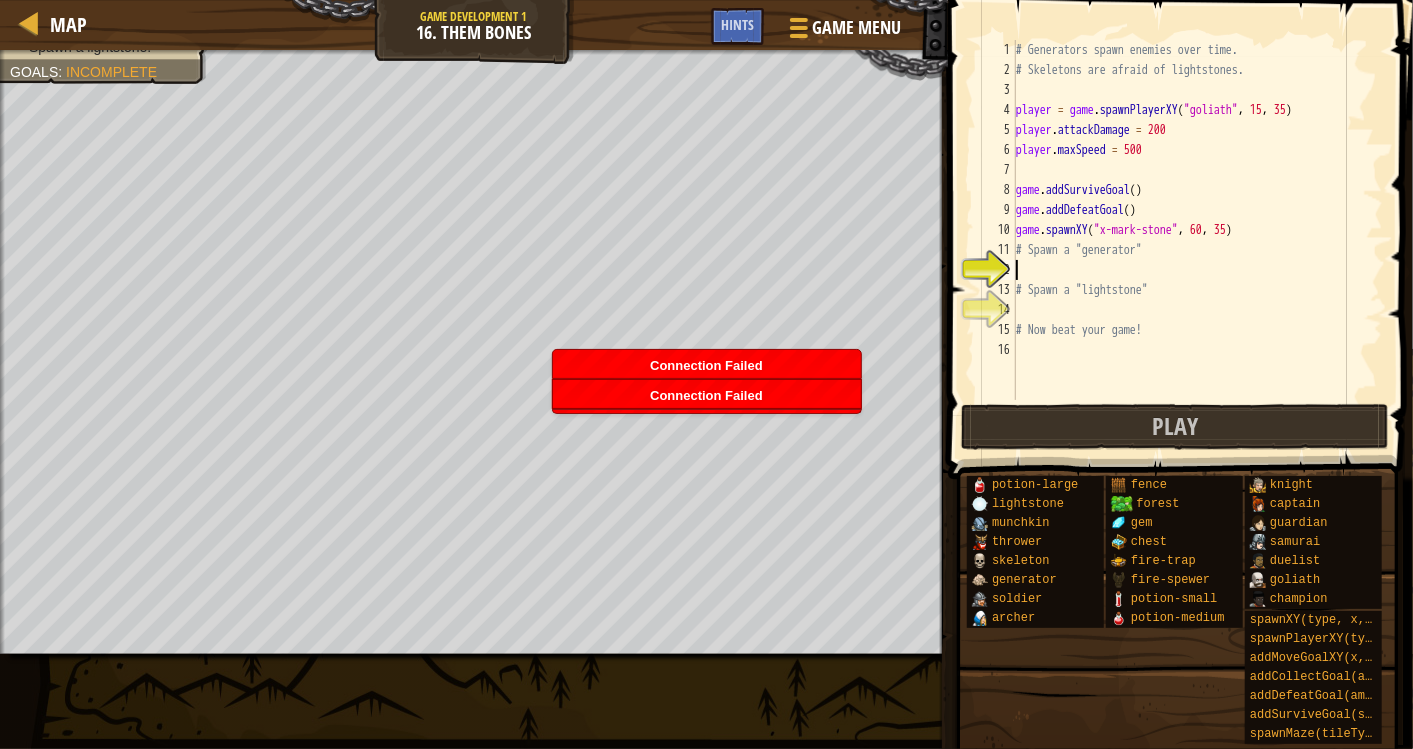 type 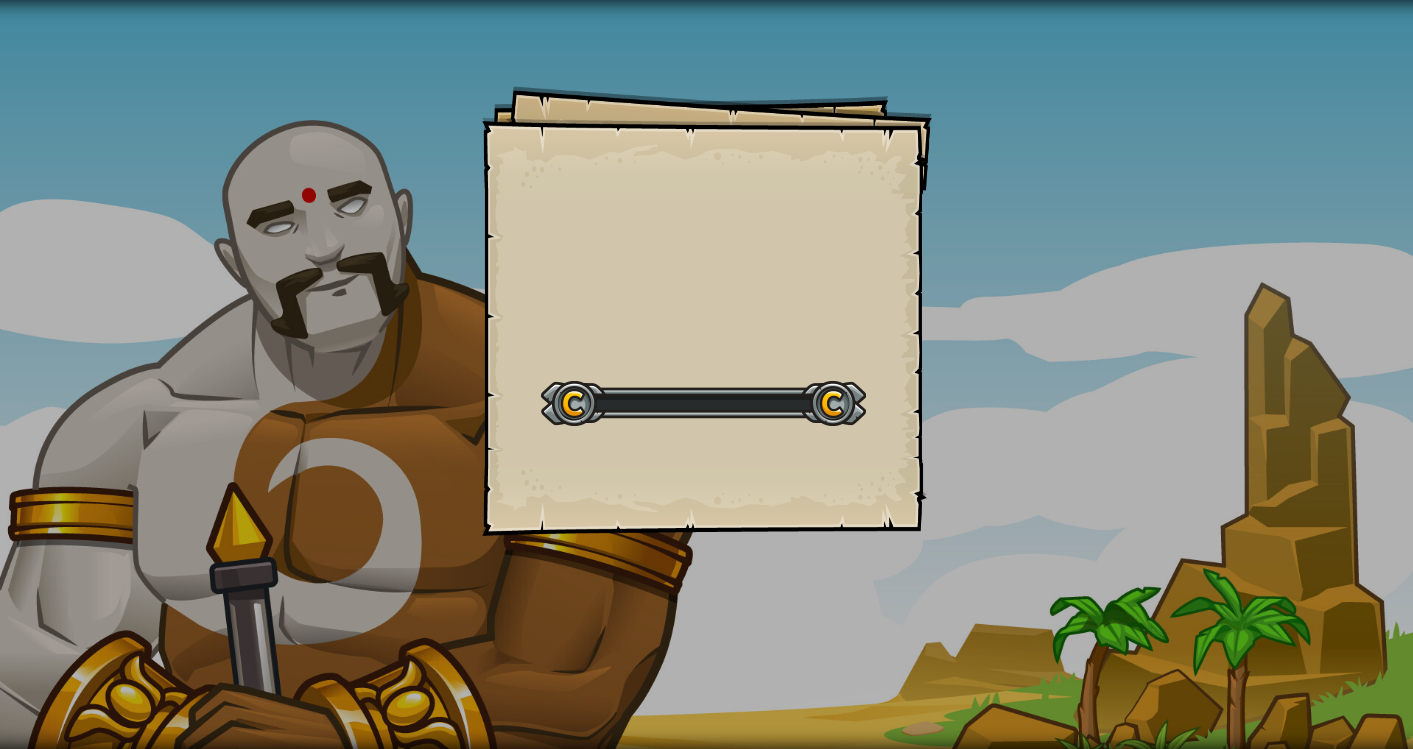 scroll, scrollTop: 0, scrollLeft: 0, axis: both 